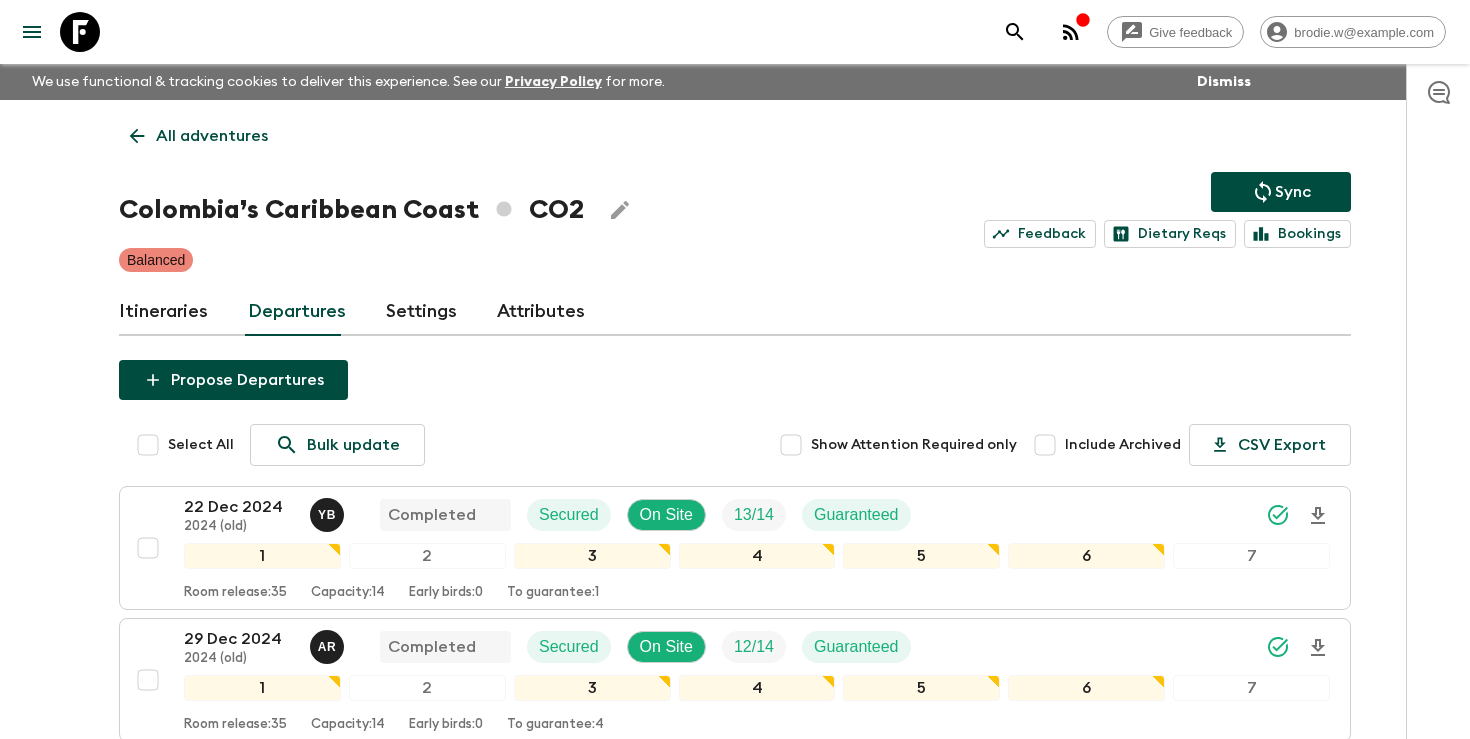 scroll, scrollTop: 0, scrollLeft: 0, axis: both 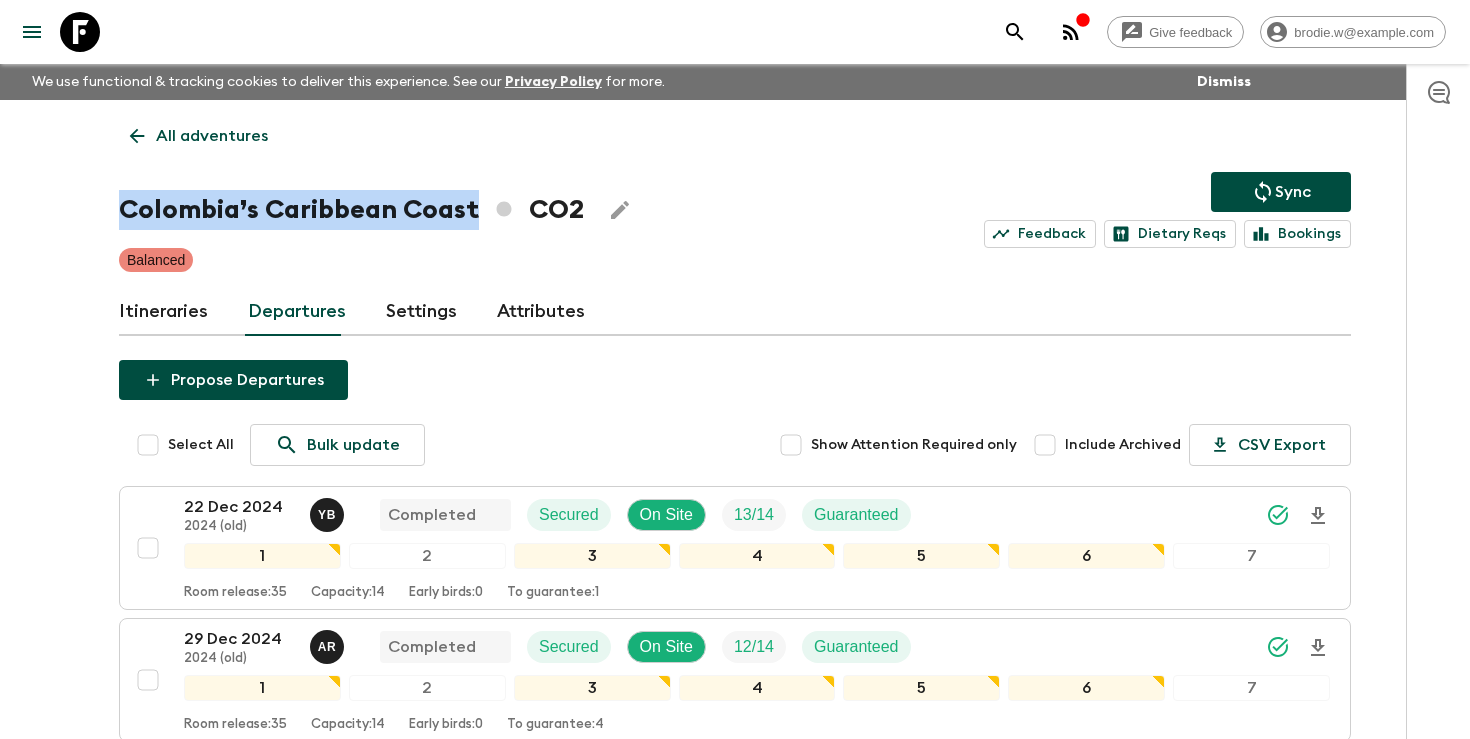 click 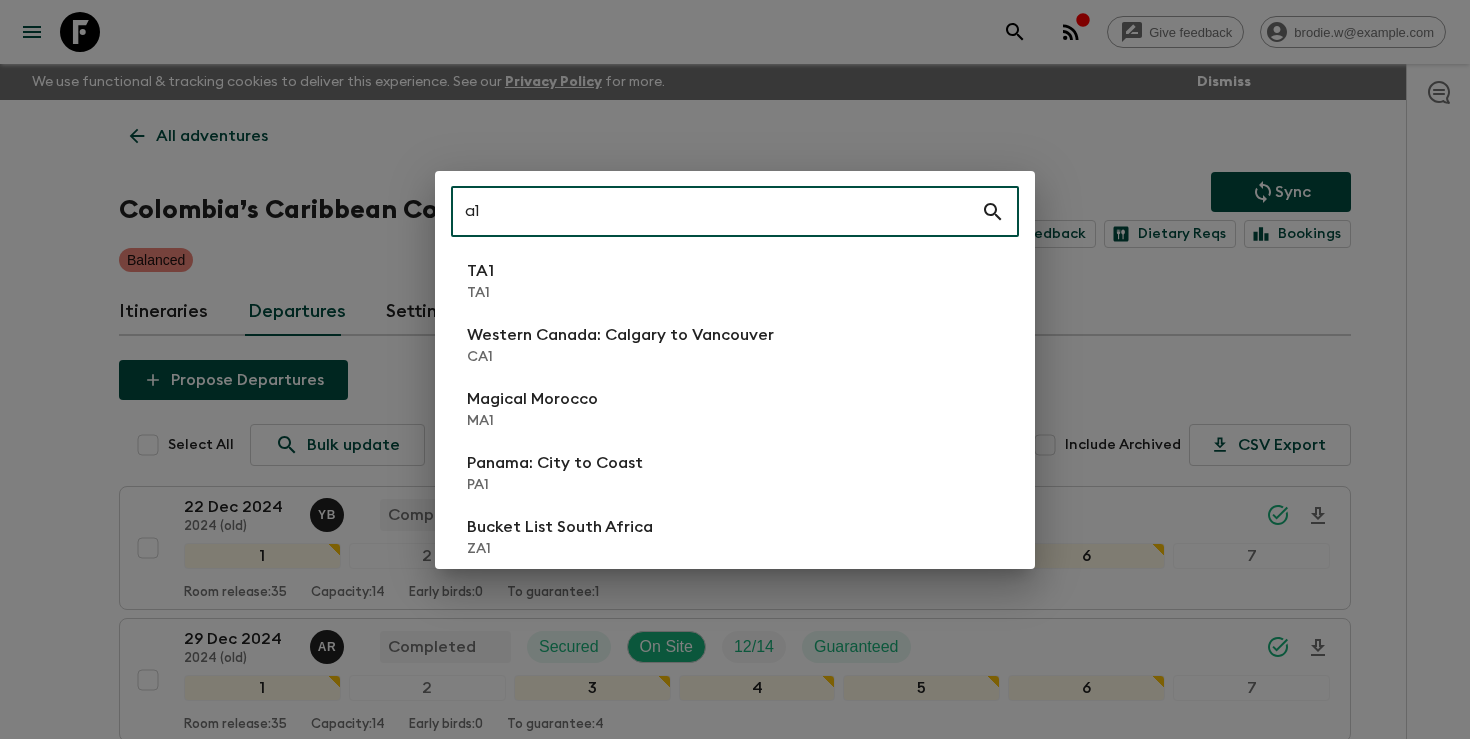 type on "a" 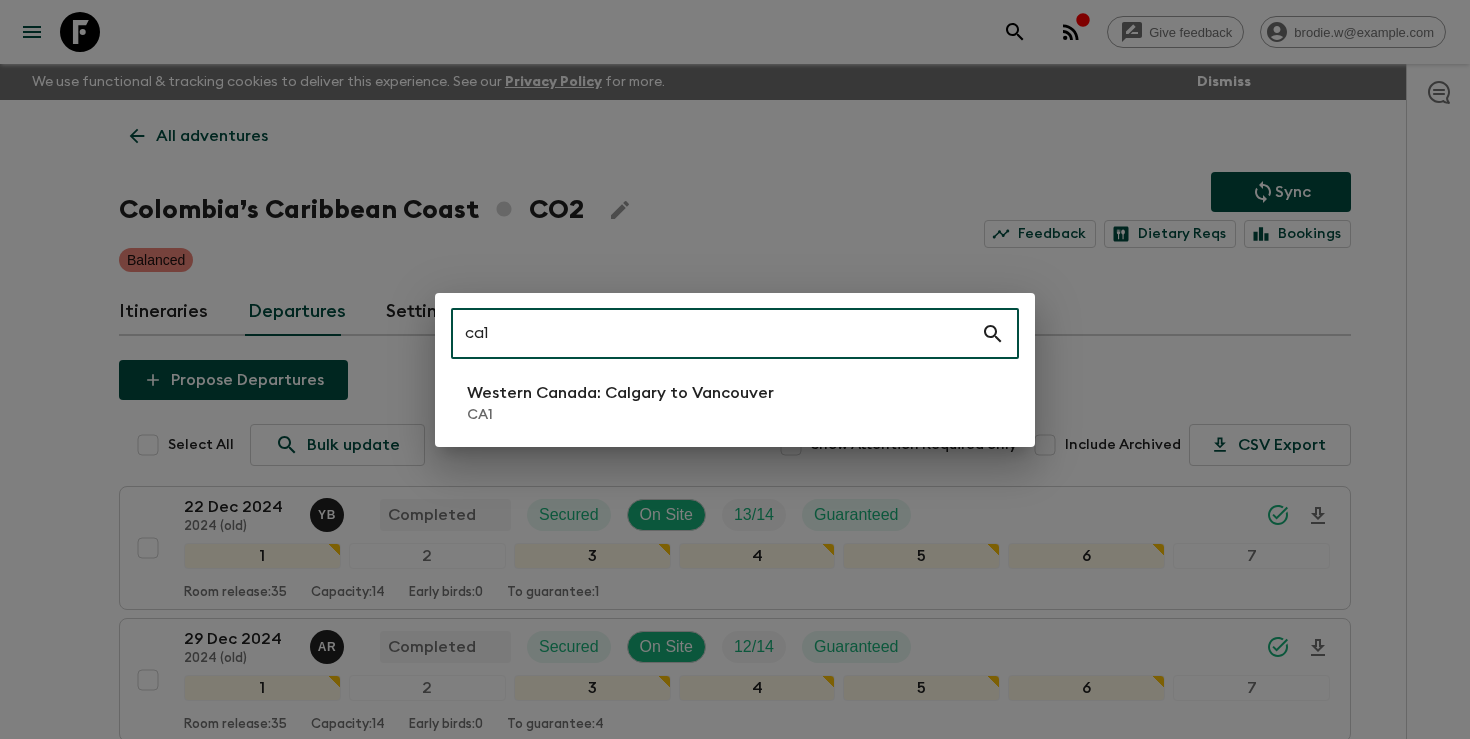 type on "ca1" 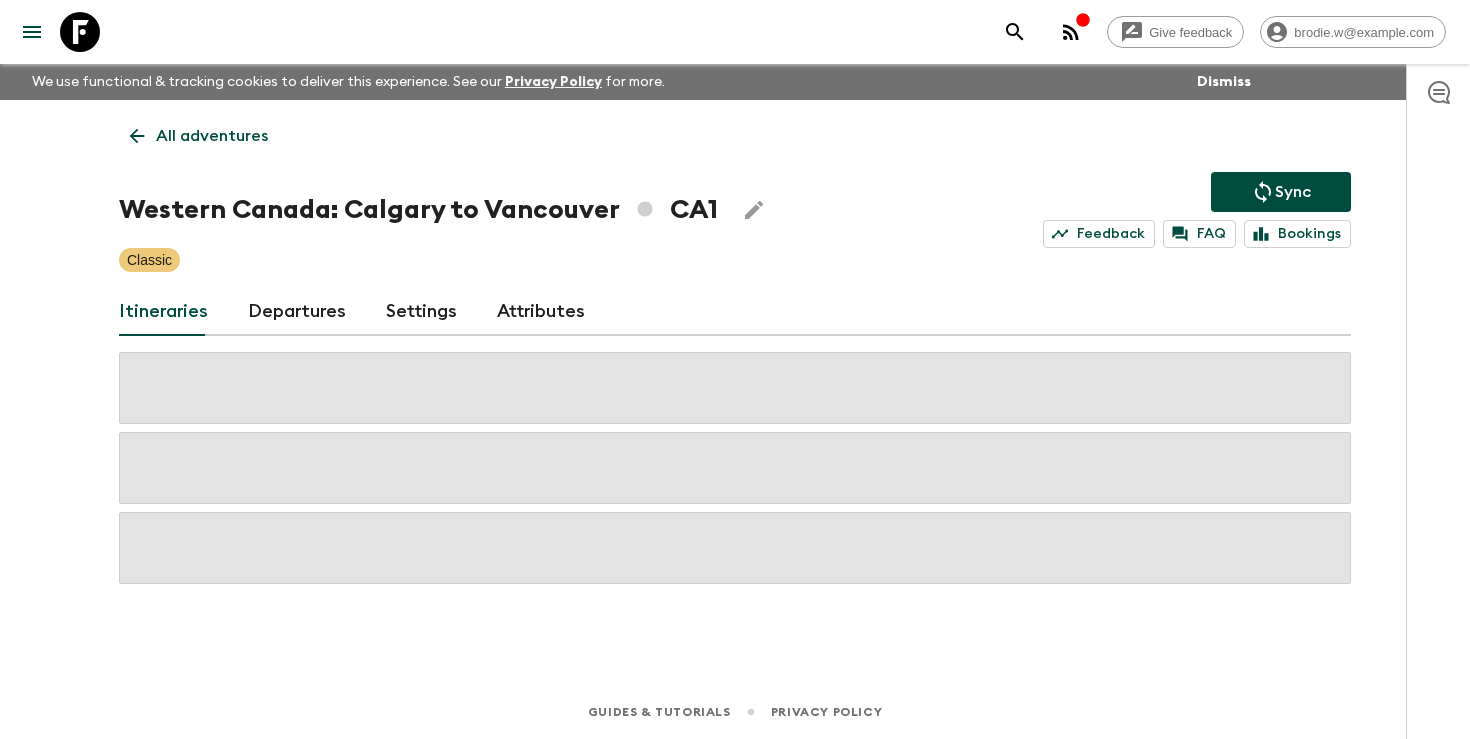 click on "Departures" at bounding box center [297, 312] 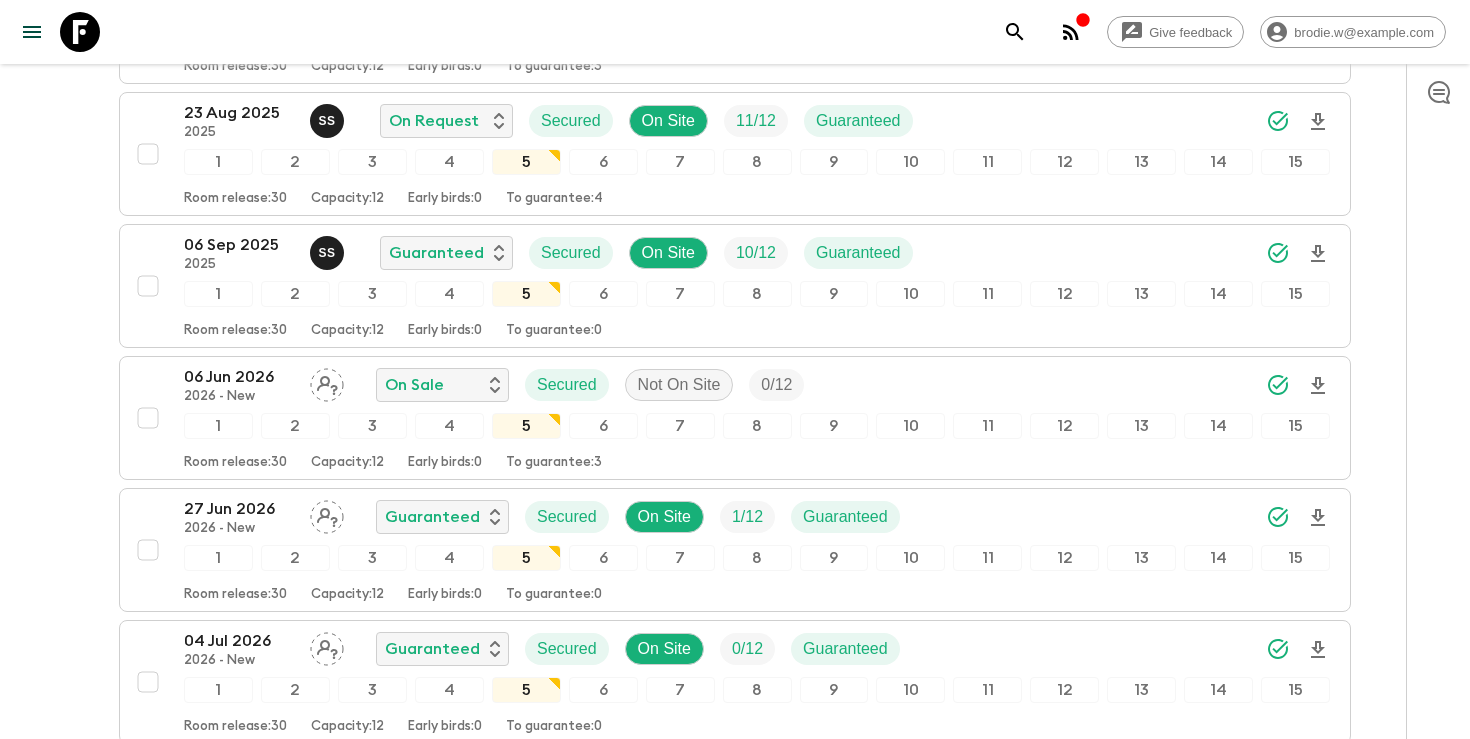 scroll, scrollTop: 1942, scrollLeft: 0, axis: vertical 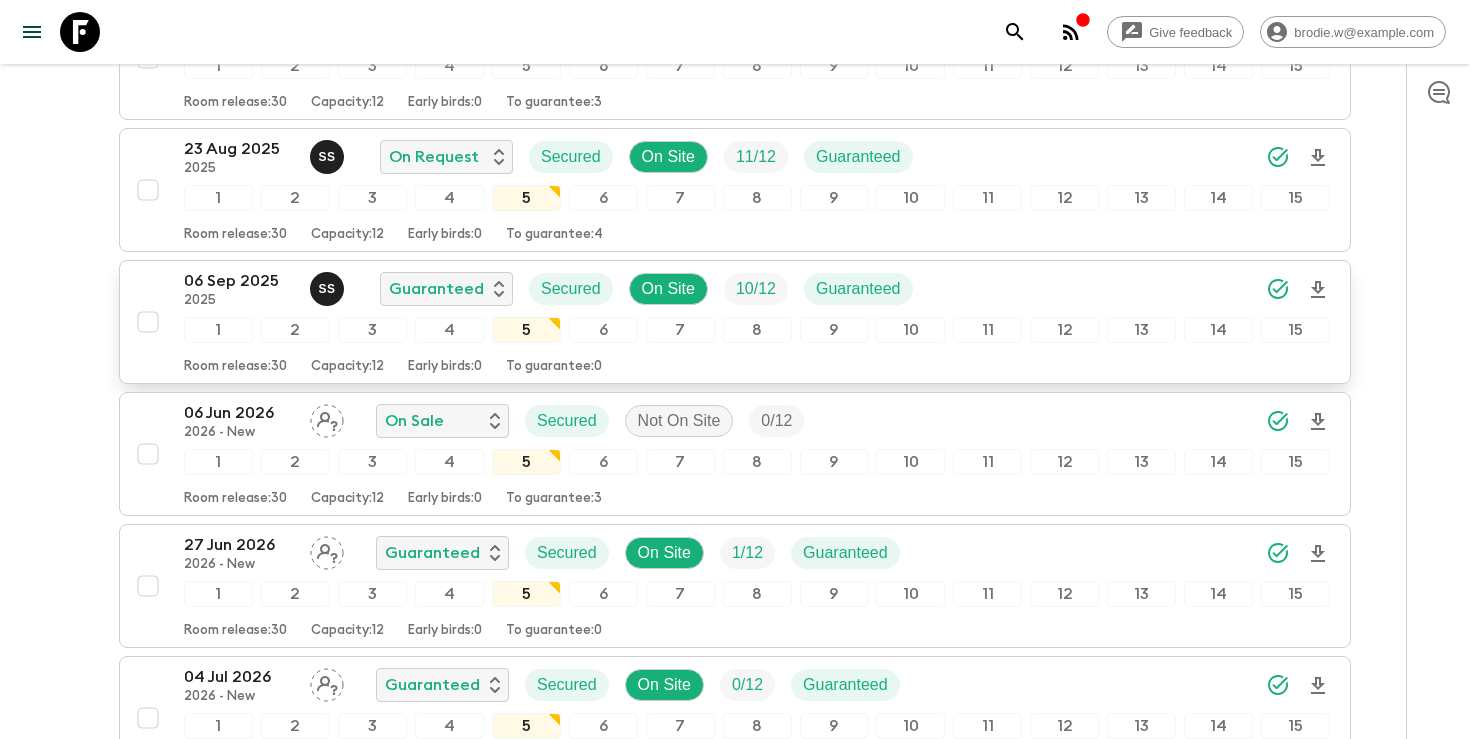 click on "06 Sep 2025" at bounding box center [239, 281] 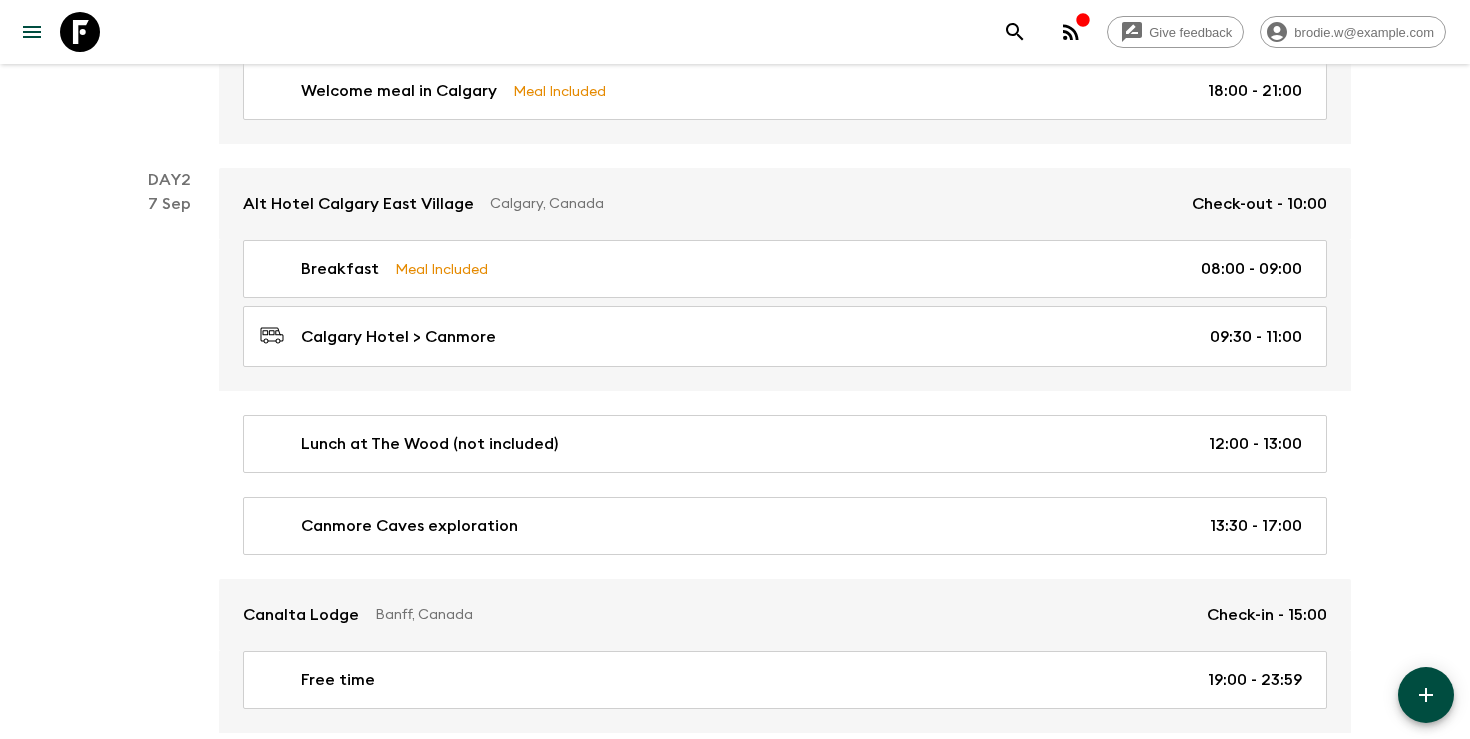 scroll, scrollTop: 437, scrollLeft: 0, axis: vertical 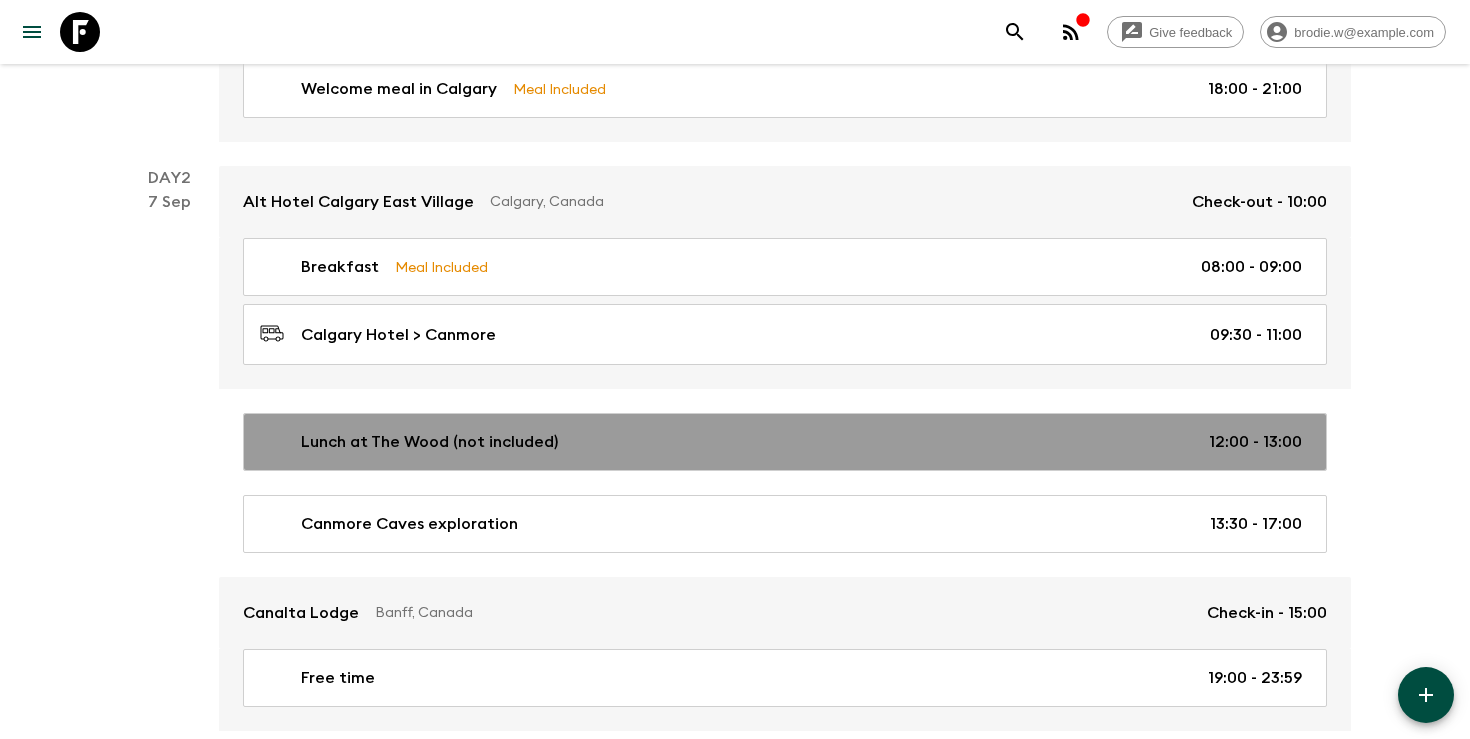 click on "Lunch at The Wood (not included)" at bounding box center [429, 442] 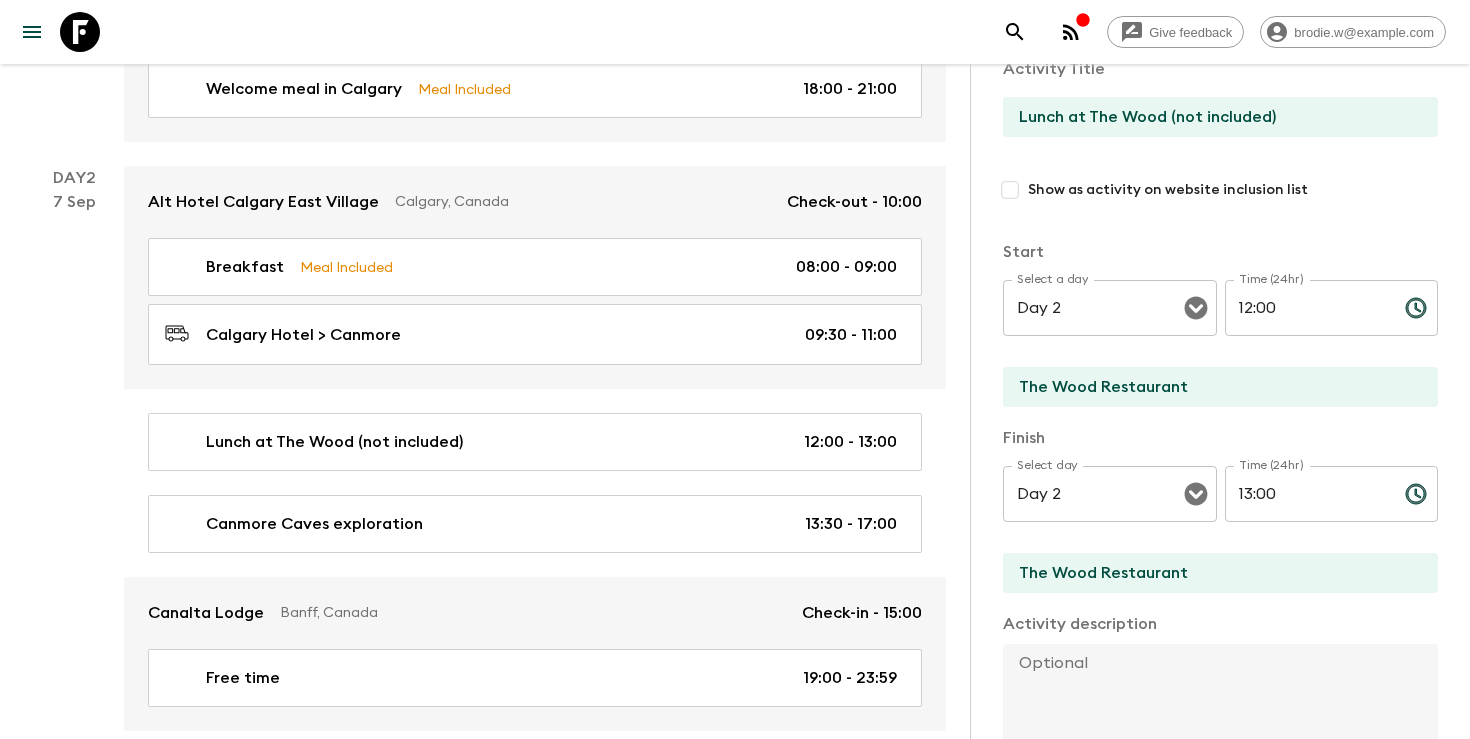 scroll, scrollTop: 0, scrollLeft: 0, axis: both 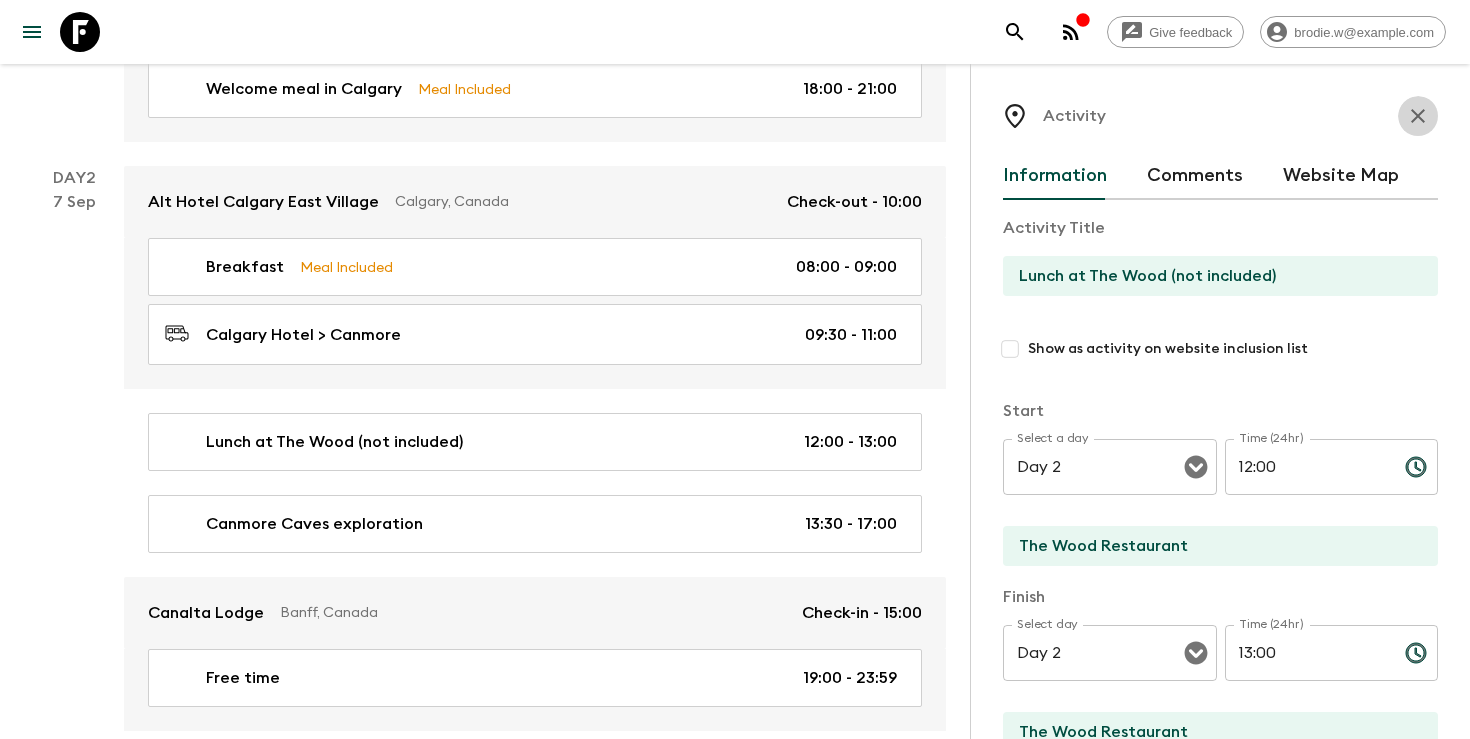 click 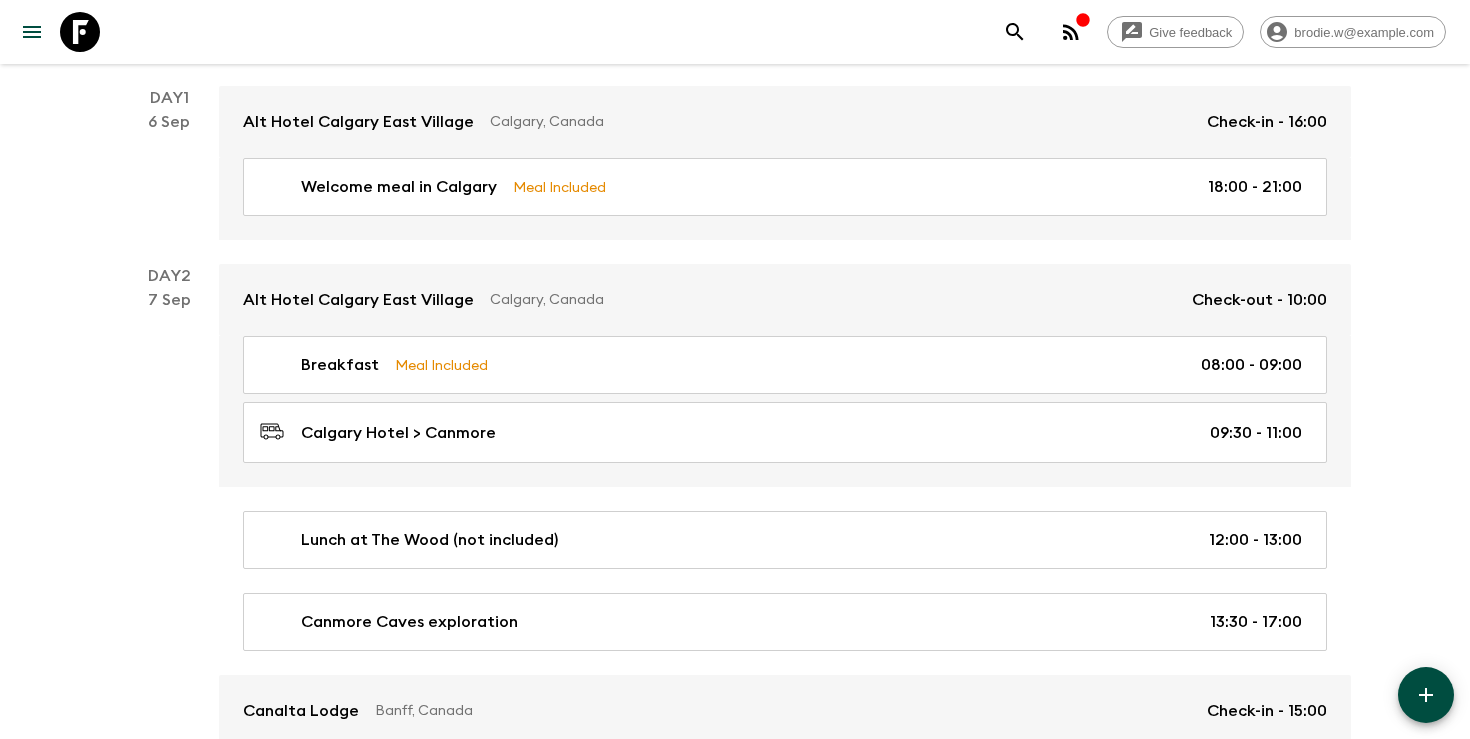 scroll, scrollTop: 326, scrollLeft: 0, axis: vertical 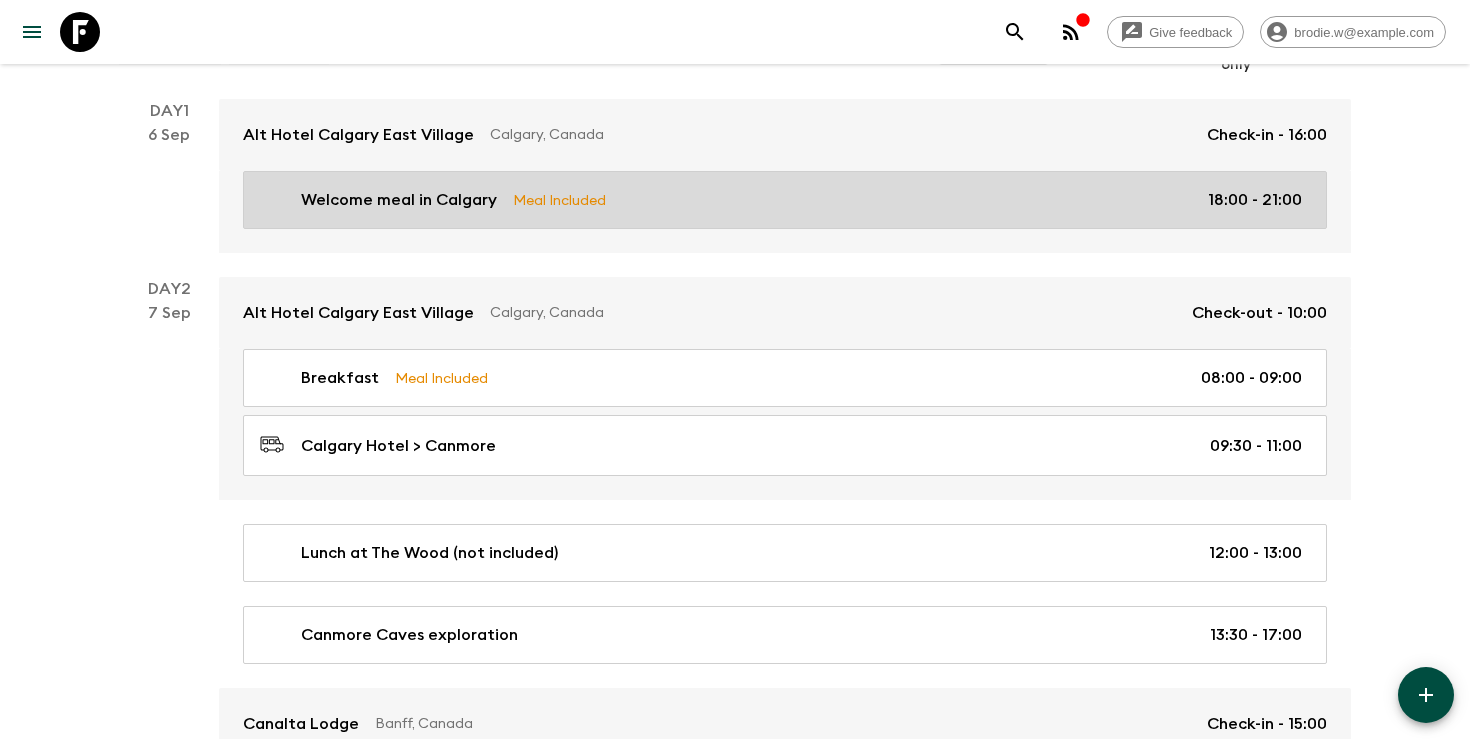 click on "Welcome meal in Calgary" at bounding box center (399, 200) 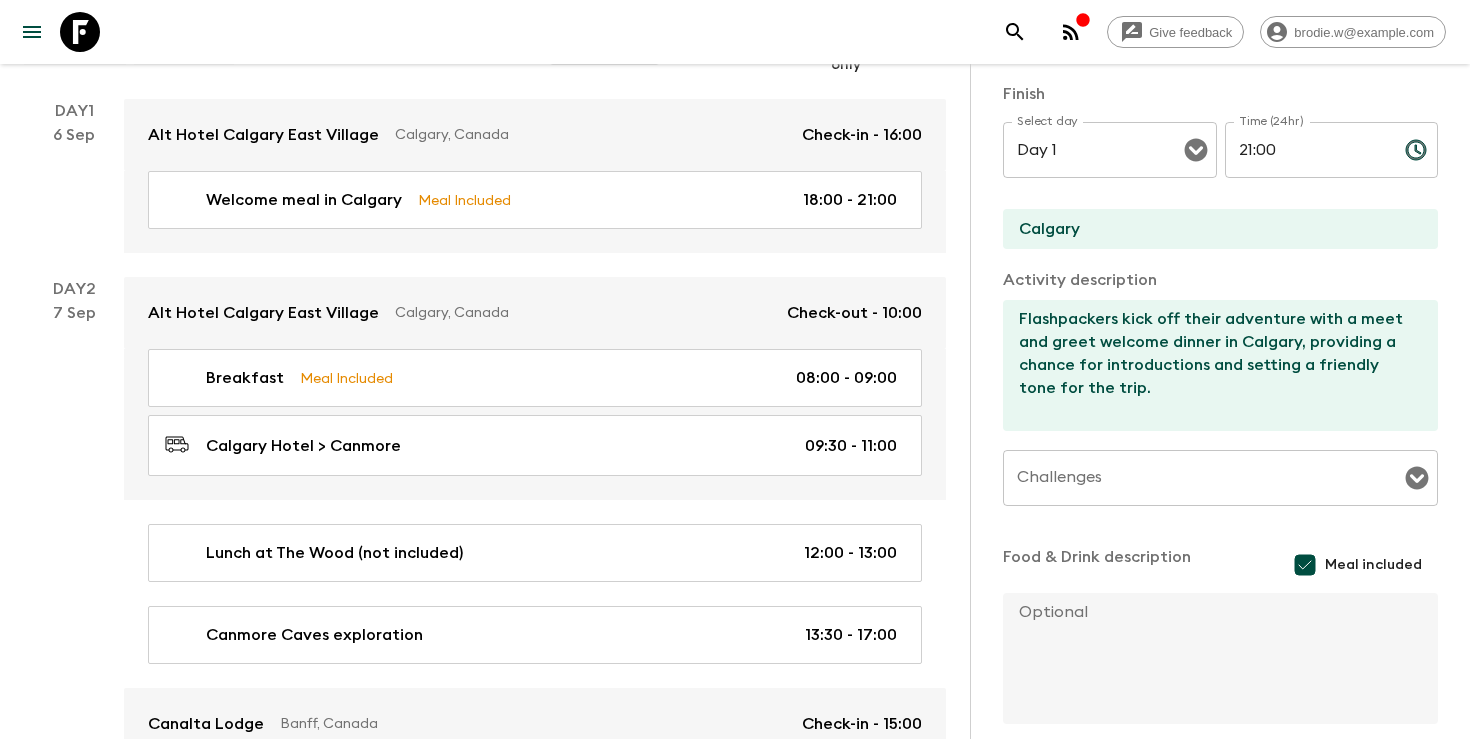 scroll, scrollTop: 504, scrollLeft: 0, axis: vertical 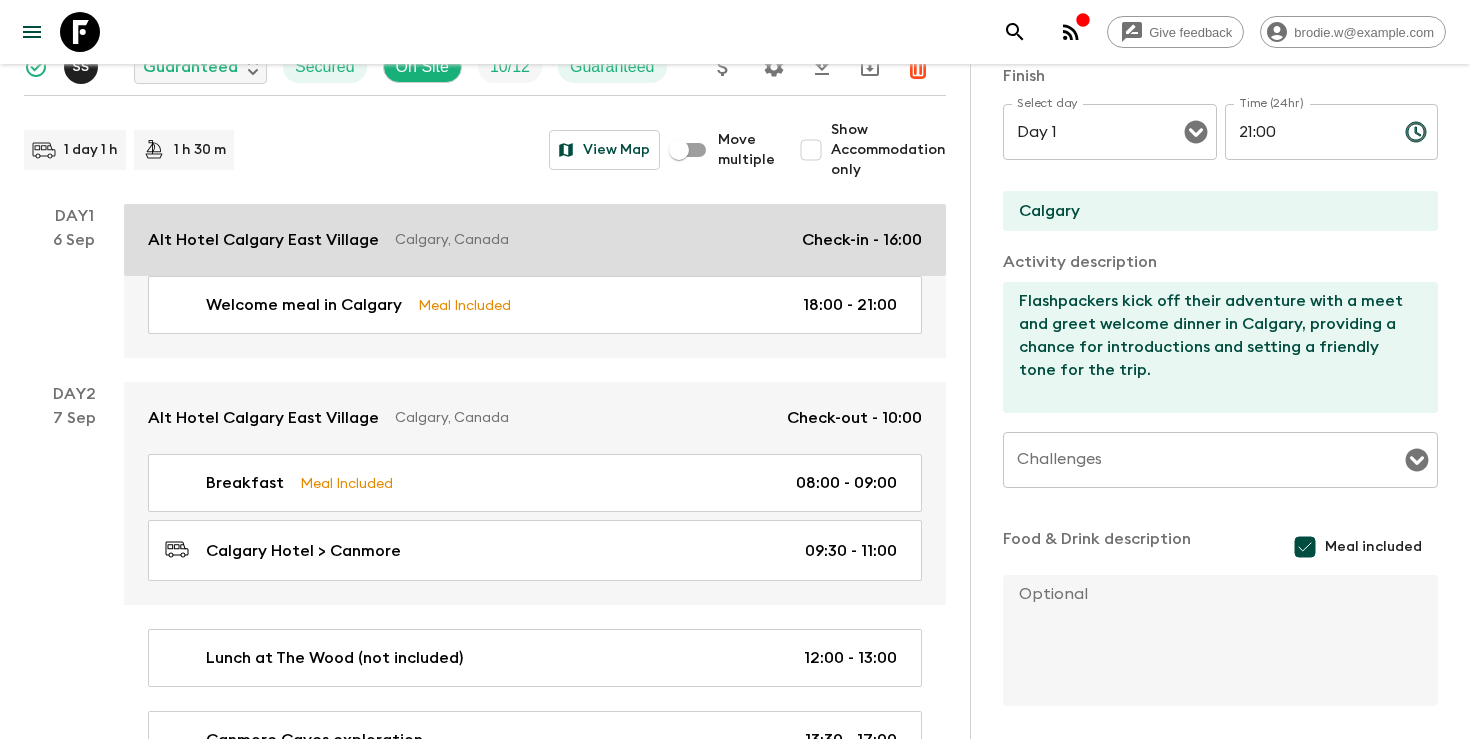 click on "Check-in - 16:00" at bounding box center [862, 240] 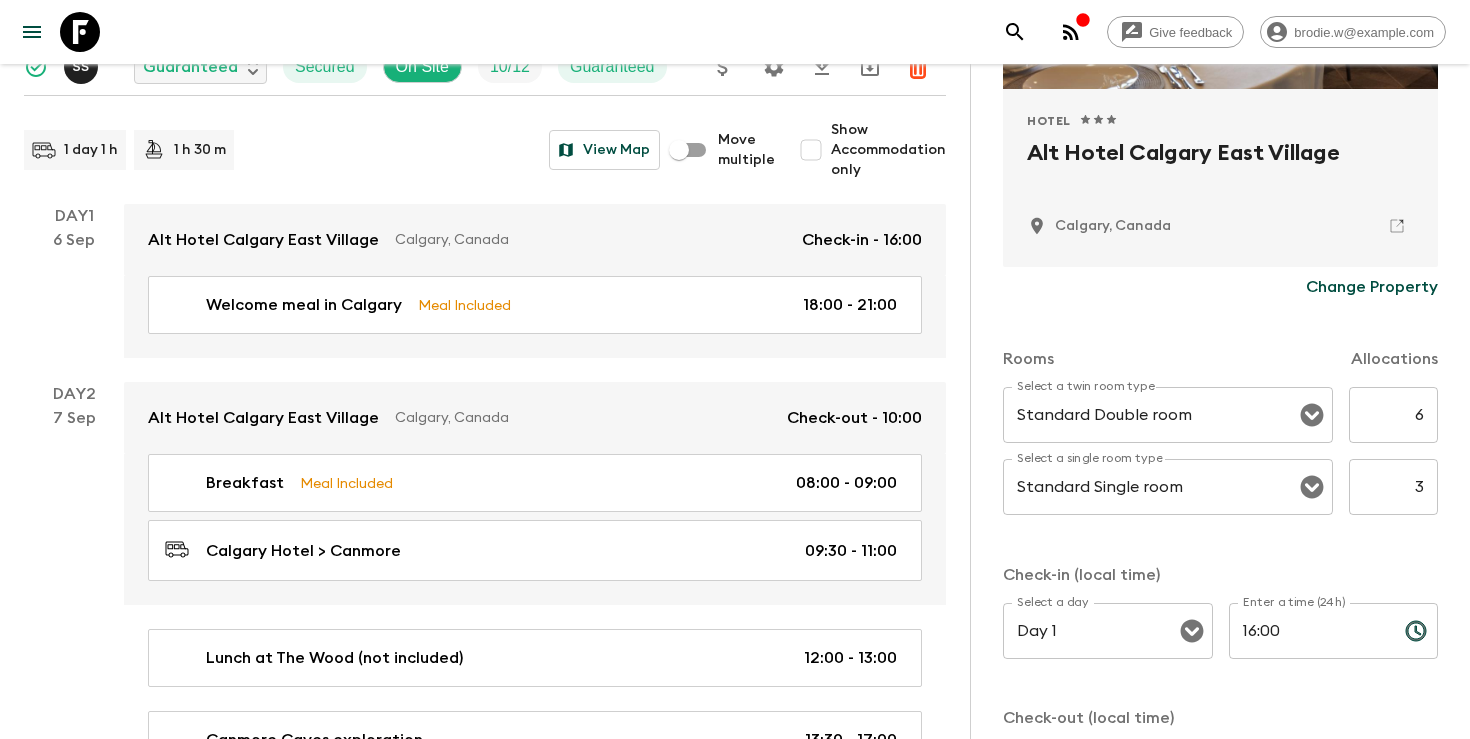 scroll, scrollTop: 452, scrollLeft: 0, axis: vertical 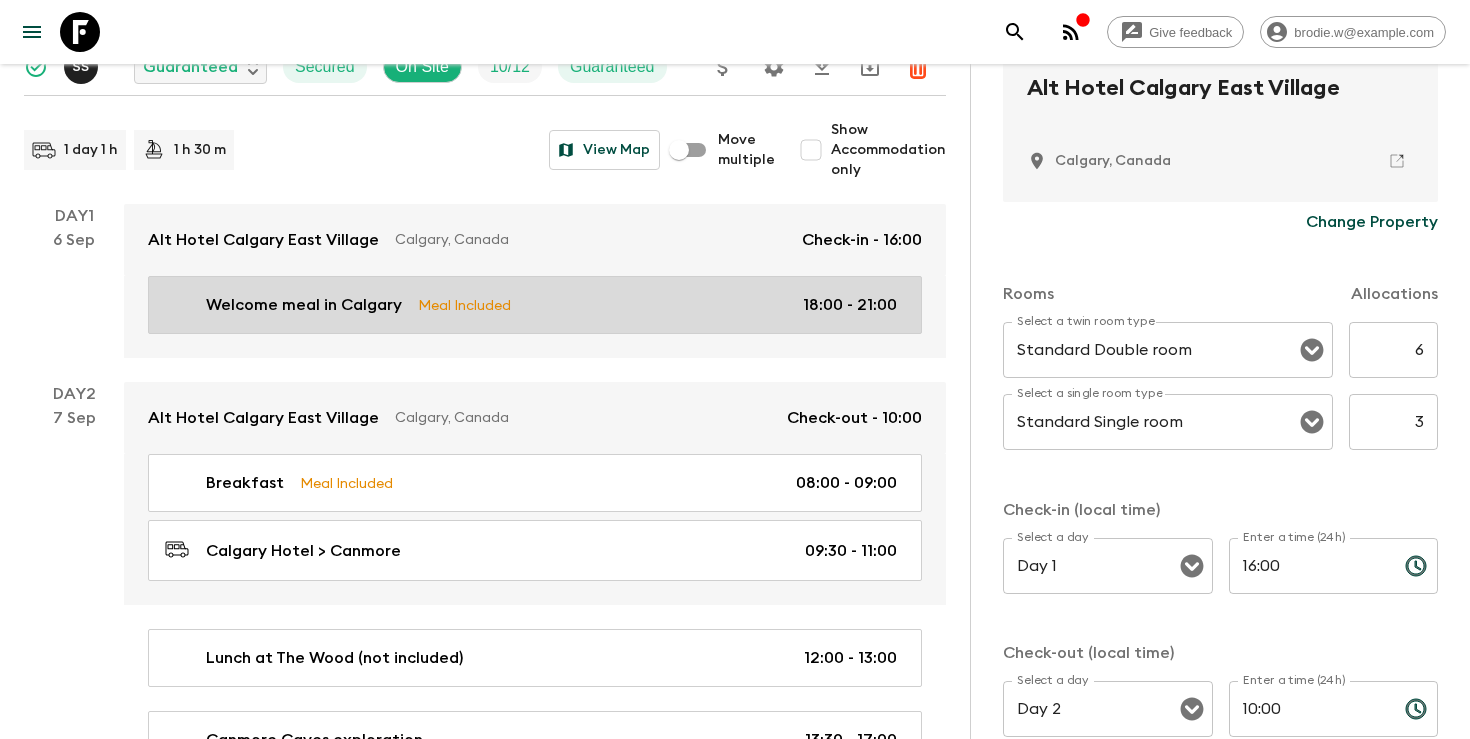click on "Welcome meal in Calgary Meal Included 18:00 - 21:00" at bounding box center [535, 305] 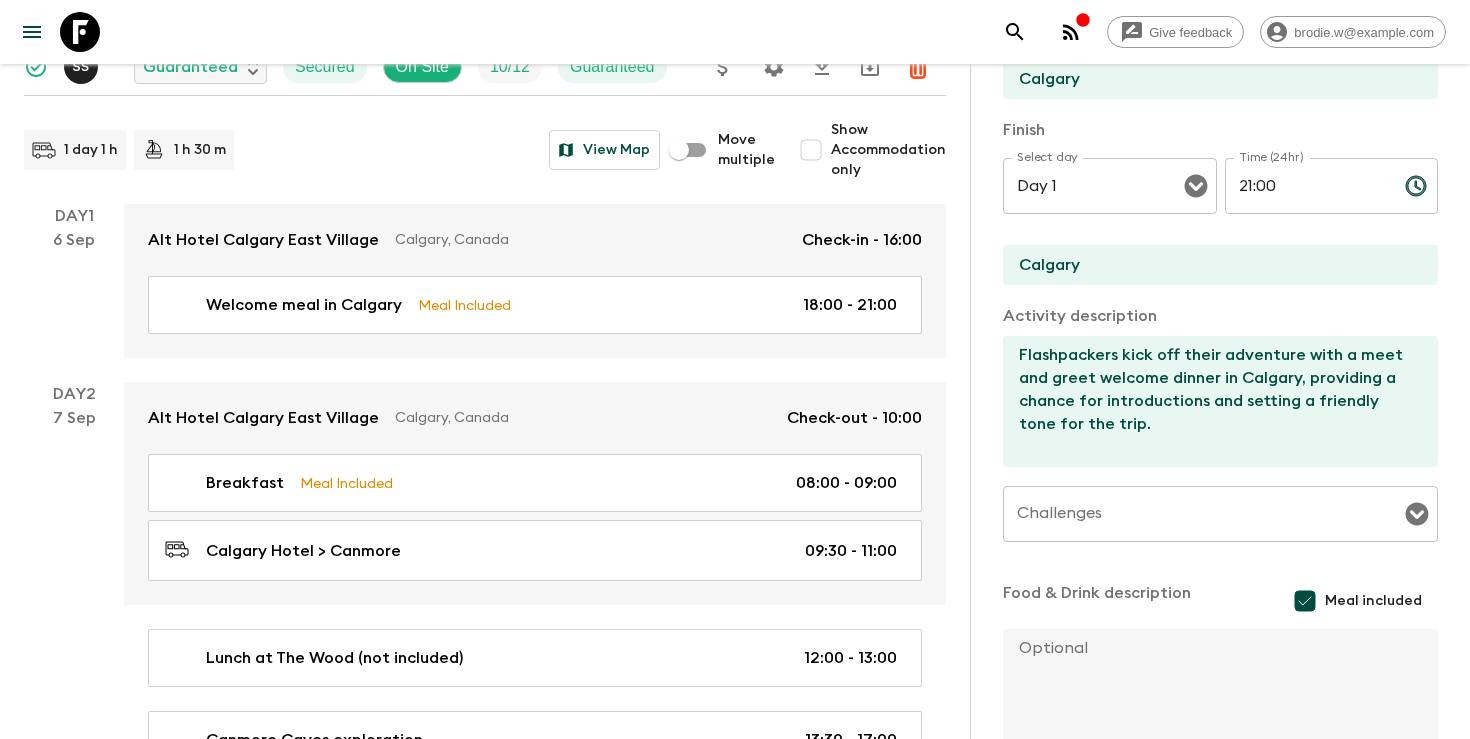 scroll, scrollTop: 492, scrollLeft: 0, axis: vertical 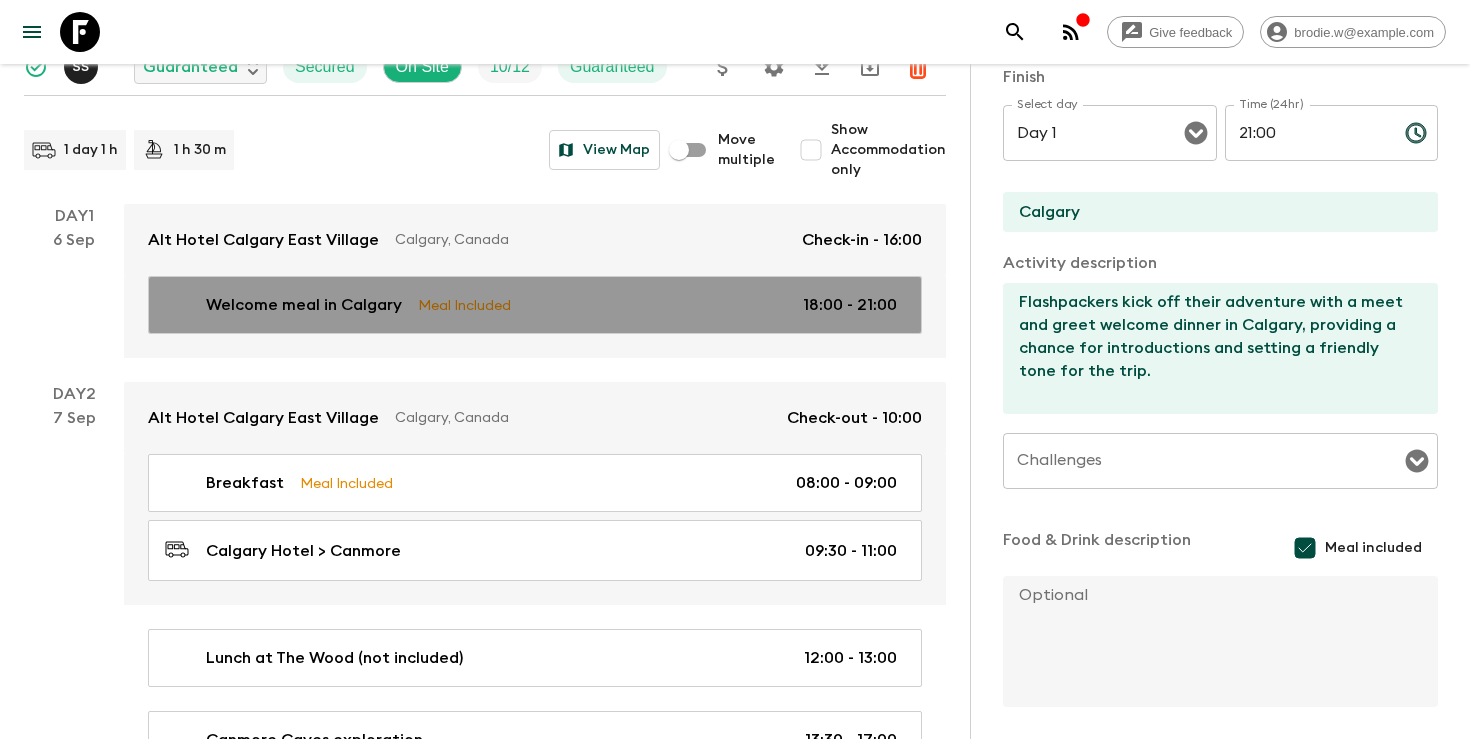 click on "Welcome meal in Calgary Meal Included 18:00 - 21:00" at bounding box center [531, 305] 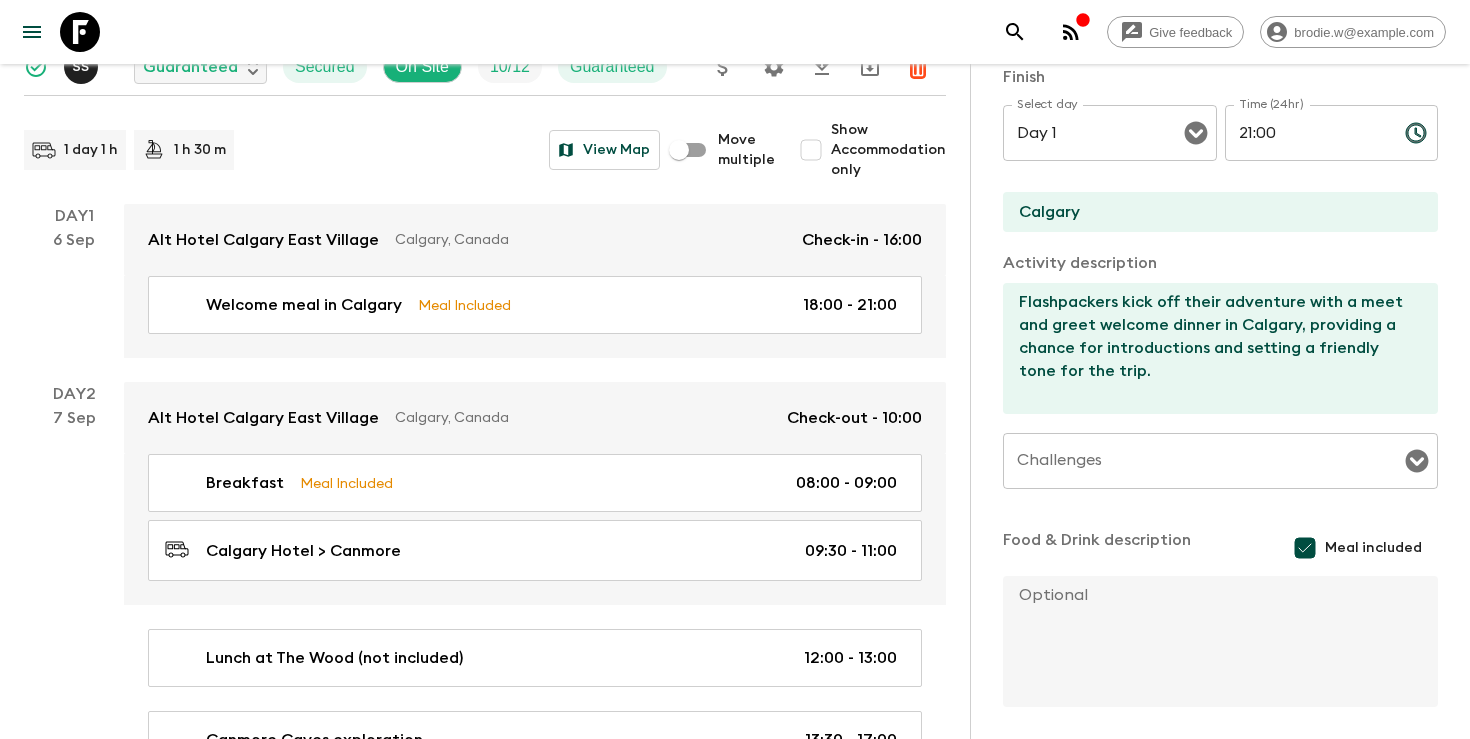 scroll, scrollTop: 505, scrollLeft: 0, axis: vertical 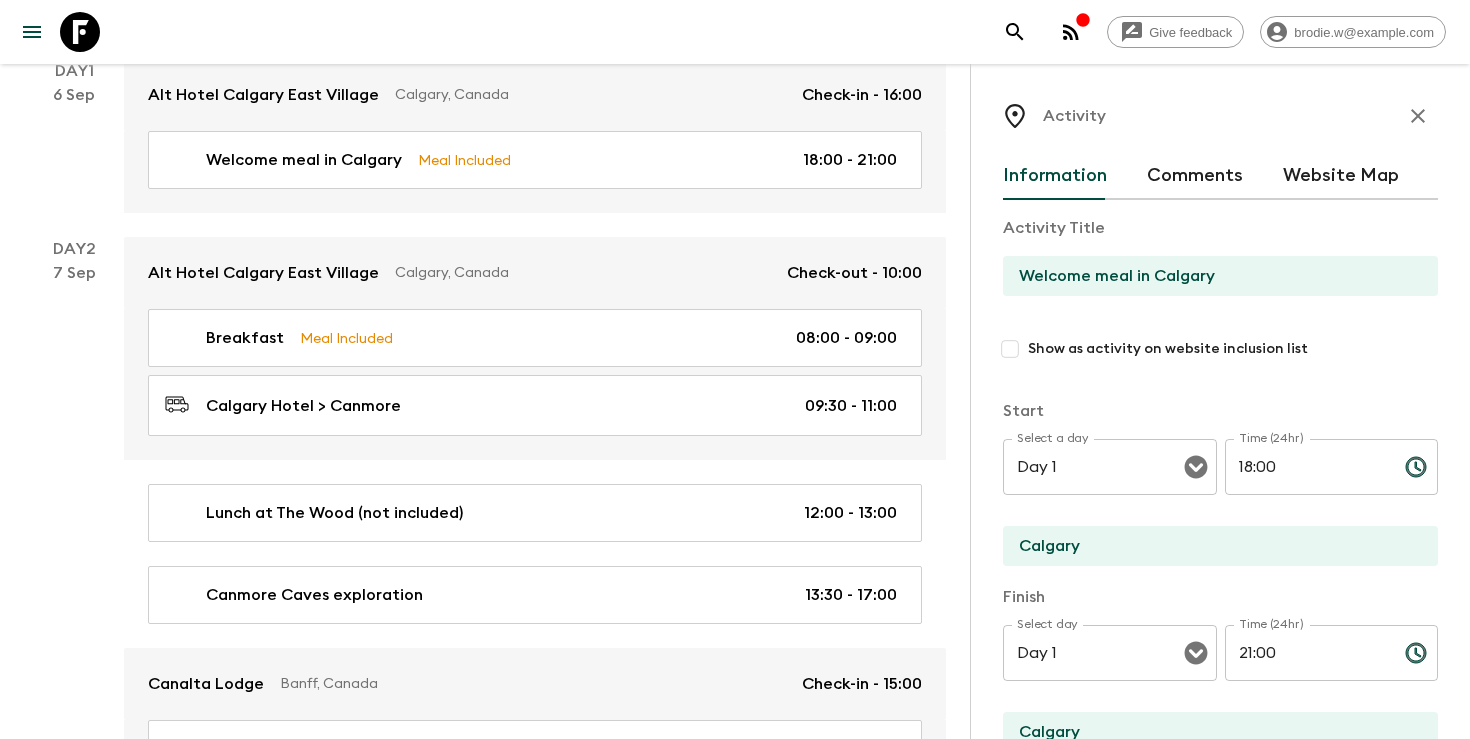 click 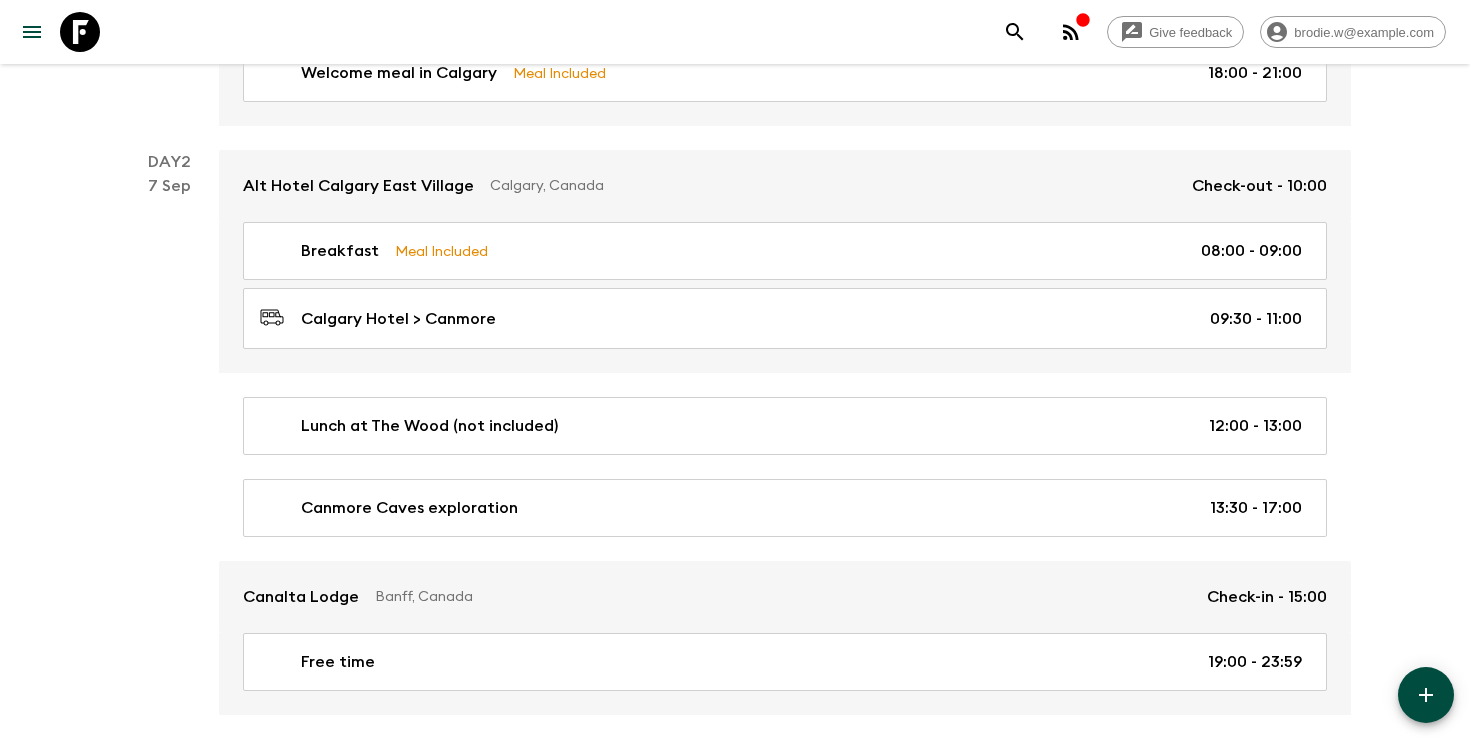 scroll, scrollTop: 486, scrollLeft: 0, axis: vertical 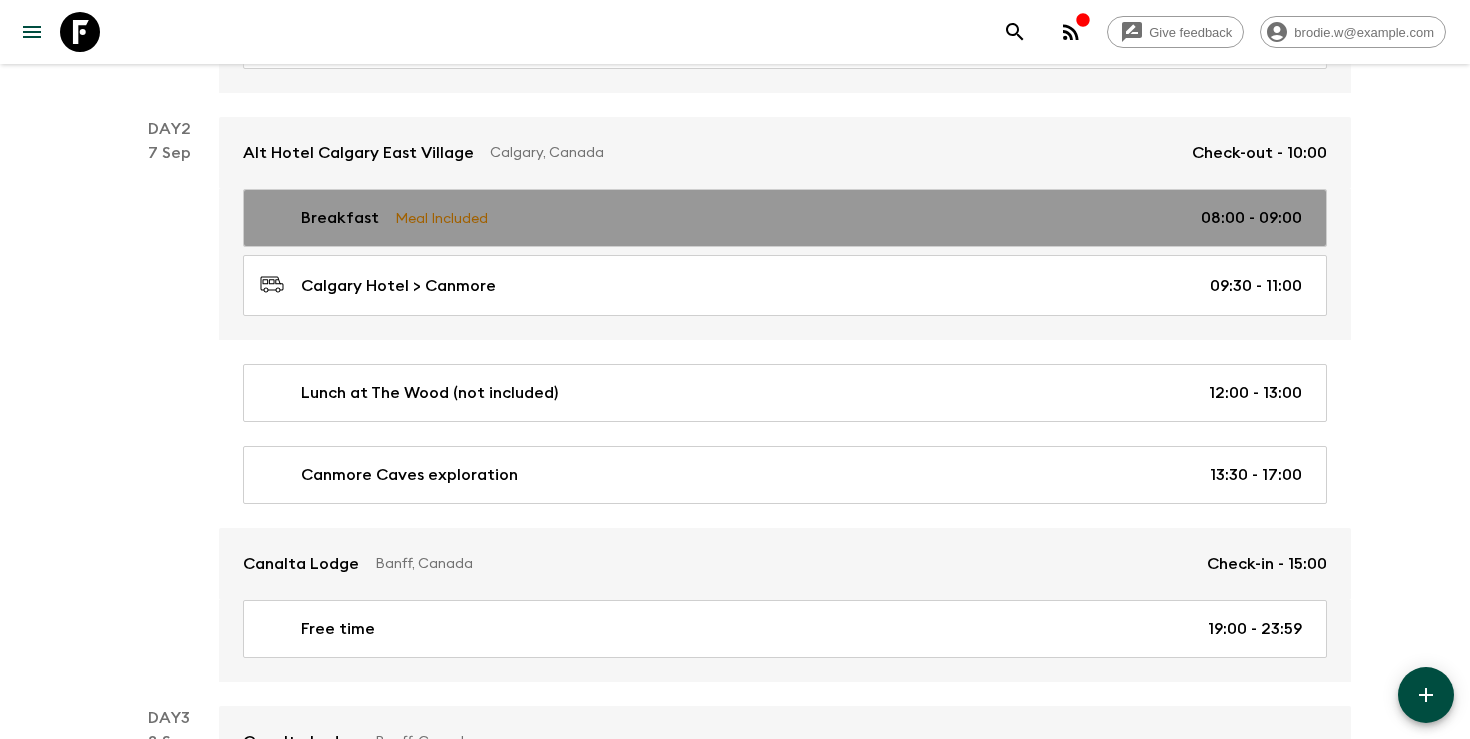 click on "Meal Included" at bounding box center [441, 218] 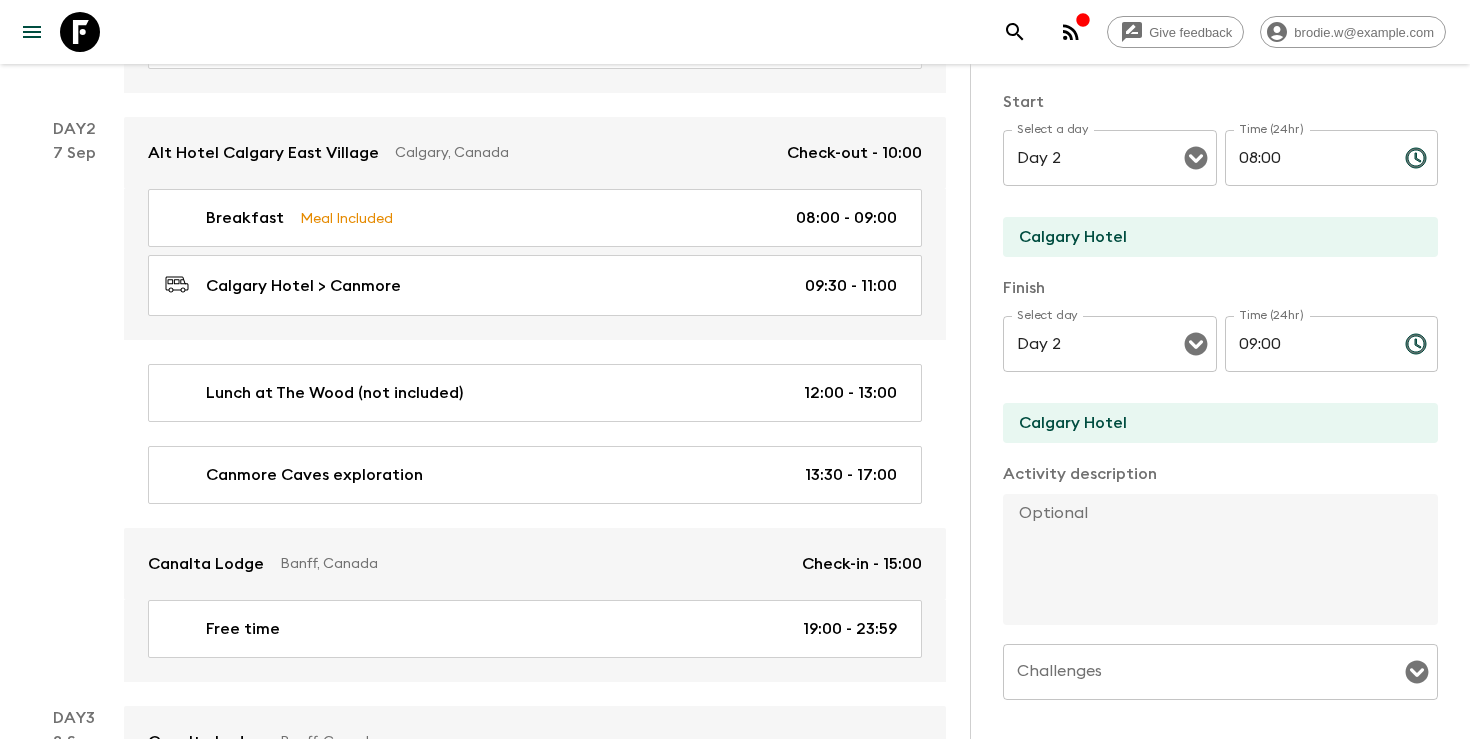 scroll, scrollTop: 0, scrollLeft: 0, axis: both 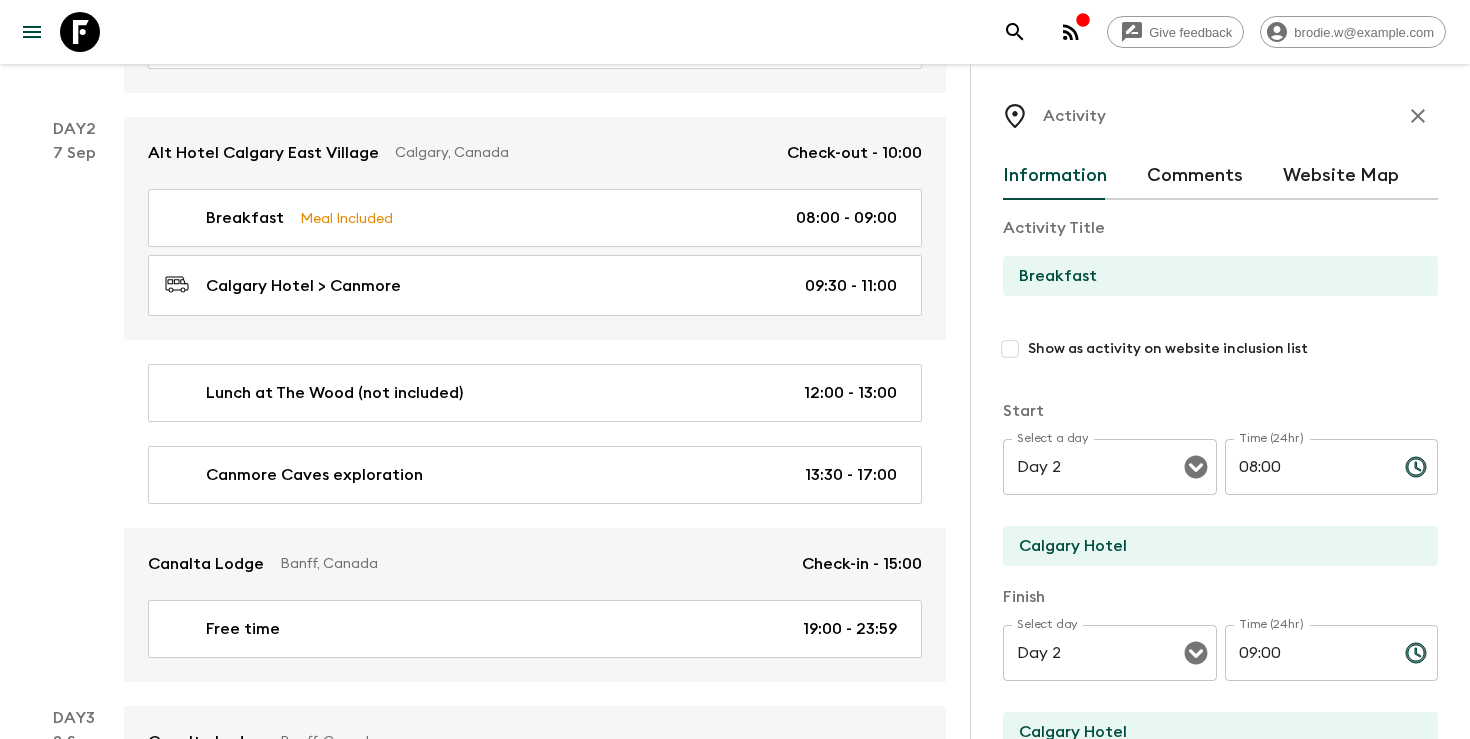 click 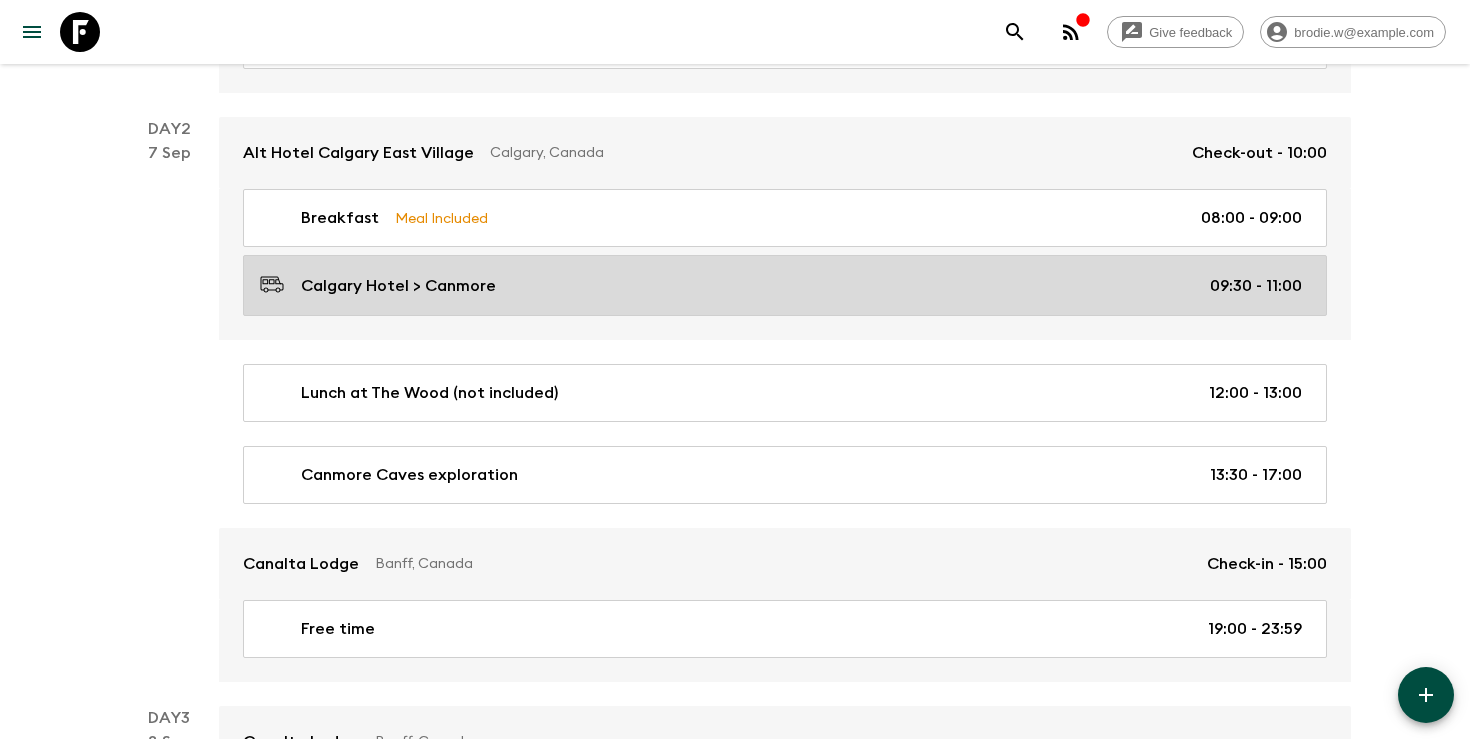 click on "Calgary Hotel > Canmore" at bounding box center [398, 286] 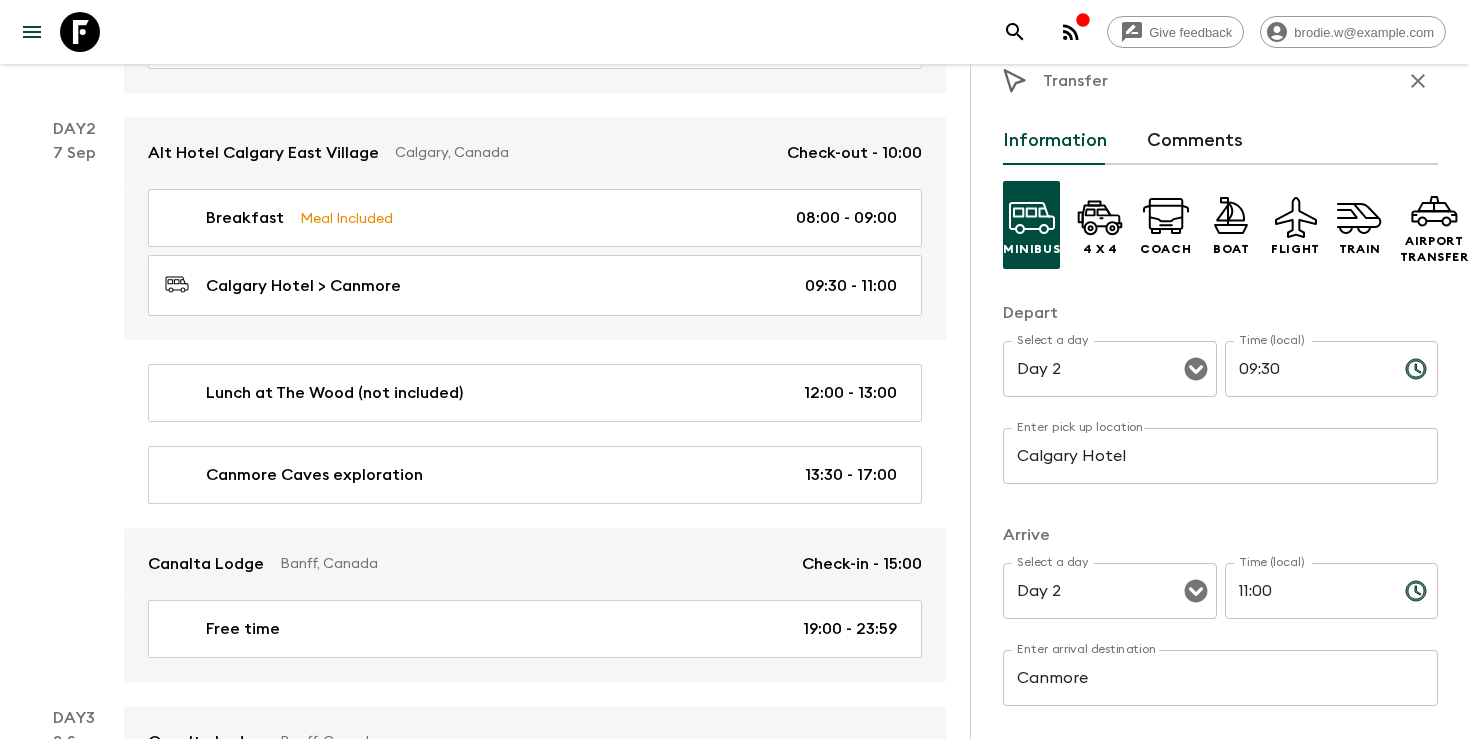 scroll, scrollTop: 14, scrollLeft: 0, axis: vertical 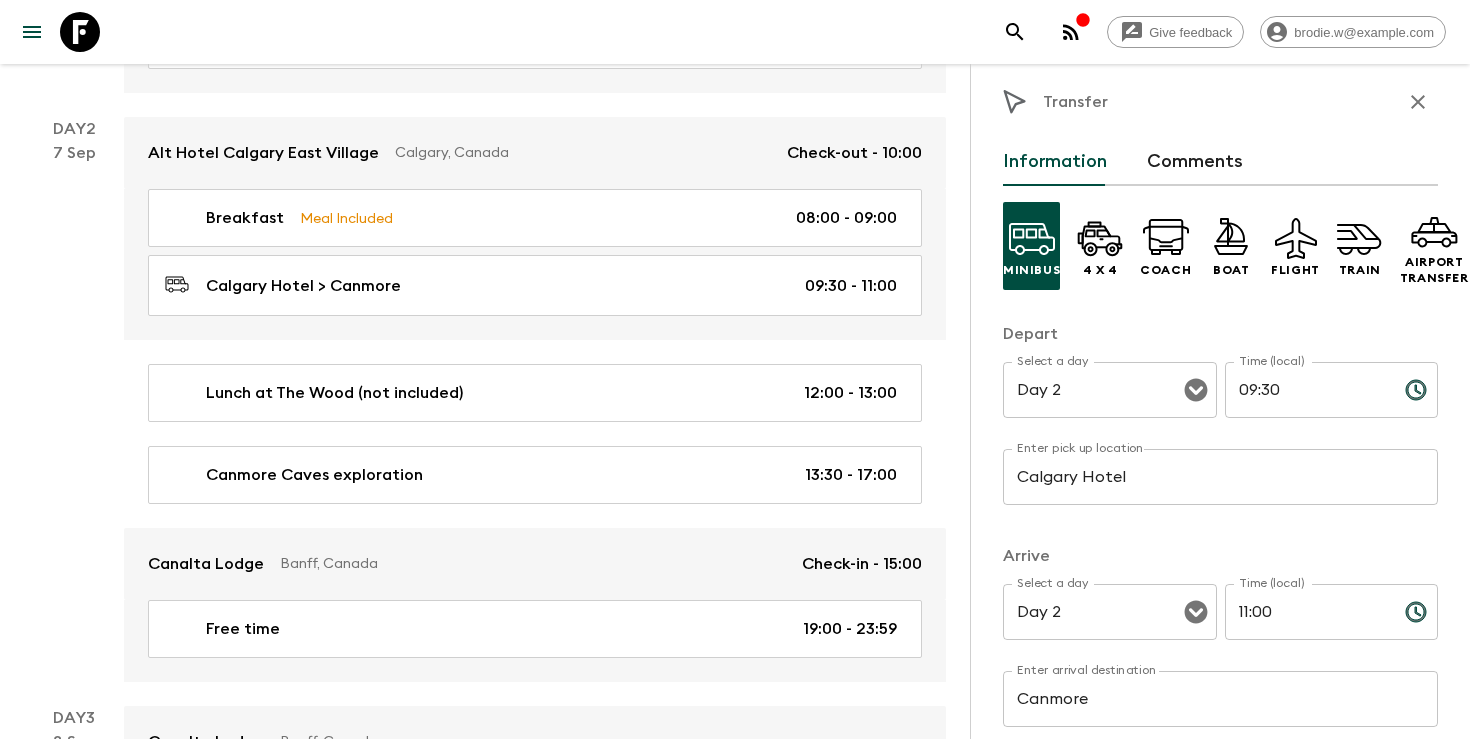 click 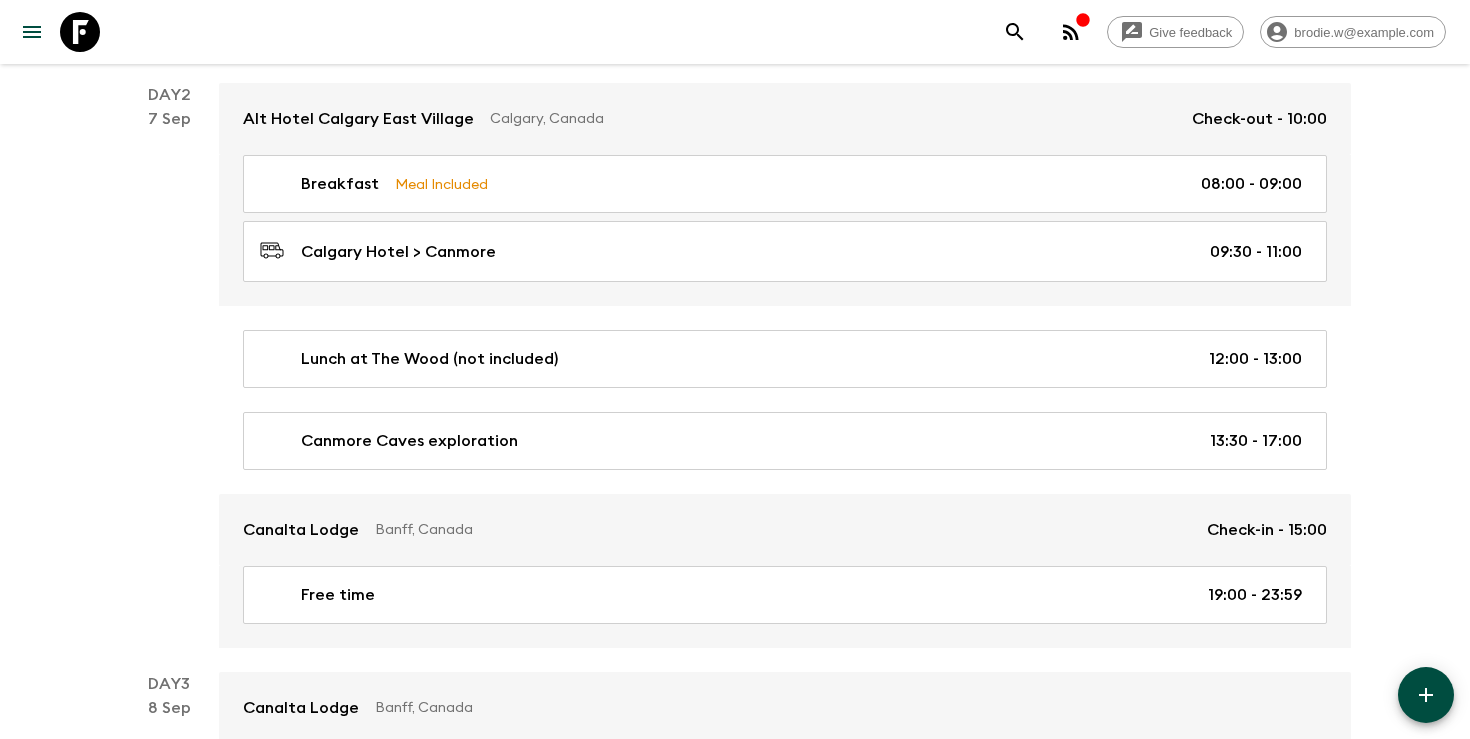 scroll, scrollTop: 552, scrollLeft: 0, axis: vertical 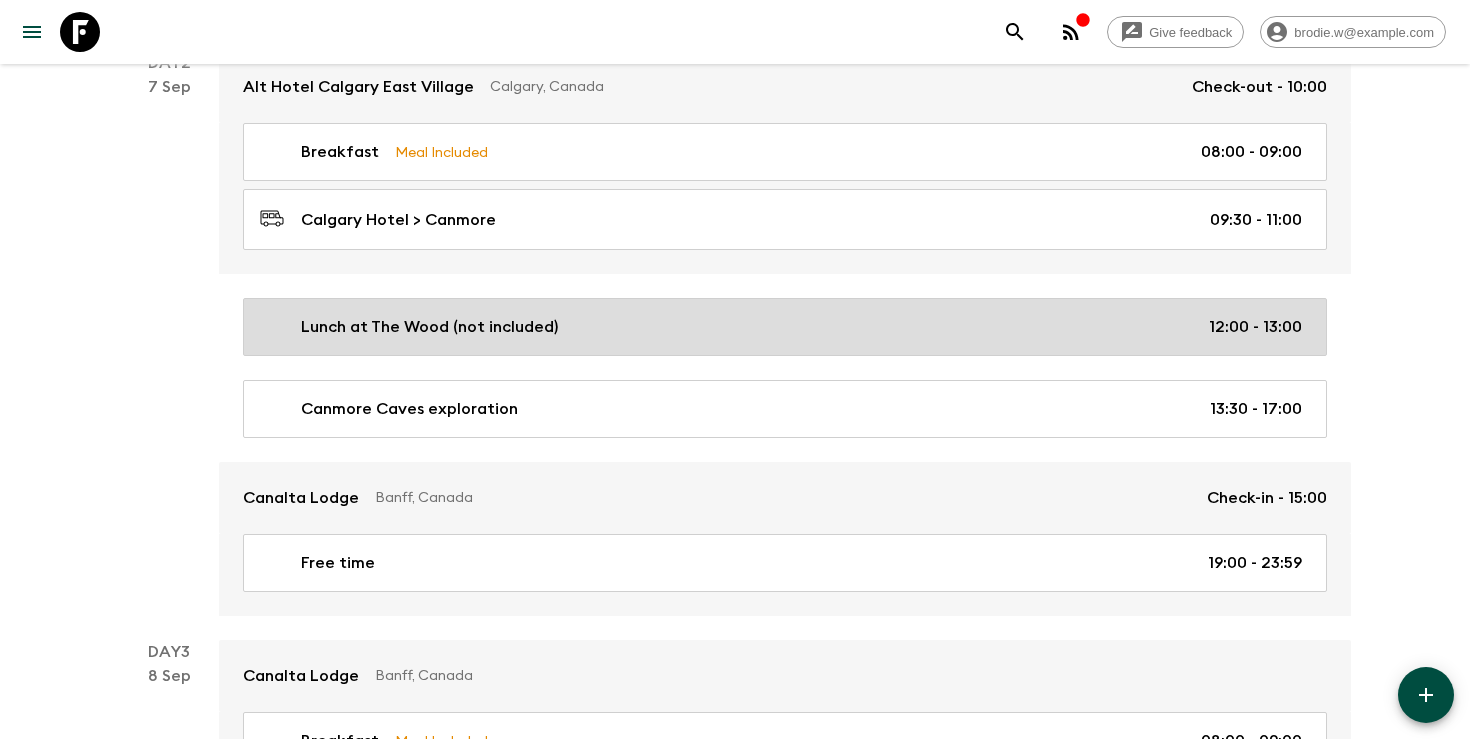 click on "Lunch at The Wood (not included) 12:00 - 13:00" at bounding box center [781, 327] 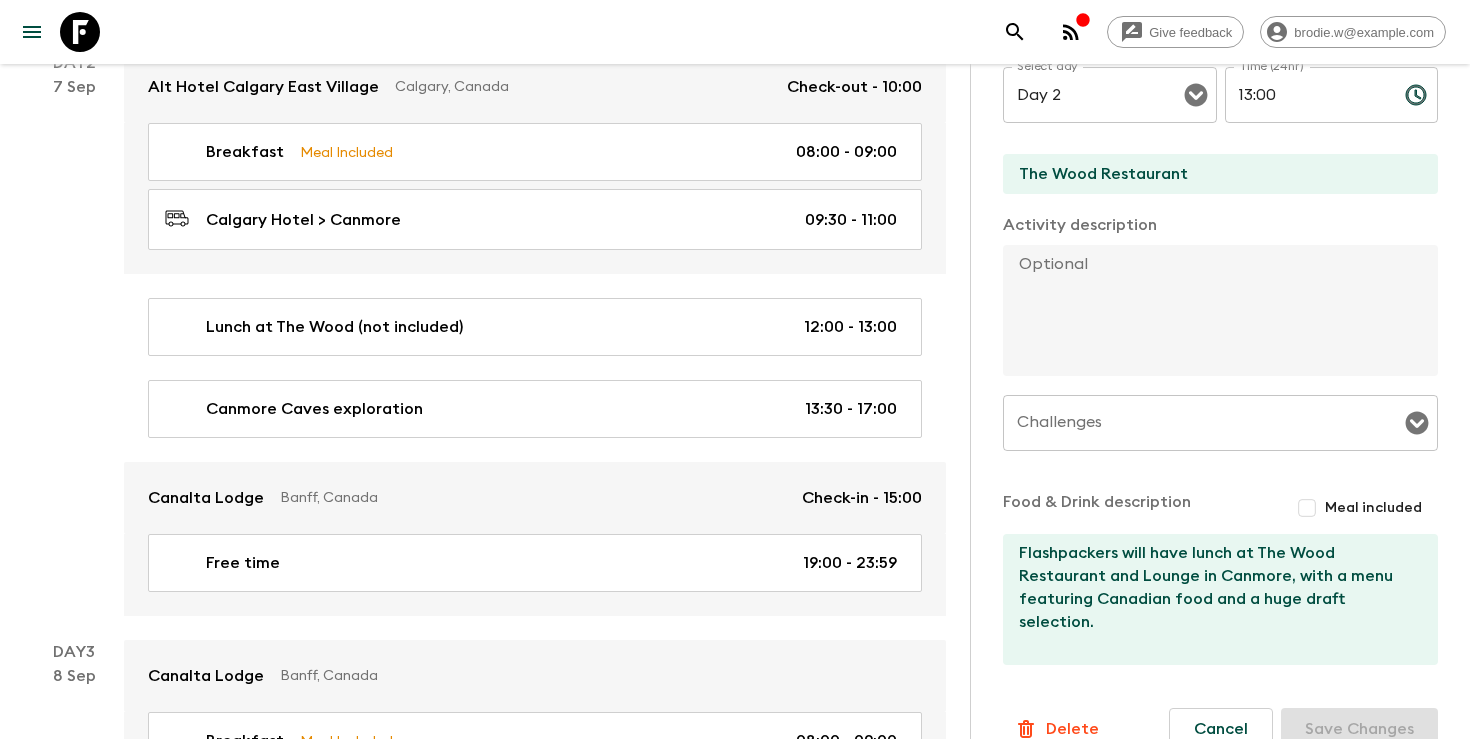 scroll, scrollTop: 594, scrollLeft: 0, axis: vertical 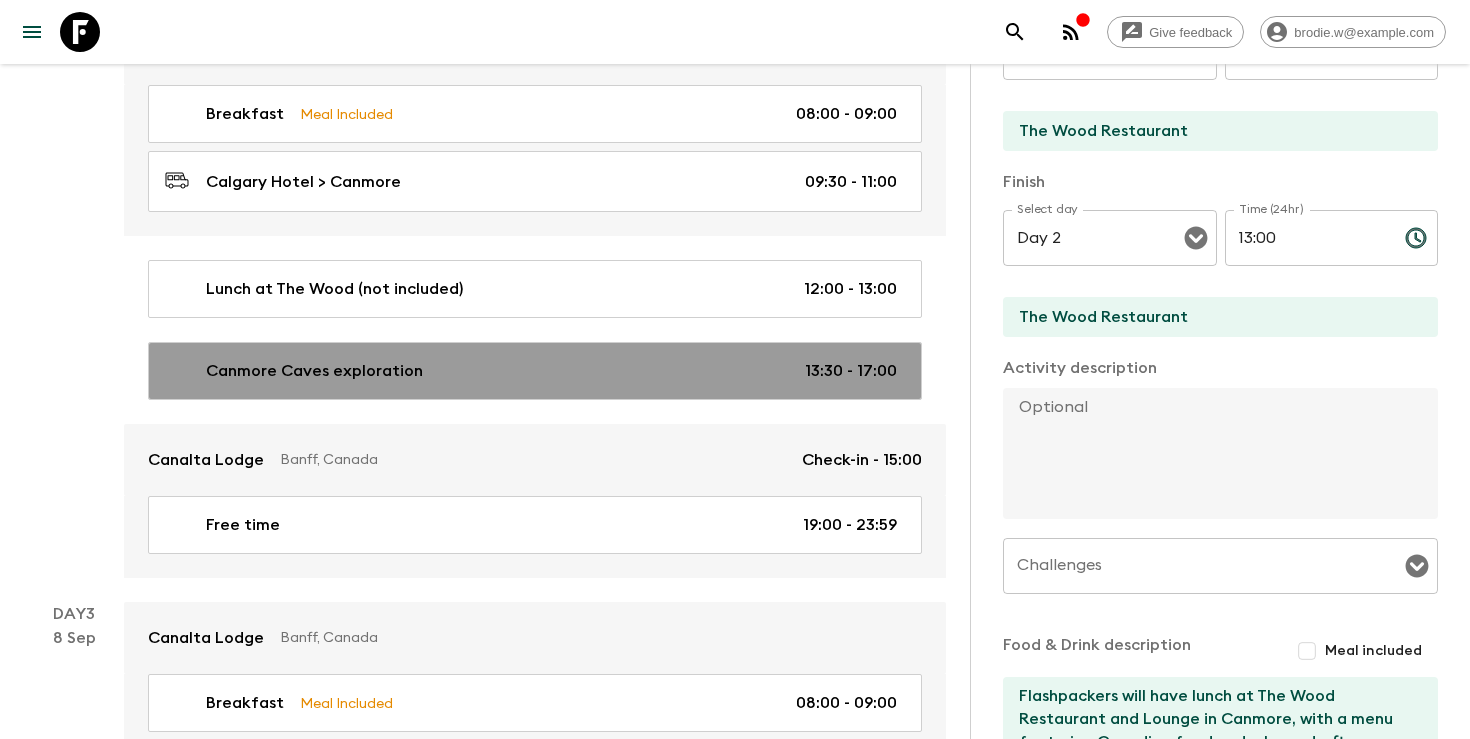 click on "Canmore Caves exploration 13:30 - 17:00" at bounding box center (531, 371) 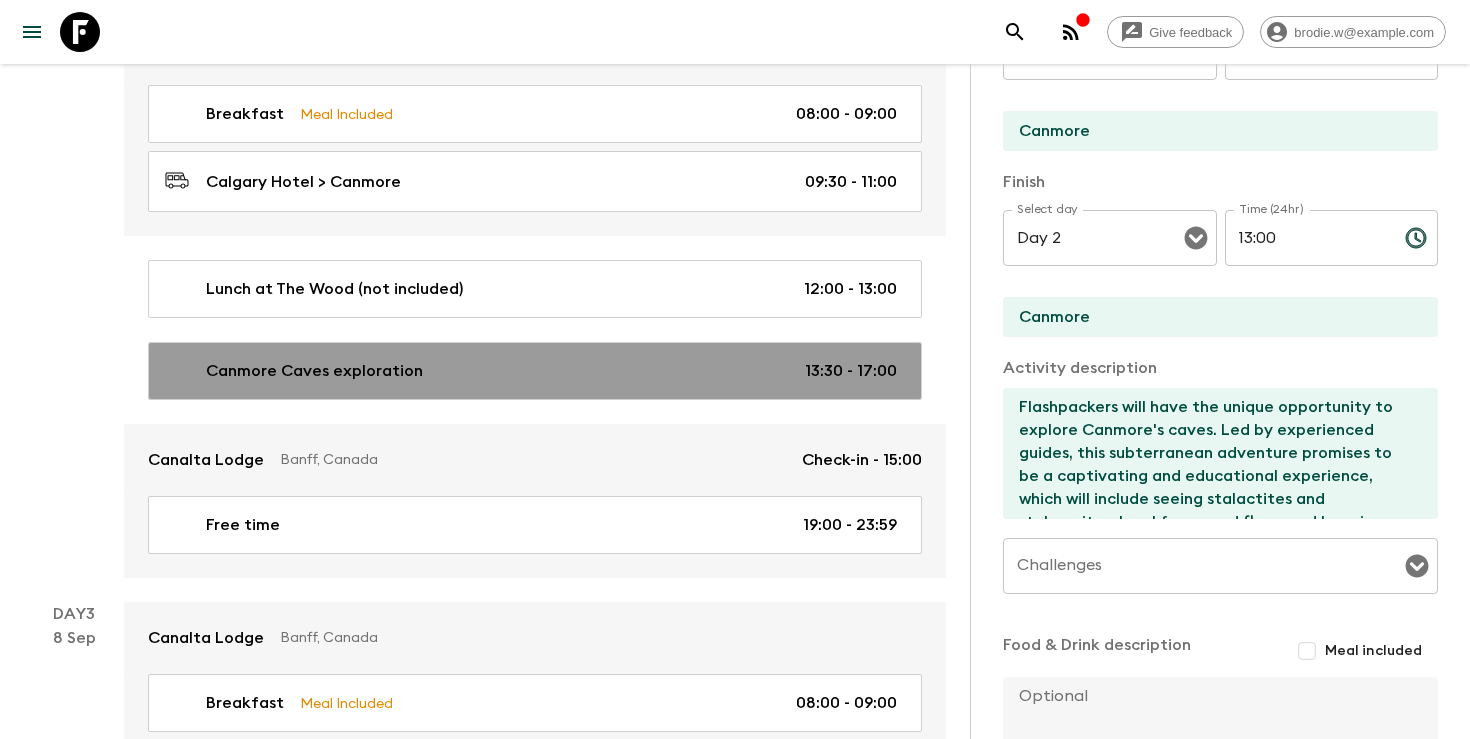type on "13:30" 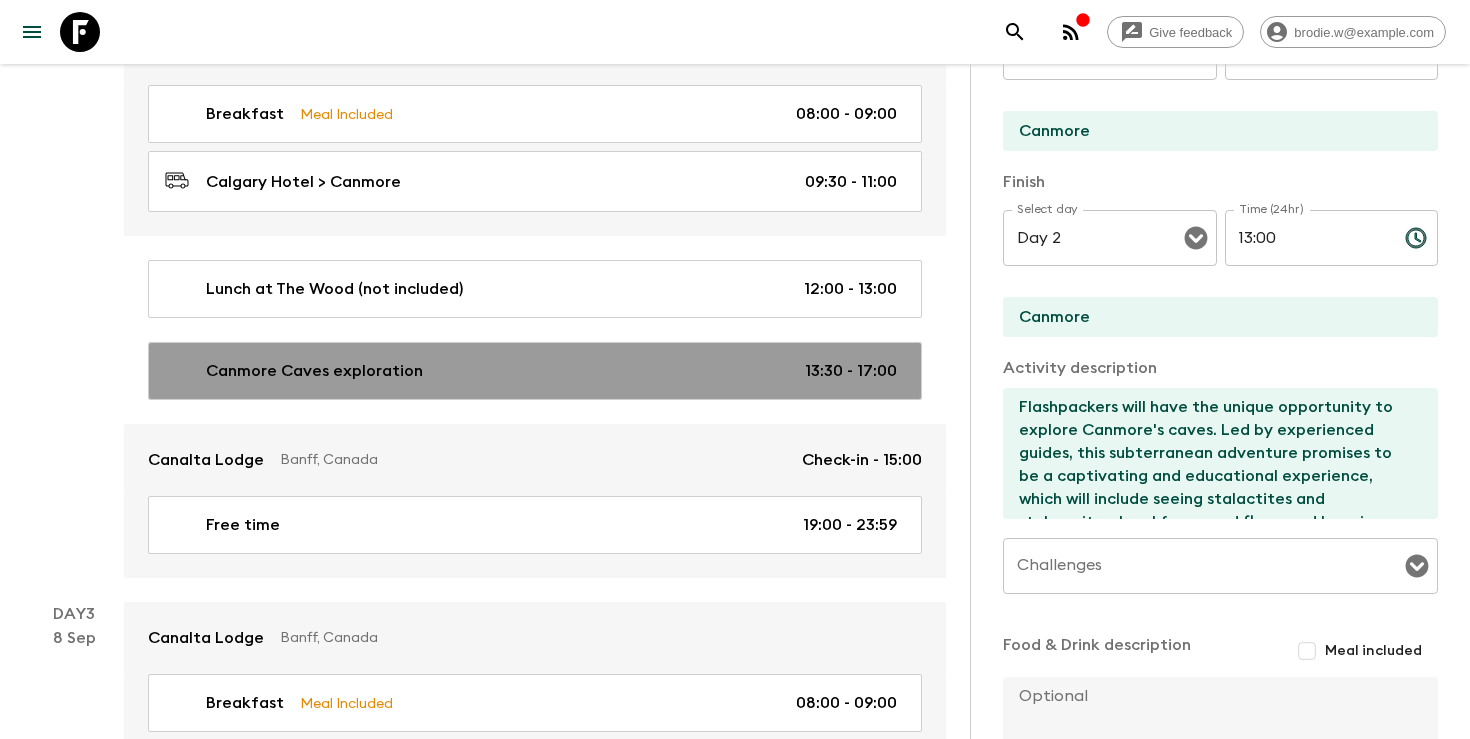 type on "17:00" 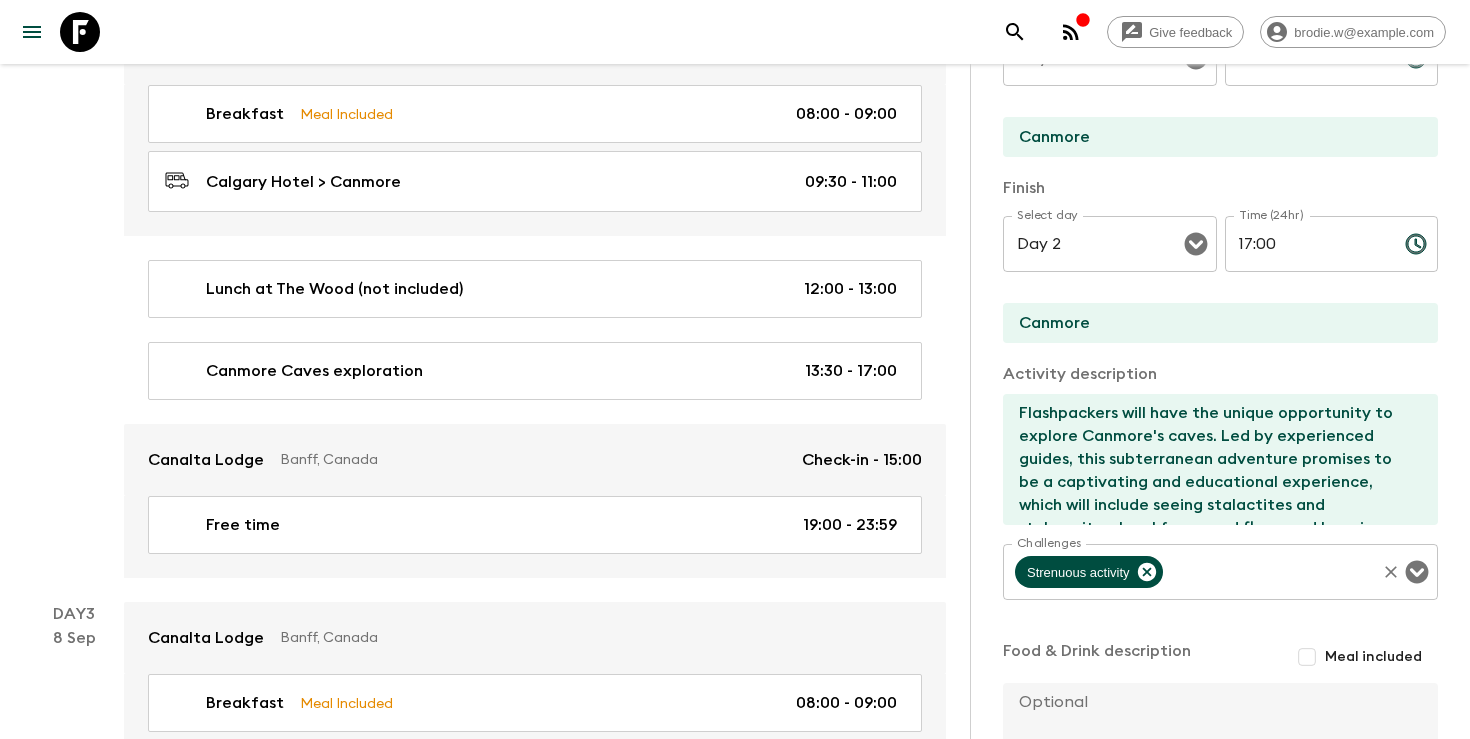 scroll, scrollTop: 511, scrollLeft: 0, axis: vertical 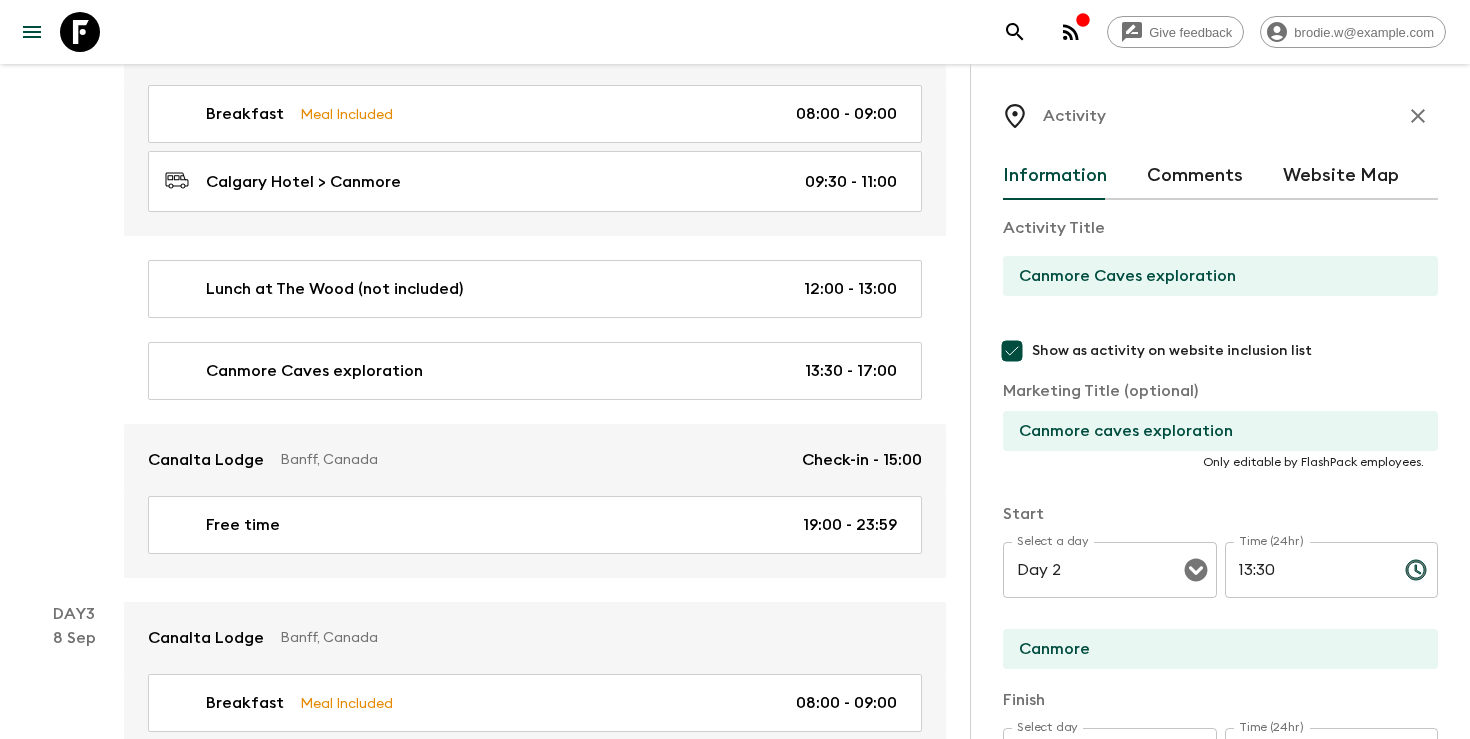 click 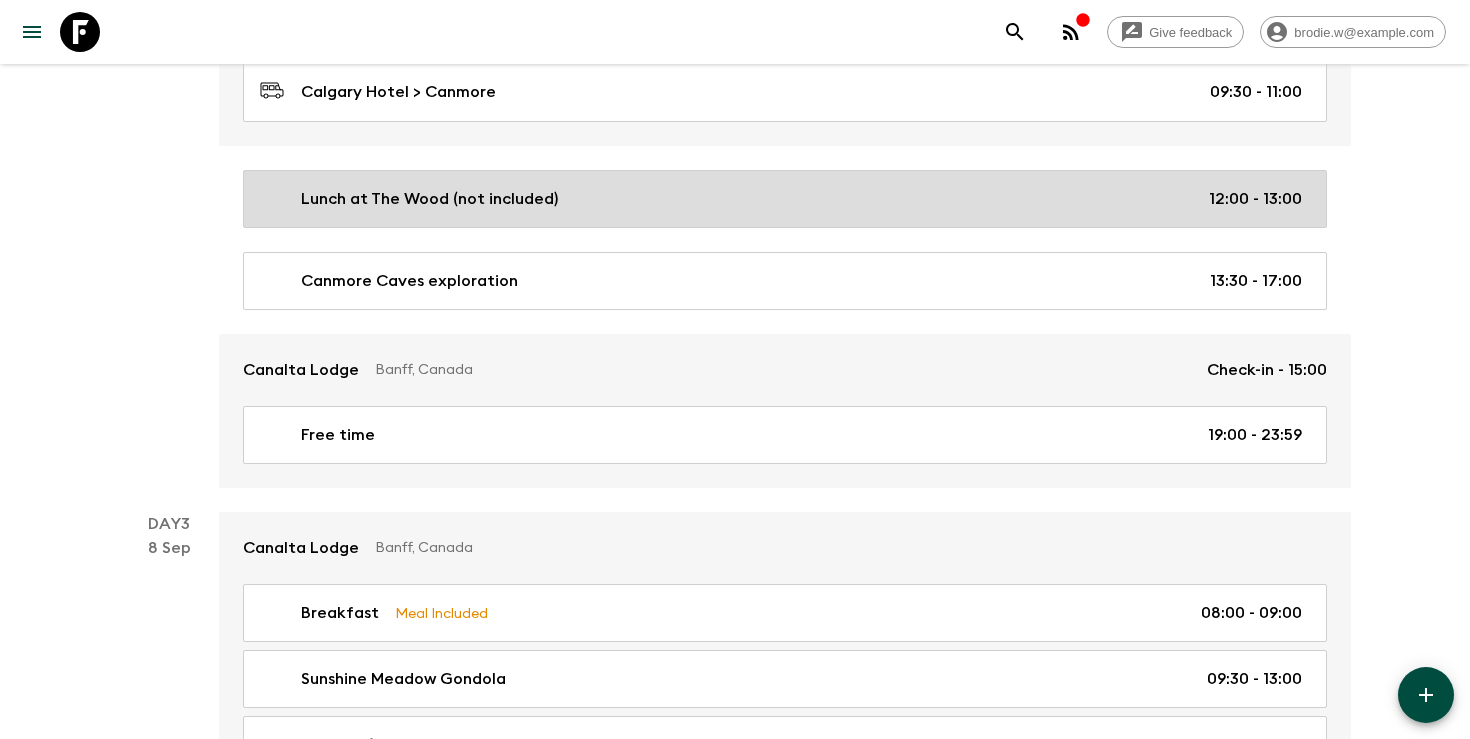scroll, scrollTop: 685, scrollLeft: 0, axis: vertical 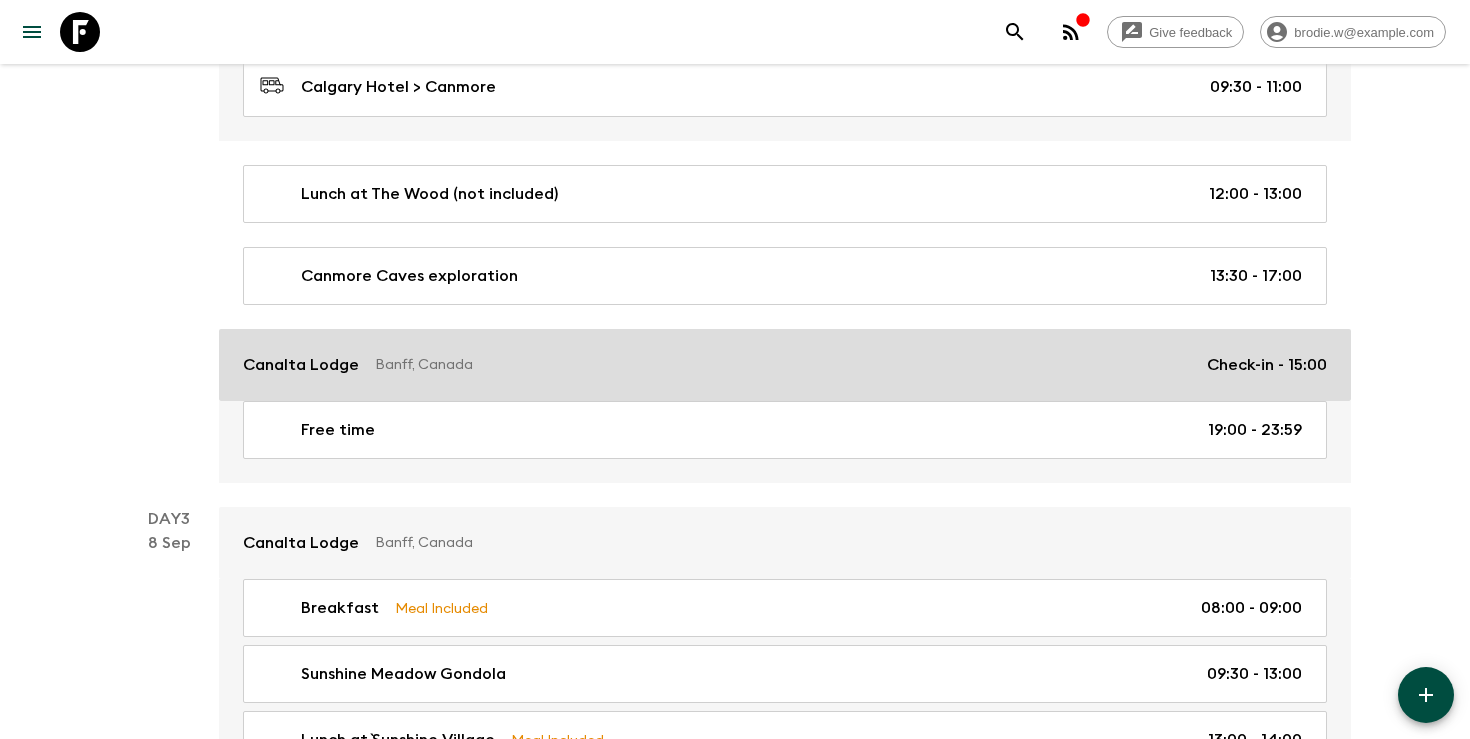 click on "Canalta Lodge Banff, Canada Check-in - 15:00" at bounding box center (785, 365) 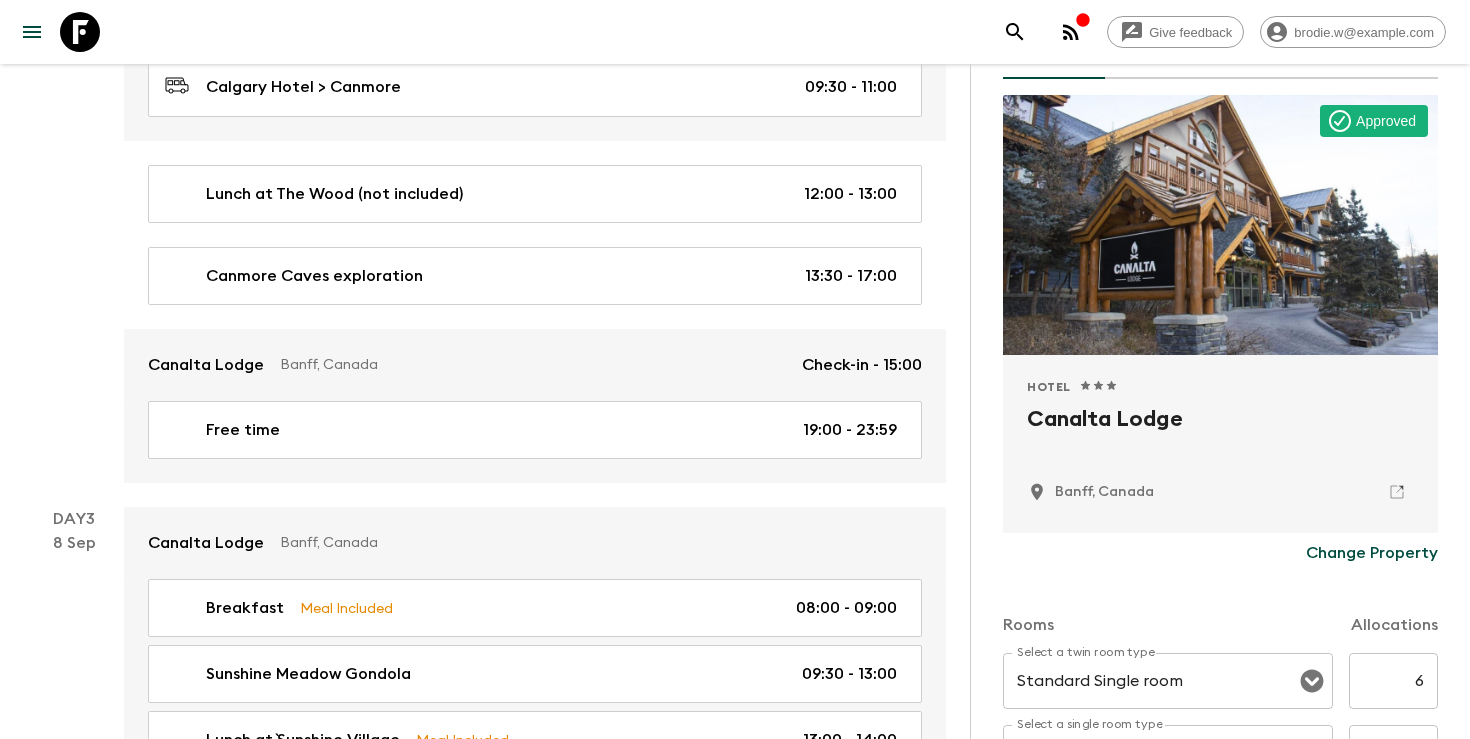 scroll, scrollTop: 139, scrollLeft: 0, axis: vertical 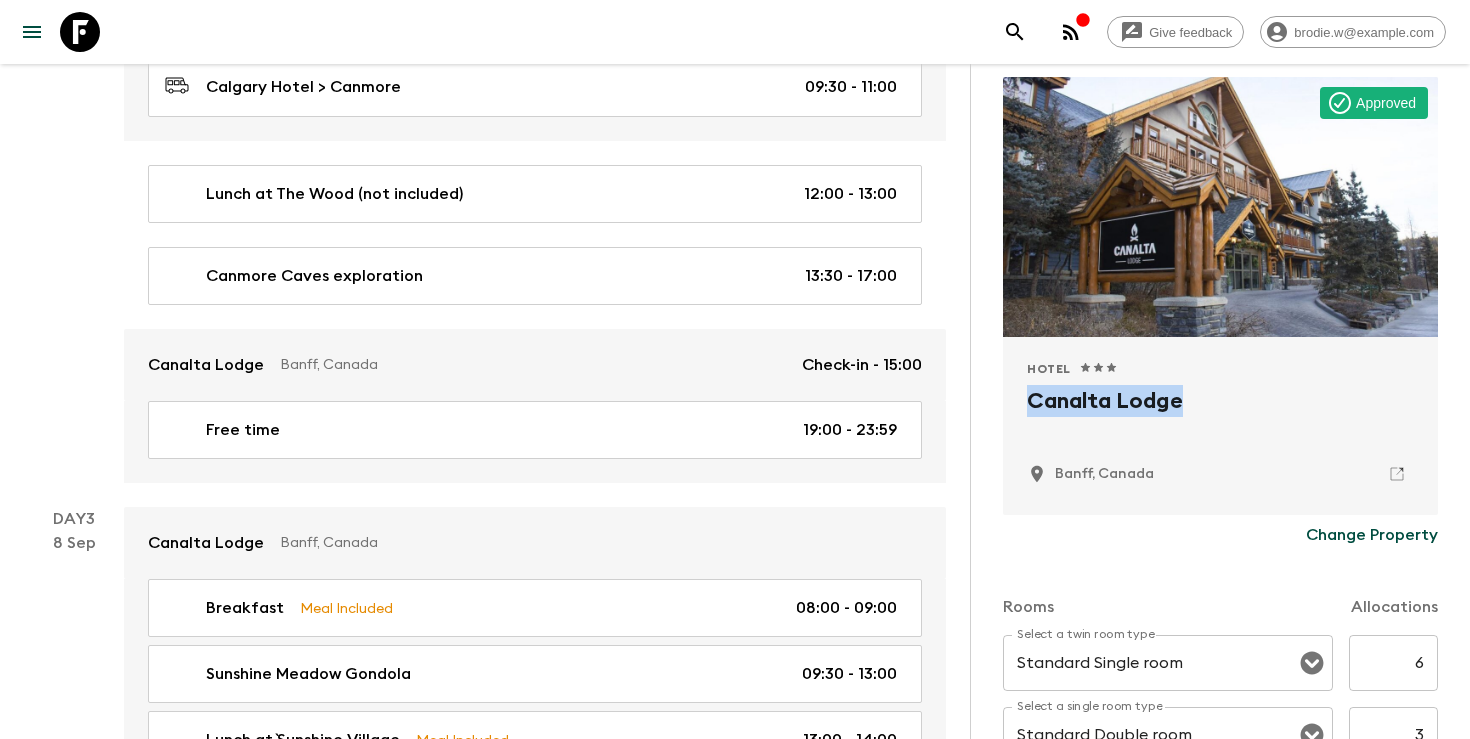 drag, startPoint x: 1207, startPoint y: 405, endPoint x: 997, endPoint y: 406, distance: 210.00238 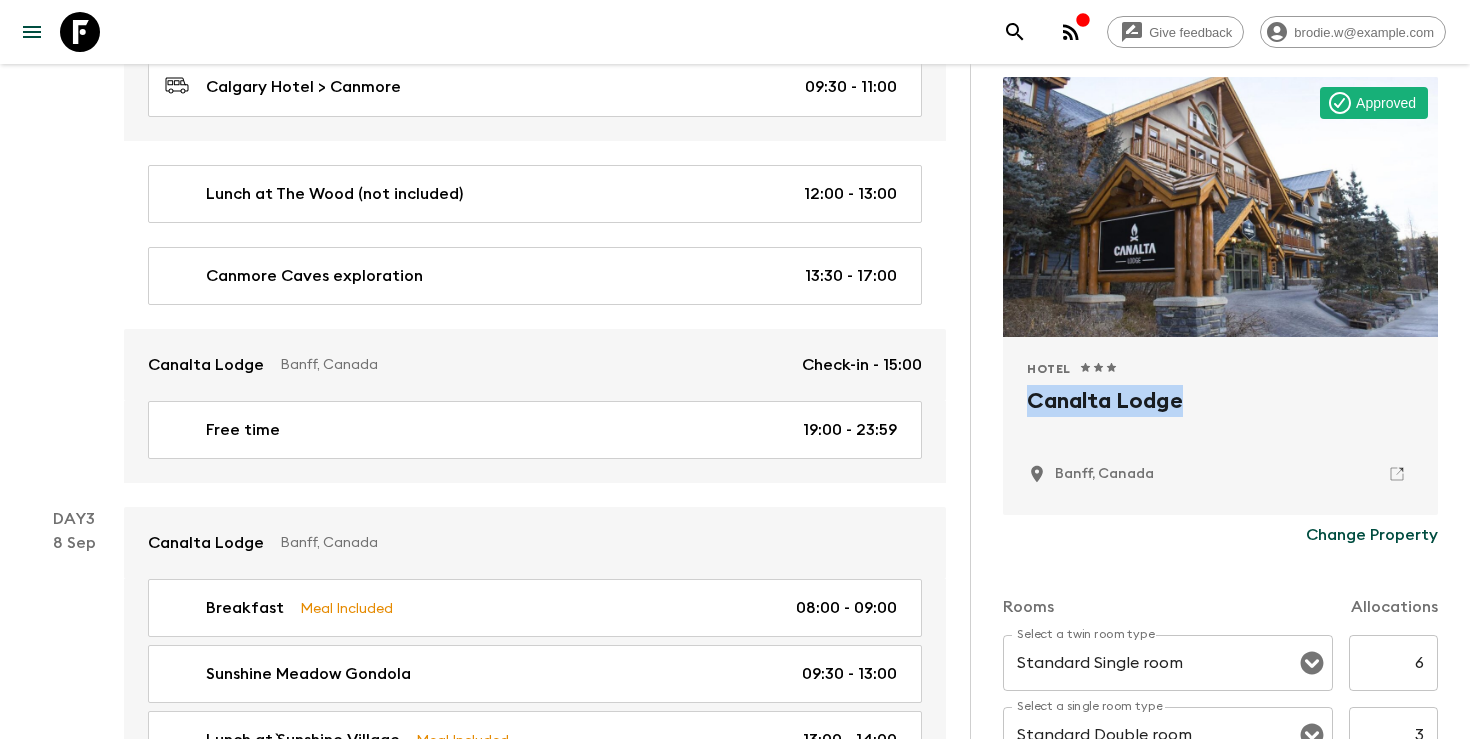 scroll, scrollTop: 0, scrollLeft: 0, axis: both 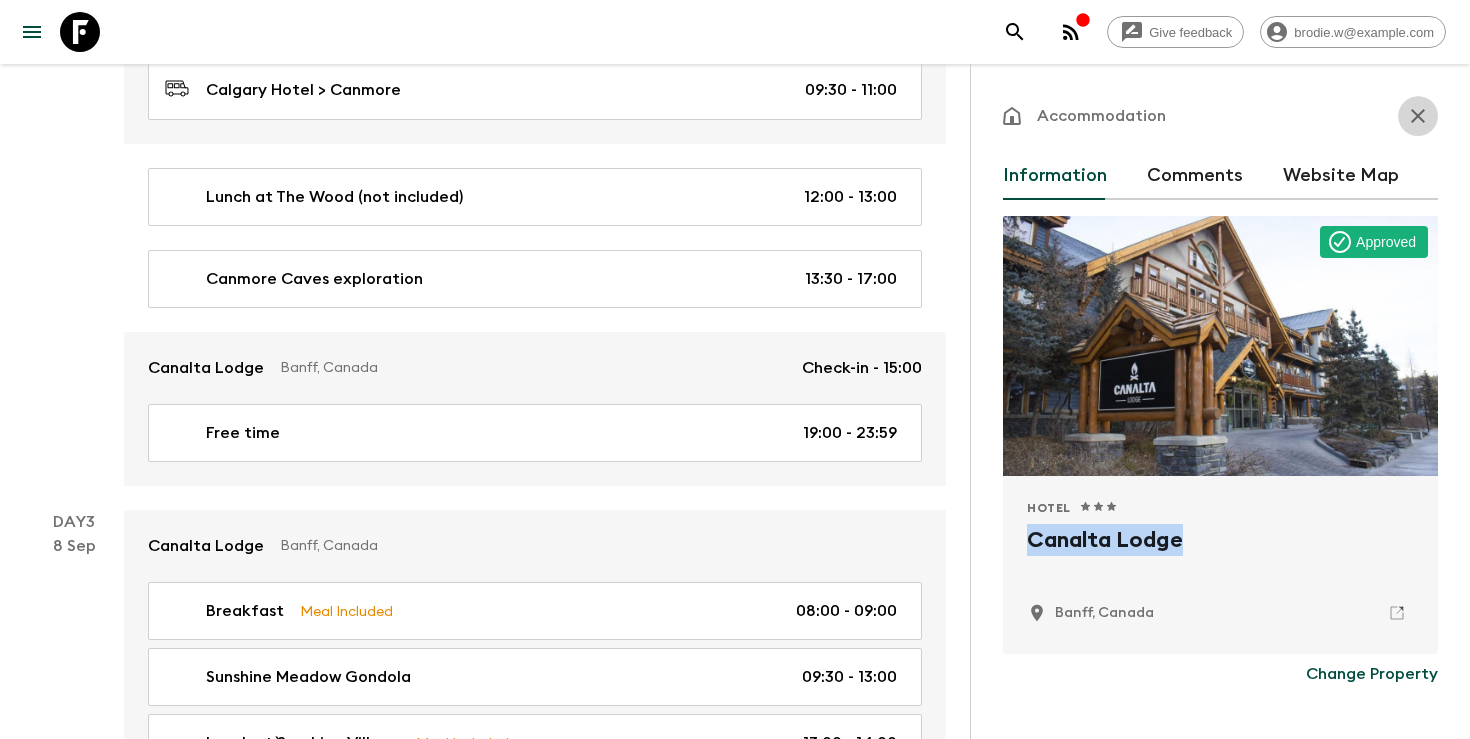 click 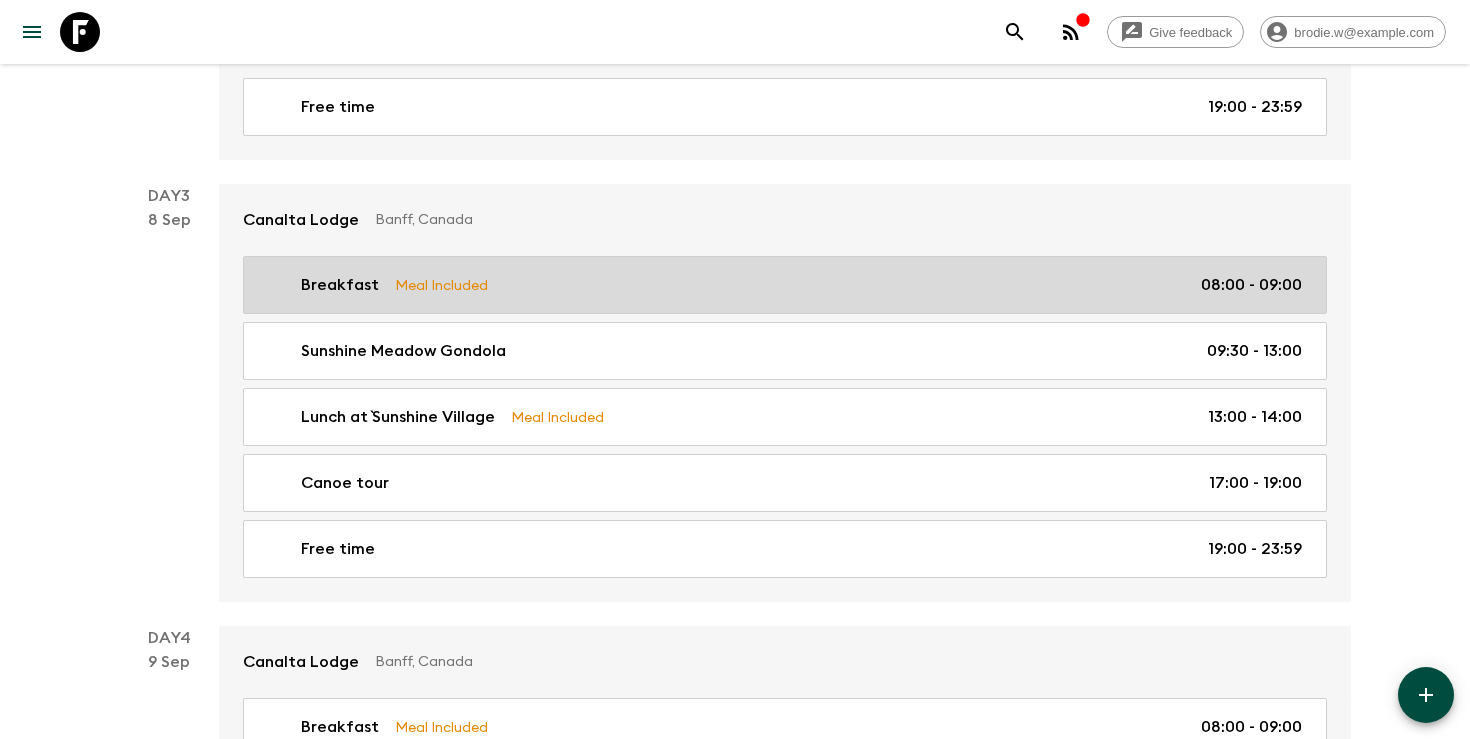 scroll, scrollTop: 995, scrollLeft: 0, axis: vertical 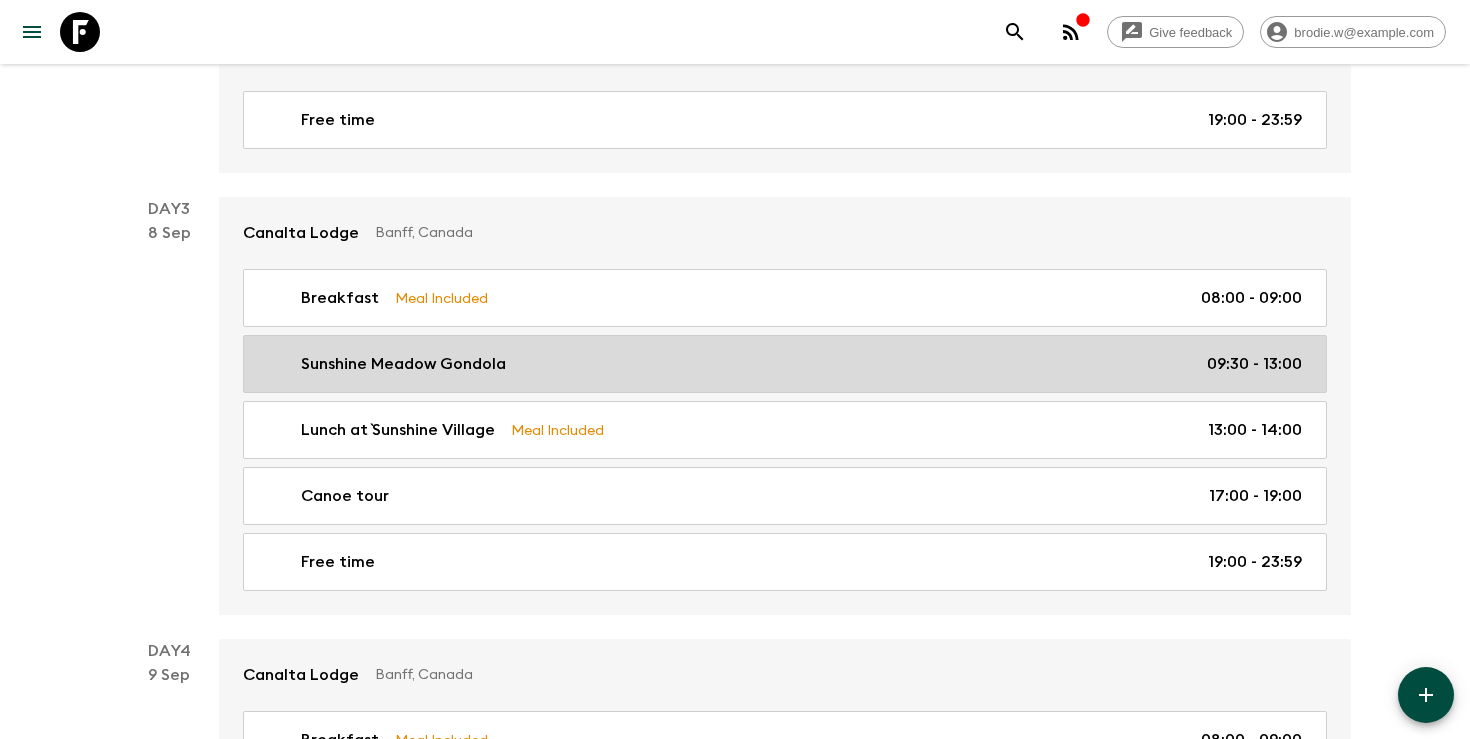 click on "Sunshine Meadow Gondola 09:30 - 13:00" at bounding box center [781, 364] 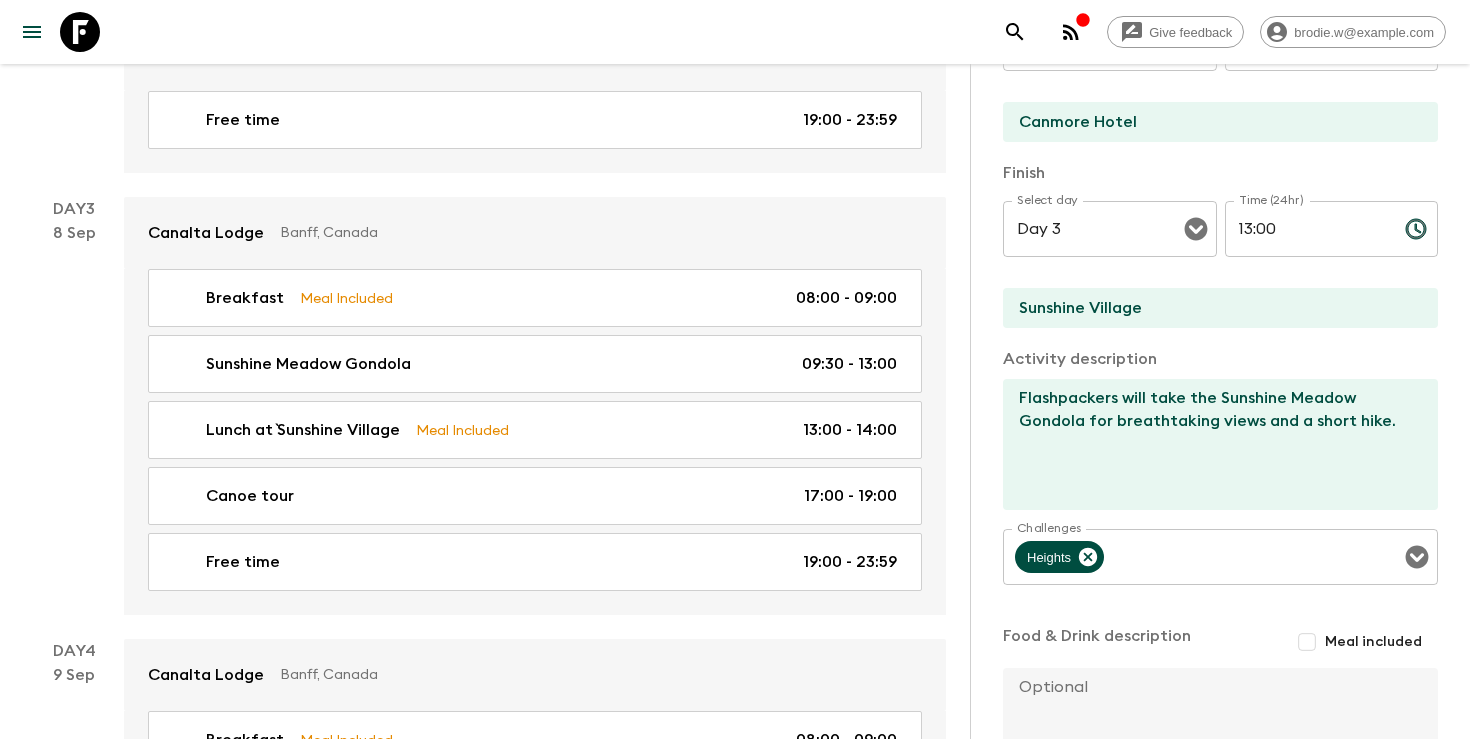scroll, scrollTop: 528, scrollLeft: 0, axis: vertical 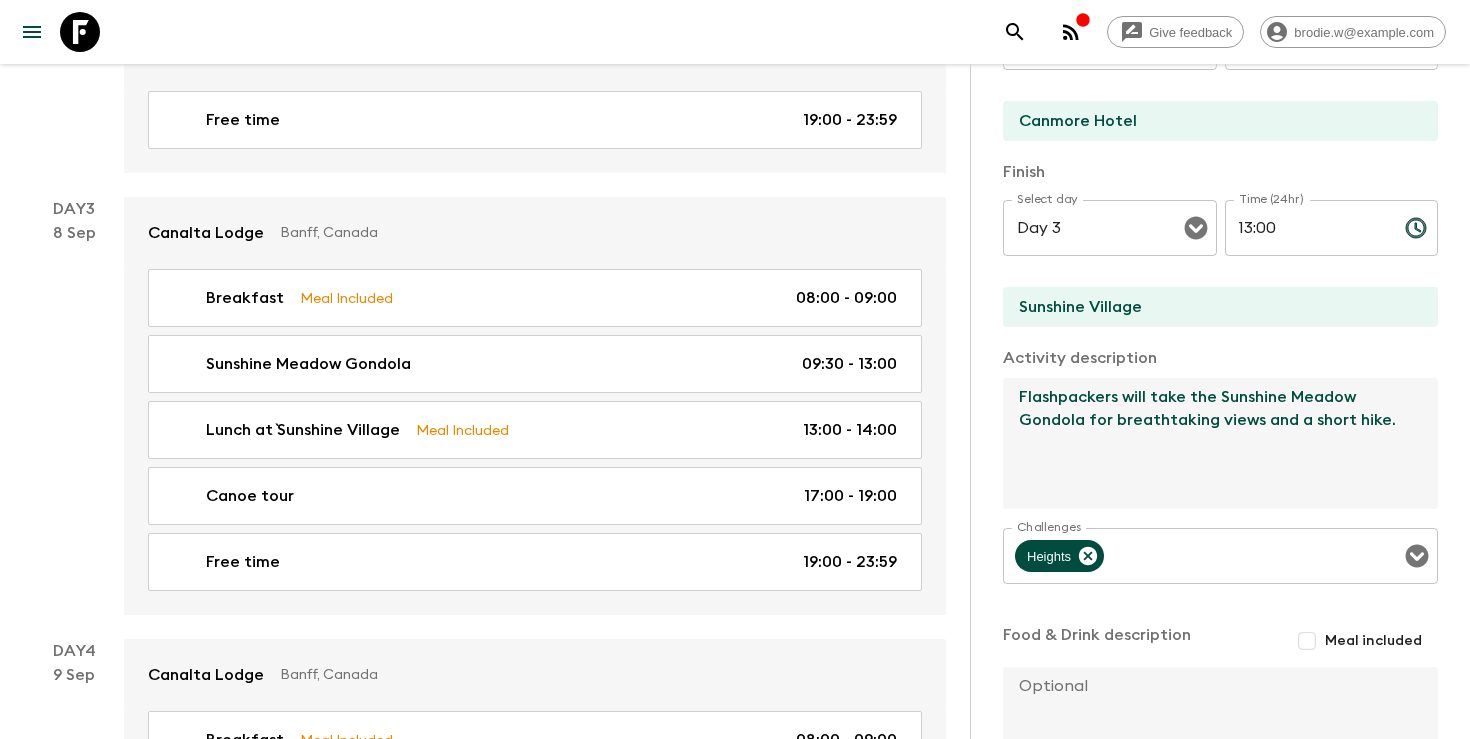 drag, startPoint x: 1223, startPoint y: 394, endPoint x: 1085, endPoint y: 411, distance: 139.04315 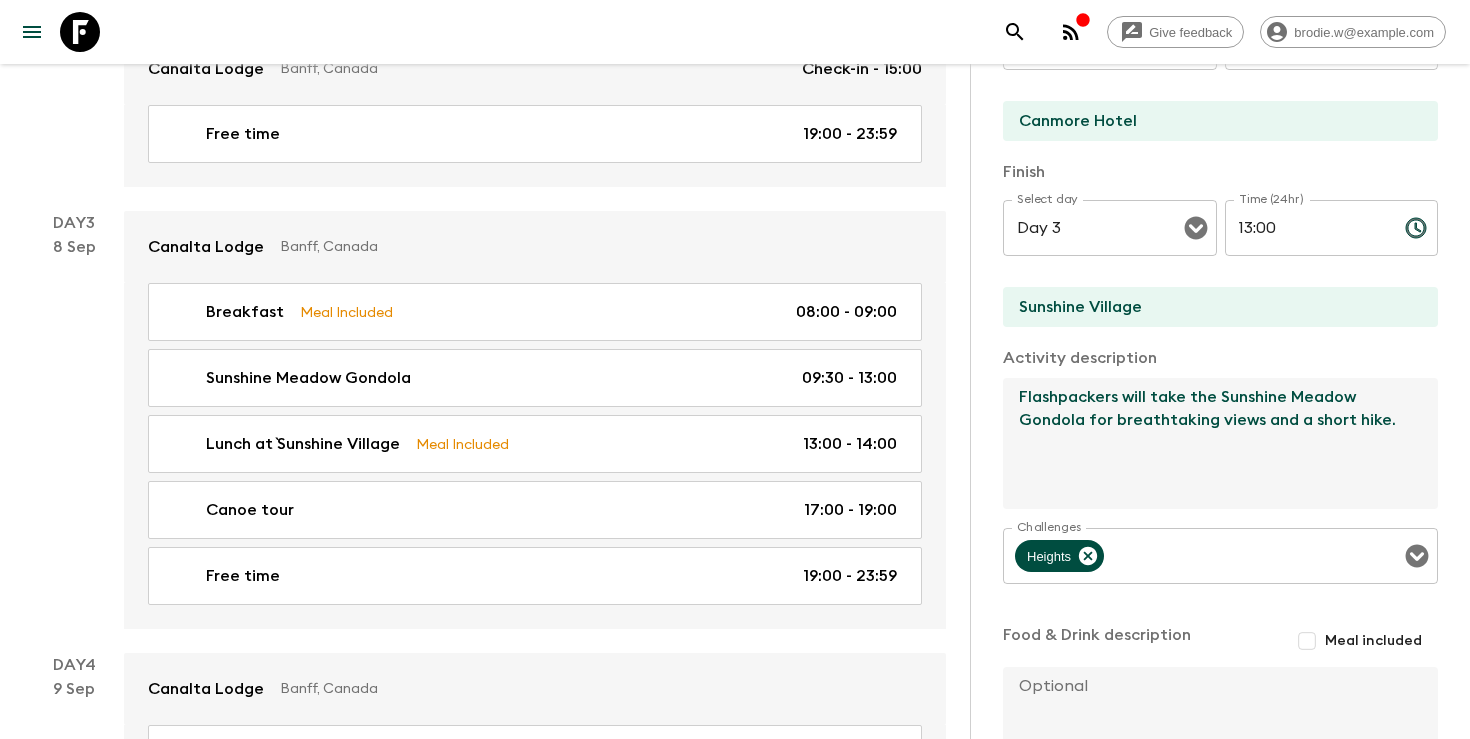 scroll, scrollTop: 979, scrollLeft: 0, axis: vertical 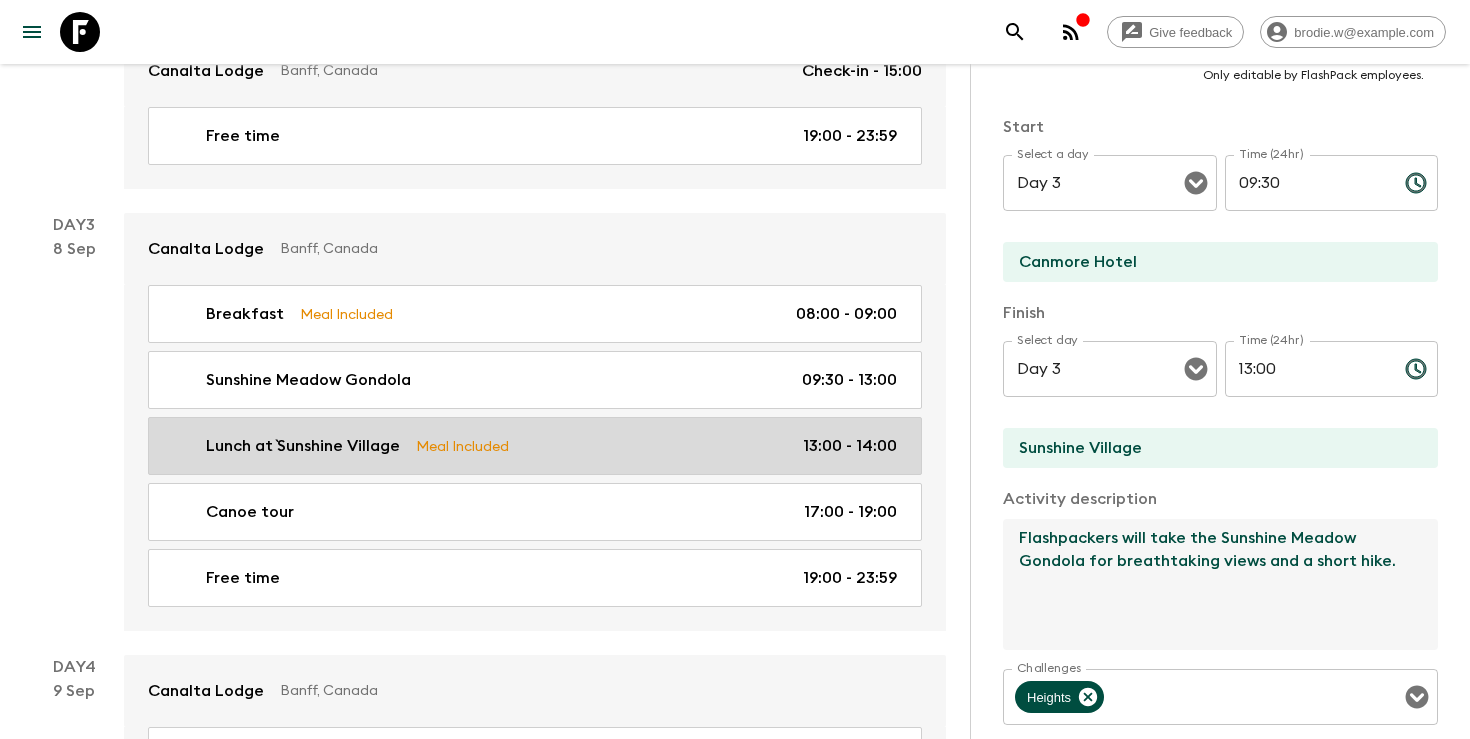 click on "Lunch at `Sunshine Village Meal Included 13:00 - 14:00" at bounding box center [531, 446] 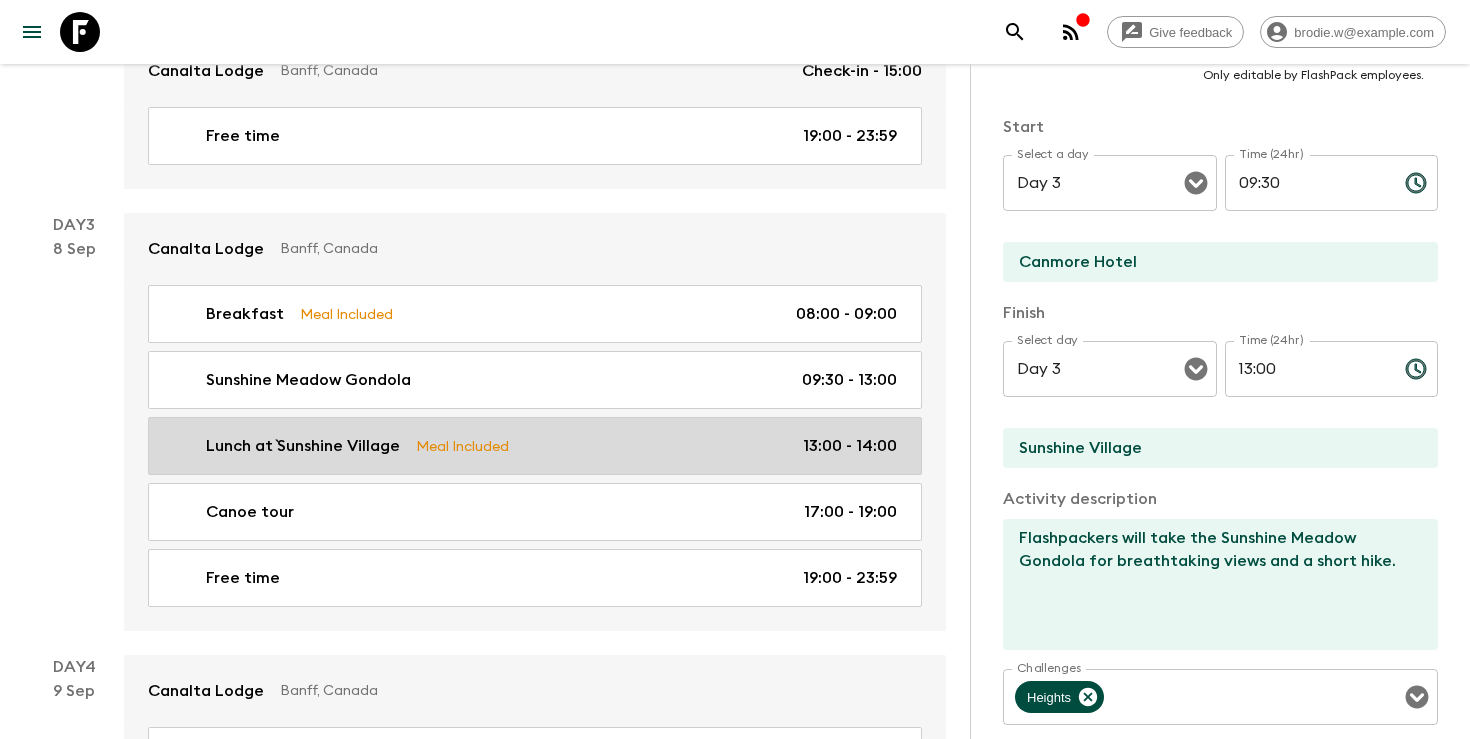 type on "Lunch at `Sunshine Village" 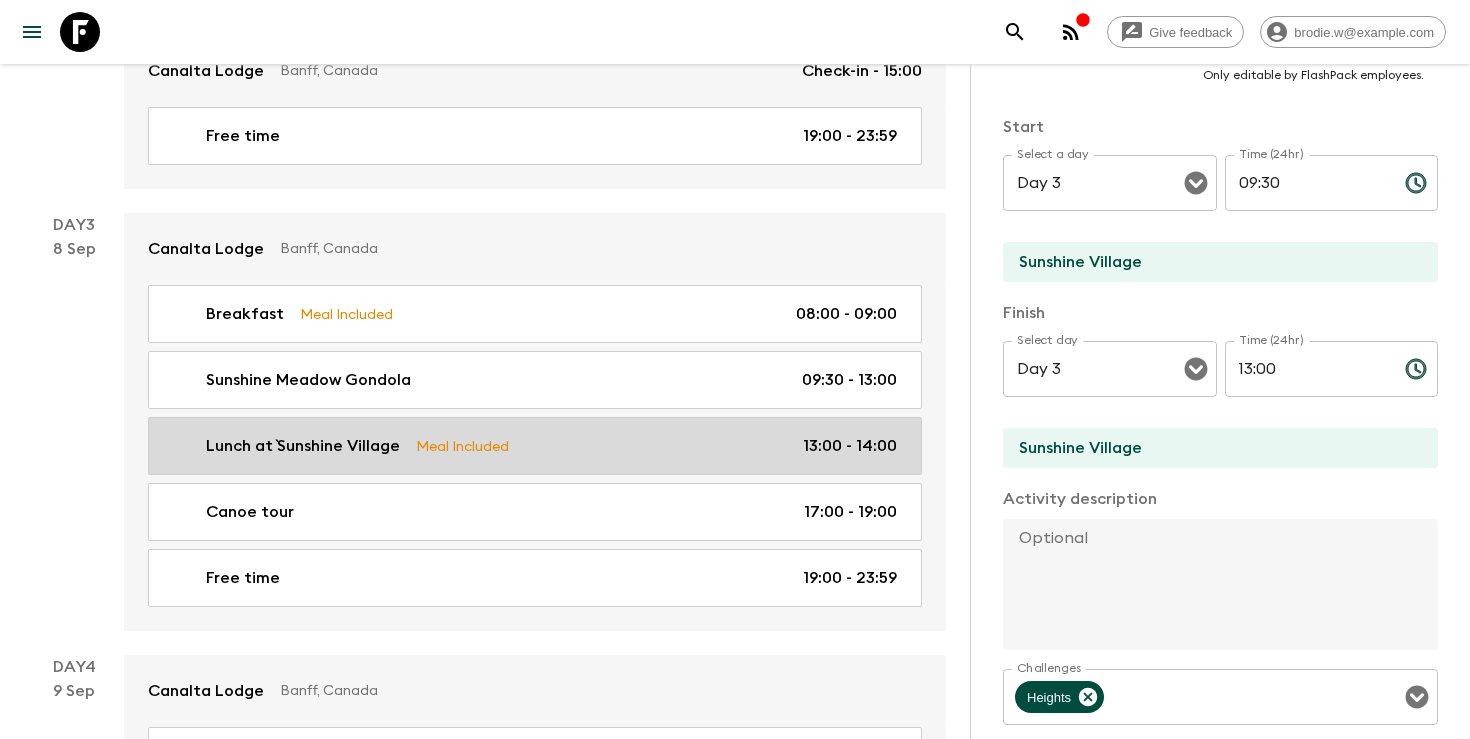 type on "13:00" 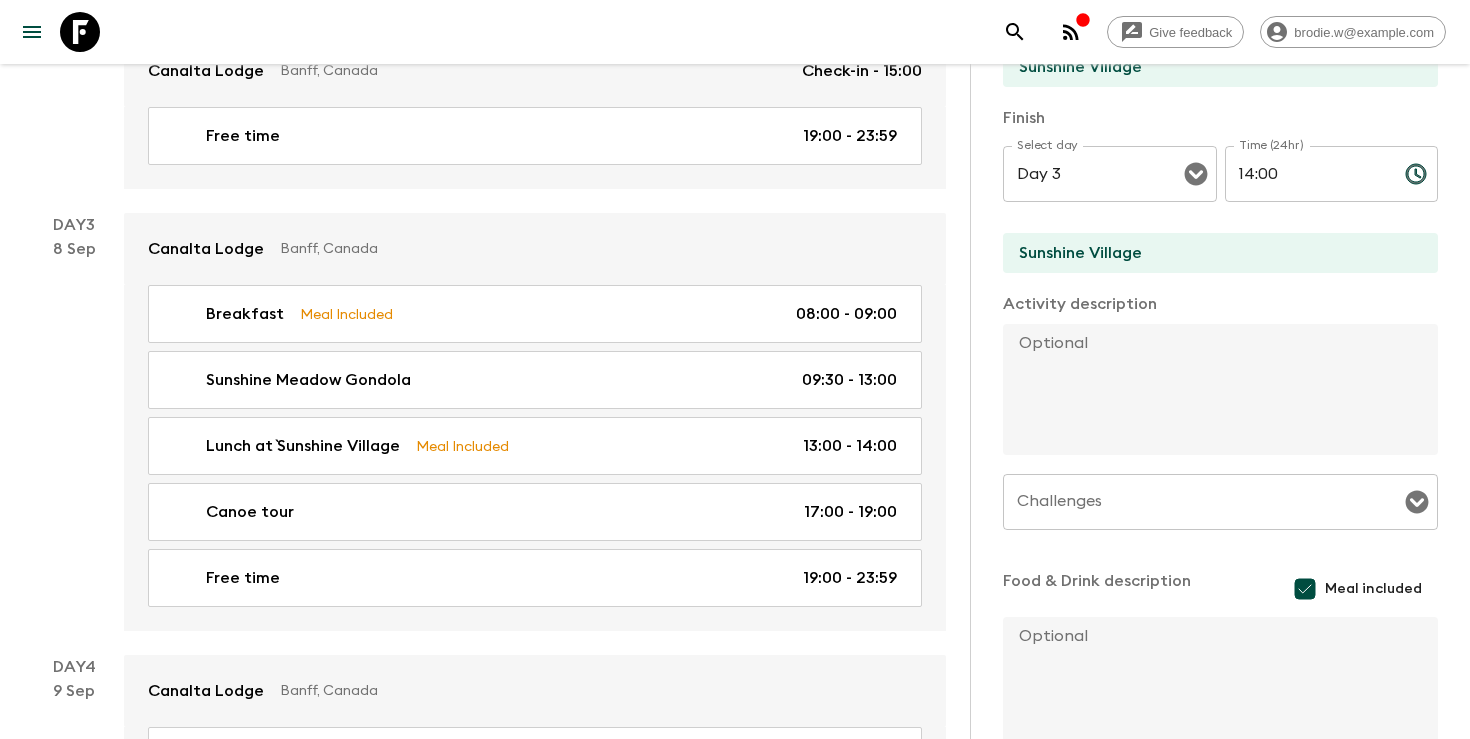 scroll, scrollTop: 481, scrollLeft: 0, axis: vertical 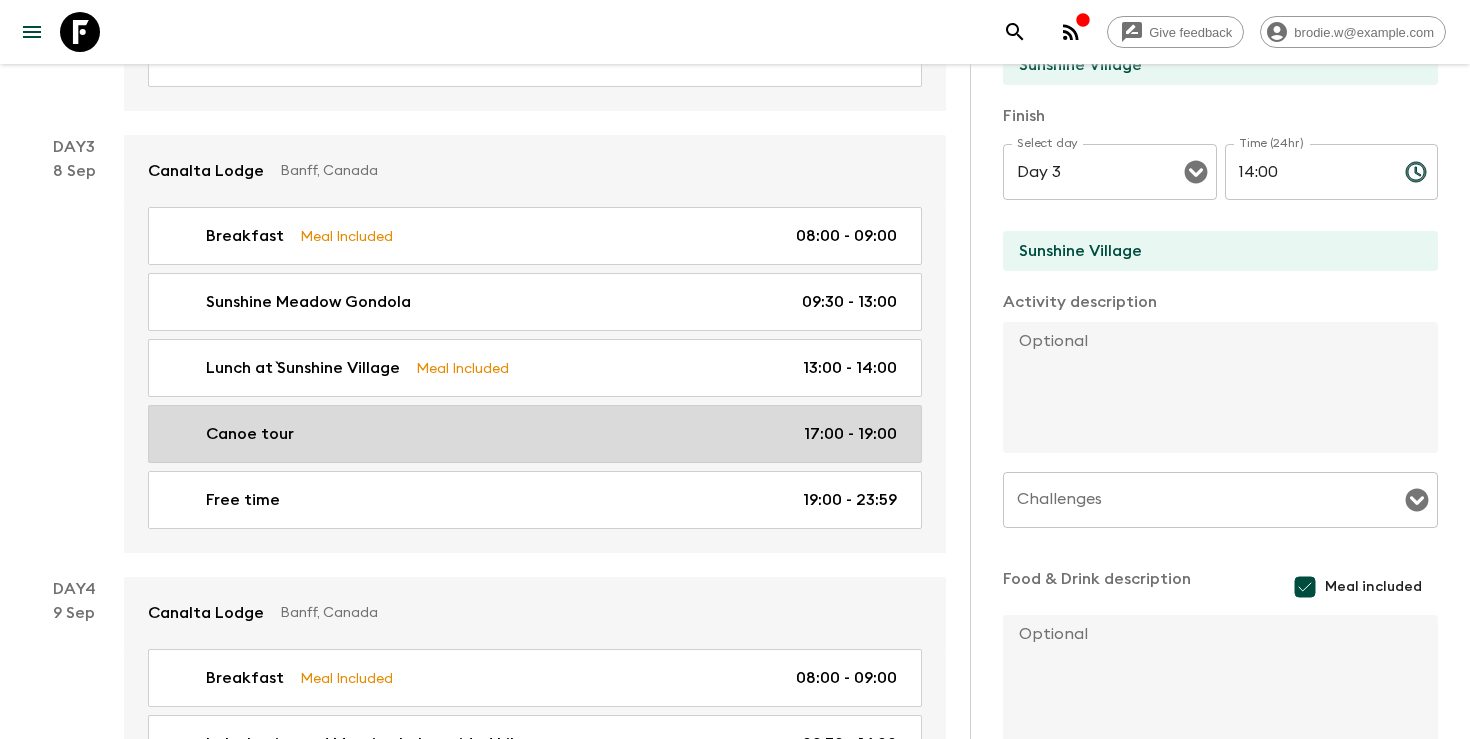 click on "Canoe tour 17:00 - 19:00" at bounding box center (531, 434) 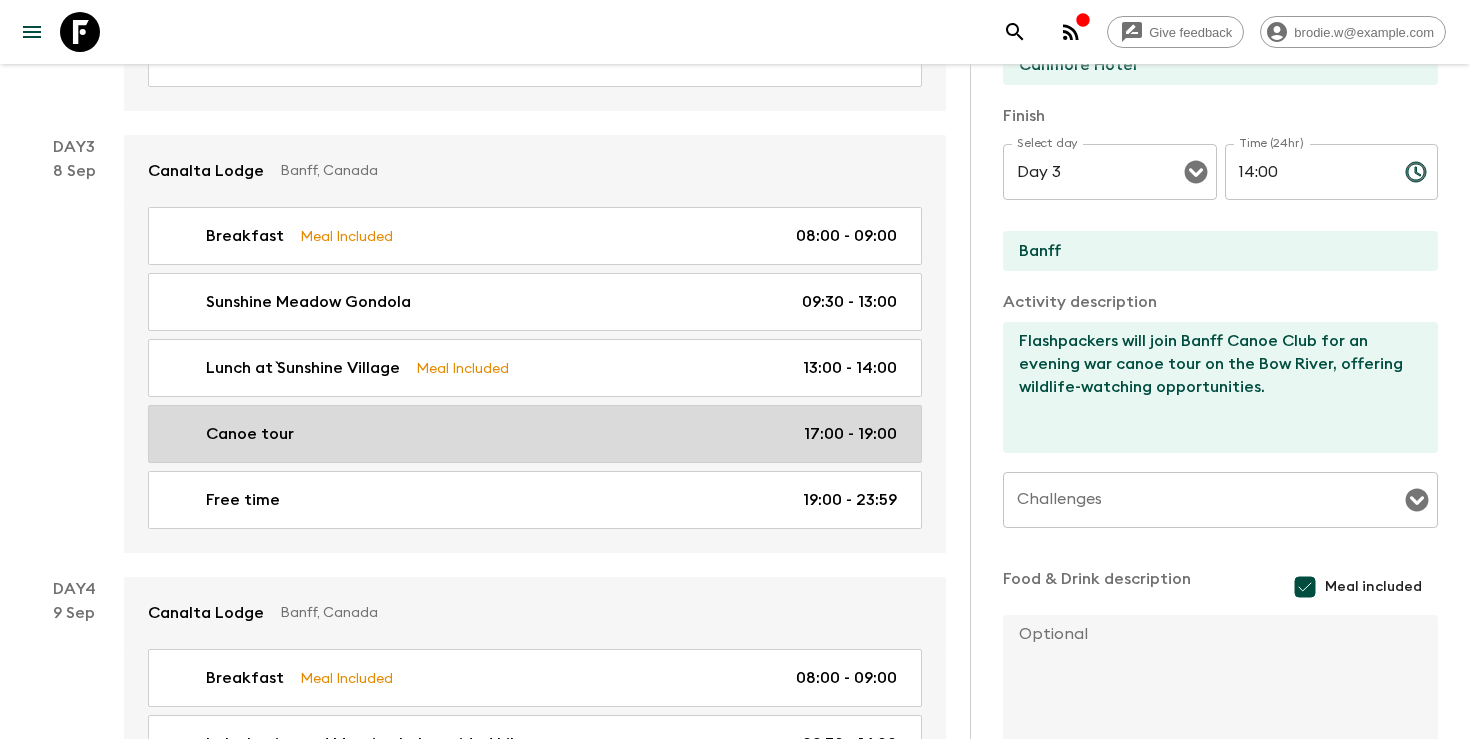 type on "17:00" 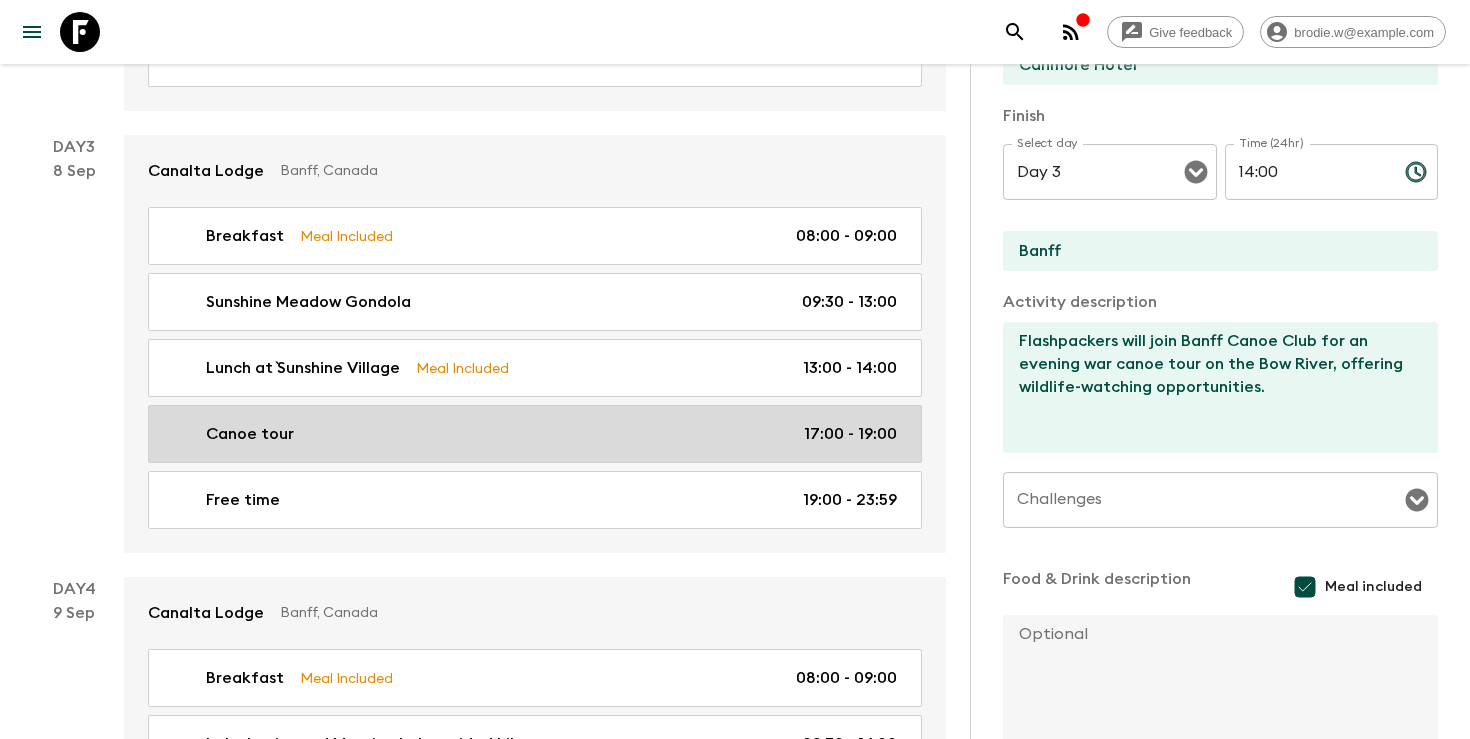 type on "19:00" 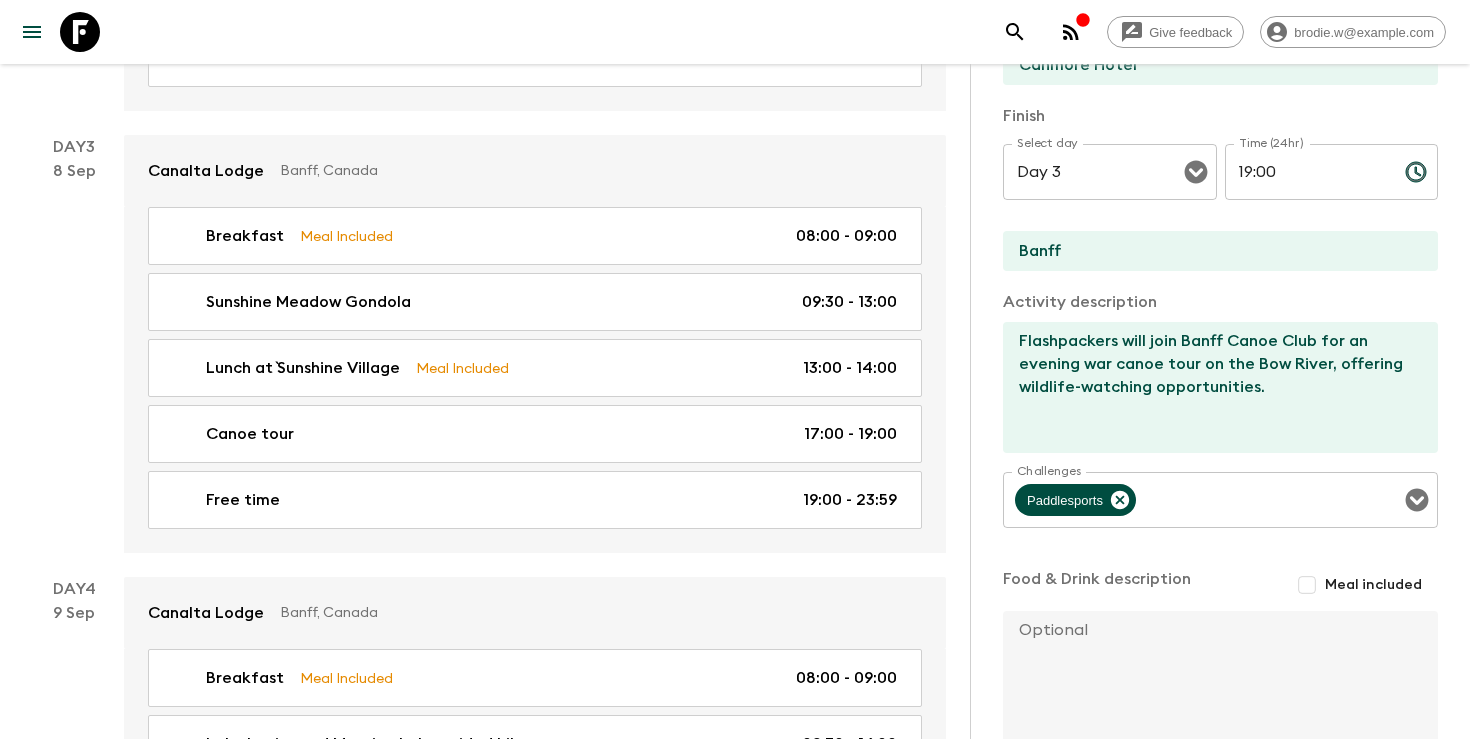 scroll, scrollTop: 563, scrollLeft: 0, axis: vertical 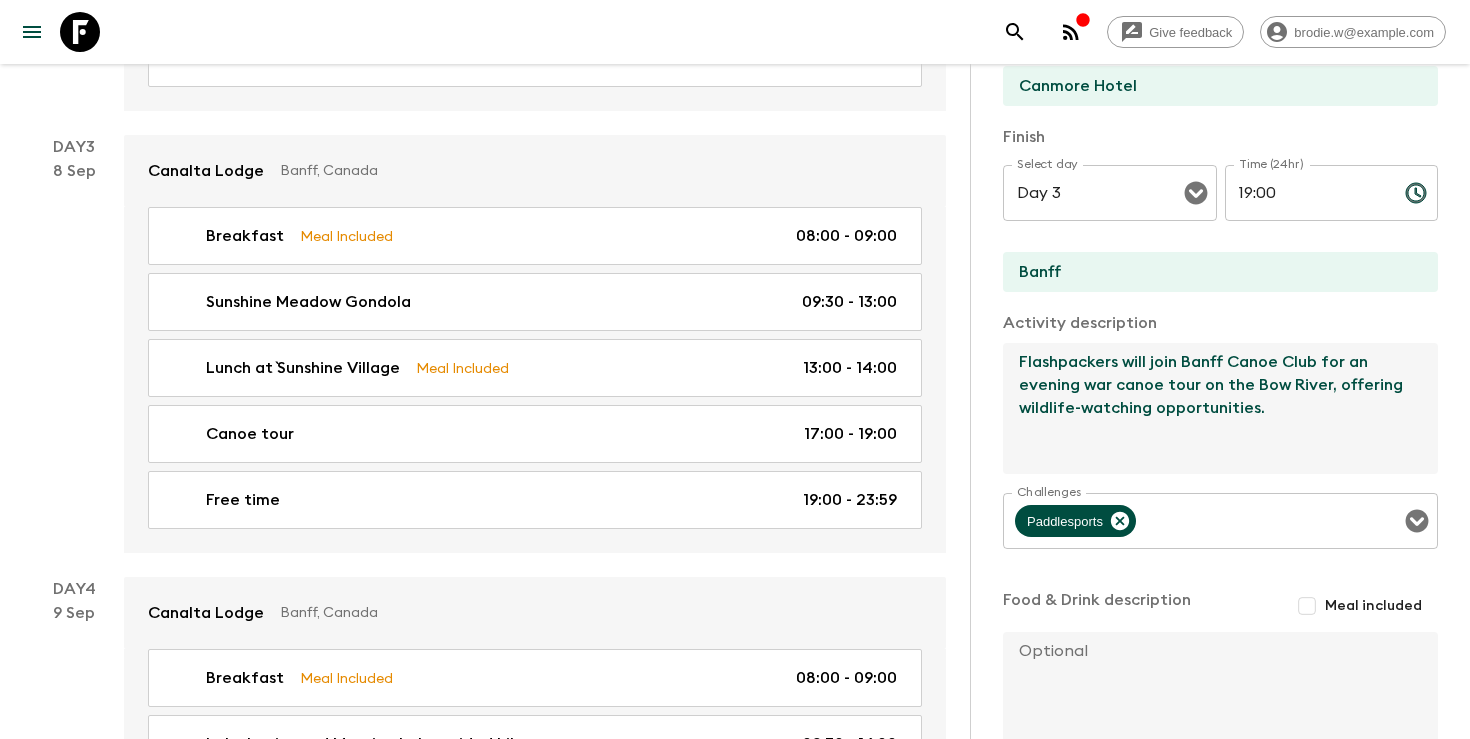 drag, startPoint x: 1324, startPoint y: 386, endPoint x: 1256, endPoint y: 386, distance: 68 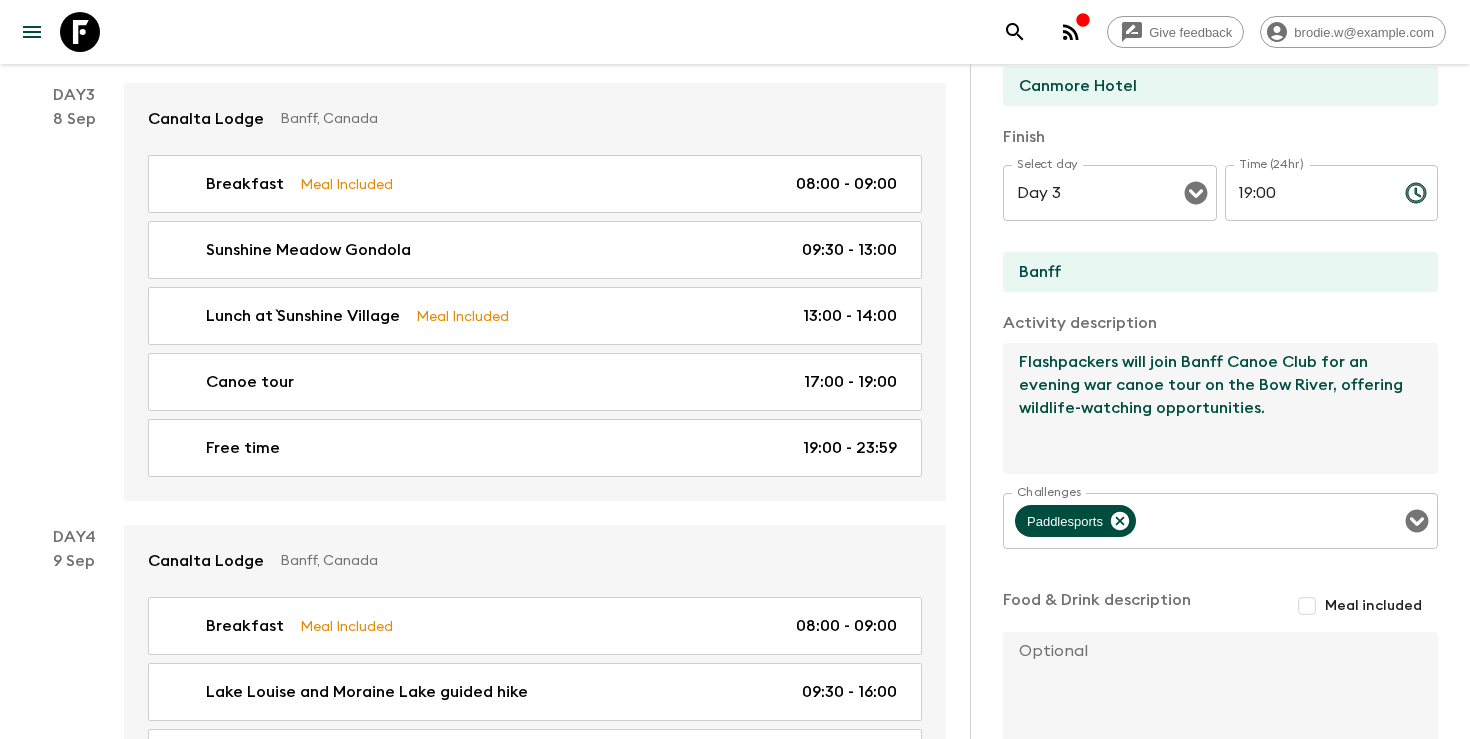 scroll, scrollTop: 1110, scrollLeft: 0, axis: vertical 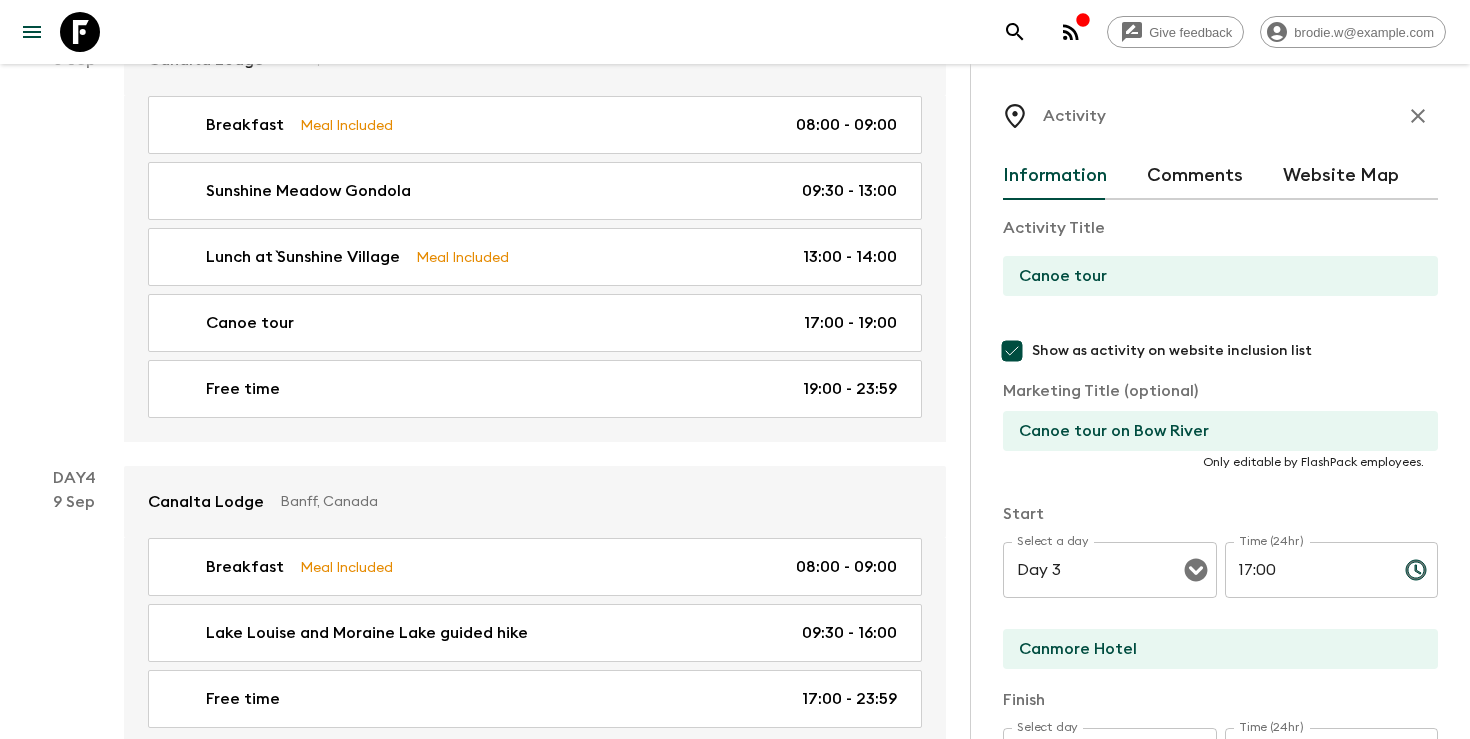 click 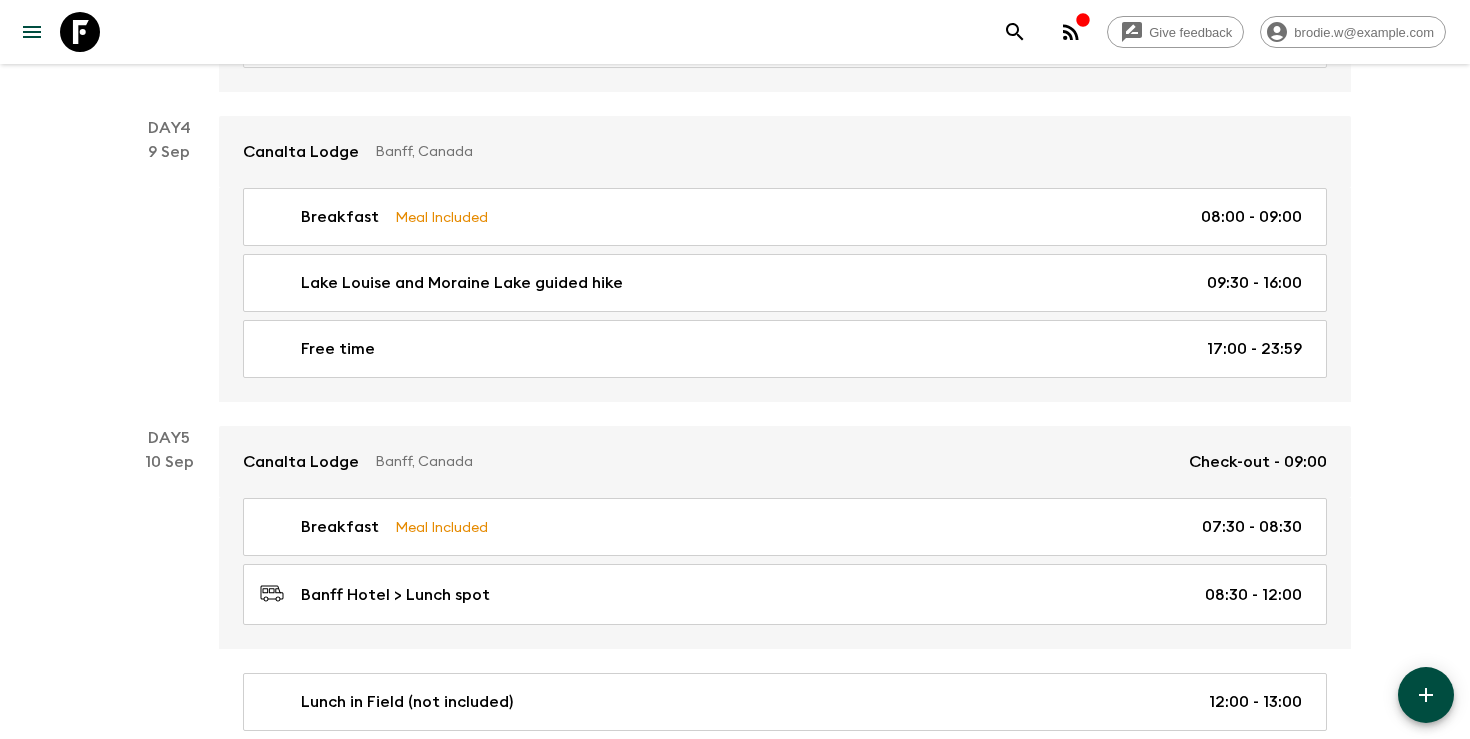 scroll, scrollTop: 1520, scrollLeft: 0, axis: vertical 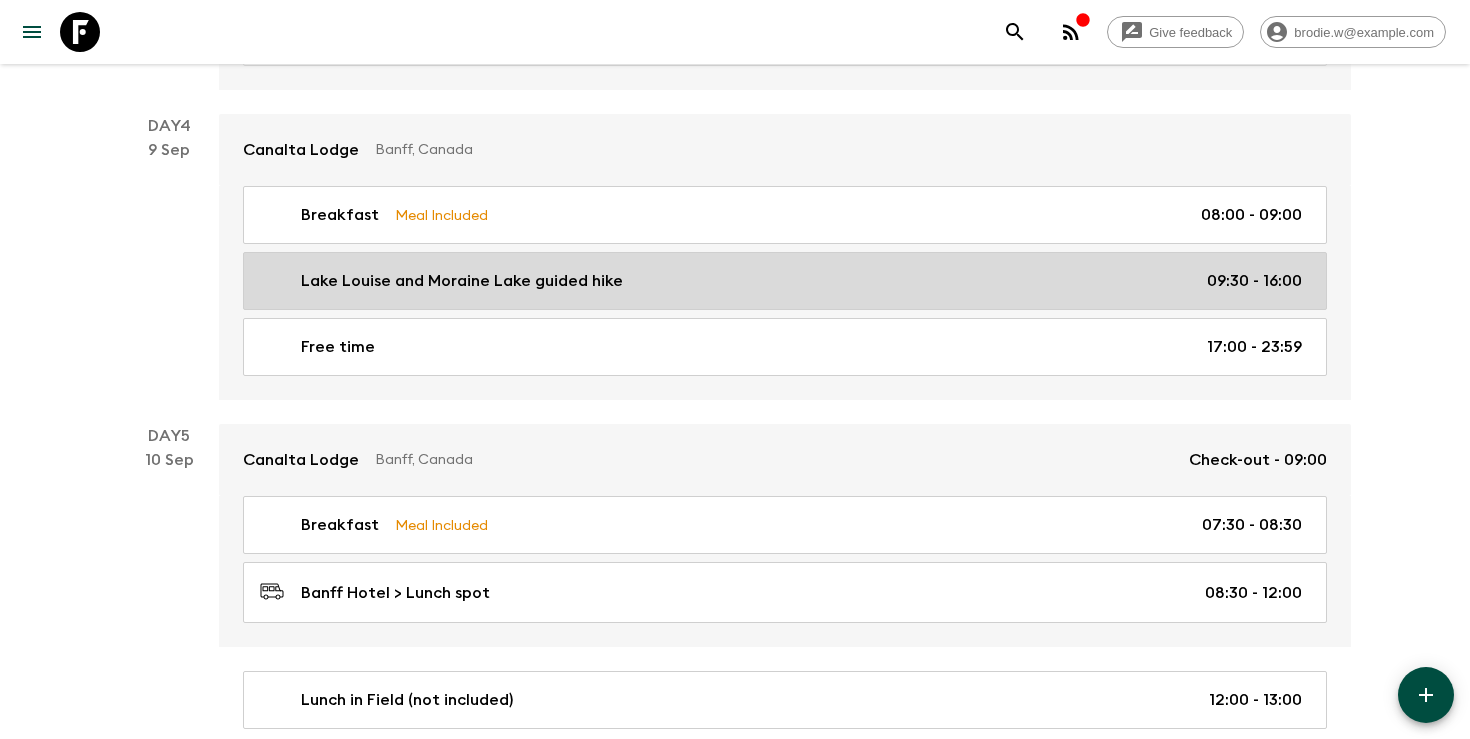 click on "Lake Louise and Moraine Lake guided hike 09:30 - 16:00" at bounding box center [785, 281] 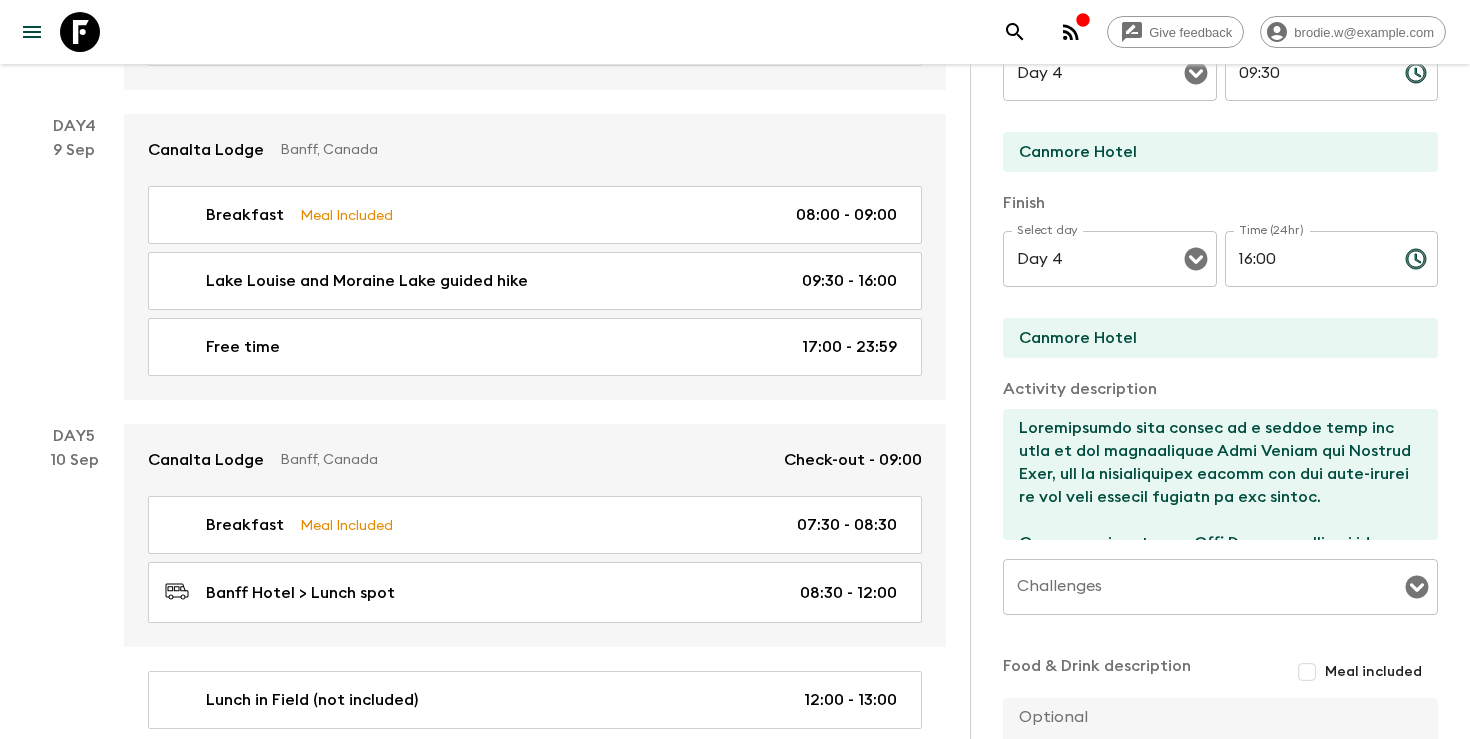 scroll, scrollTop: 505, scrollLeft: 0, axis: vertical 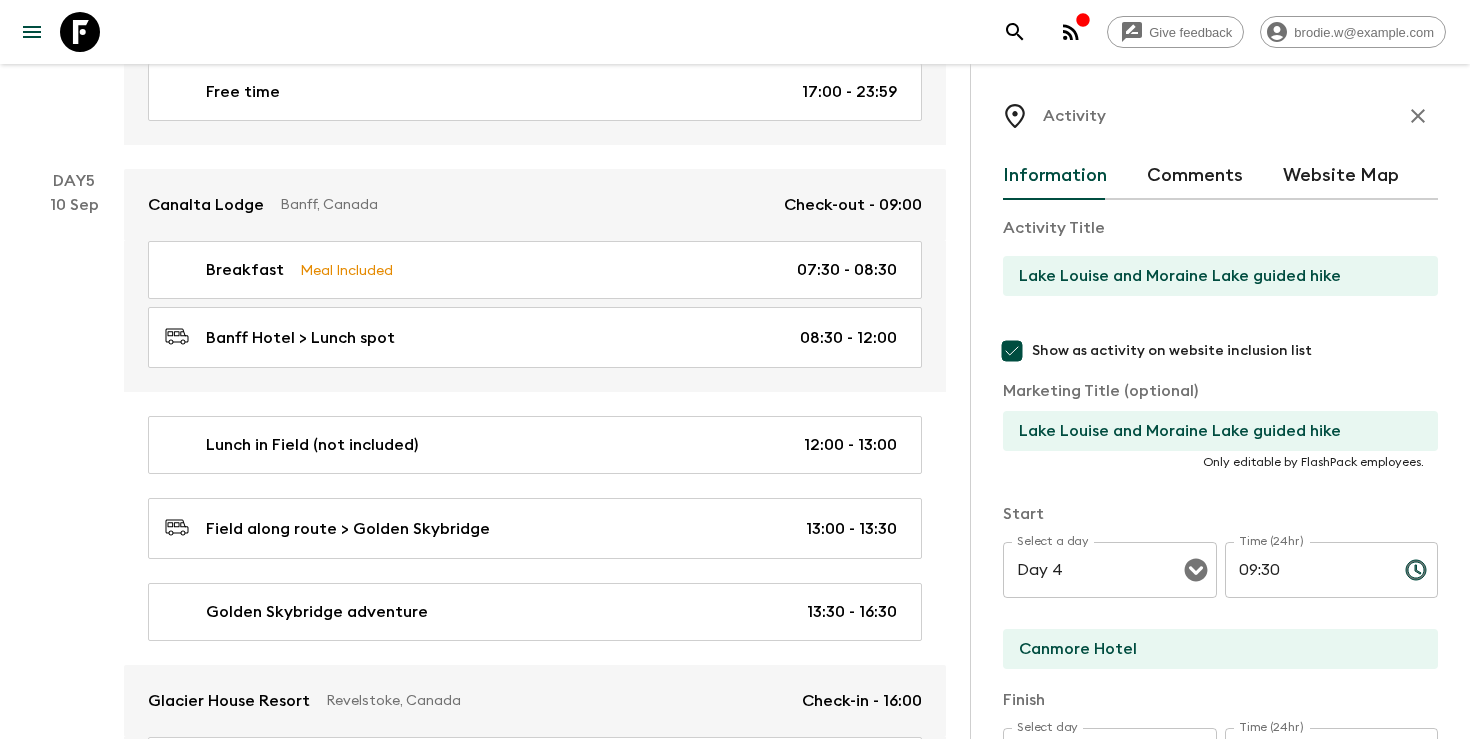 click 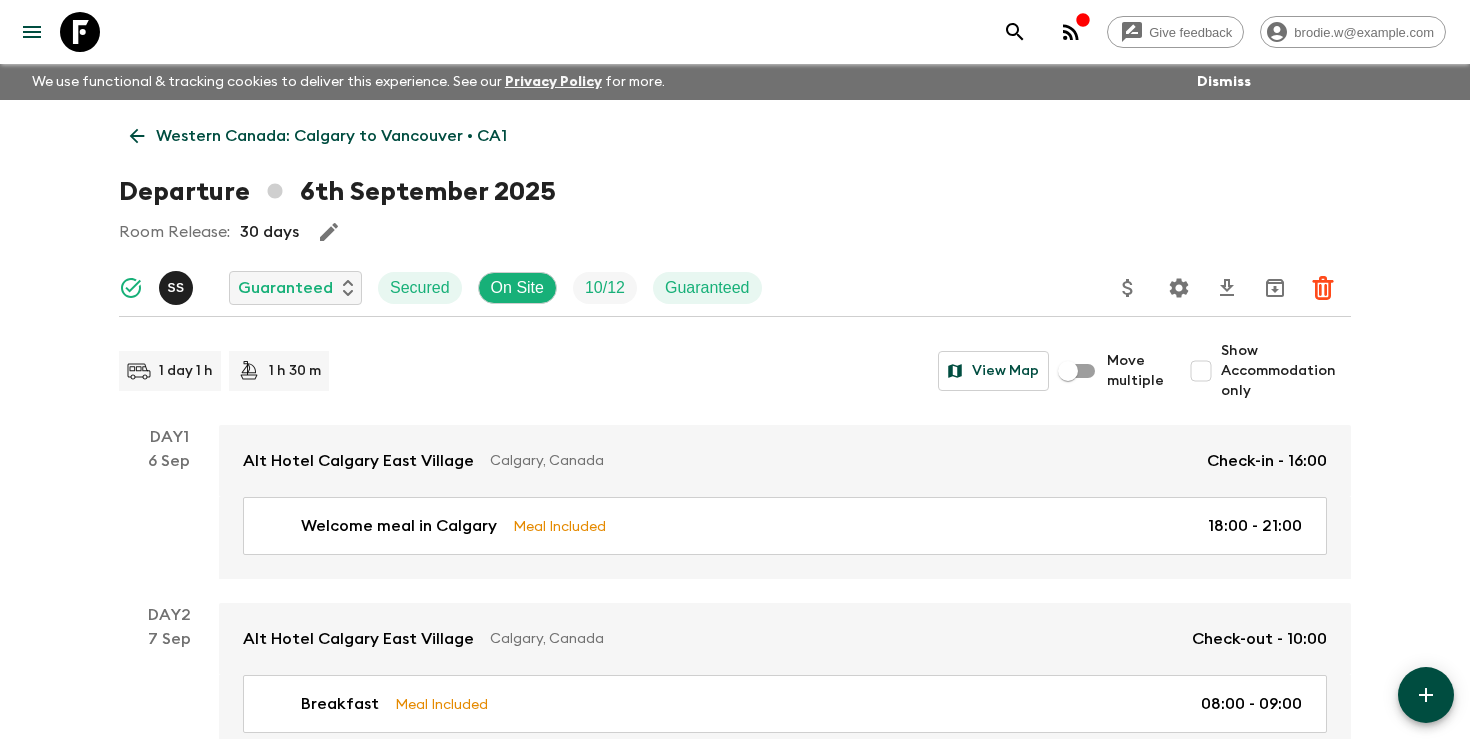 scroll, scrollTop: 0, scrollLeft: 0, axis: both 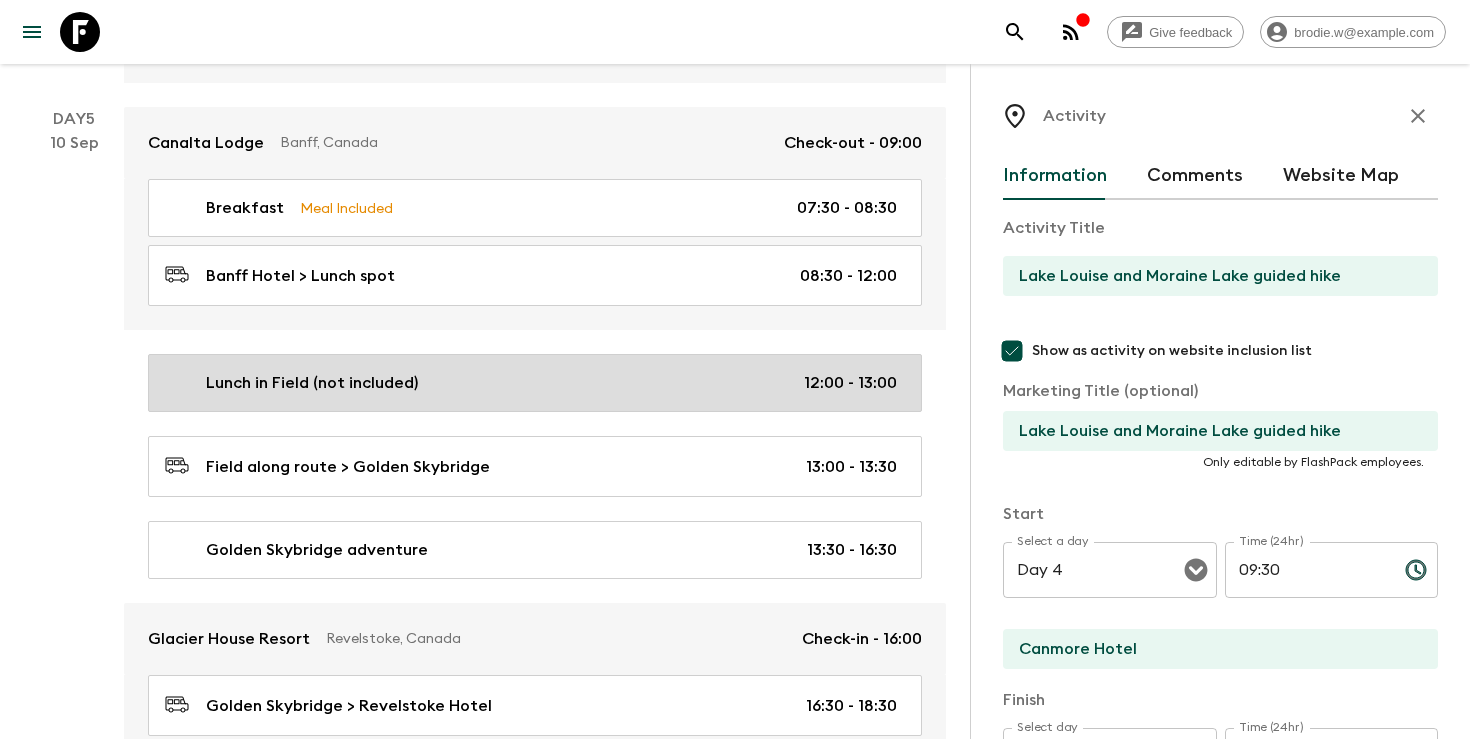 click on "Lunch in Field (not included) 12:00 - 13:00" at bounding box center (531, 383) 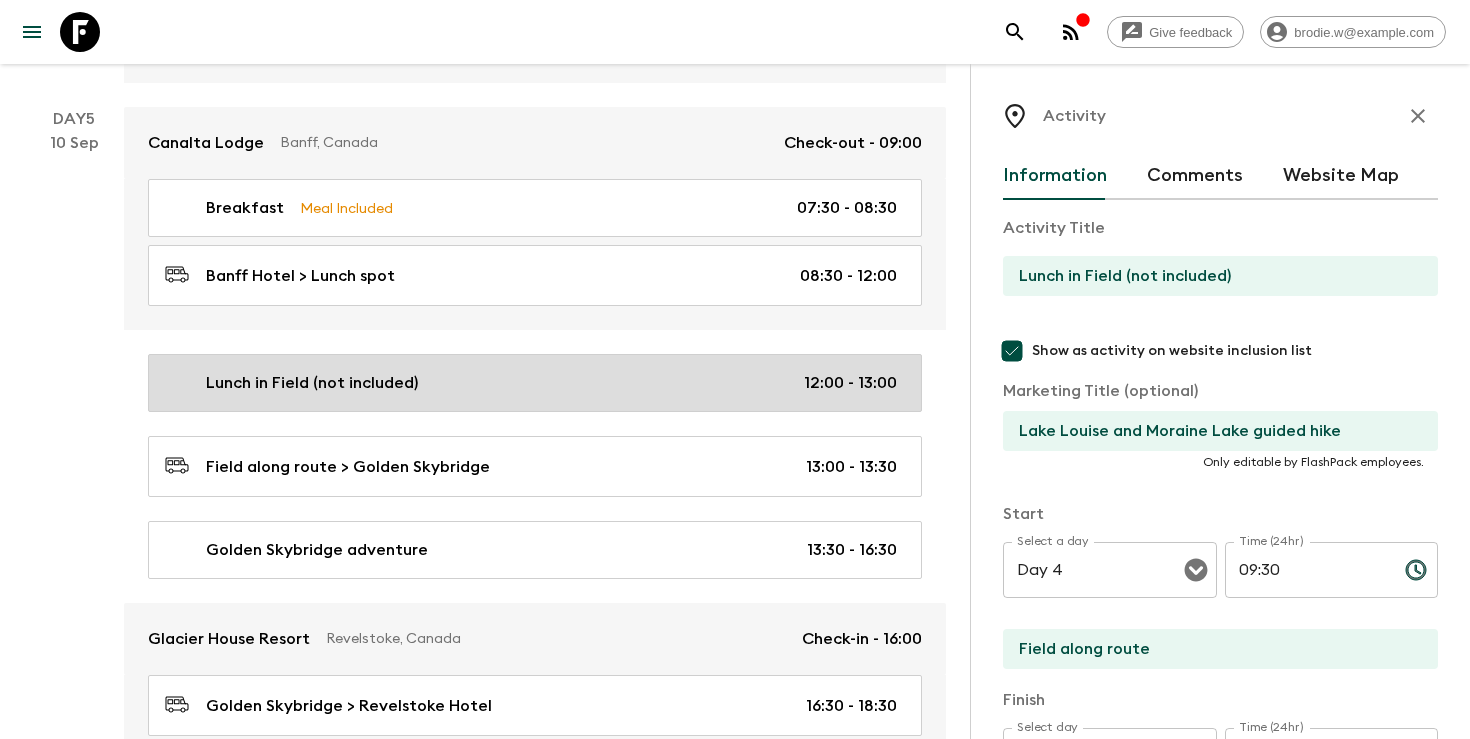 type on "Day 5" 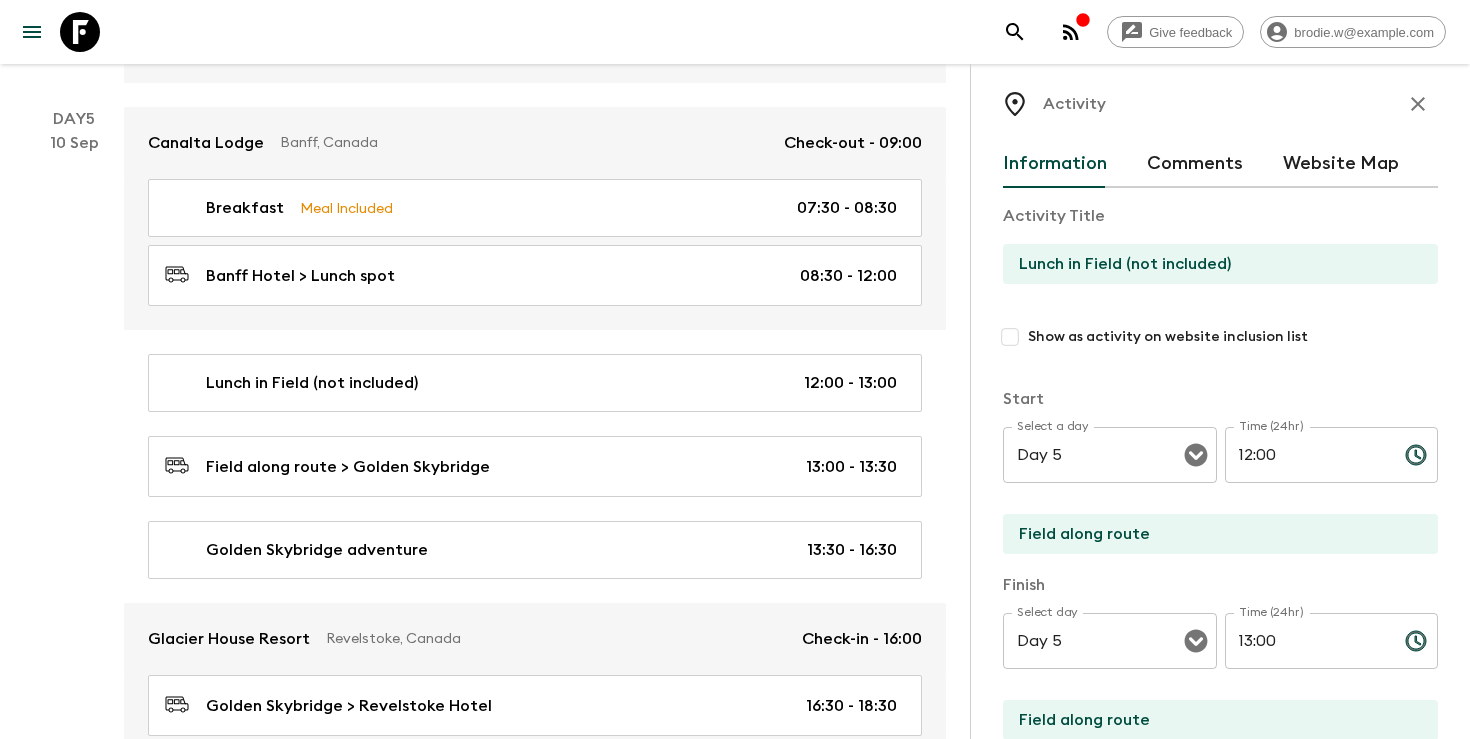 scroll, scrollTop: 0, scrollLeft: 0, axis: both 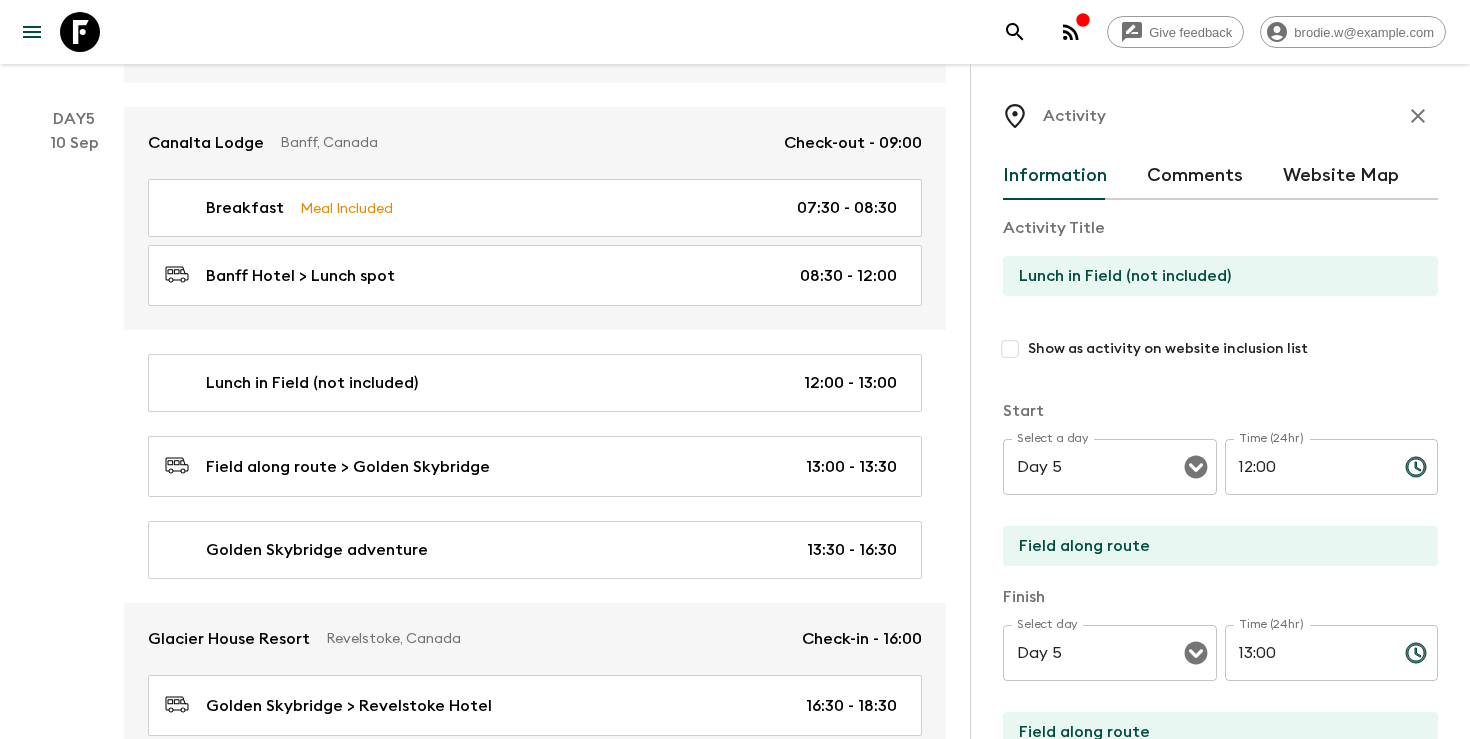 click 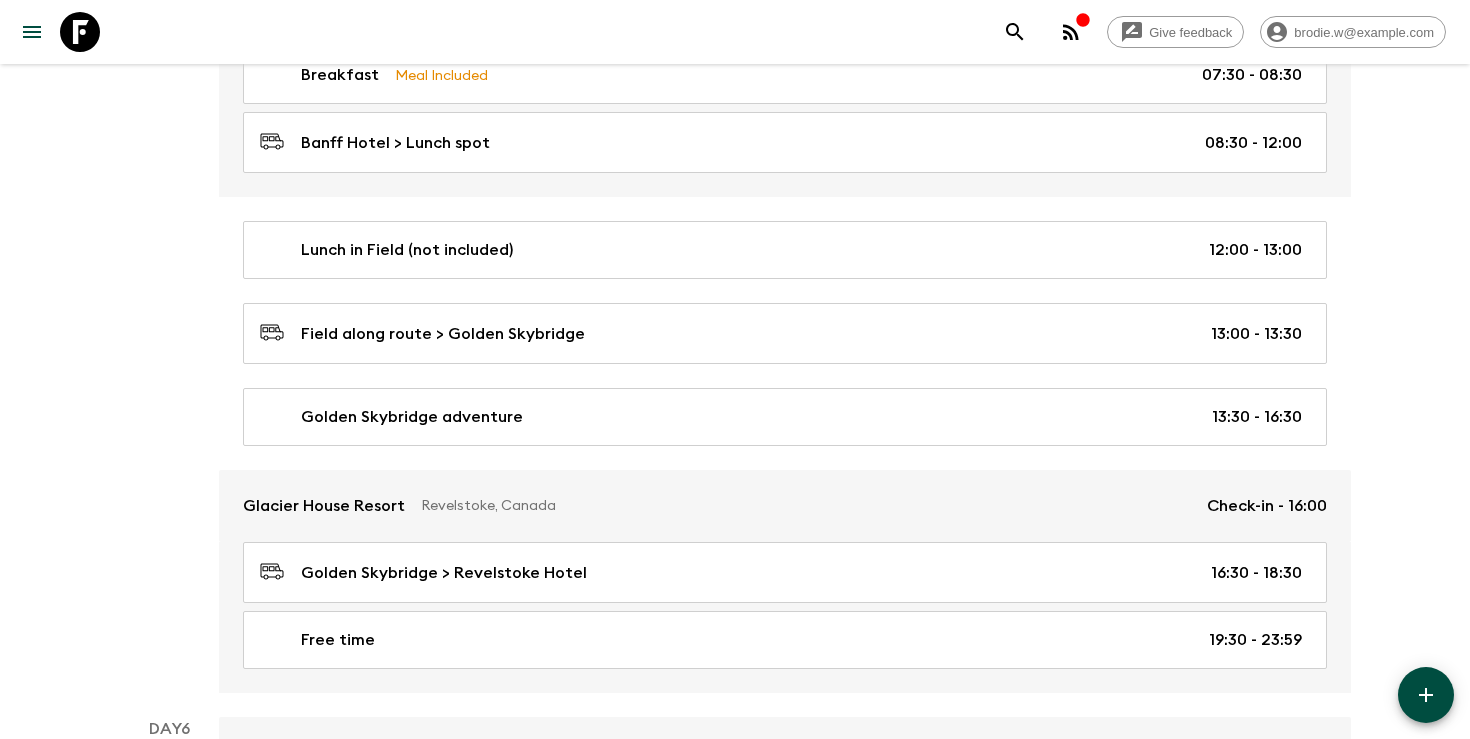 scroll, scrollTop: 1971, scrollLeft: 0, axis: vertical 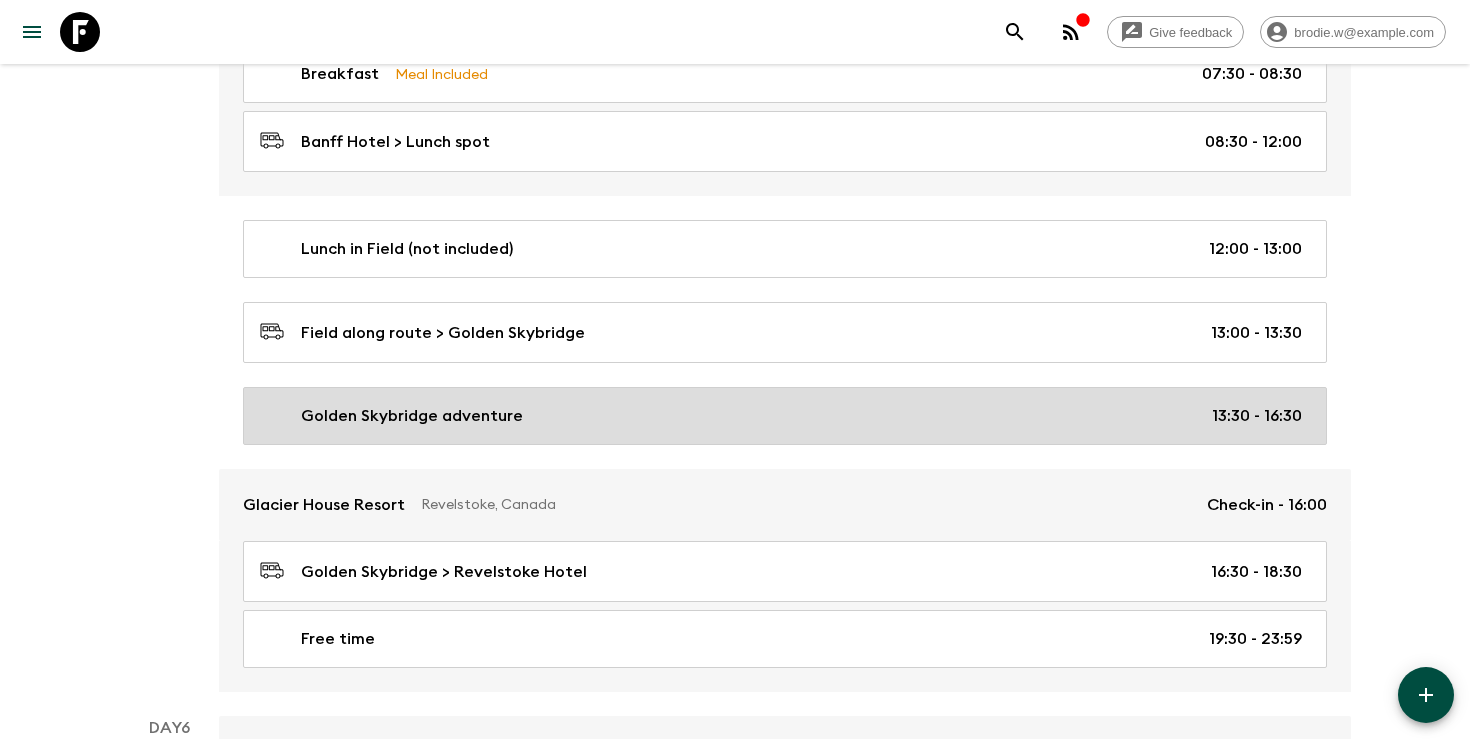 click on "Golden Skybridge adventure 13:30 - 16:30" at bounding box center (785, 416) 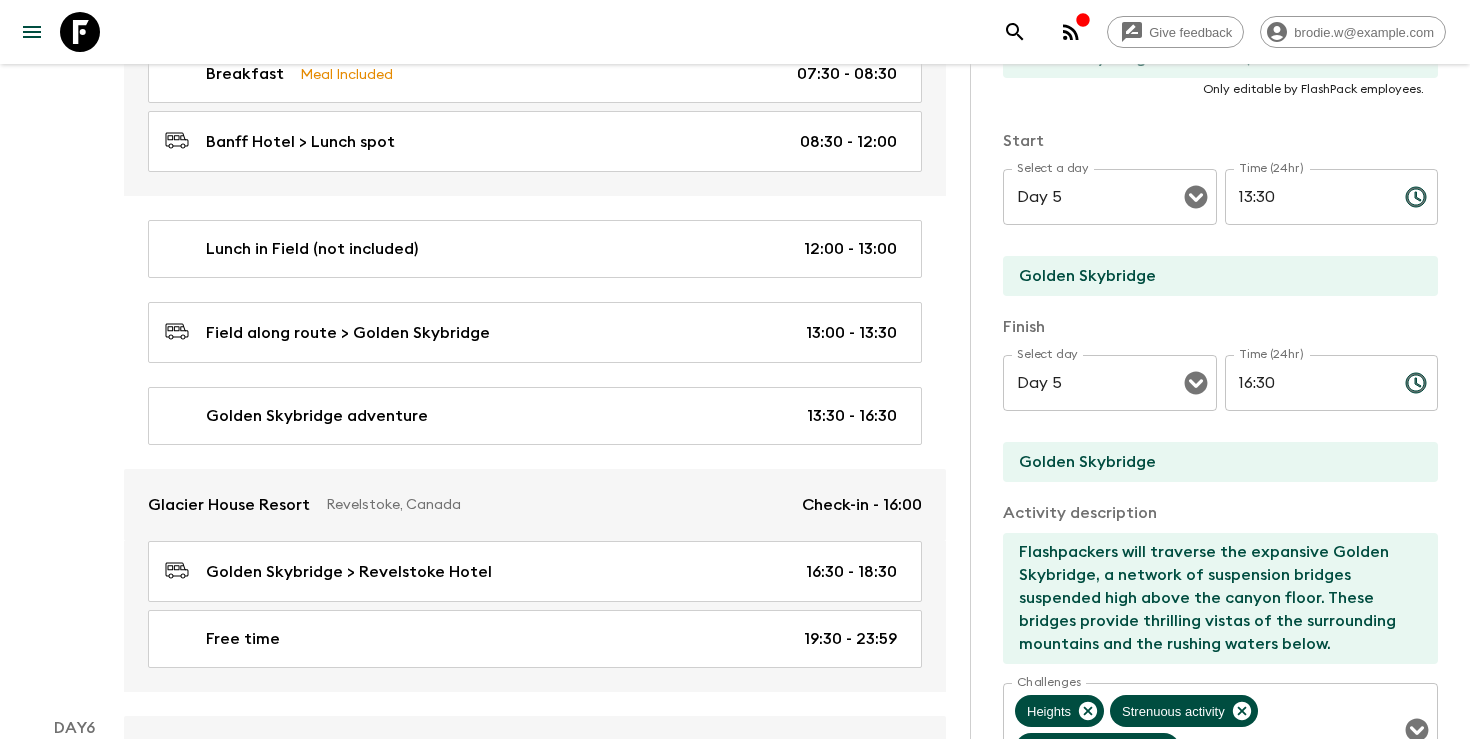 scroll, scrollTop: 502, scrollLeft: 0, axis: vertical 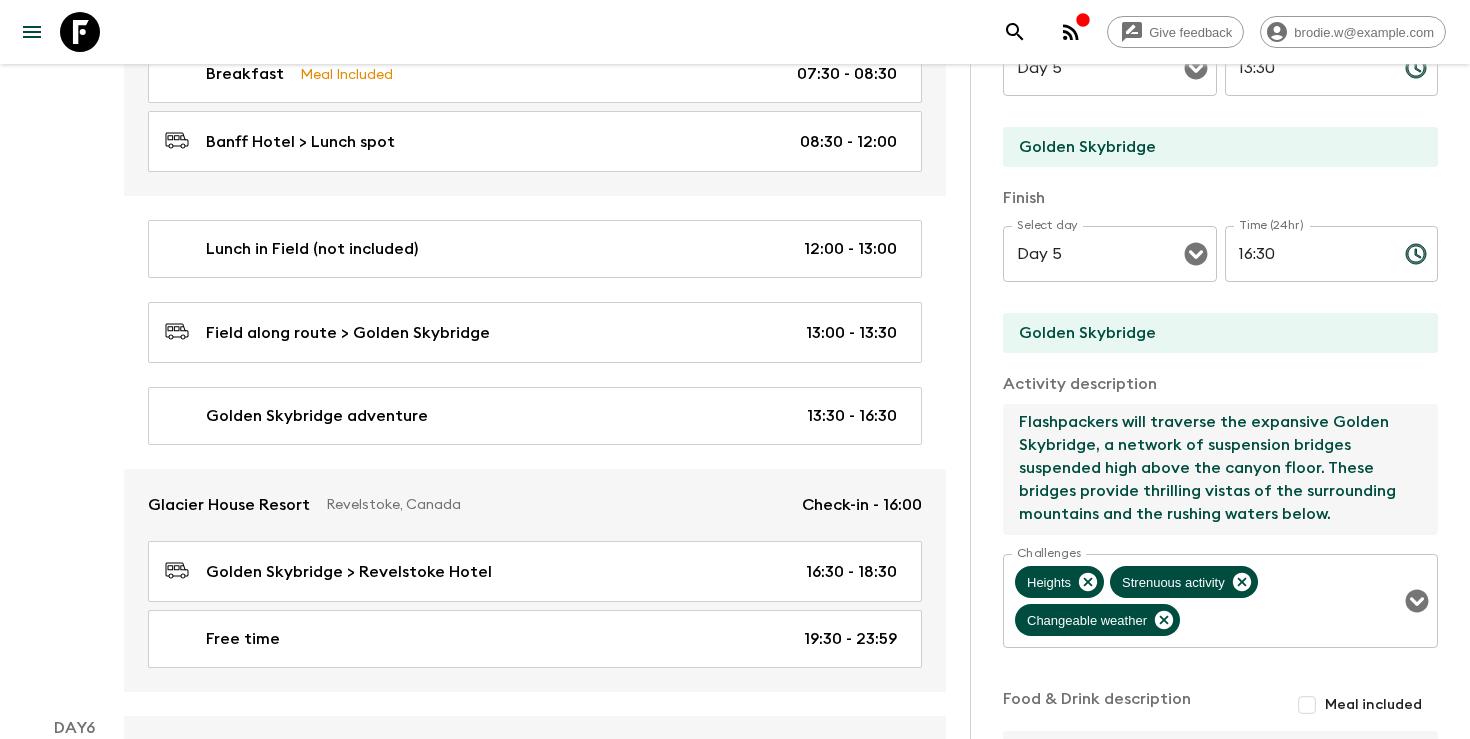 drag, startPoint x: 1093, startPoint y: 448, endPoint x: 1327, endPoint y: 420, distance: 235.66927 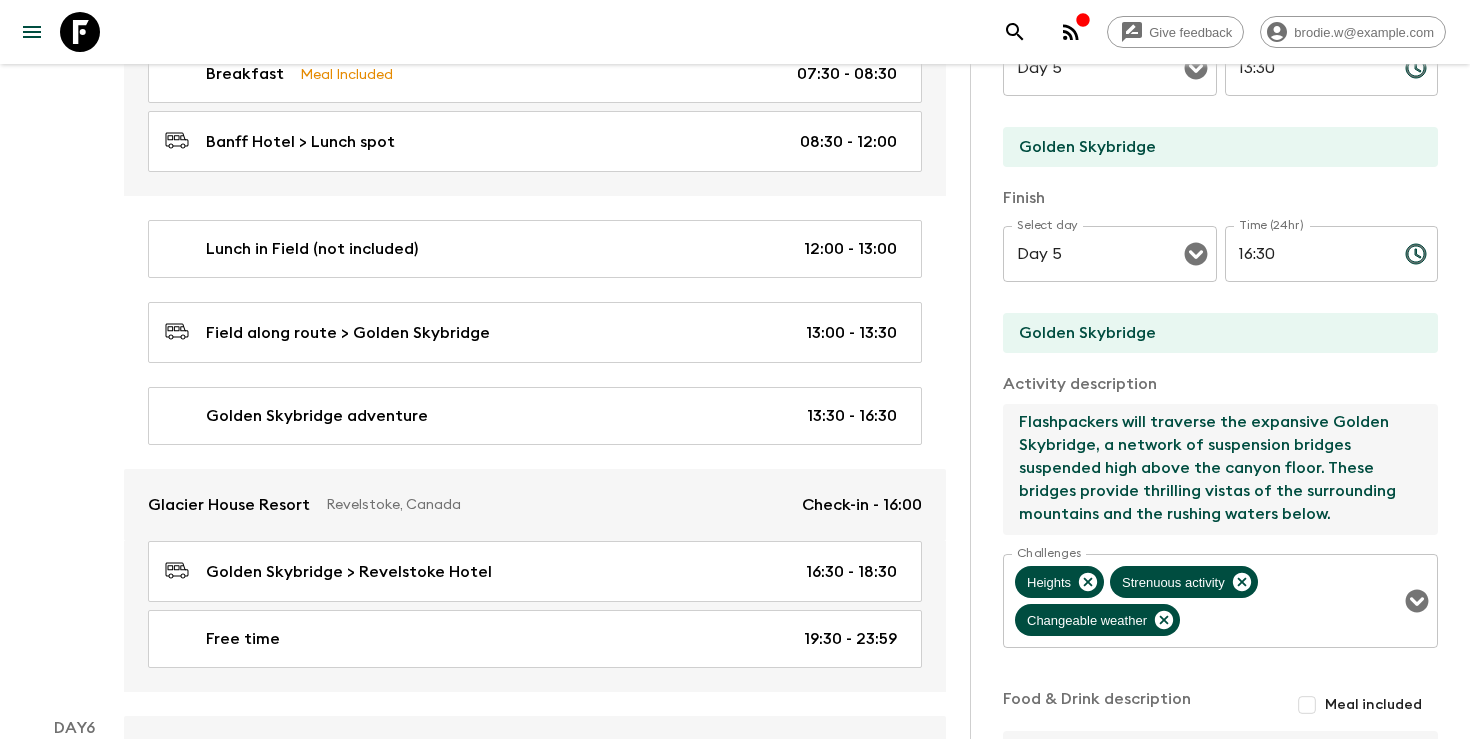 click on "Flashpackers will traverse the expansive Golden Skybridge, a network of suspension bridges suspended high above the canyon floor. These bridges provide thrilling vistas of the surrounding mountains and the rushing waters below.
Flashpackers will benefit from the Adventure Pass, unlocking access to a range of exciting activities. This includes the Railrider Mountain Coaster, where they can enjoy a gravity-driven ride through the forest, and the Sky Zipline, offering a high-speed aerial adventure.
Additionally, the Adventure Pass includes access to the Canyon Challenge Course, providing opportunities for rope climbing, and activities like axe throwing and a climbing wall for those seeking a bit of challenge and excitement.
Amidst the adrenaline-fueled activities, Flashpackers will have the chance to appreciate the breathtaking natural beauty of the canyon and surrounding landscapes. The Golden Skybridge provides a unique perspective on the rugged terrain and lush forests of the area." at bounding box center (1212, 469) 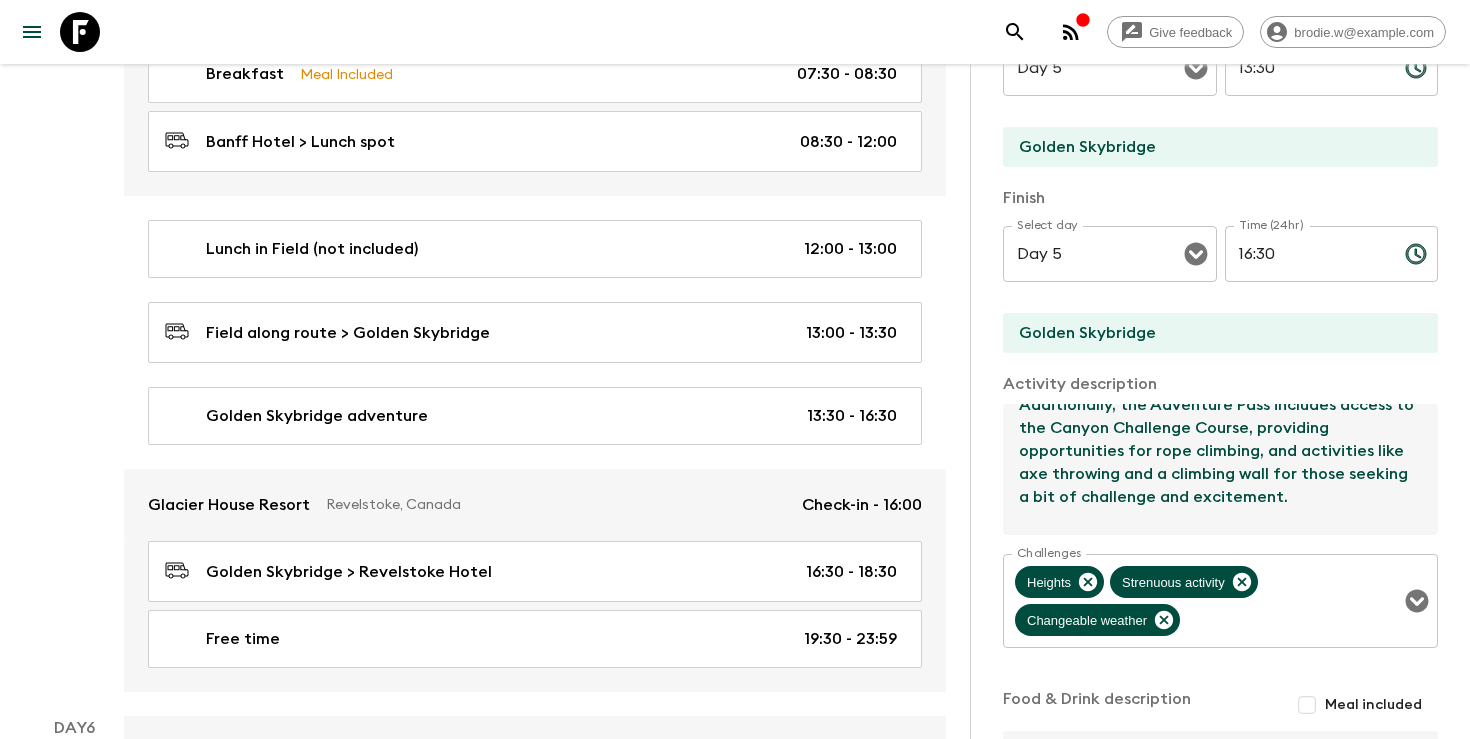 scroll, scrollTop: 330, scrollLeft: 0, axis: vertical 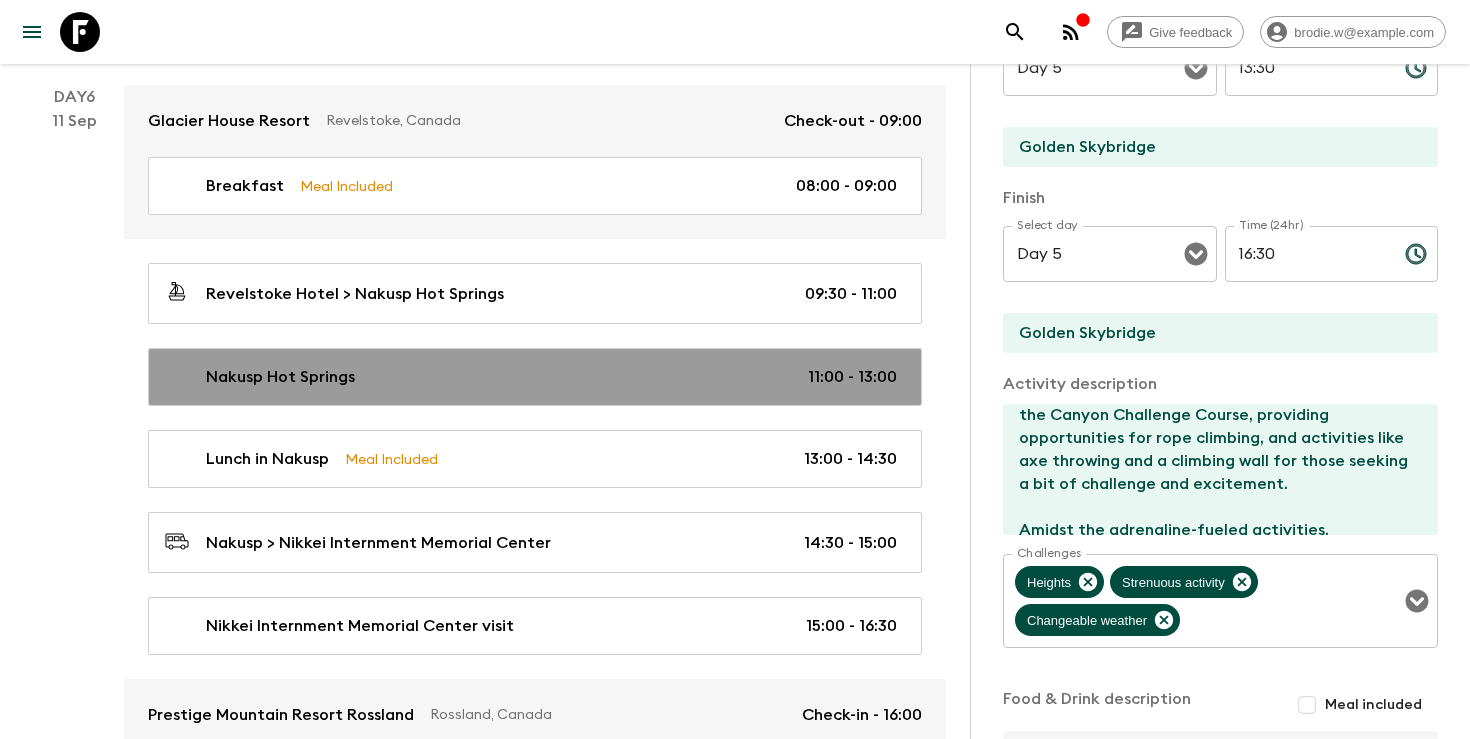 click on "Nakusp Hot Springs 11:00 - 13:00" at bounding box center (531, 377) 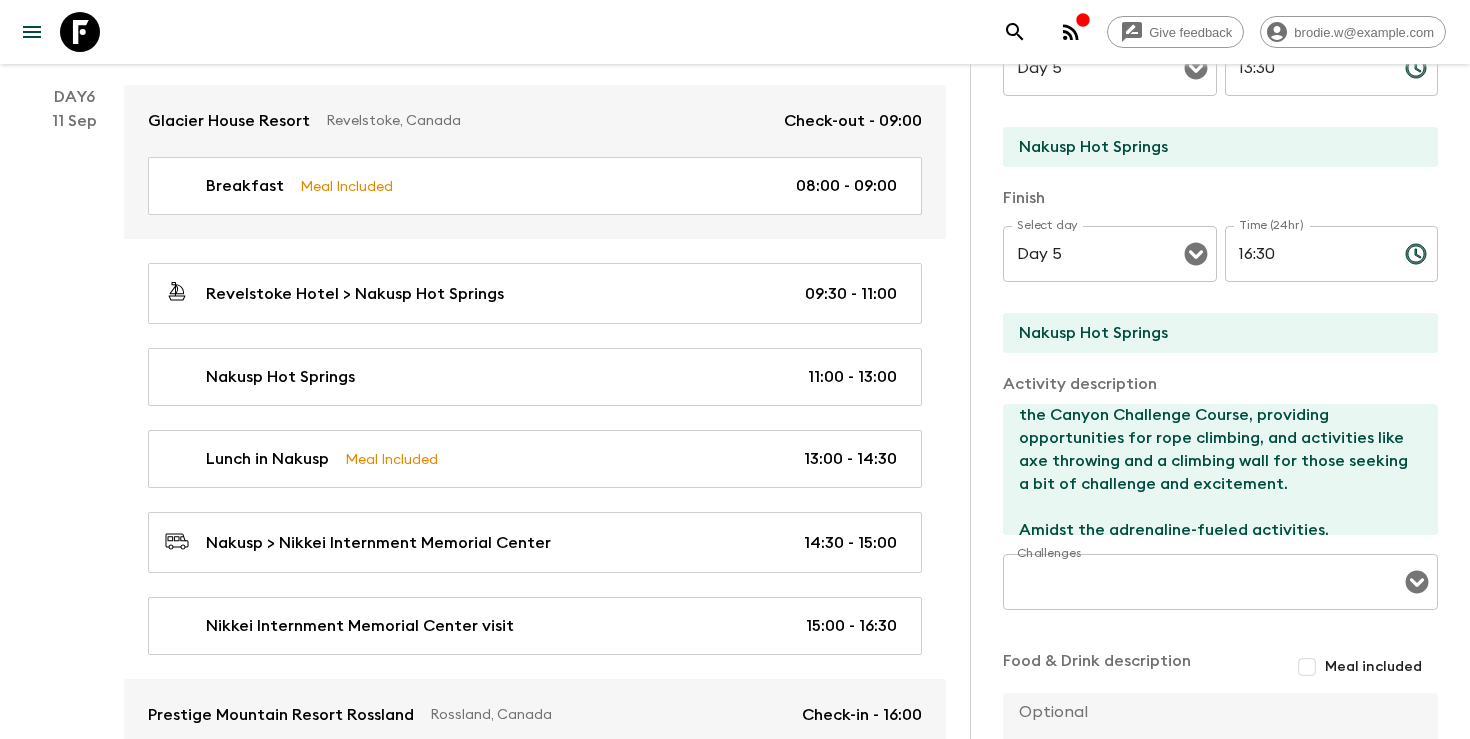 type on "Nakusp Hot Springs" 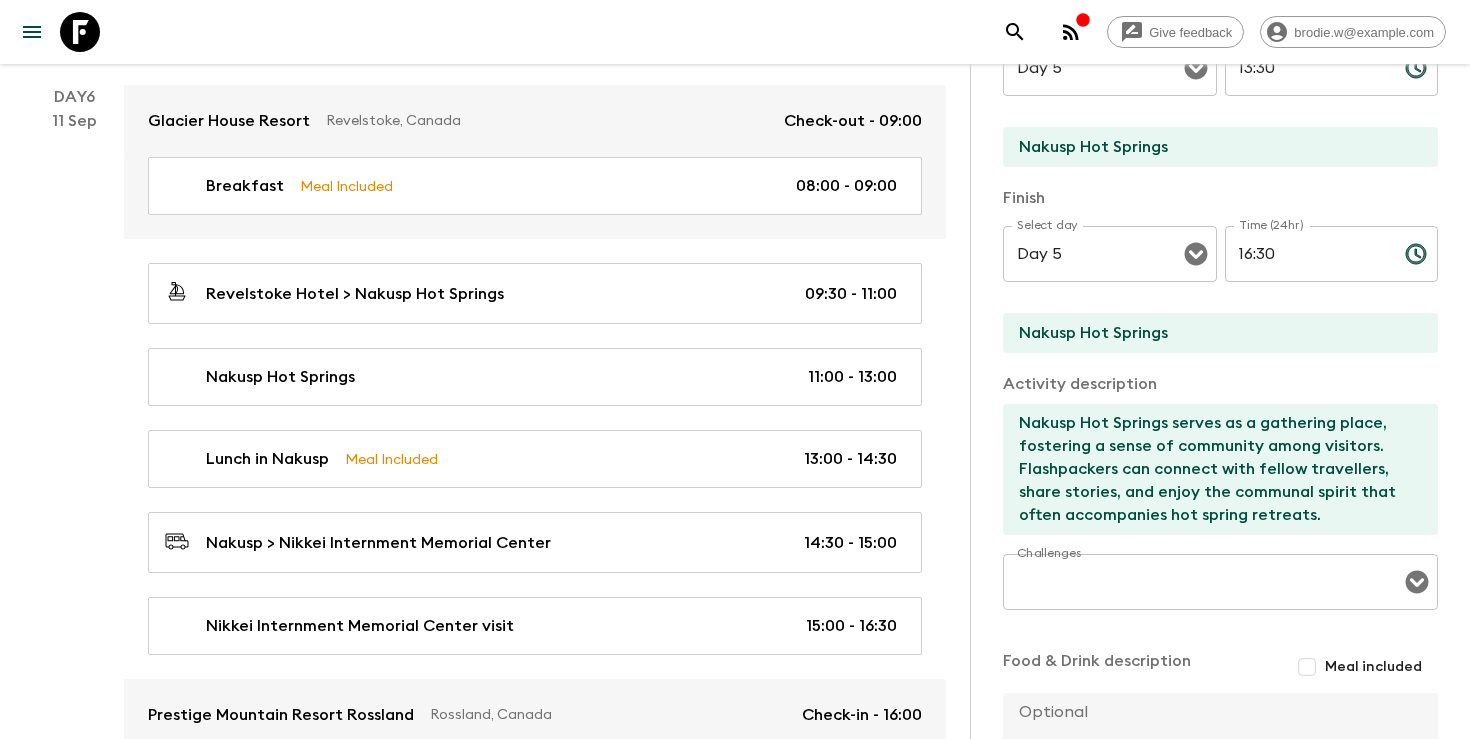 type on "Day 6" 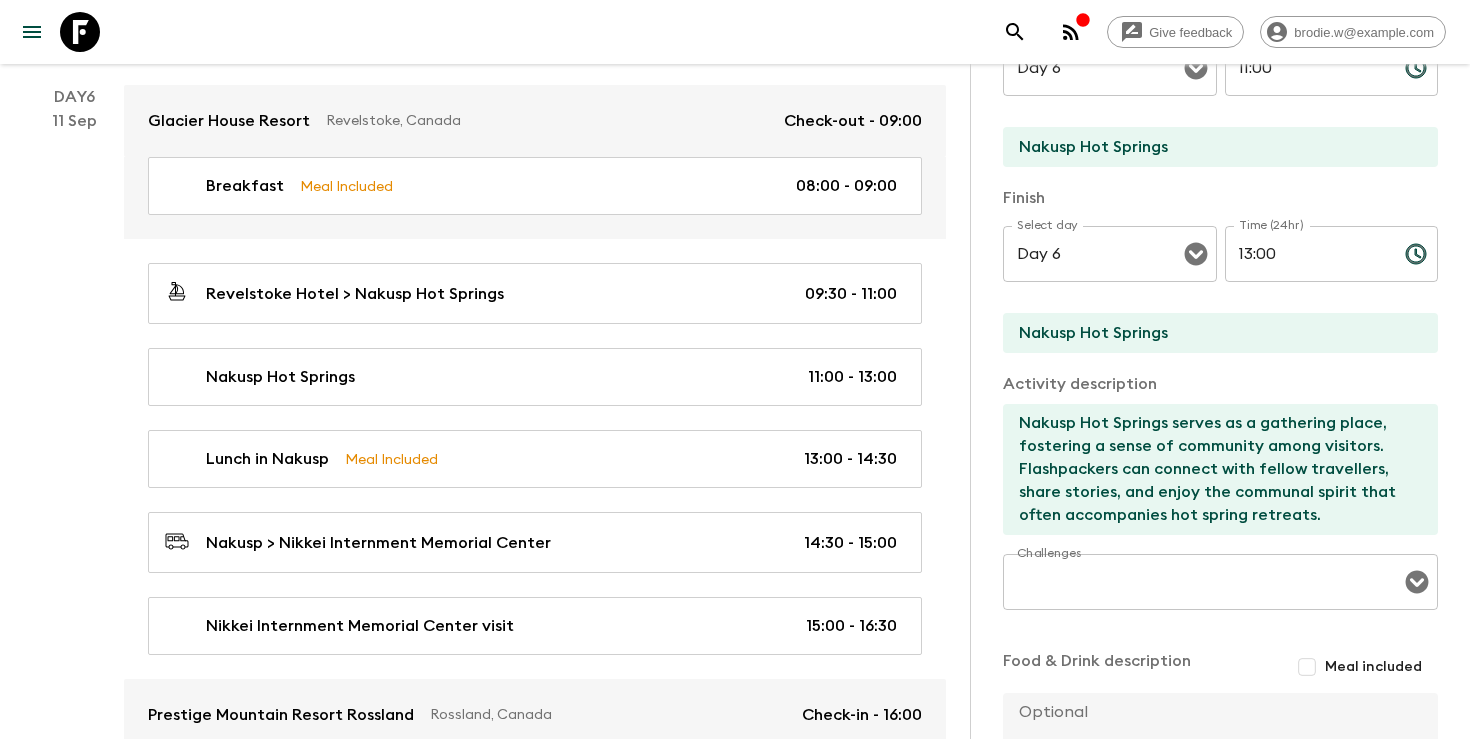 scroll, scrollTop: 184, scrollLeft: 0, axis: vertical 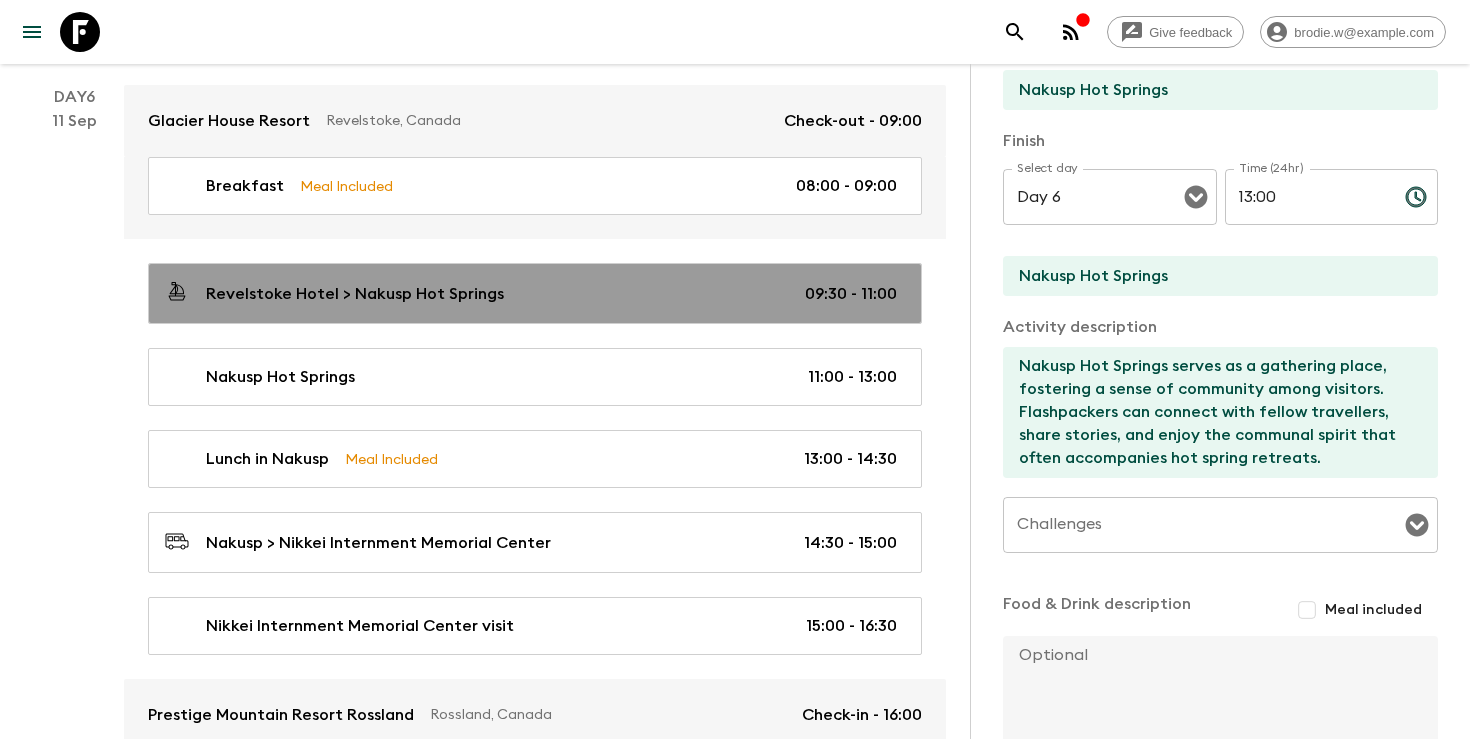 click on "Revelstoke Hotel > Nakusp Hot Springs" at bounding box center (355, 294) 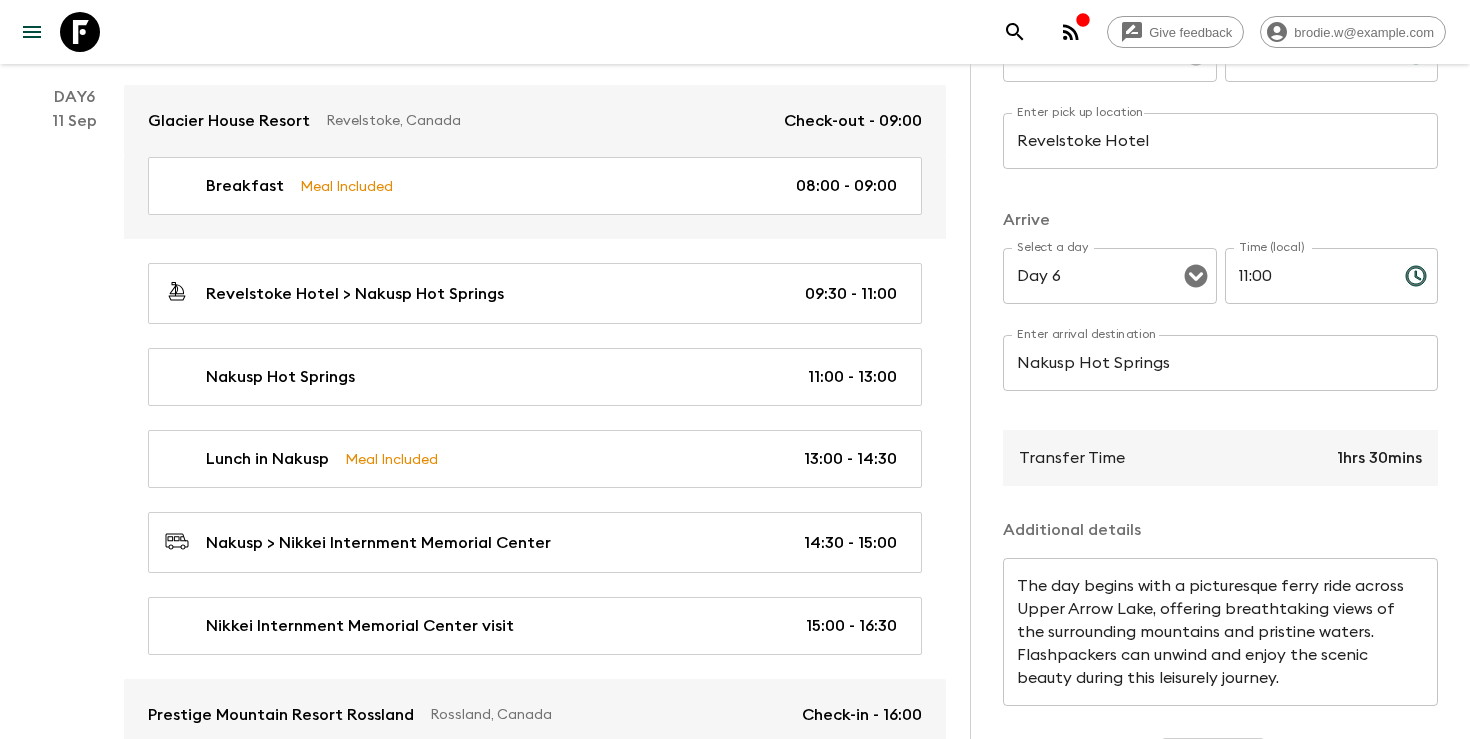 scroll, scrollTop: 417, scrollLeft: 0, axis: vertical 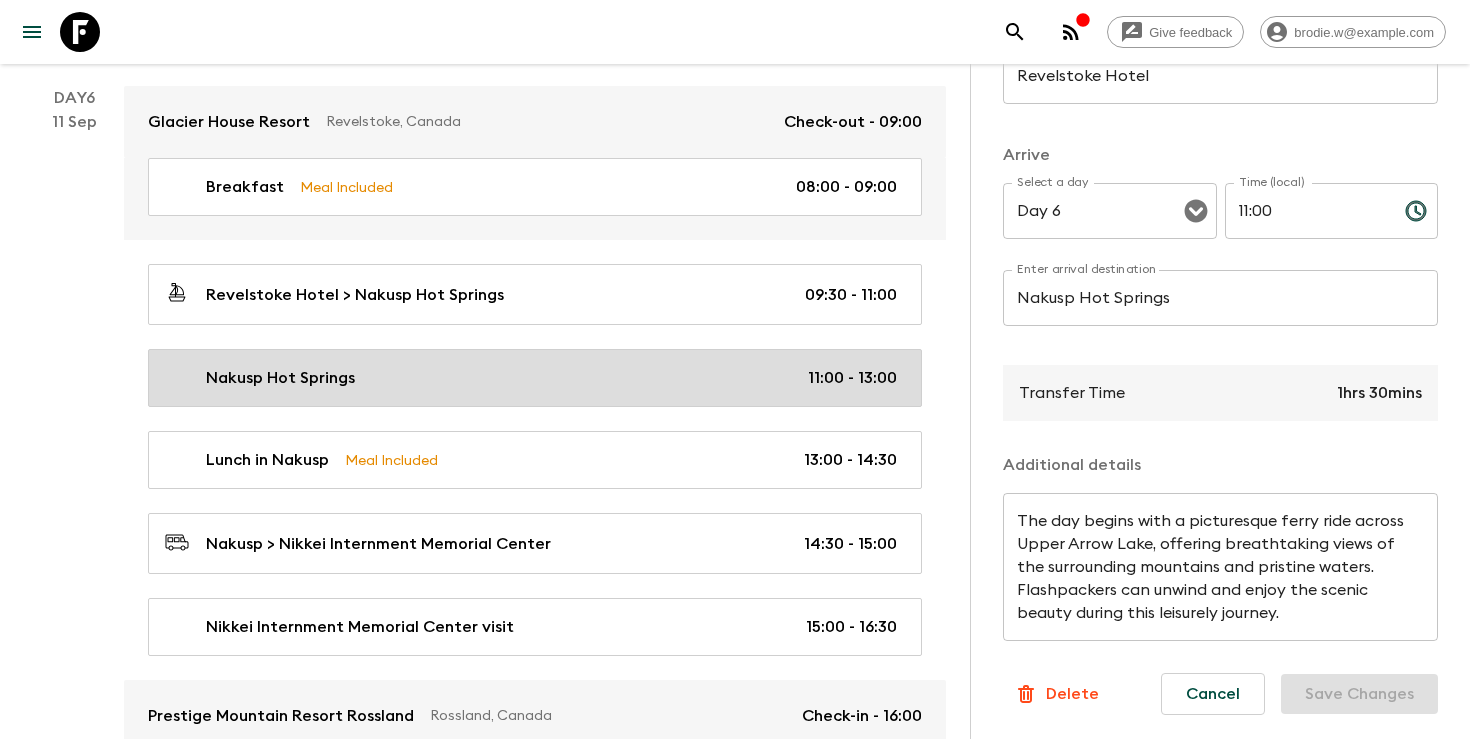 click on "Nakusp Hot Springs 11:00 - 13:00" at bounding box center [531, 378] 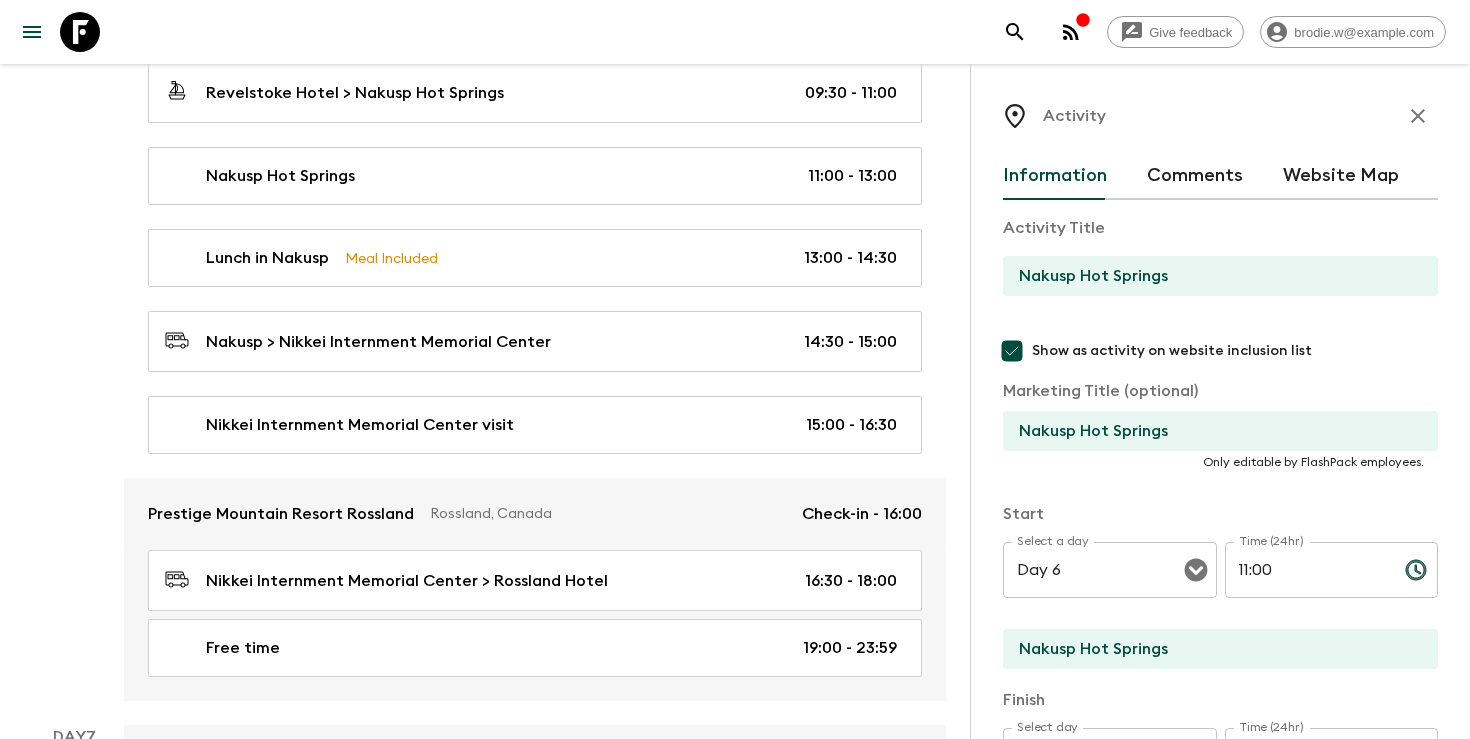 scroll, scrollTop: 2800, scrollLeft: 0, axis: vertical 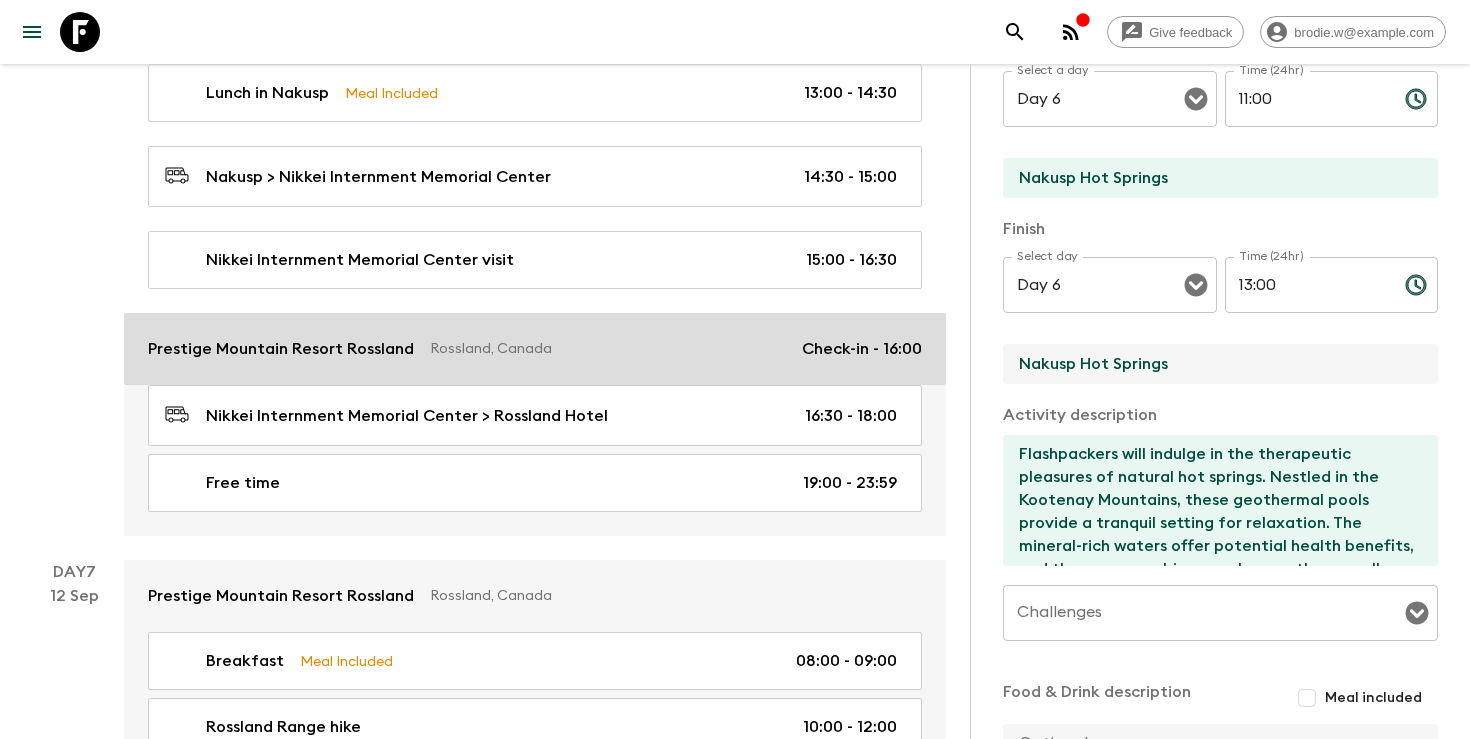 drag, startPoint x: 1173, startPoint y: 369, endPoint x: 939, endPoint y: 364, distance: 234.0534 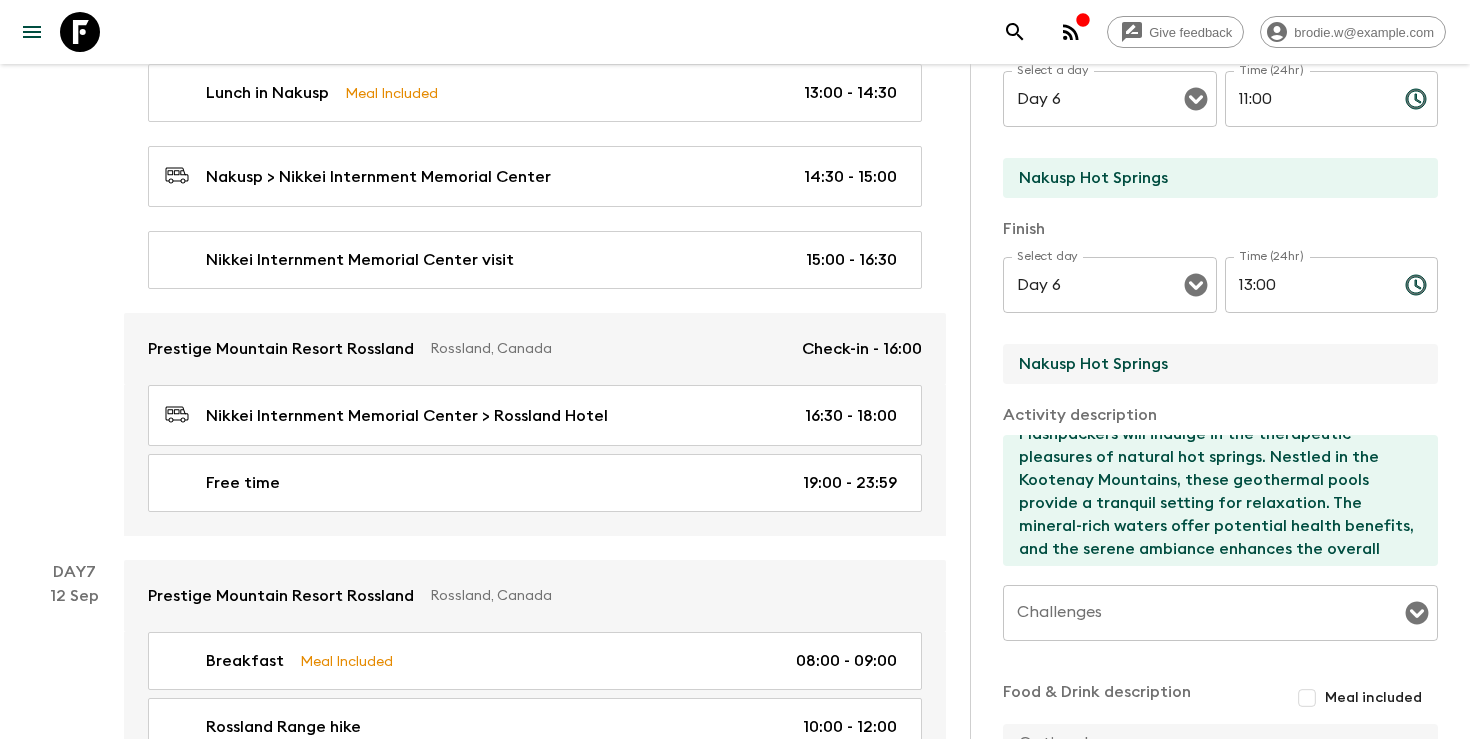 scroll, scrollTop: 21, scrollLeft: 0, axis: vertical 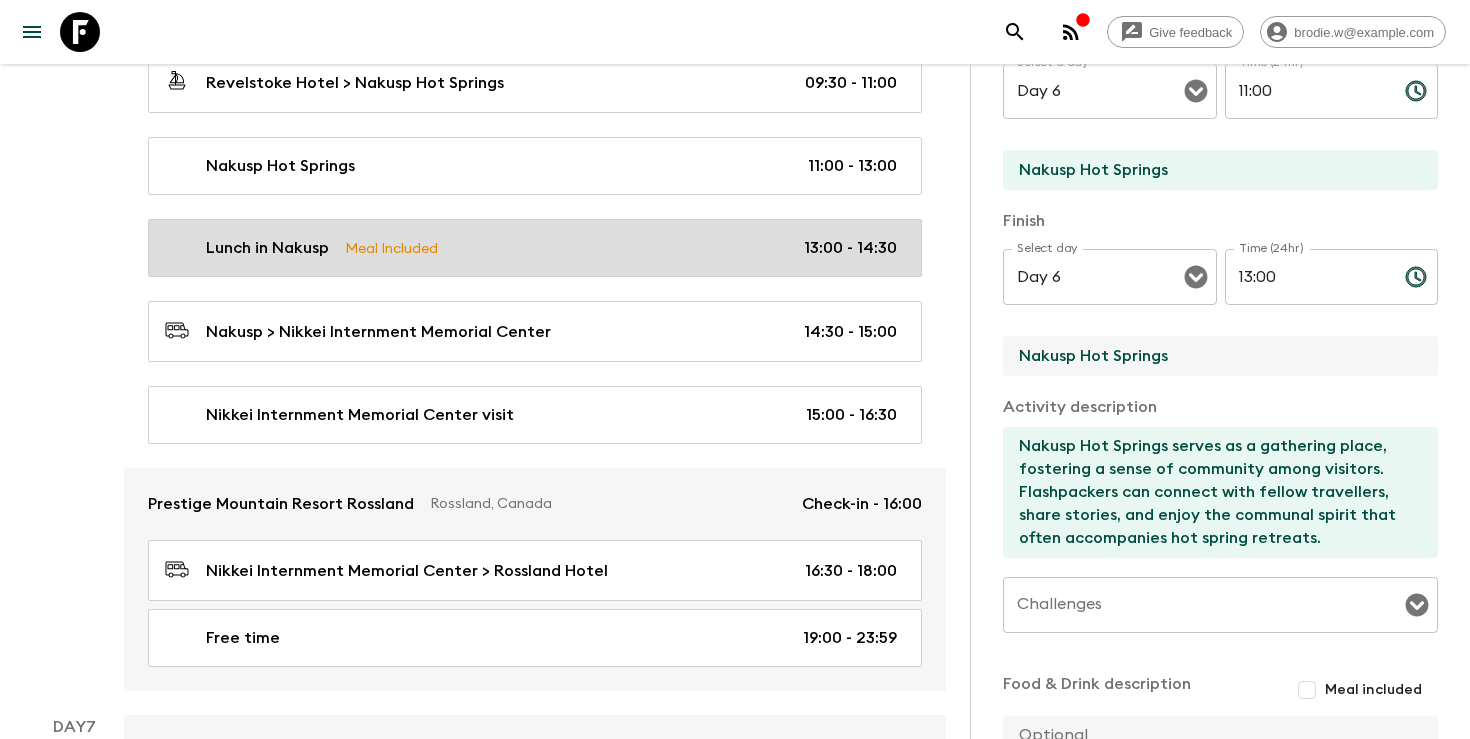 click on "Lunch in Nakusp Meal Included 13:00 - 14:30" at bounding box center [535, 248] 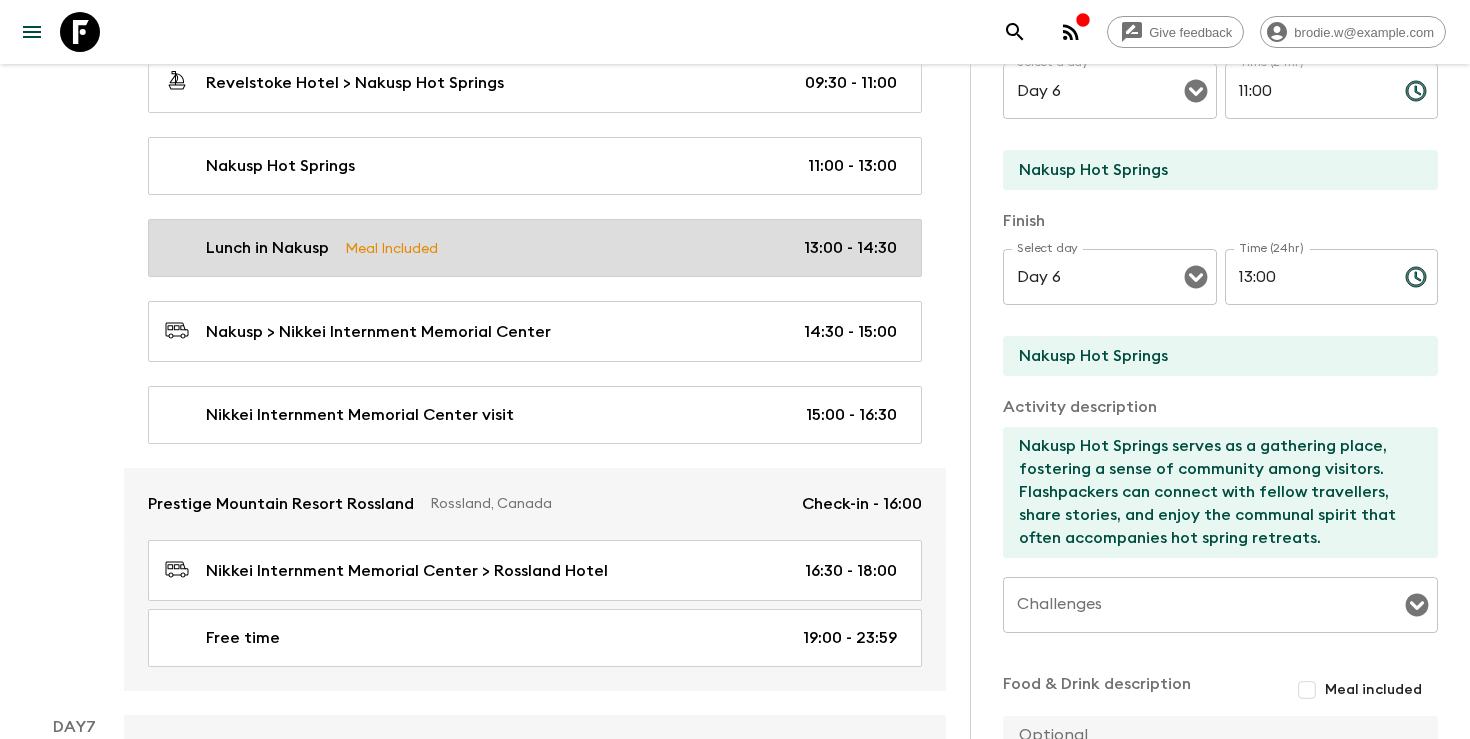 type on "Lunch in Nakusp" 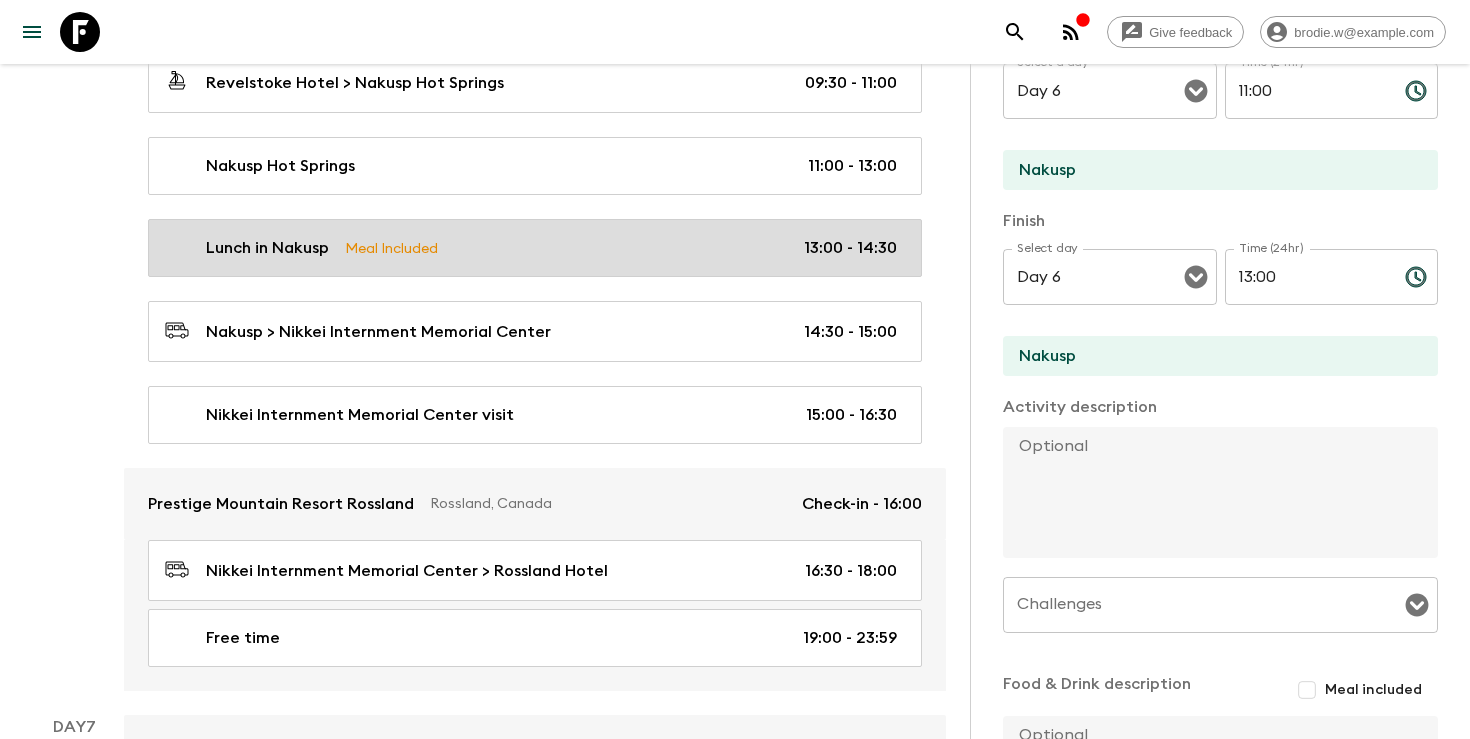 type on "13:00" 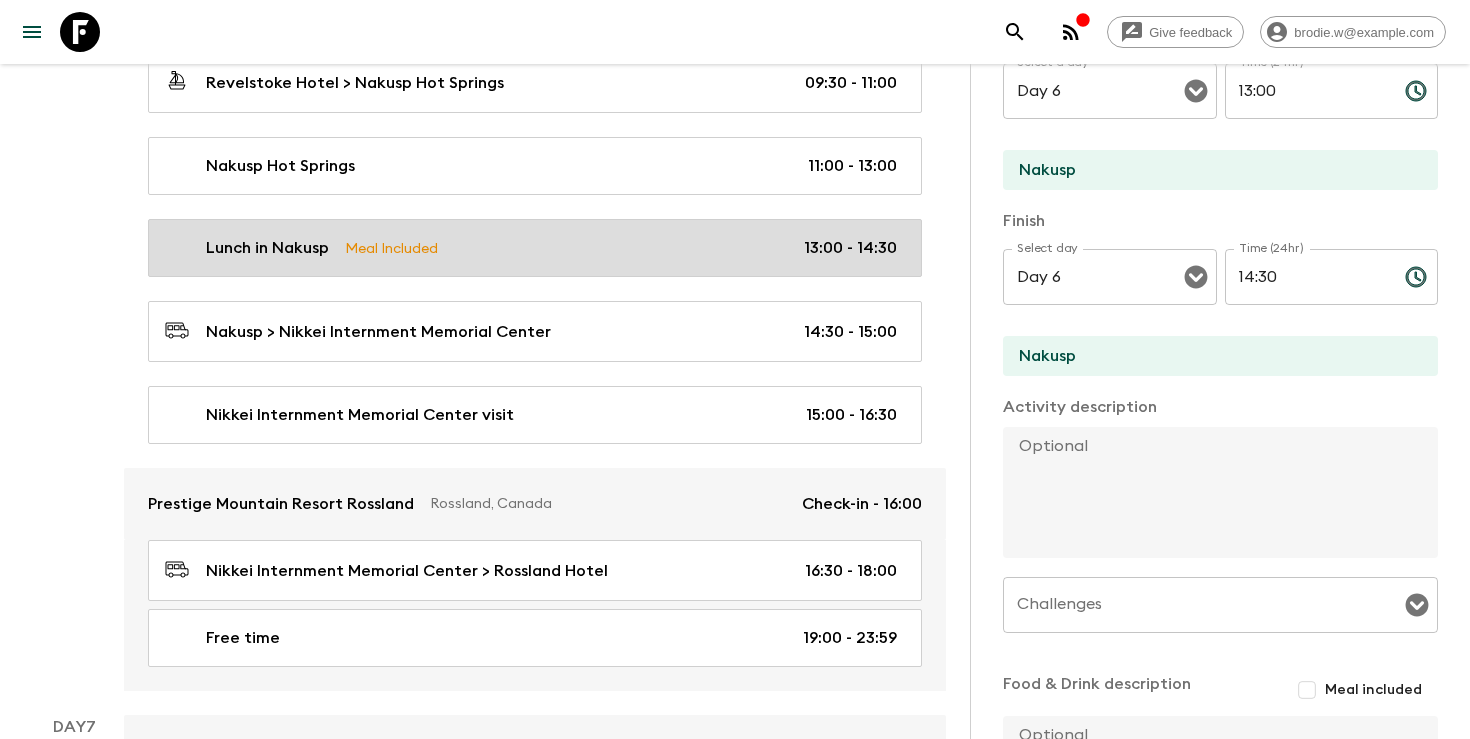 scroll, scrollTop: 0, scrollLeft: 0, axis: both 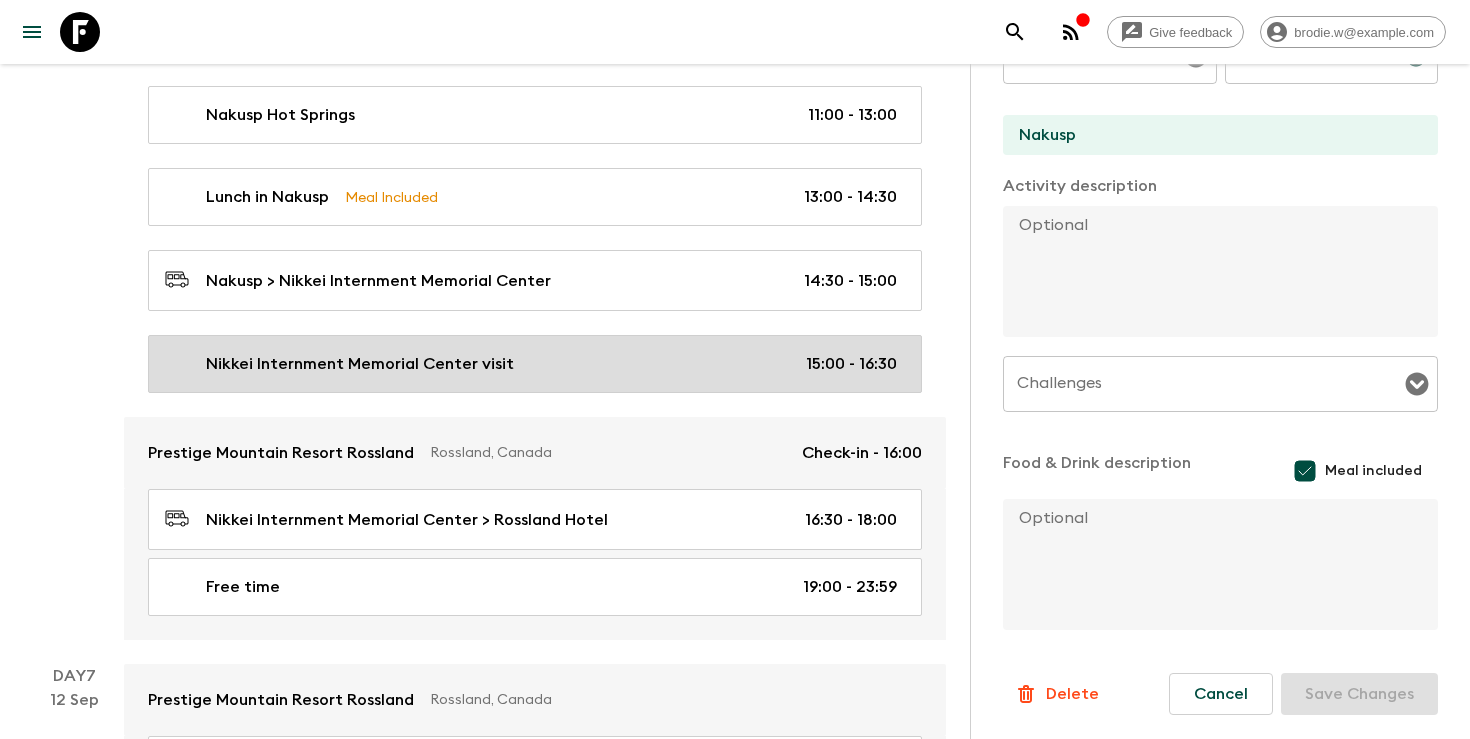 click on "Nikkei Internment Memorial Center visit 15:00 - 16:30" at bounding box center (531, 364) 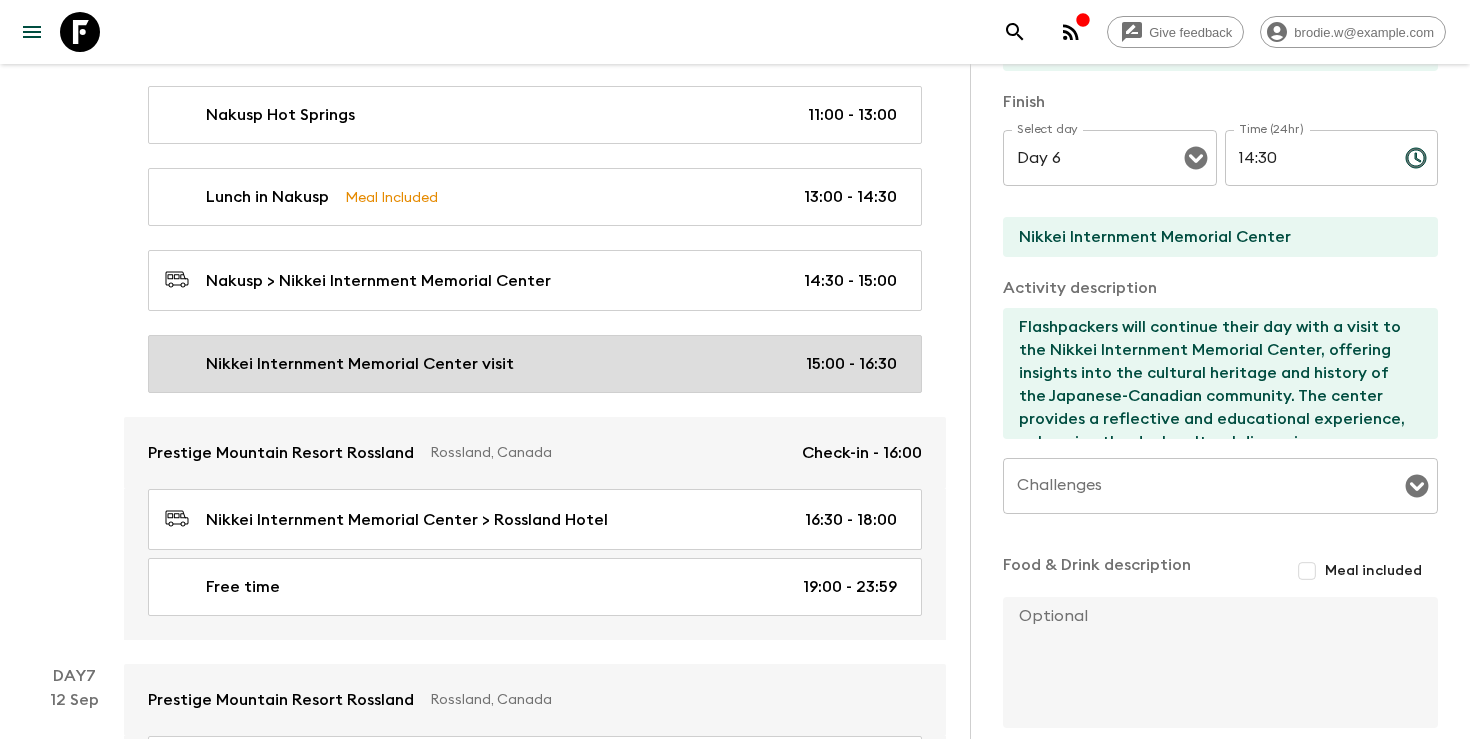type on "15:00" 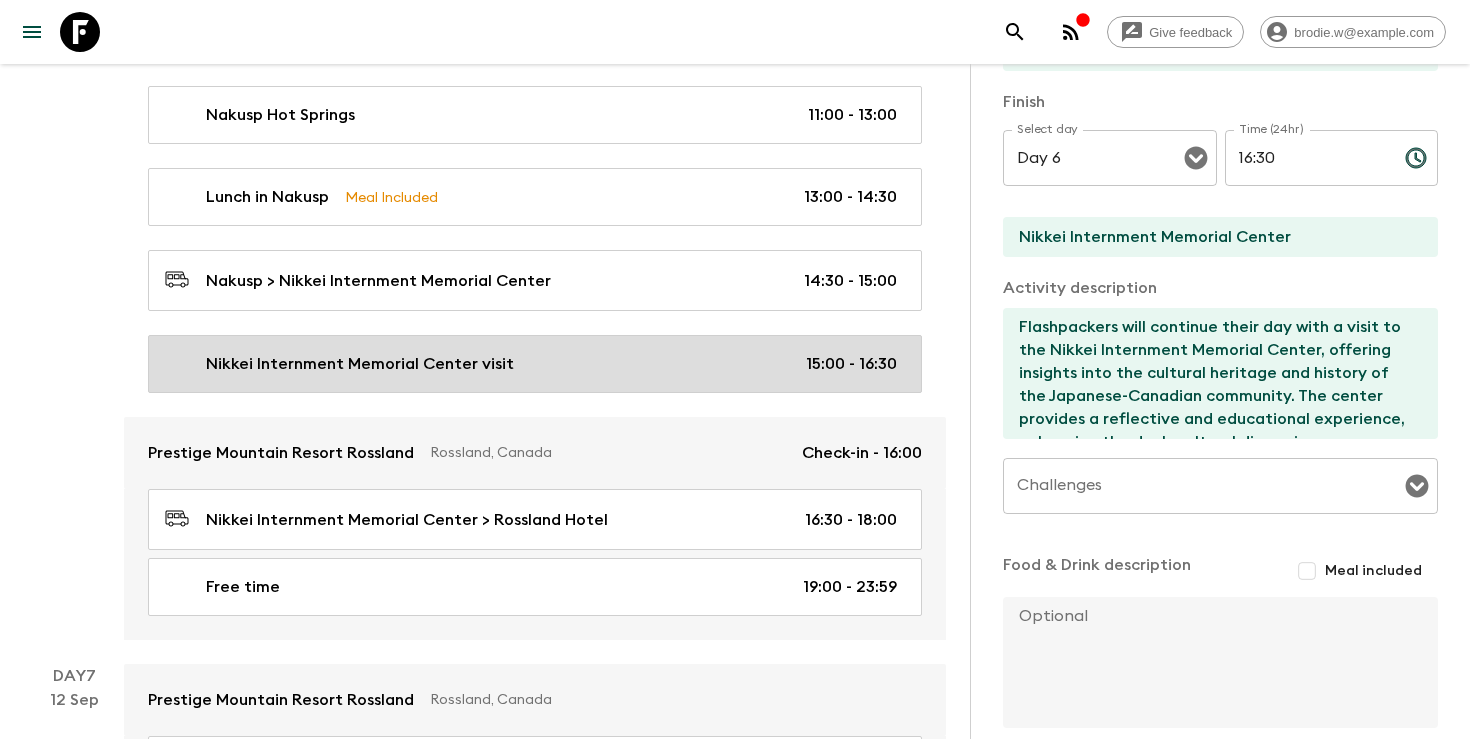 scroll, scrollTop: 697, scrollLeft: 0, axis: vertical 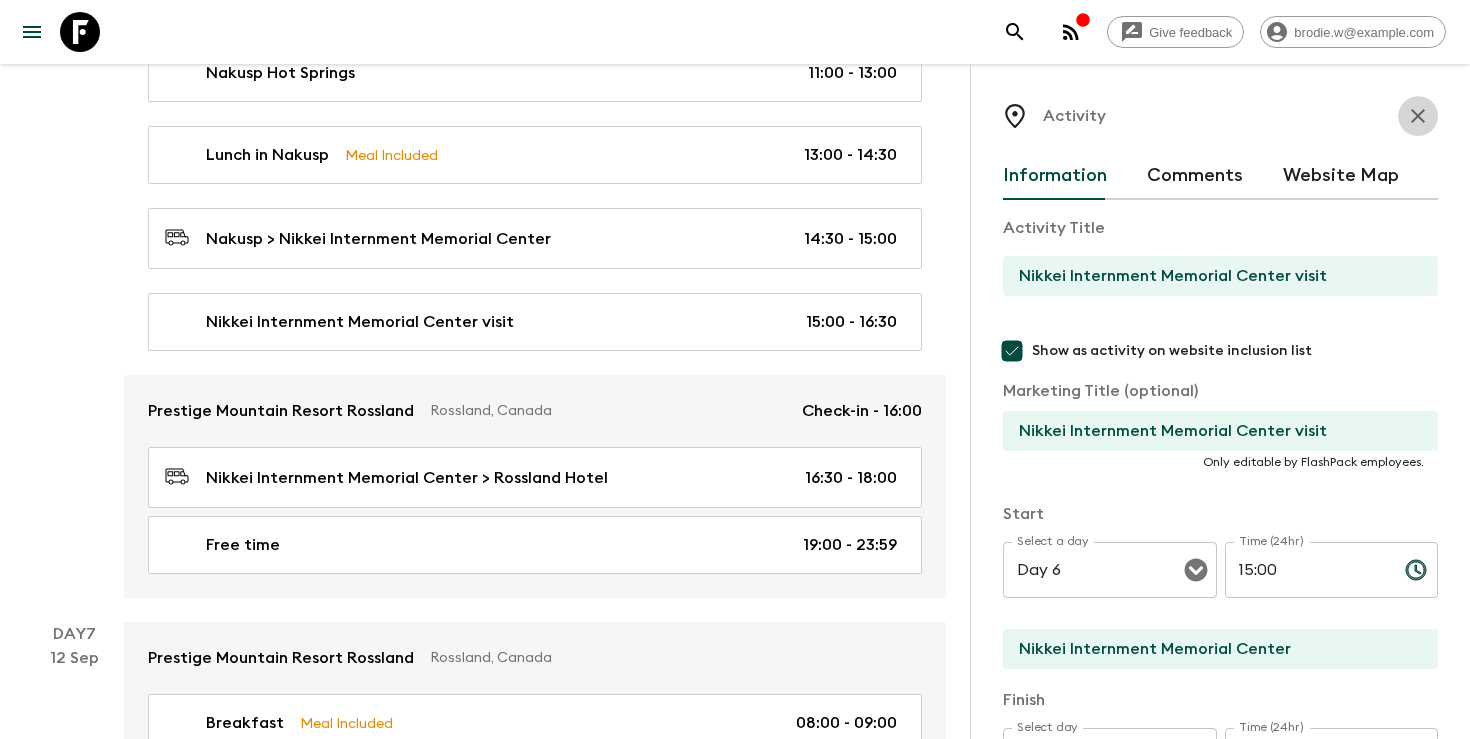 click 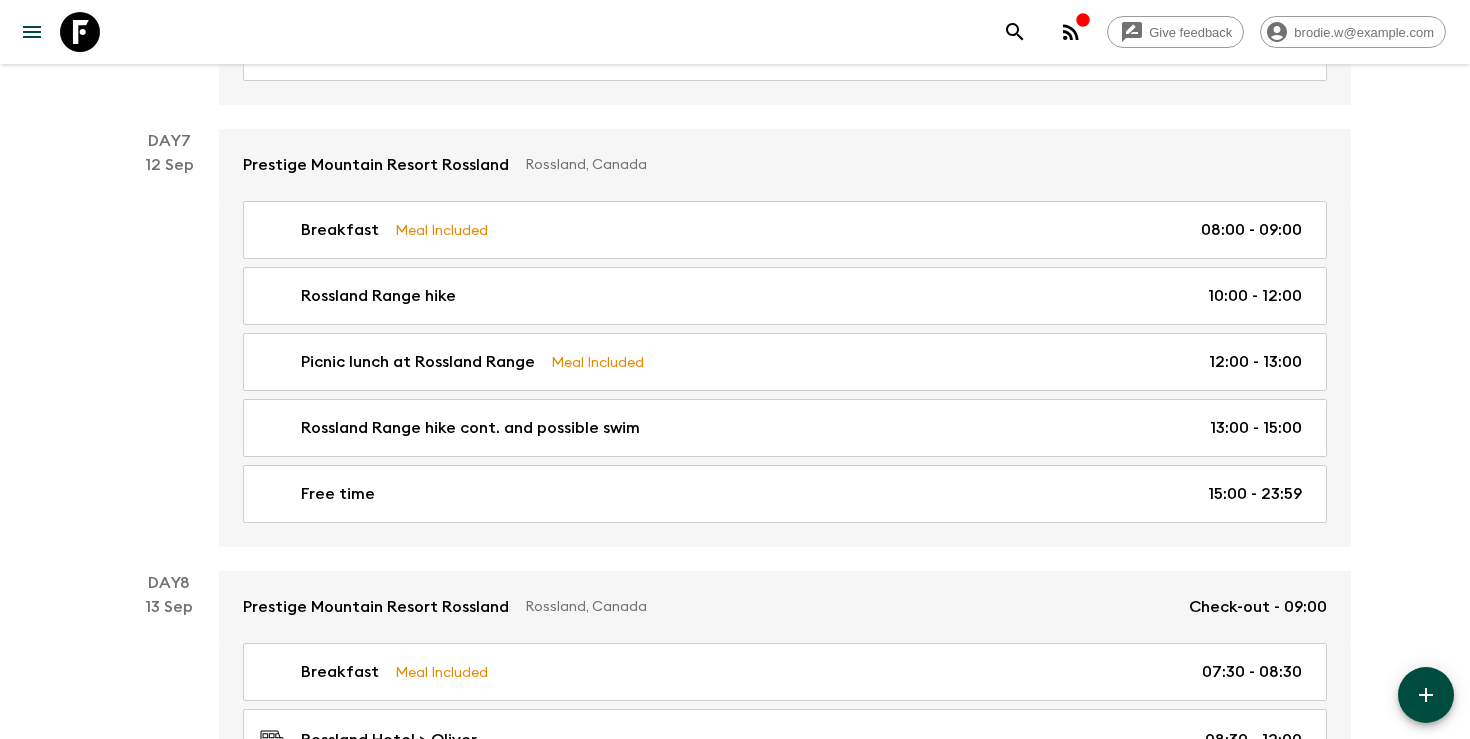 scroll, scrollTop: 3410, scrollLeft: 0, axis: vertical 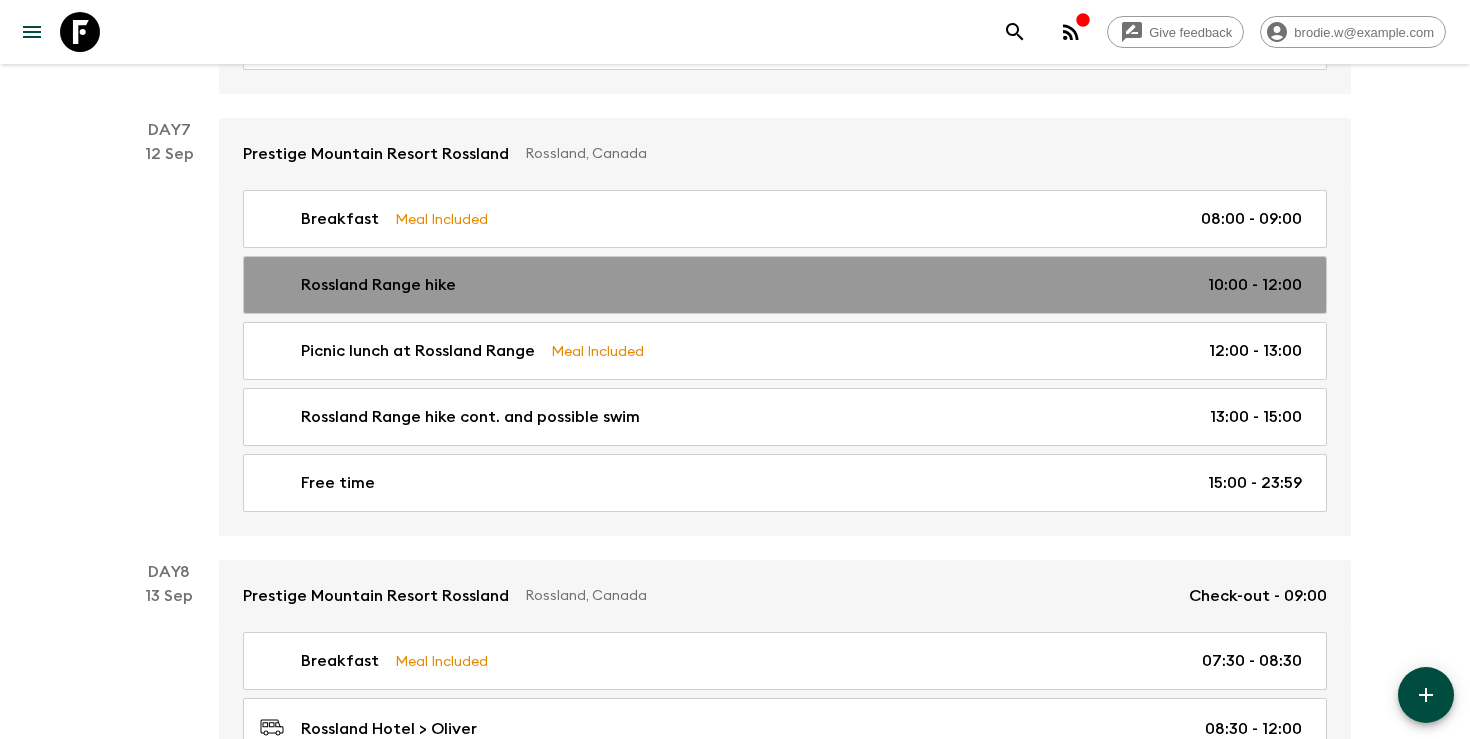 click on "Rossland Range hike 10:00 - 12:00" at bounding box center [785, 285] 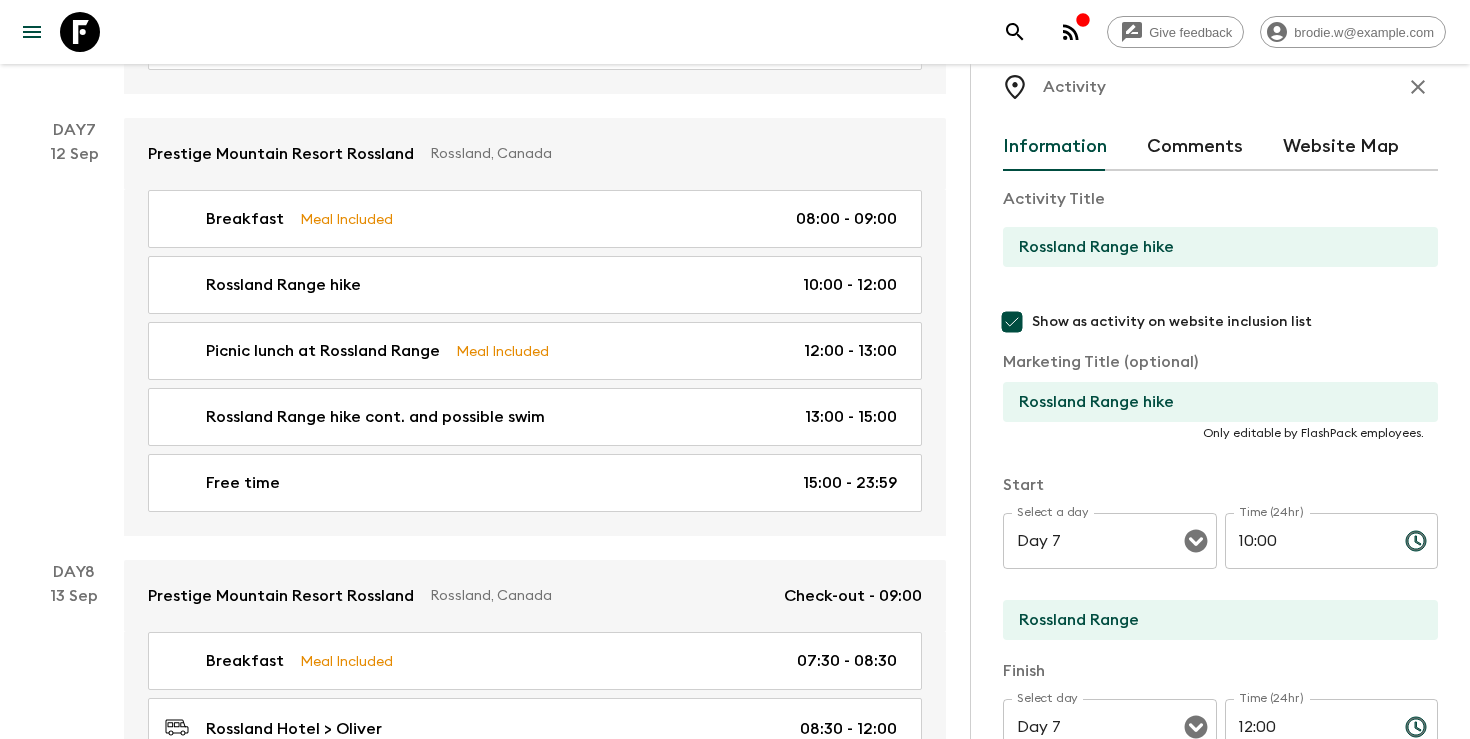 scroll, scrollTop: 0, scrollLeft: 0, axis: both 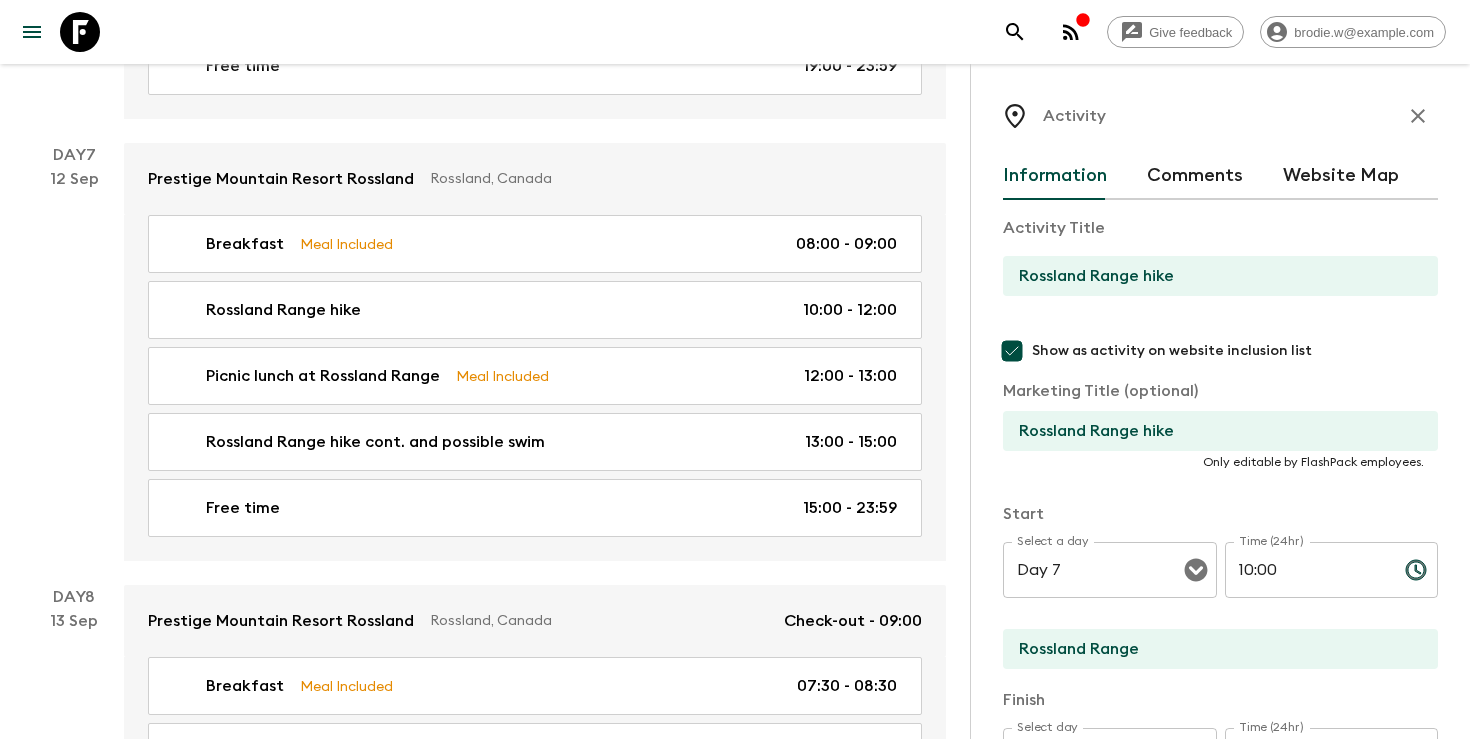 click 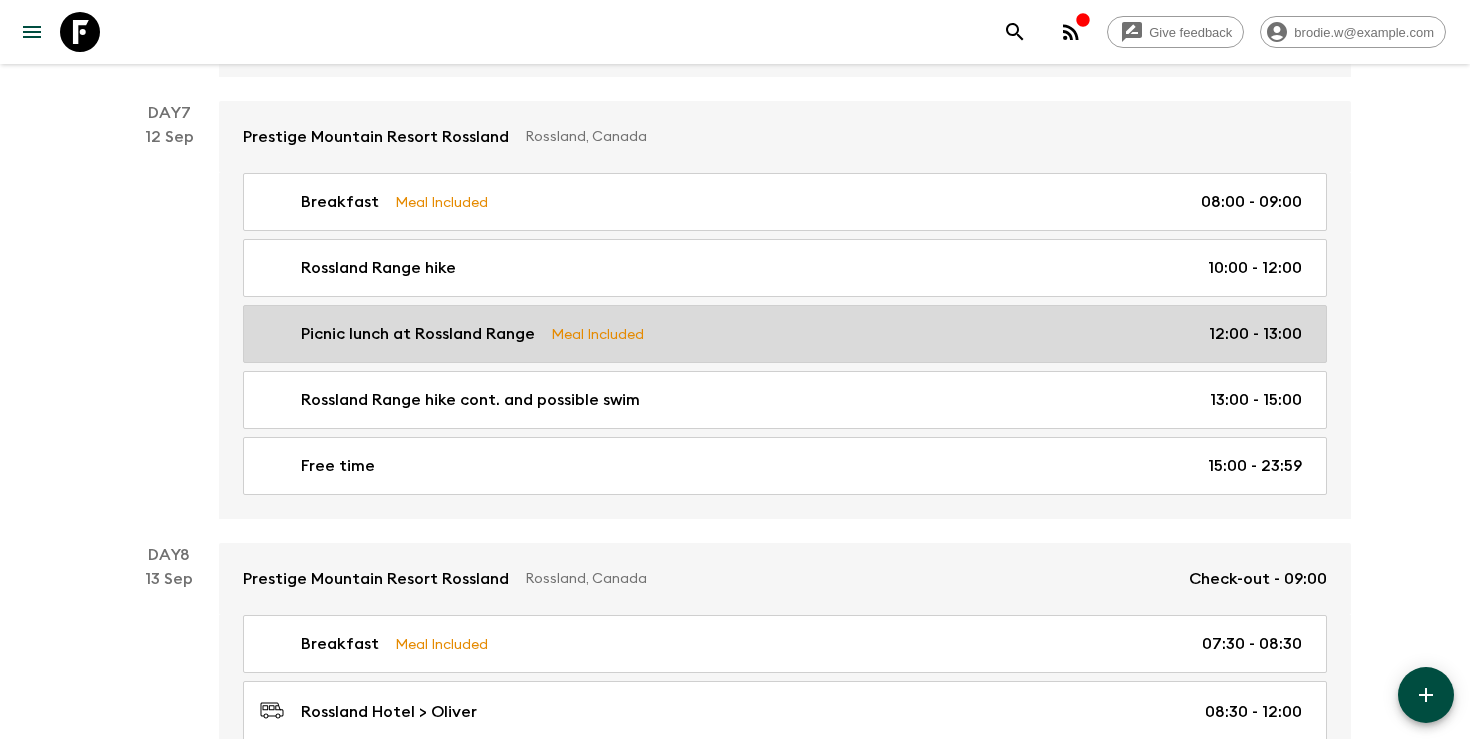 scroll, scrollTop: 3440, scrollLeft: 0, axis: vertical 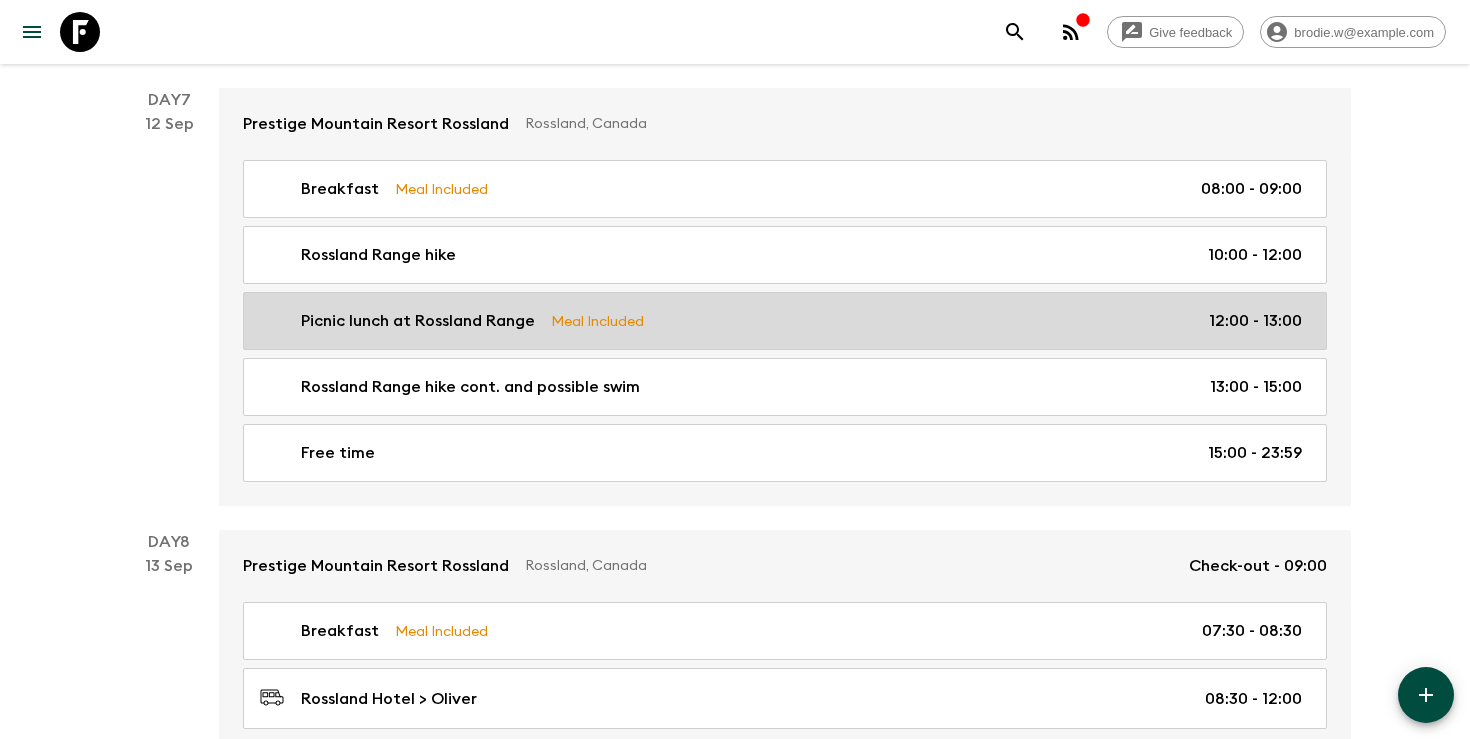 click on "Picnic lunch at Rossland Range" at bounding box center (418, 321) 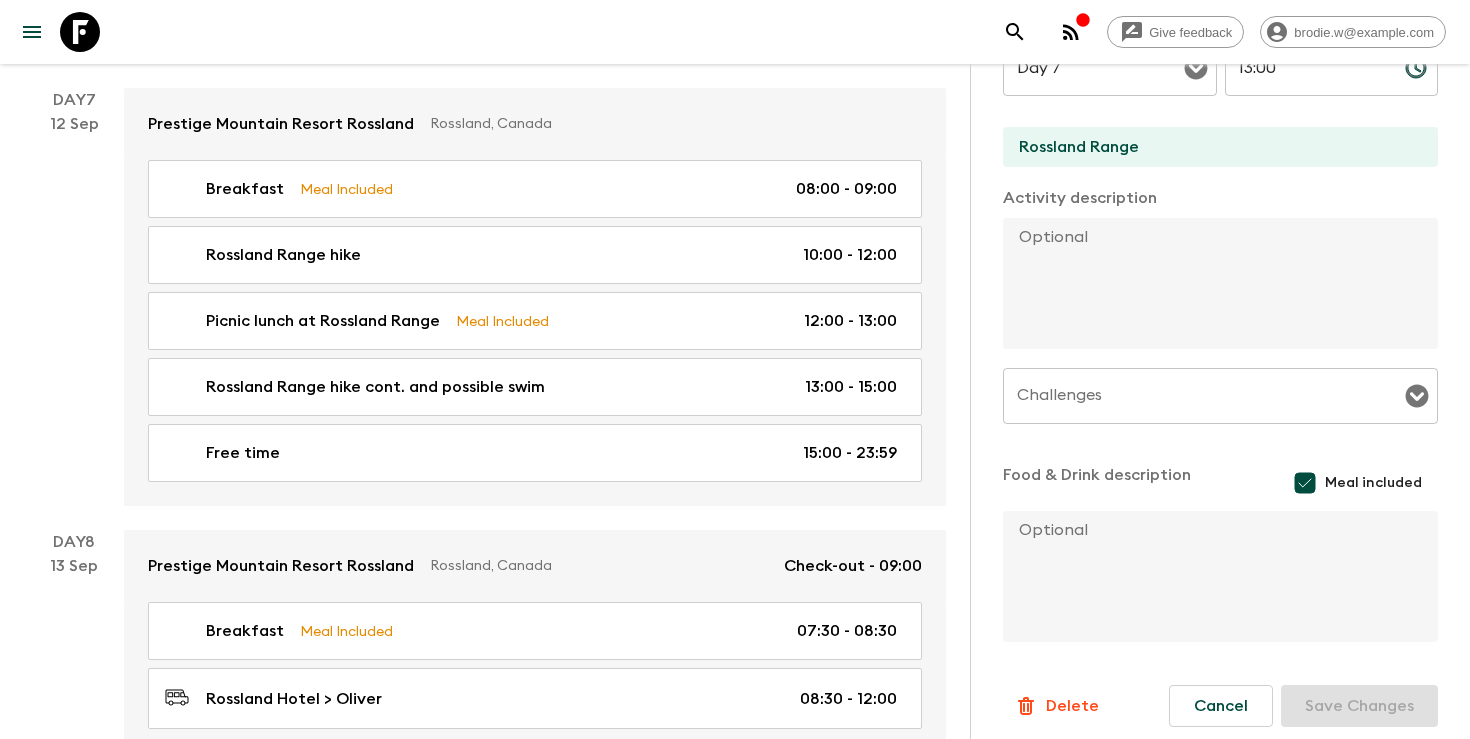 scroll, scrollTop: 598, scrollLeft: 0, axis: vertical 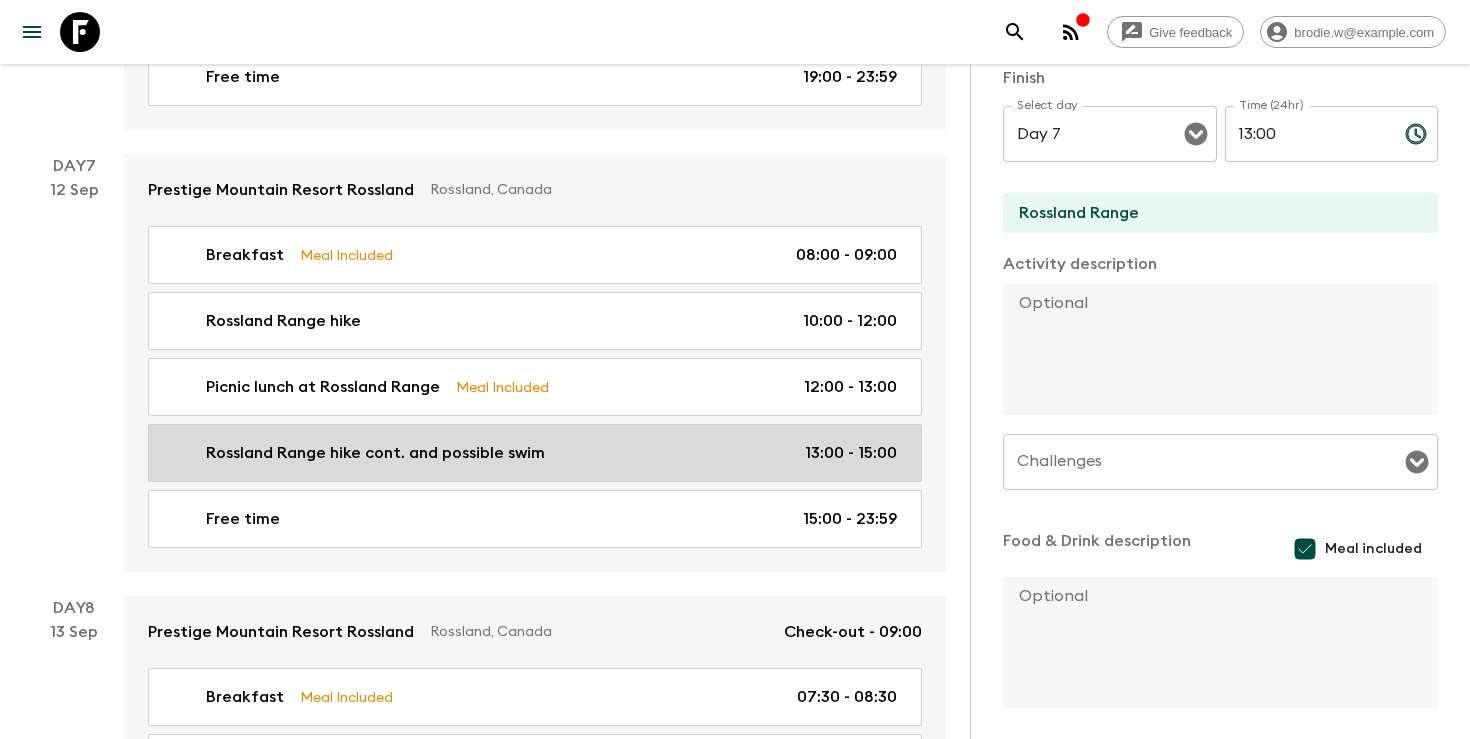 click on "Rossland Range hike cont. and possible swim" at bounding box center [375, 453] 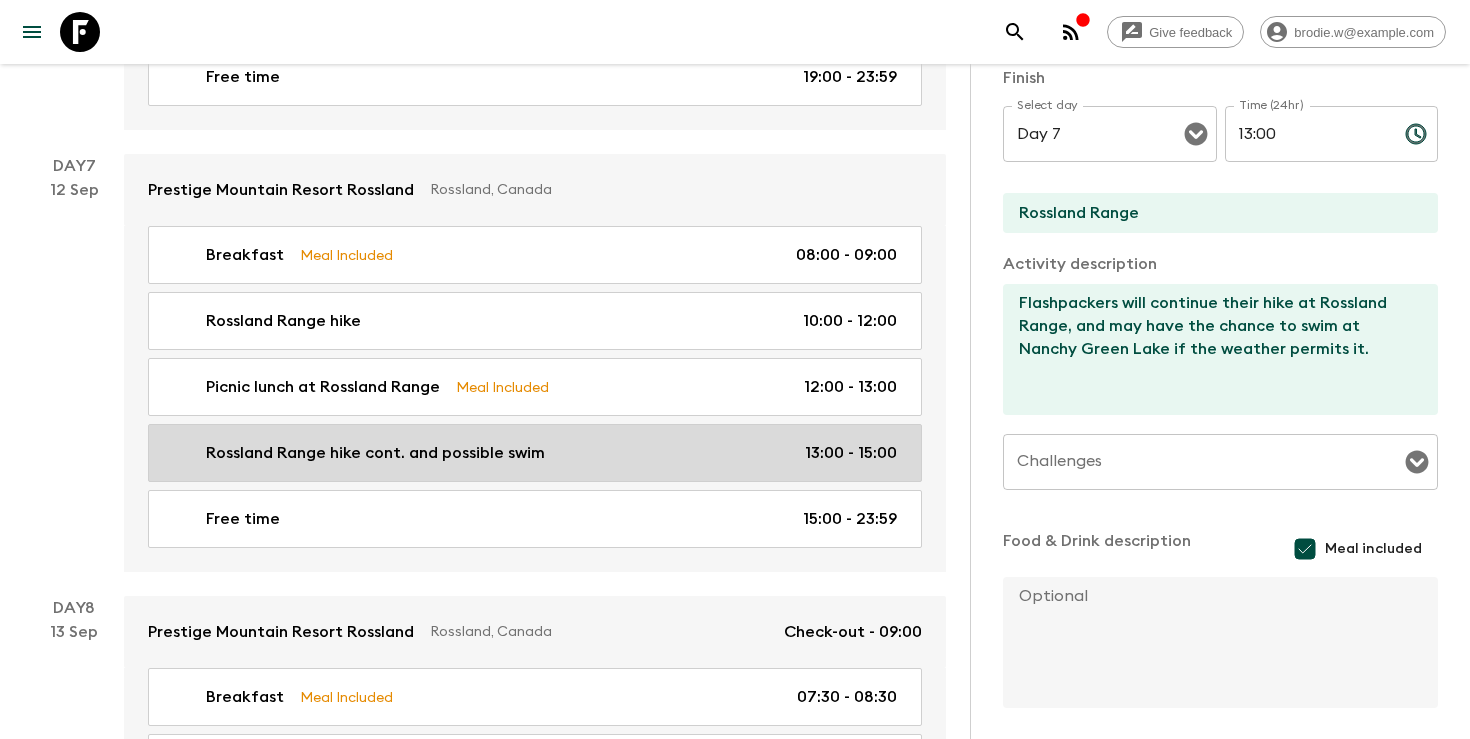 type on "13:00" 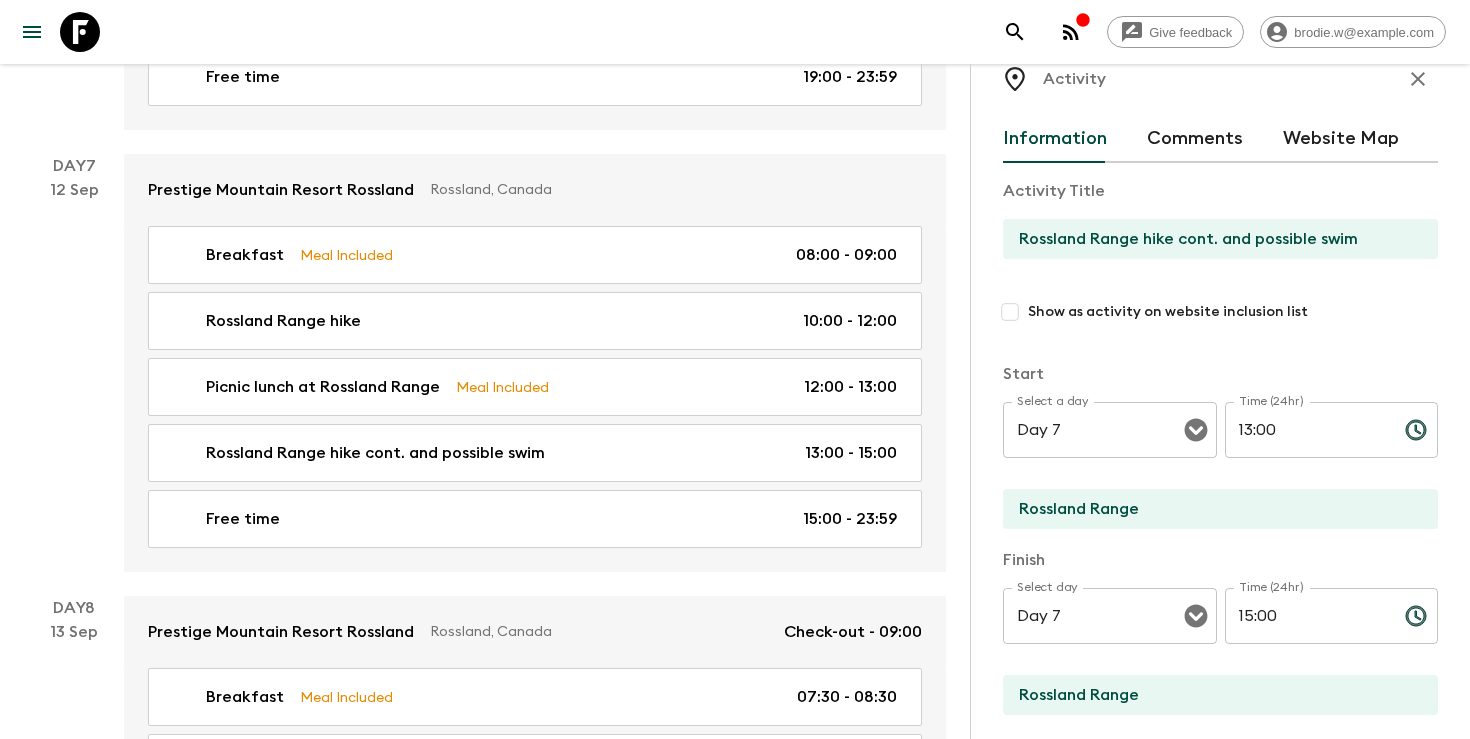 scroll, scrollTop: 0, scrollLeft: 0, axis: both 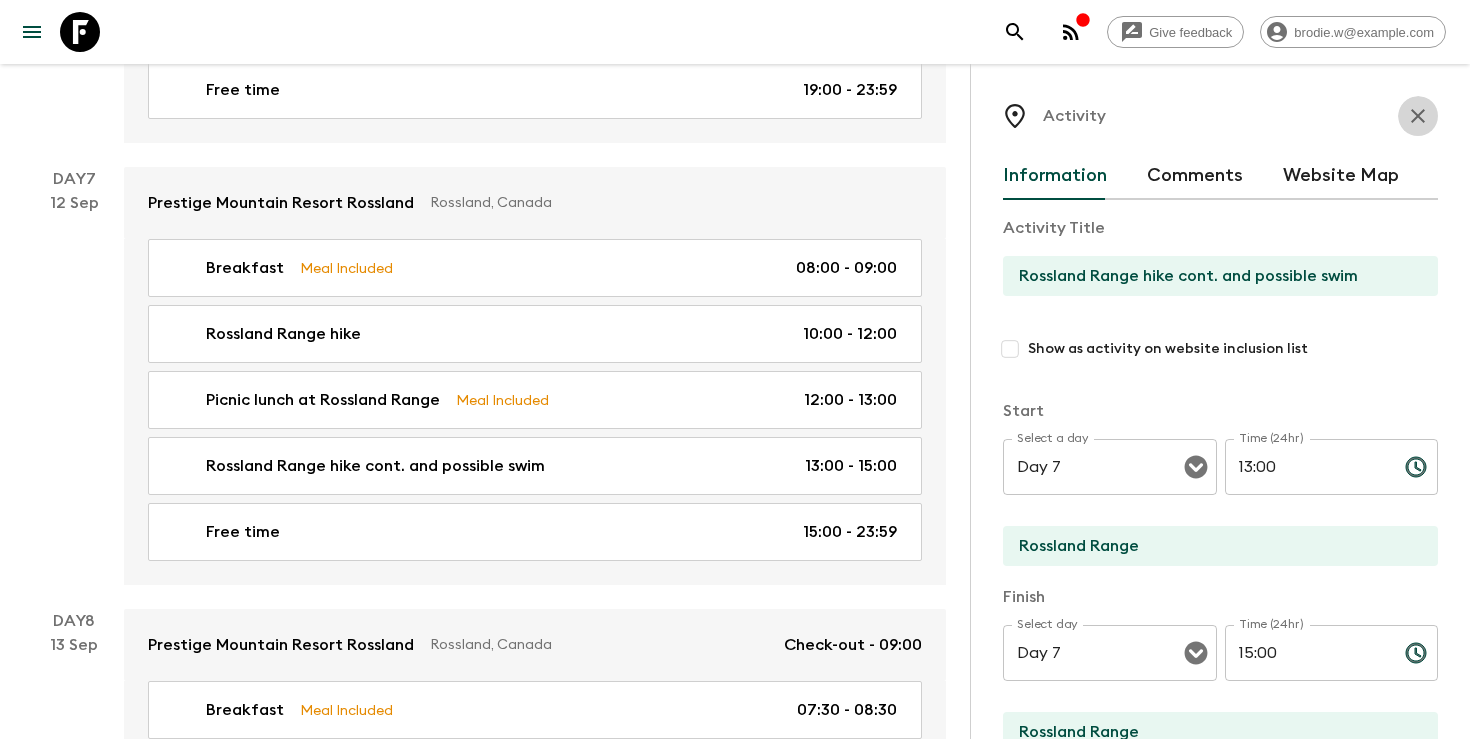 click 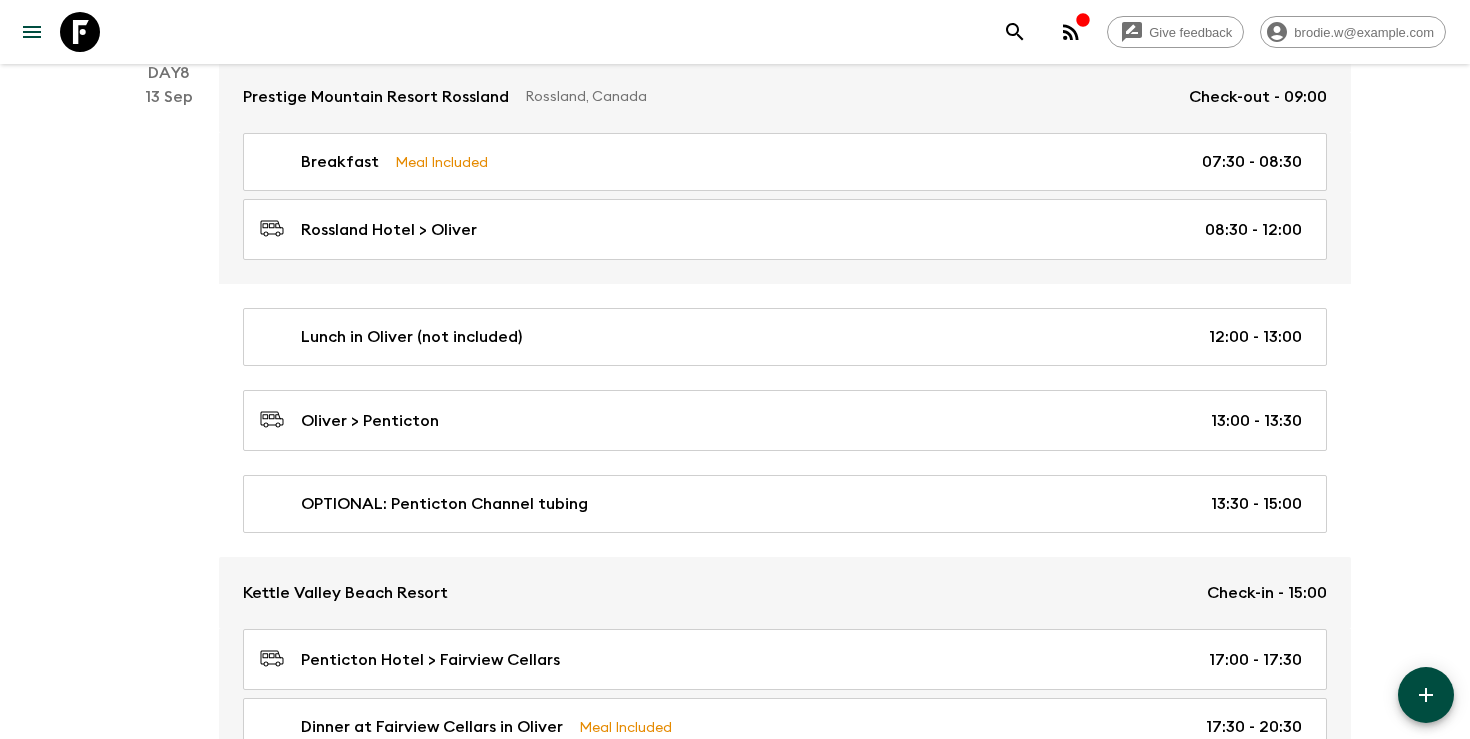 scroll, scrollTop: 3913, scrollLeft: 0, axis: vertical 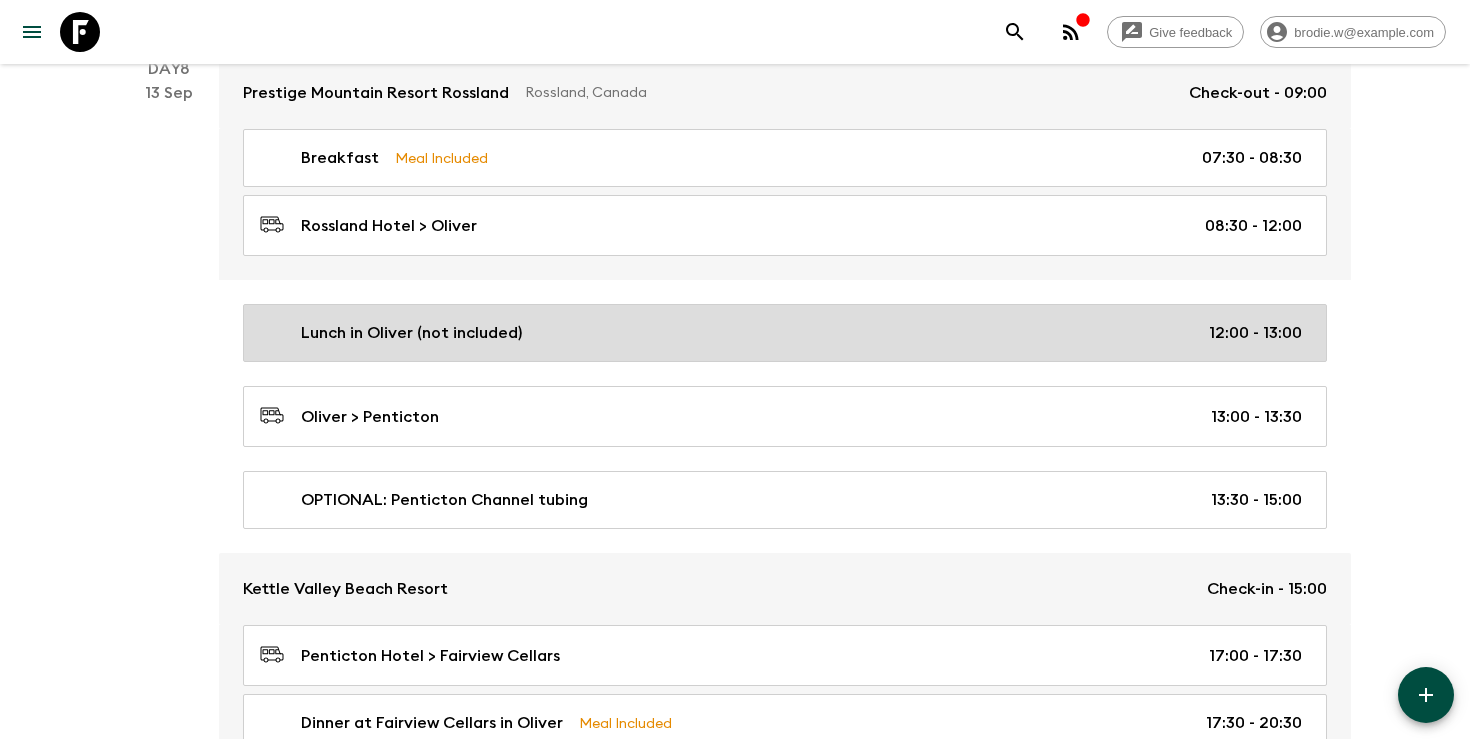 click on "Lunch in Oliver (not included)" at bounding box center (411, 333) 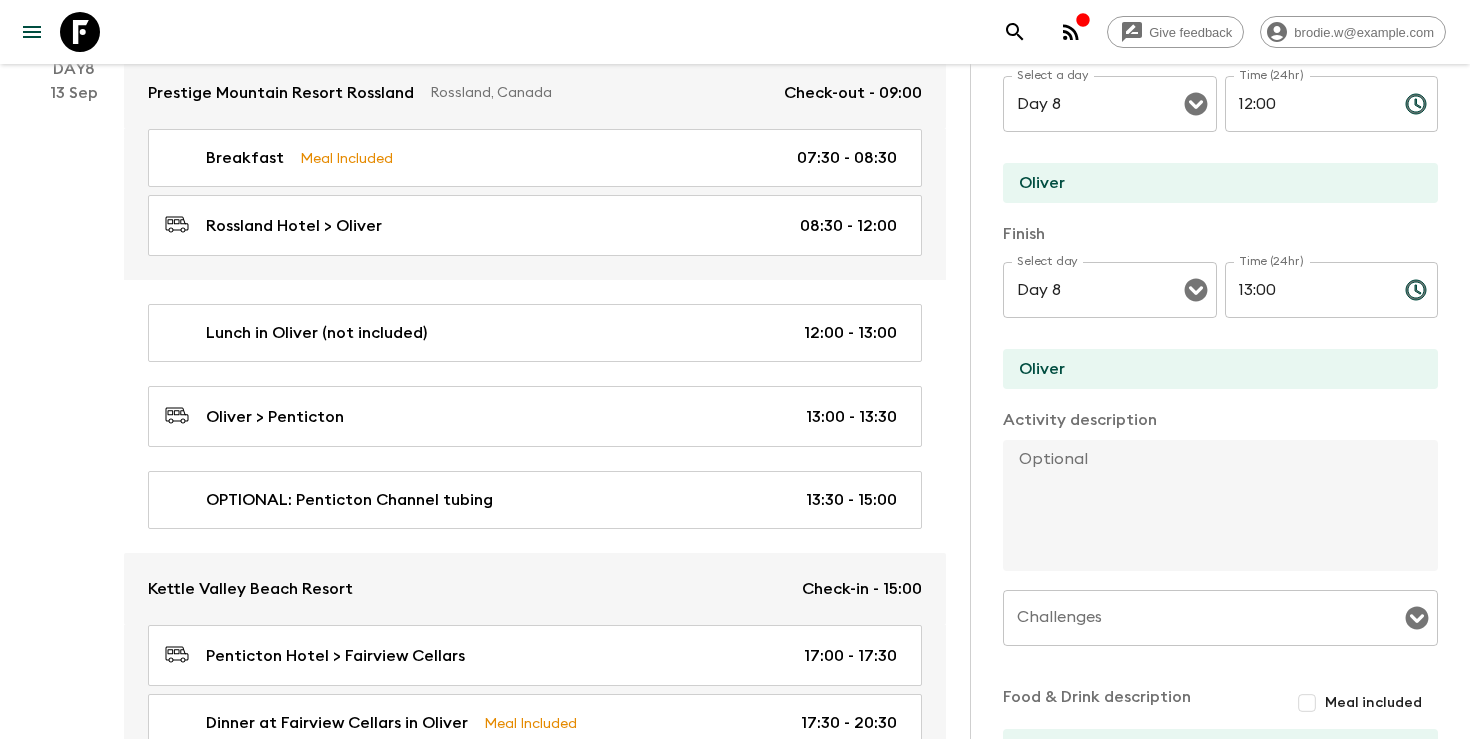 scroll, scrollTop: 594, scrollLeft: 0, axis: vertical 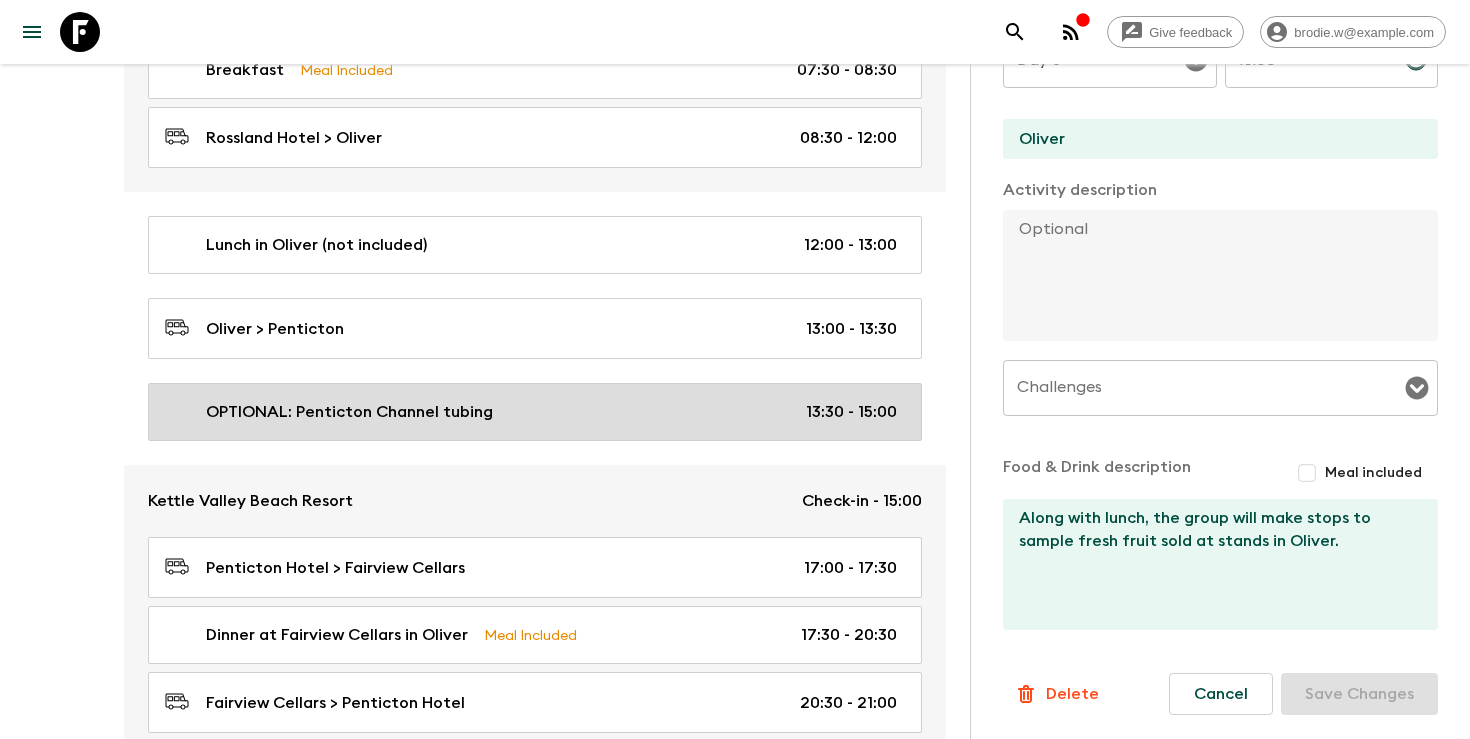 click on "OPTIONAL: Penticton Channel tubing 13:30 - 15:00" at bounding box center (531, 412) 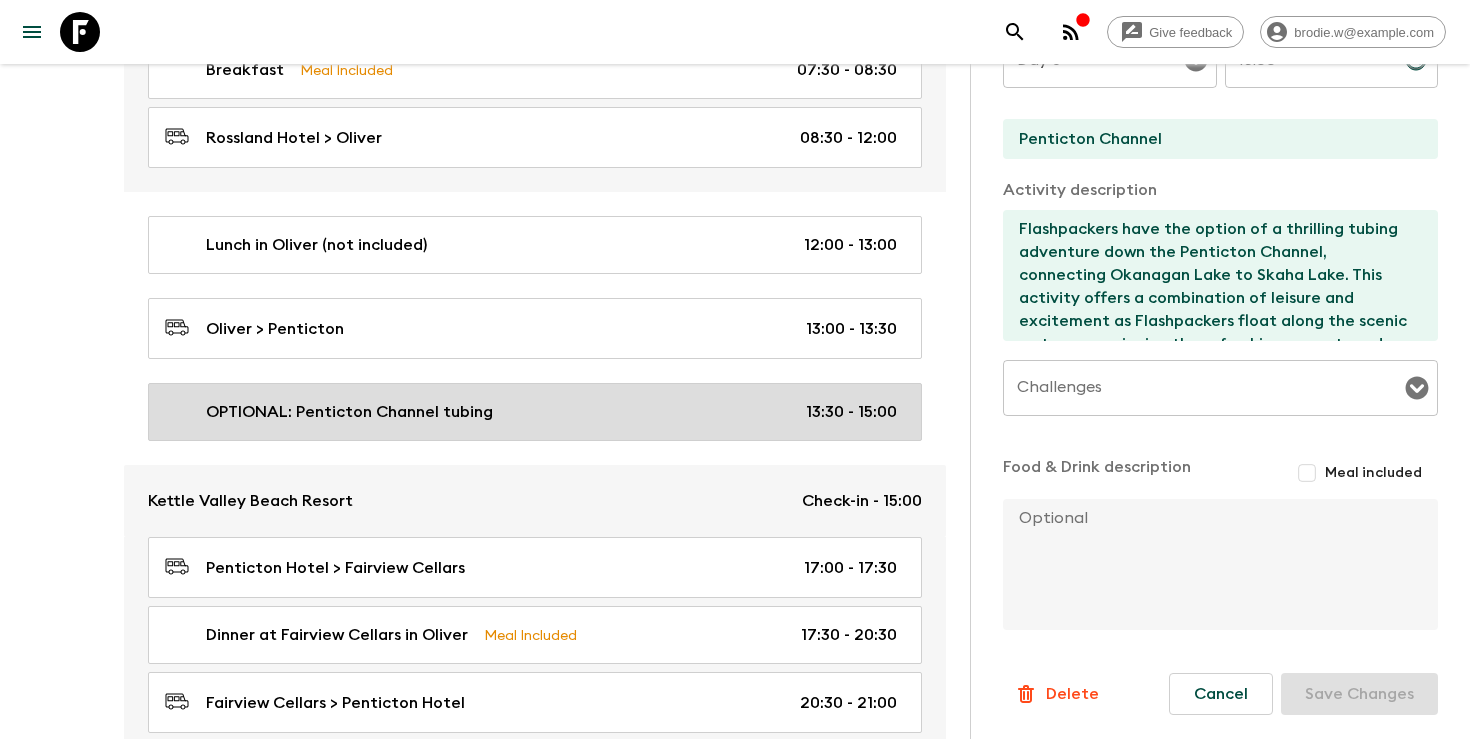 type on "13:30" 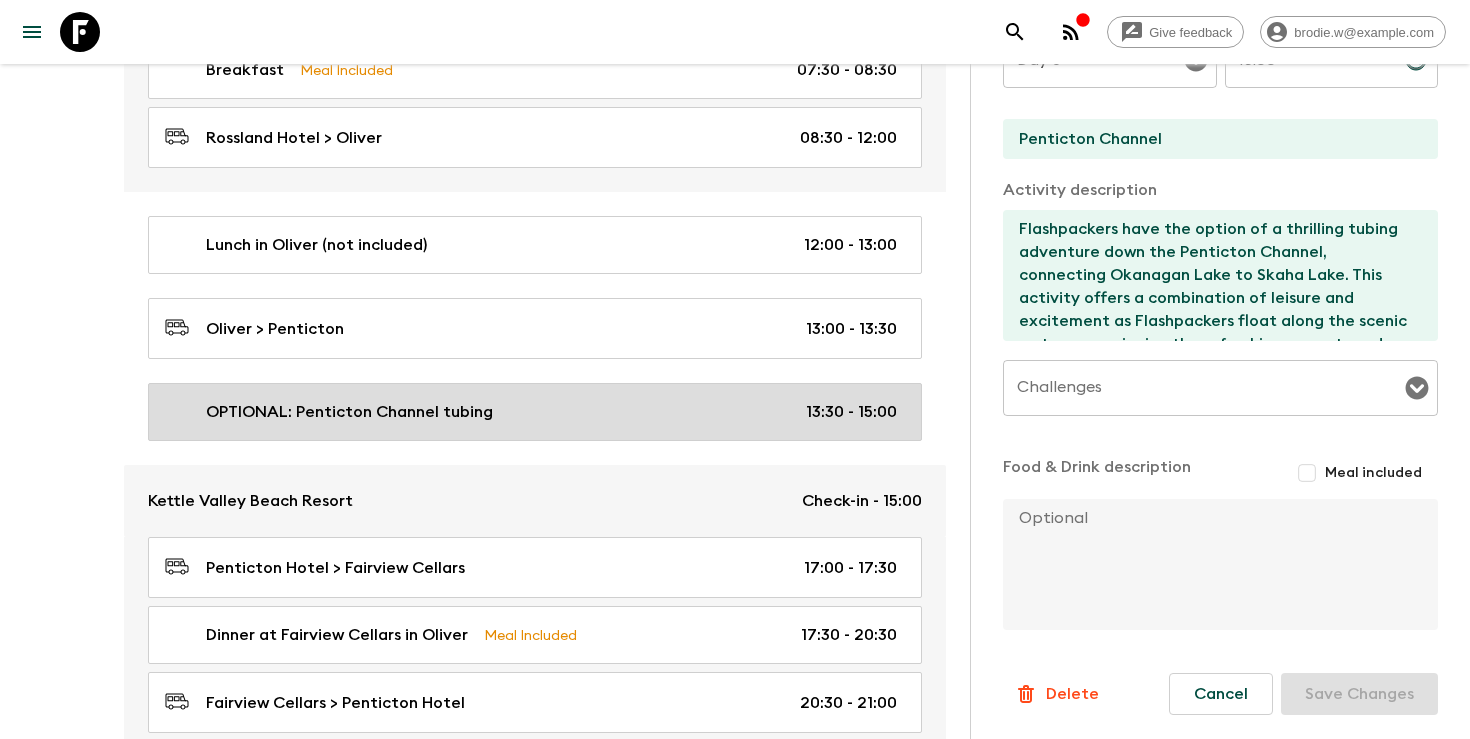 type on "15:00" 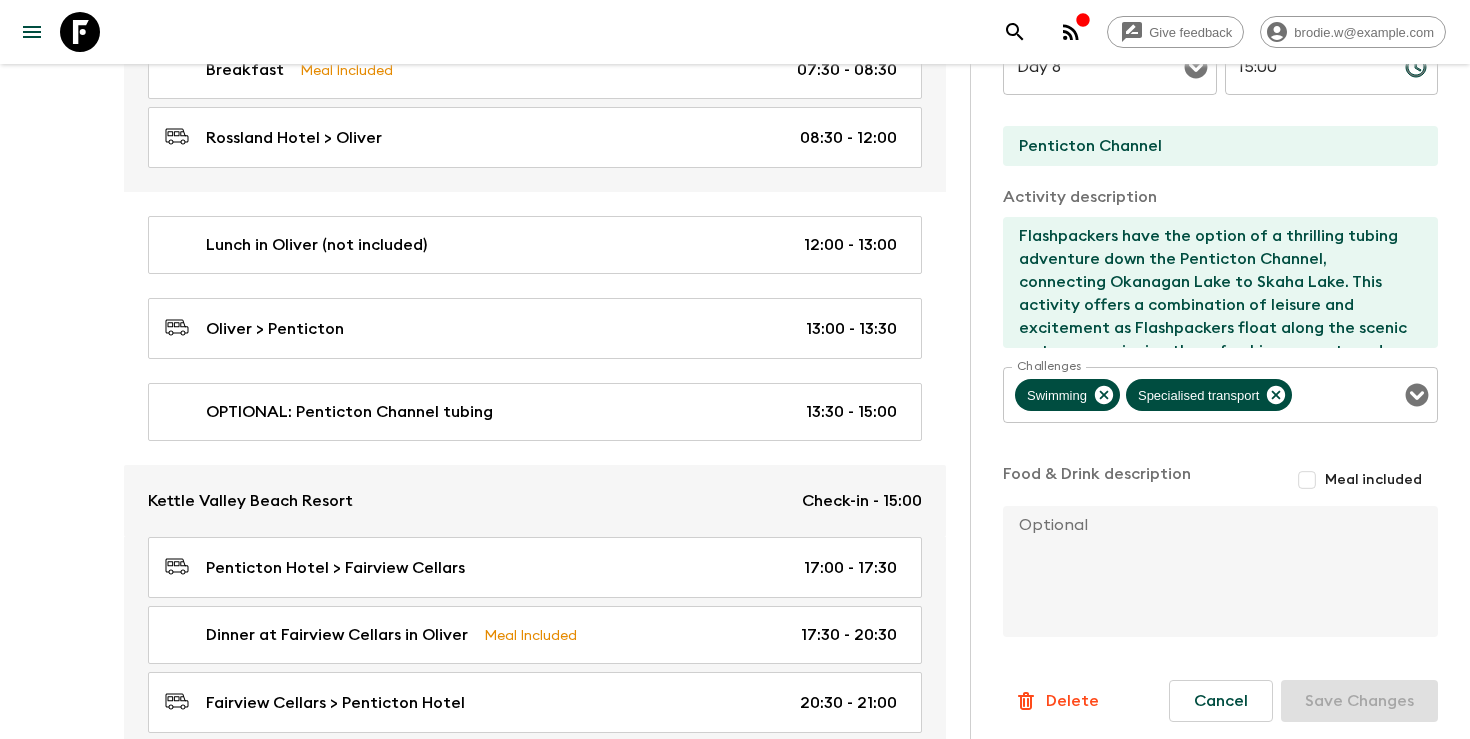 scroll, scrollTop: 579, scrollLeft: 0, axis: vertical 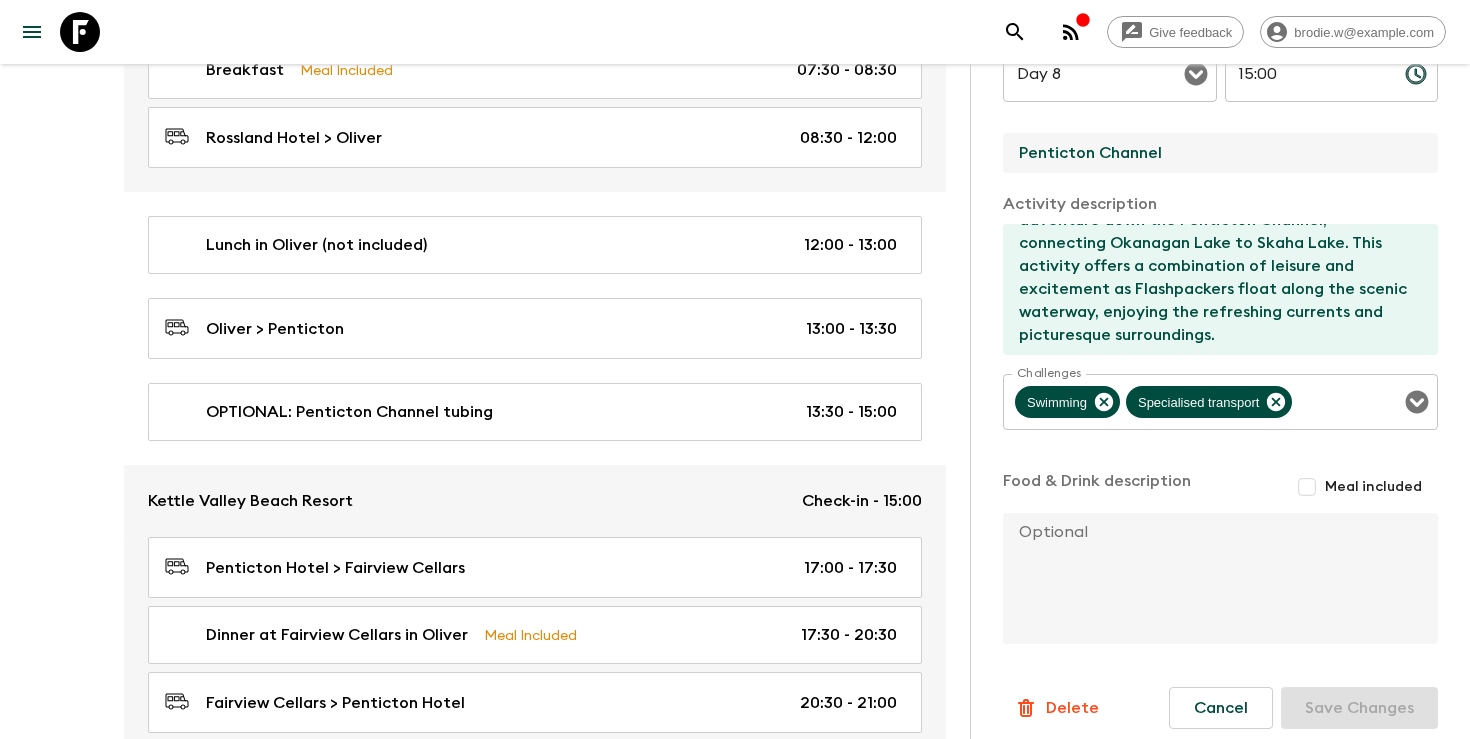 drag, startPoint x: 1147, startPoint y: 161, endPoint x: 984, endPoint y: 154, distance: 163.15024 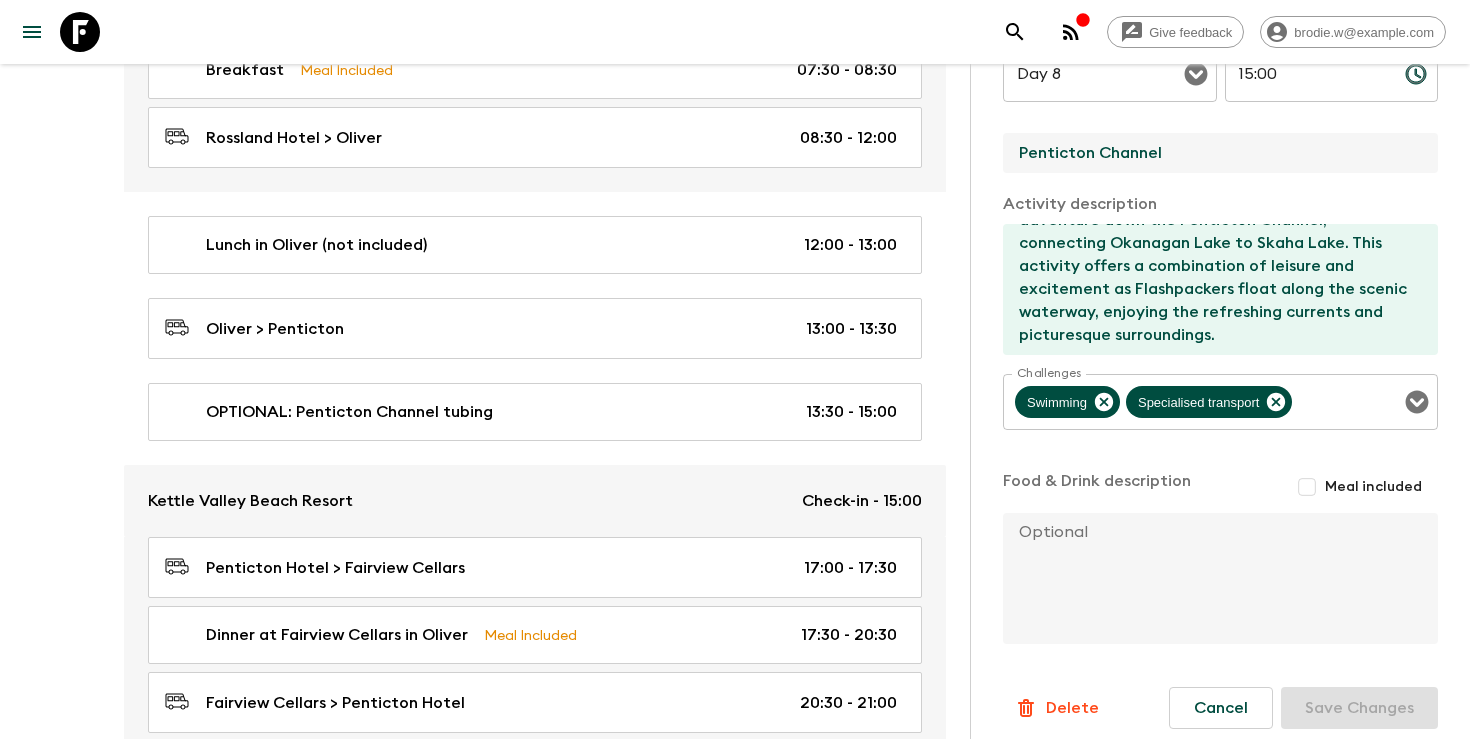click on "Activity Information Comments Website Map Activity Title OPTIONAL: Penticton Channel tubing   Show as activity on website inclusion list Start Select a day Day 8 Select a day ​ Time (24hr) 13:30 Time (24hr) ​ Penticton Channel   Finish Select day Day 8 Select day ​ Time (24hr) 15:00 Time (24hr) ​ Penticton Channel   Activity description Flashpackers have the option of a thrilling tubing adventure down the Penticton Channel, connecting Okanagan Lake to Skaha Lake. This activity offers a combination of leisure and excitement as Flashpackers float along the scenic waterway, enjoying the refreshing currents and picturesque surroundings. x   Challenges Swimming Specialised transport Challenges ​ Food & Drink description Meal included x   Delete Cancel Save Changes" at bounding box center [1220, 433] 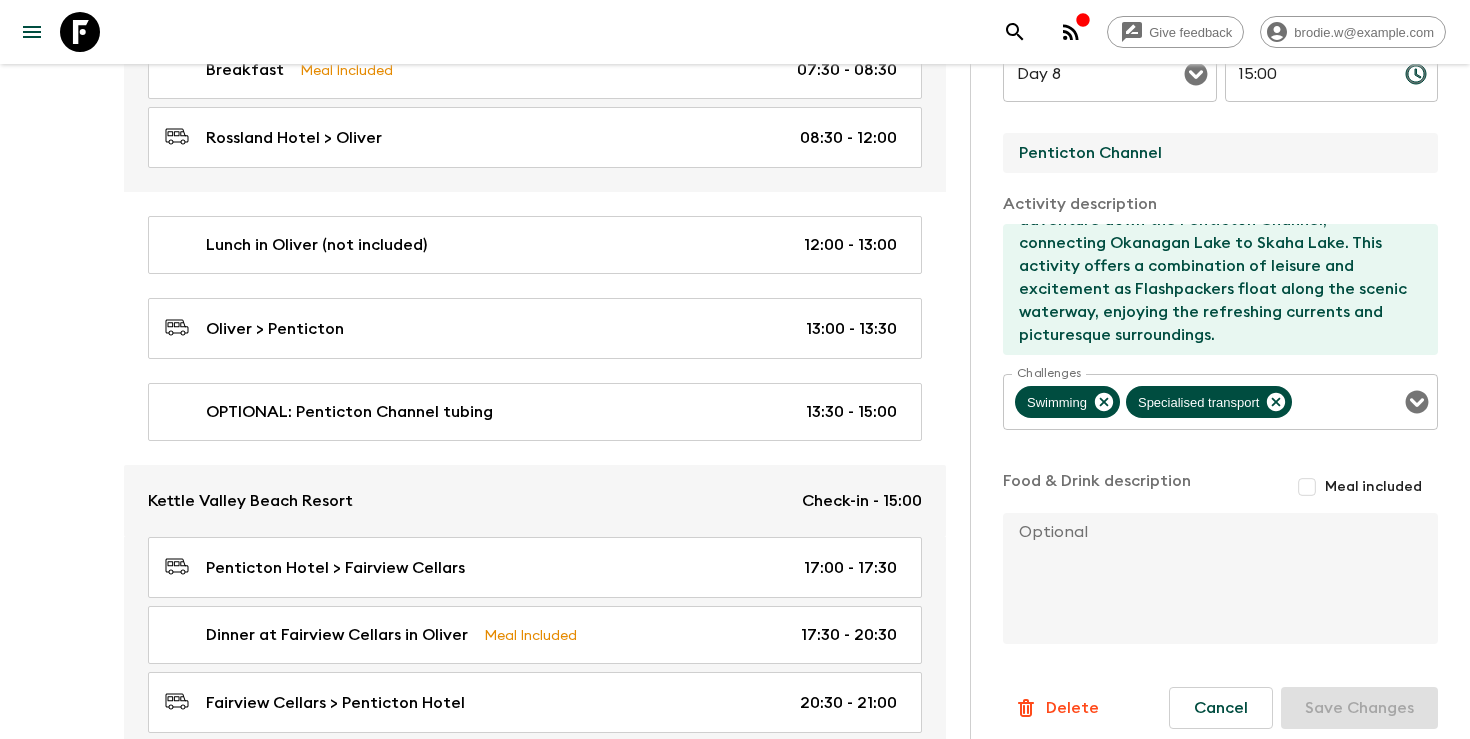scroll, scrollTop: 594, scrollLeft: 0, axis: vertical 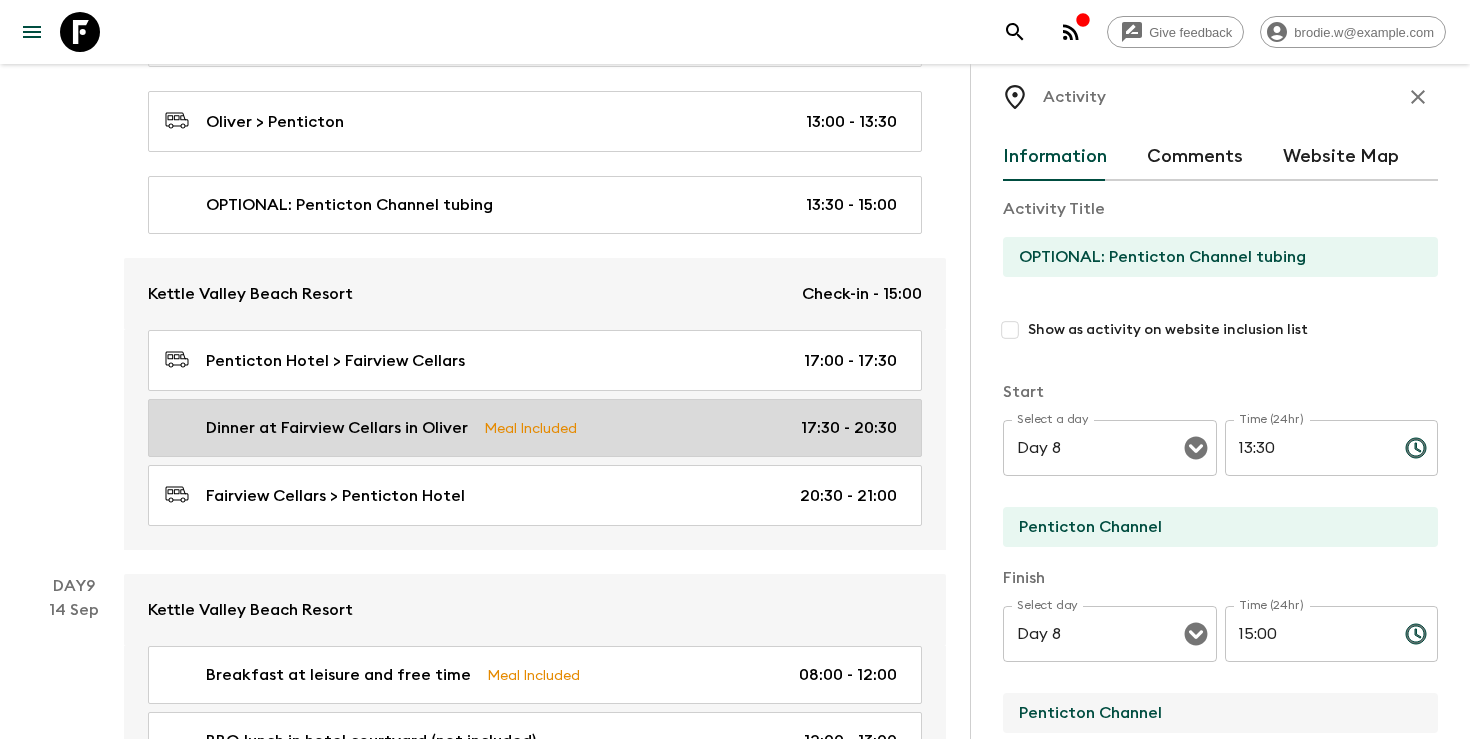click on "Dinner at Fairview Cellars in Oliver Meal Included 17:30 - 20:30" at bounding box center (531, 428) 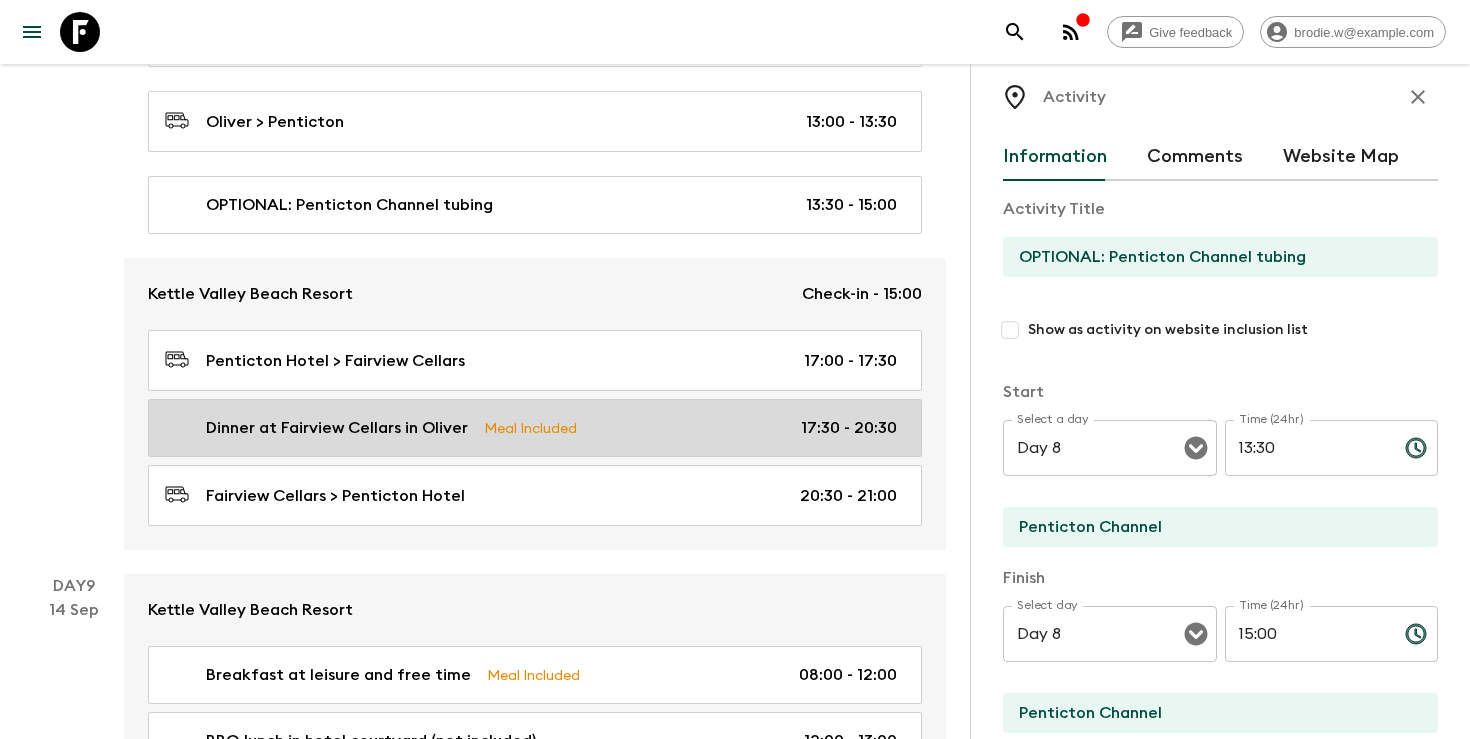 type on "Dinner at Fairview Cellars in Oliver" 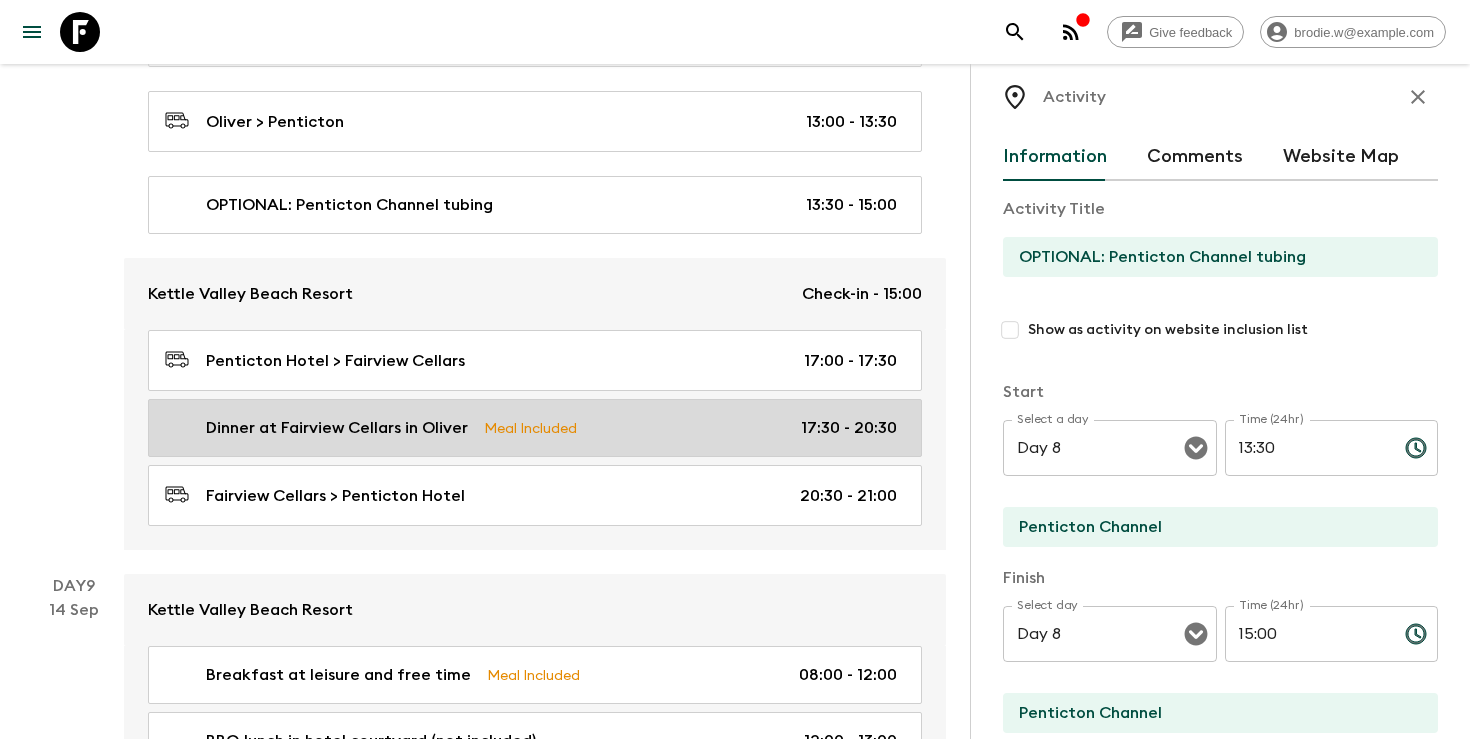 type on "Fairview Cellars" 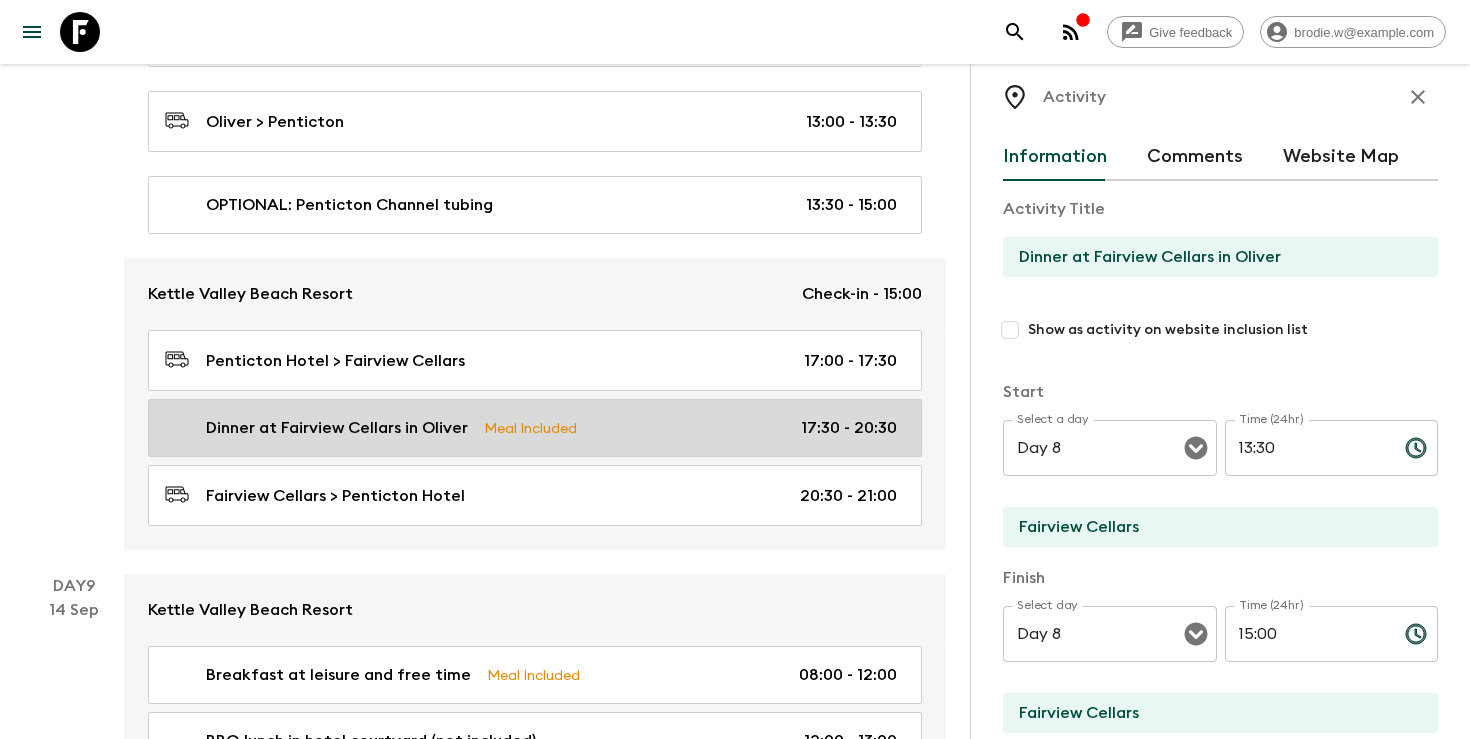 type on "17:30" 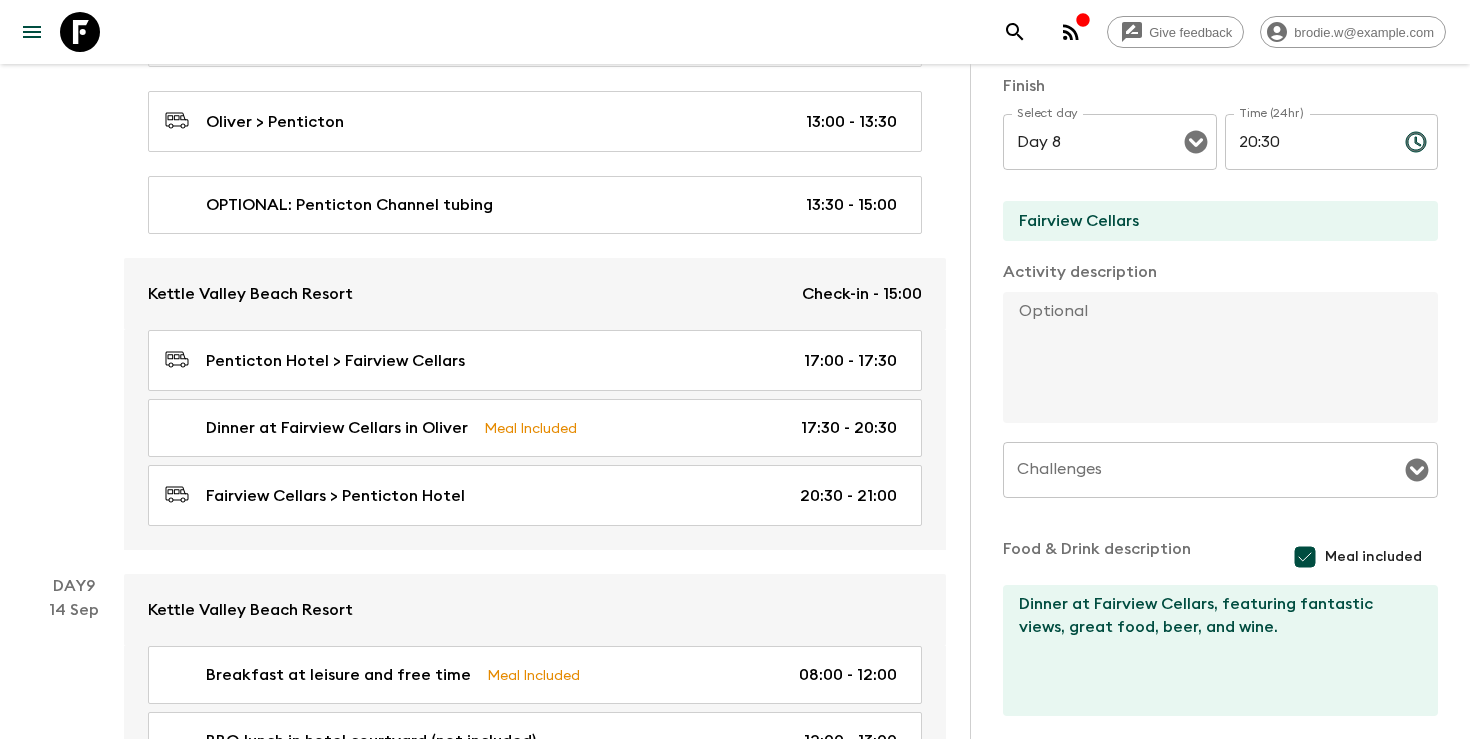 scroll, scrollTop: 510, scrollLeft: 0, axis: vertical 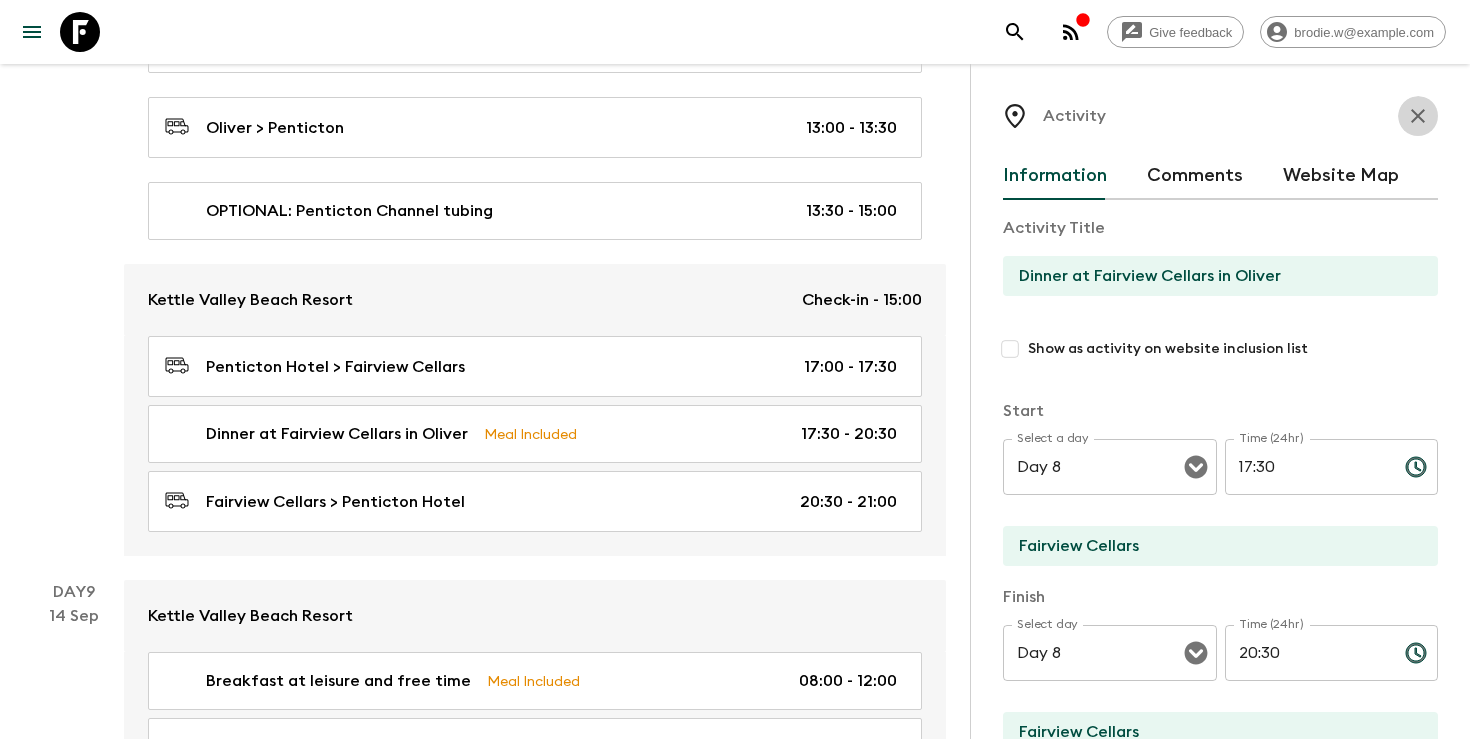 click 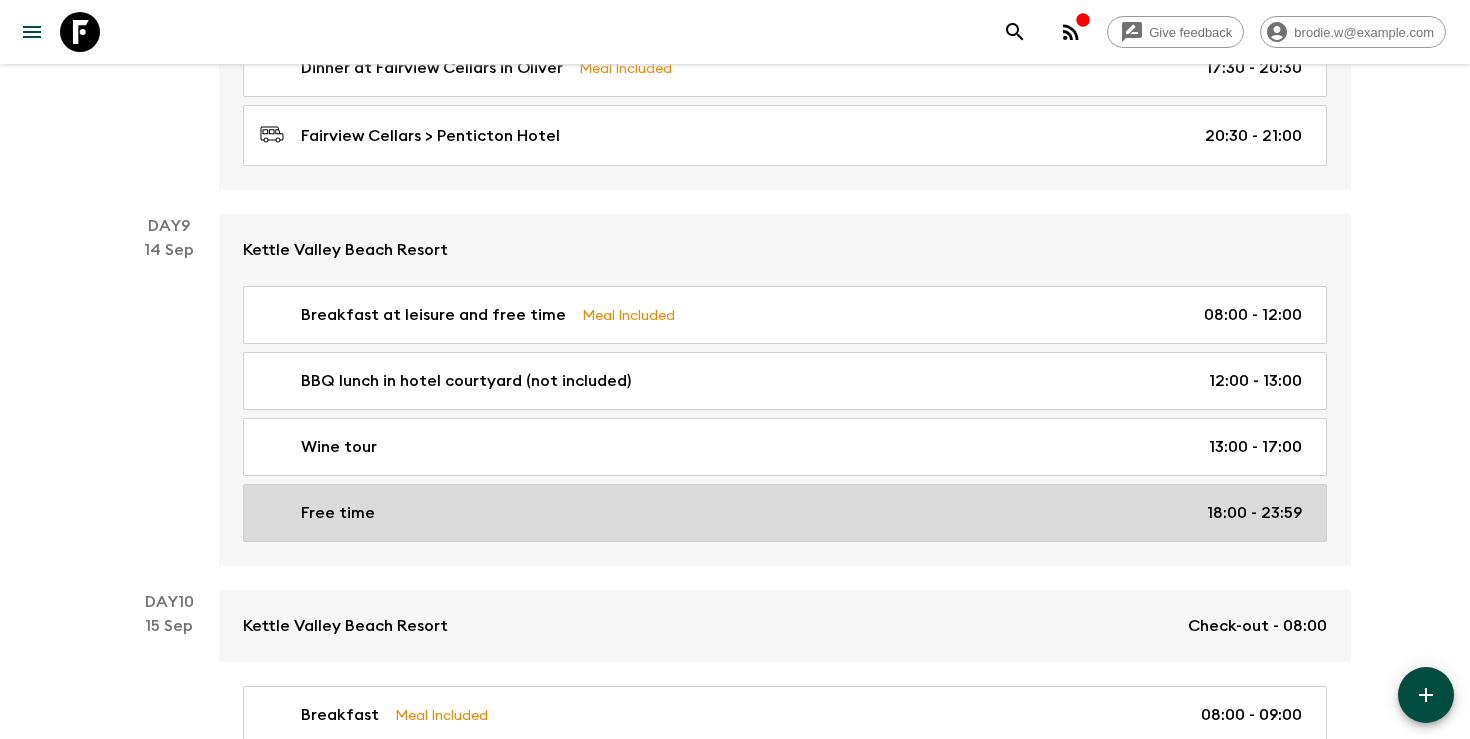 scroll, scrollTop: 4572, scrollLeft: 0, axis: vertical 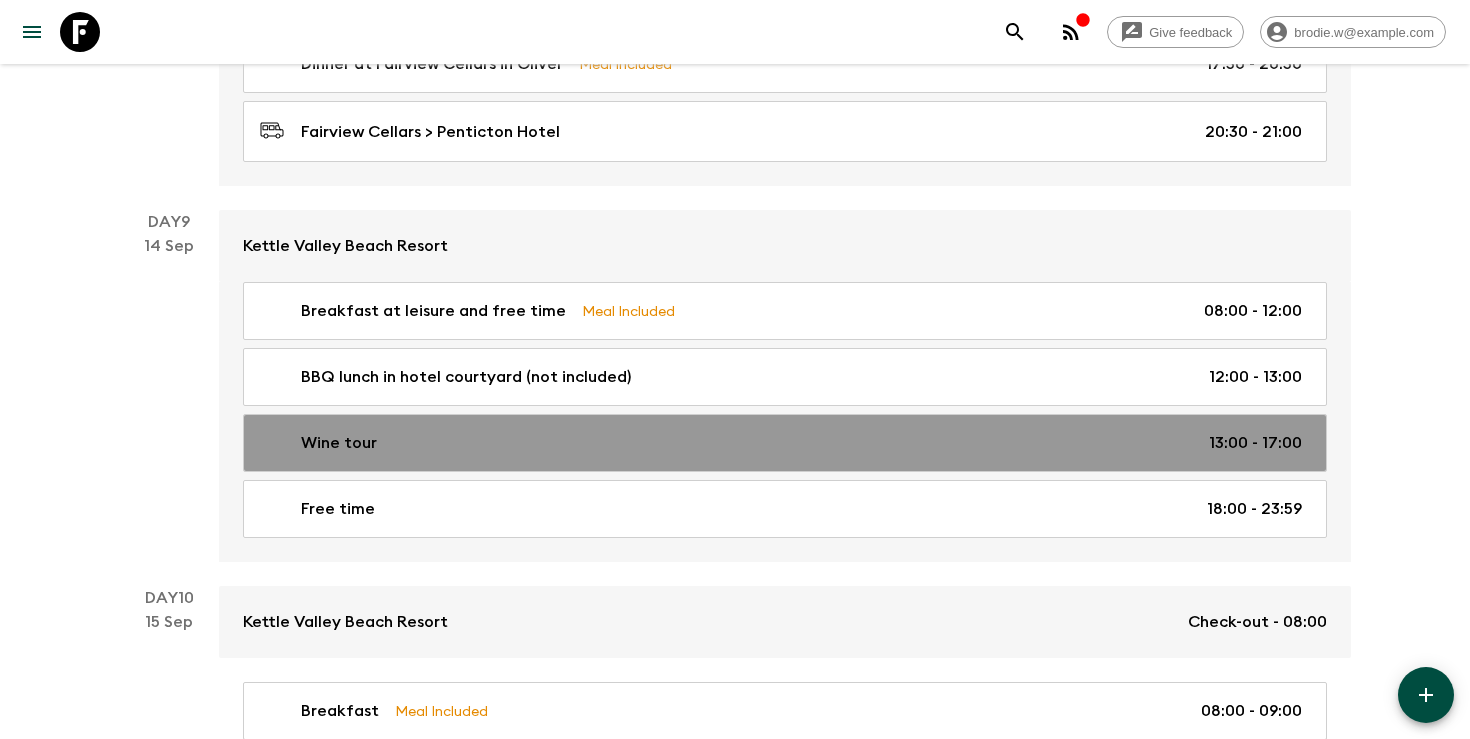 click on "Wine tour 13:00 - 17:00" at bounding box center (781, 443) 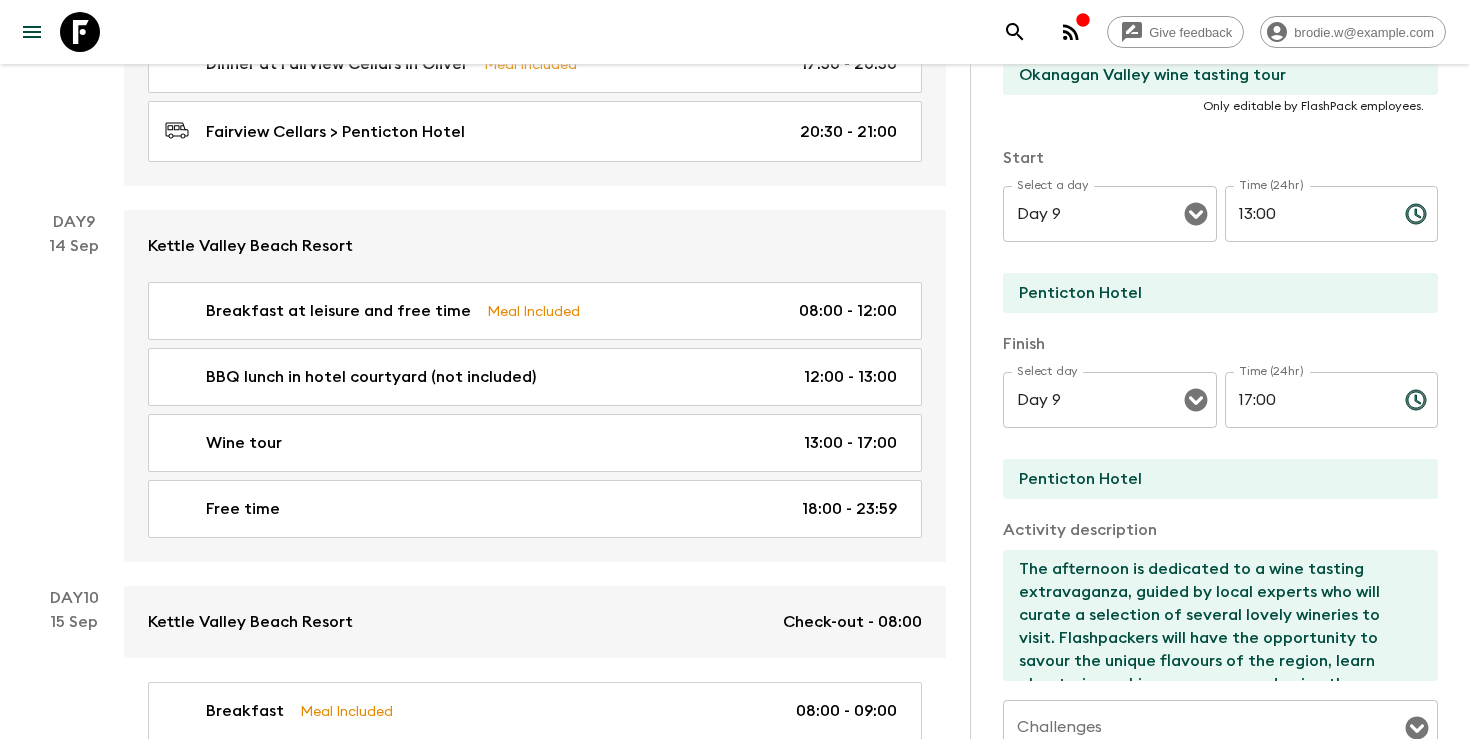 scroll, scrollTop: 360, scrollLeft: 0, axis: vertical 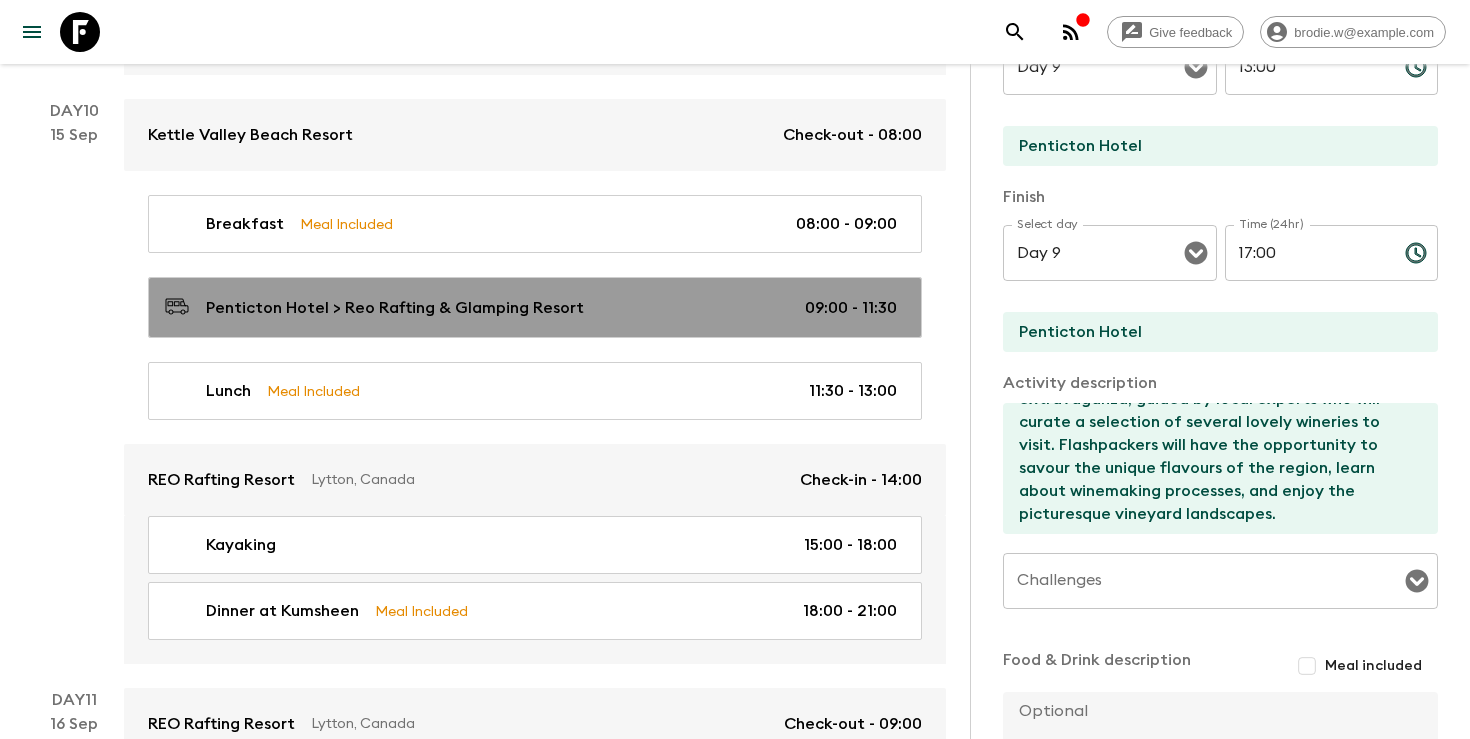 click on "Penticton Hotel > Reo Rafting & Glamping Resort" at bounding box center [395, 308] 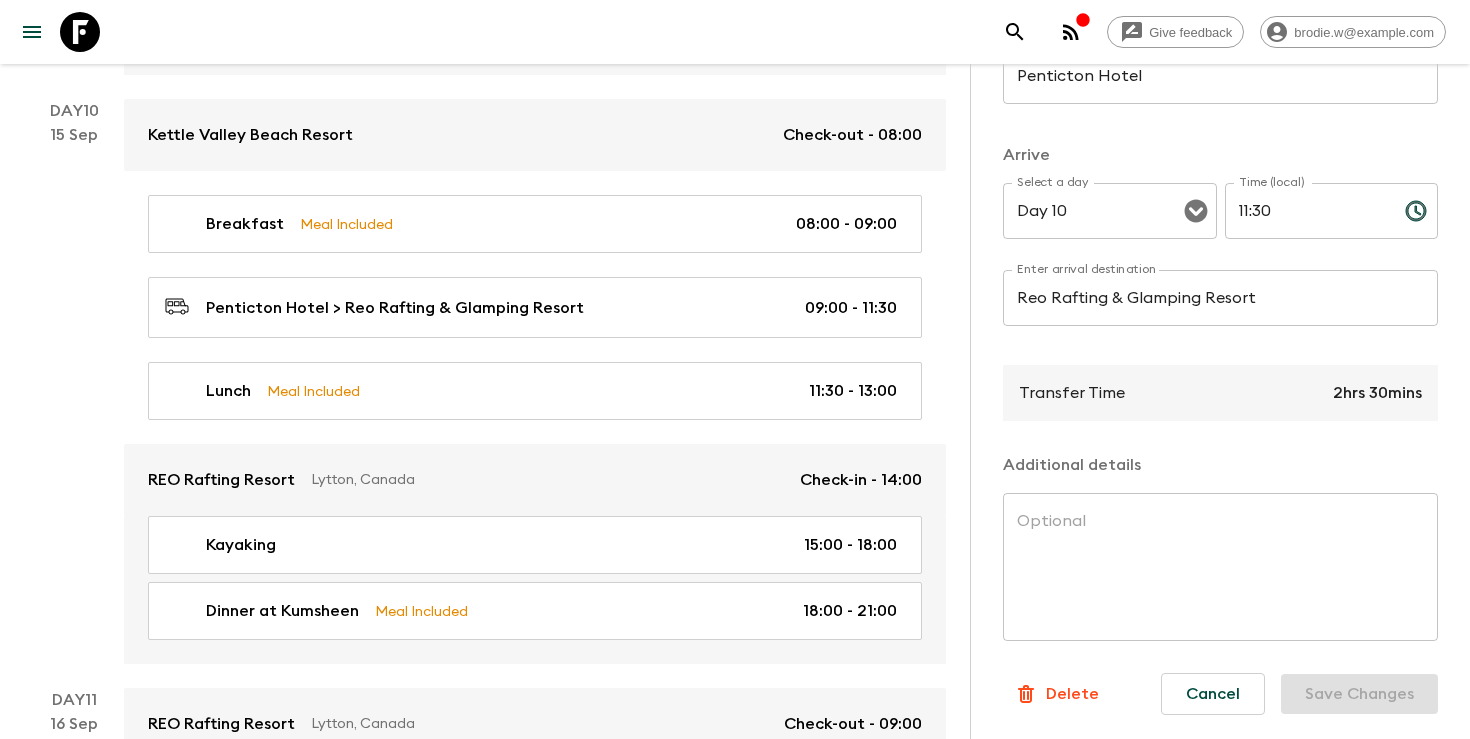 scroll, scrollTop: 416, scrollLeft: 0, axis: vertical 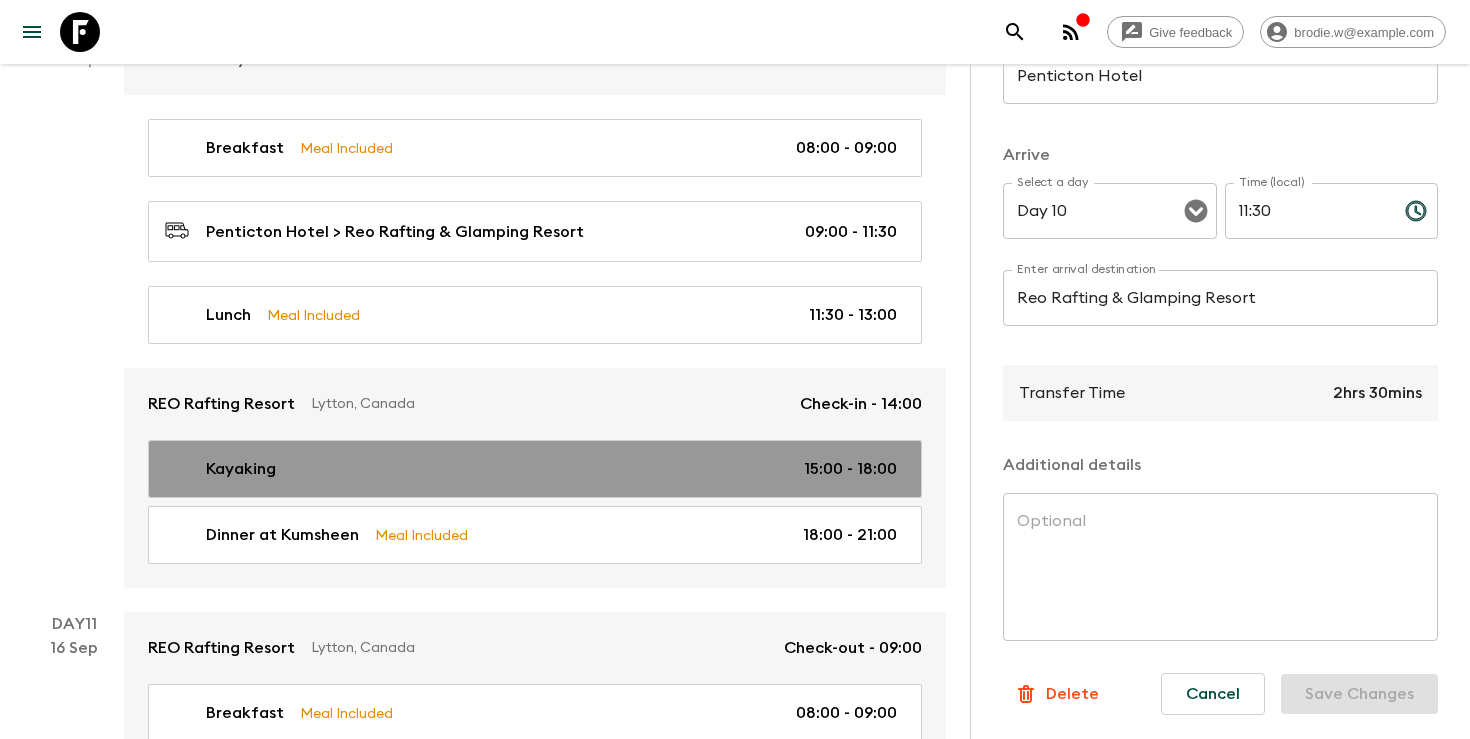 click on "Kayaking 15:00 - 18:00" at bounding box center [531, 469] 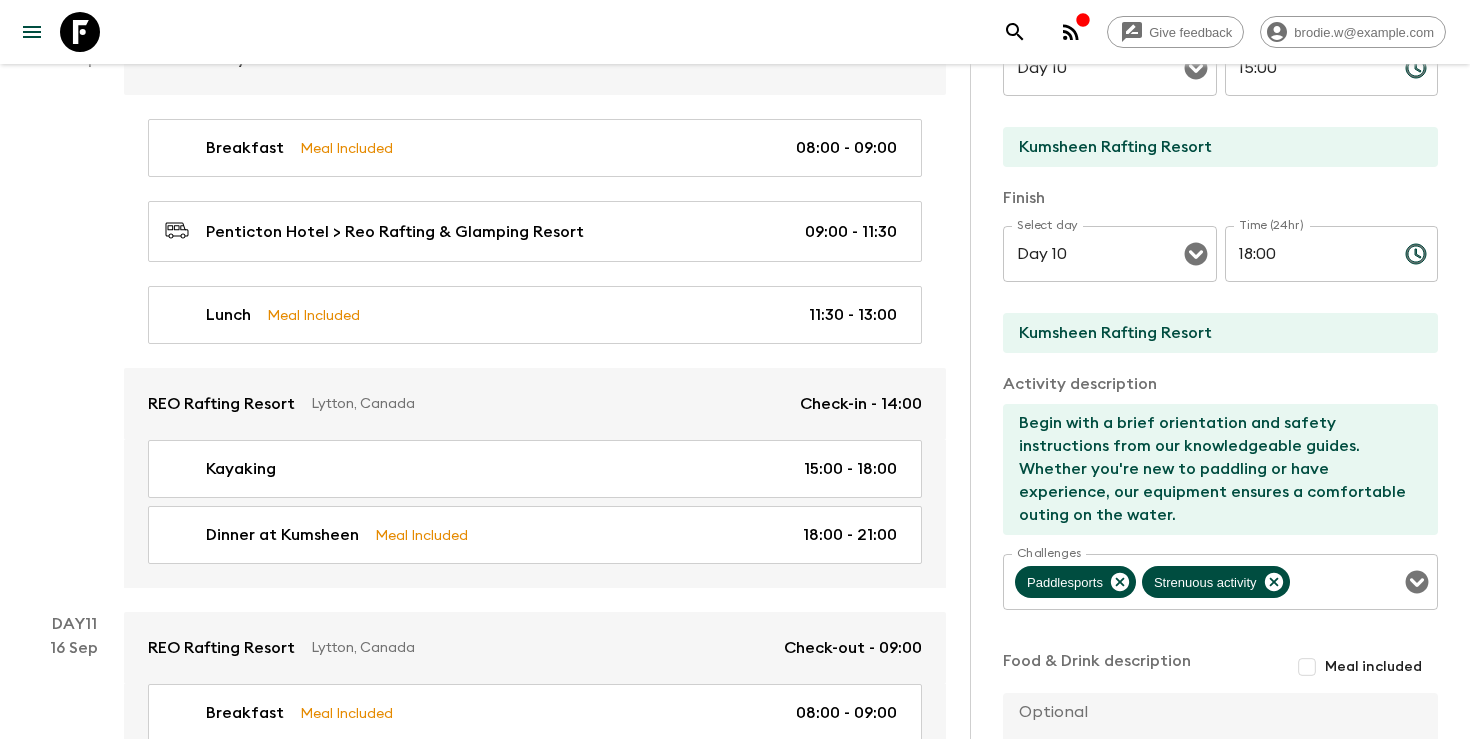scroll, scrollTop: 505, scrollLeft: 0, axis: vertical 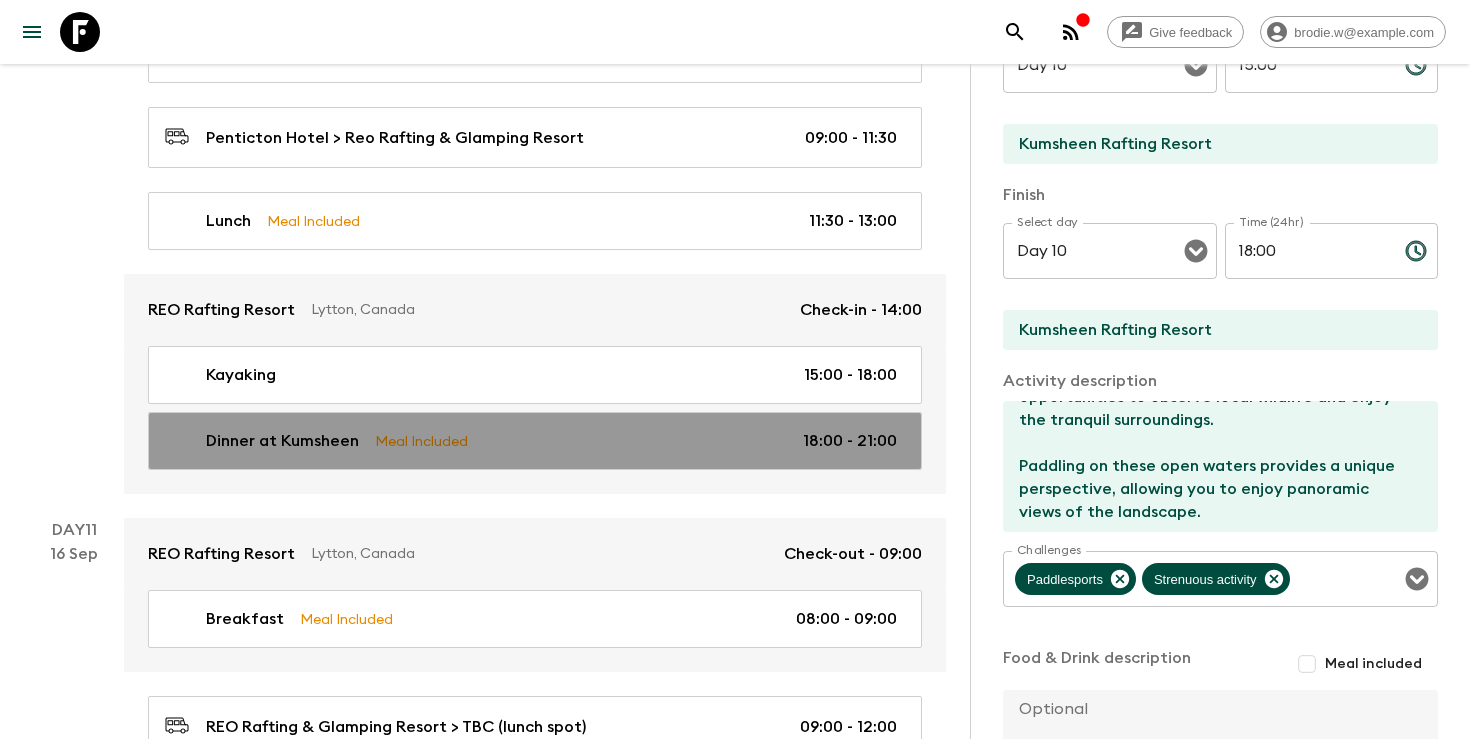 click on "Dinner at Kumsheen Meal Included 18:00 - 21:00" at bounding box center (531, 441) 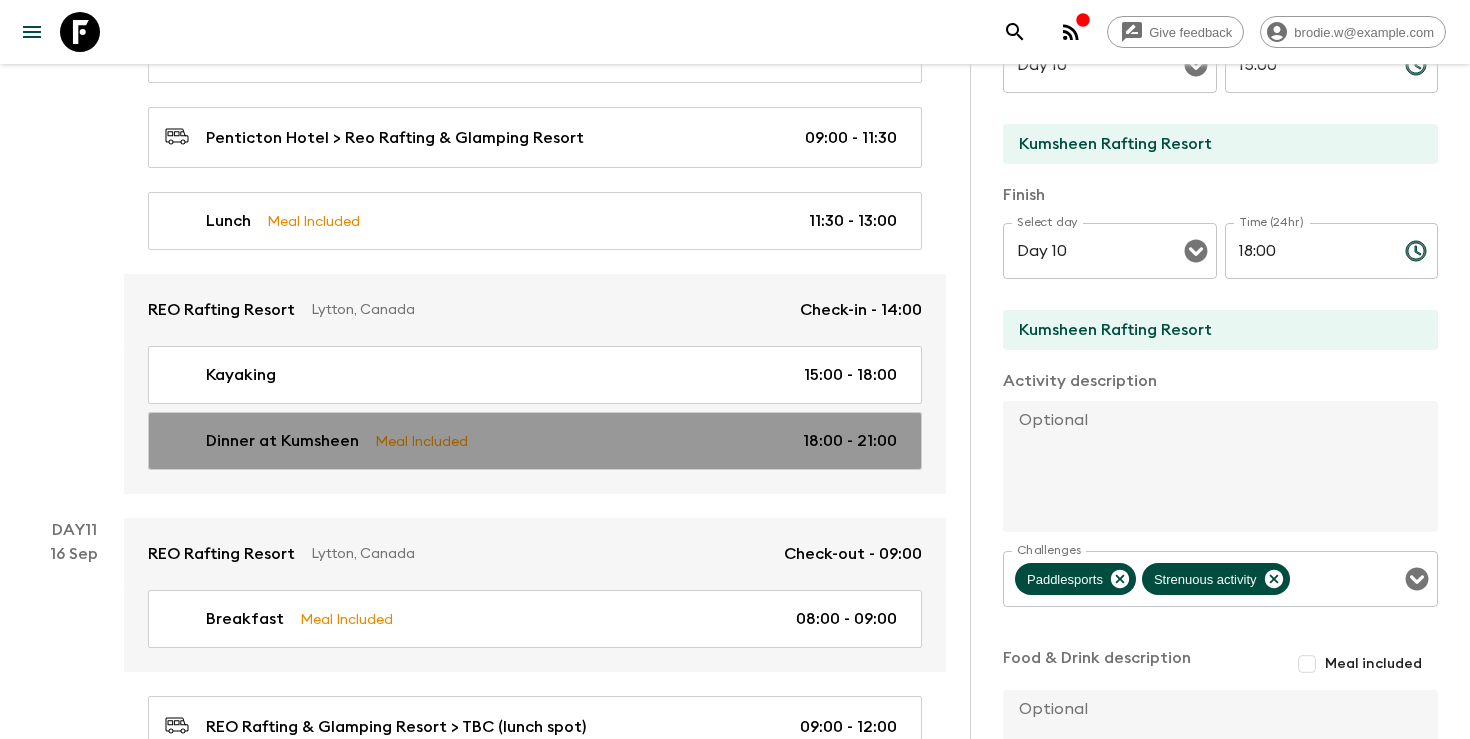 type on "18:00" 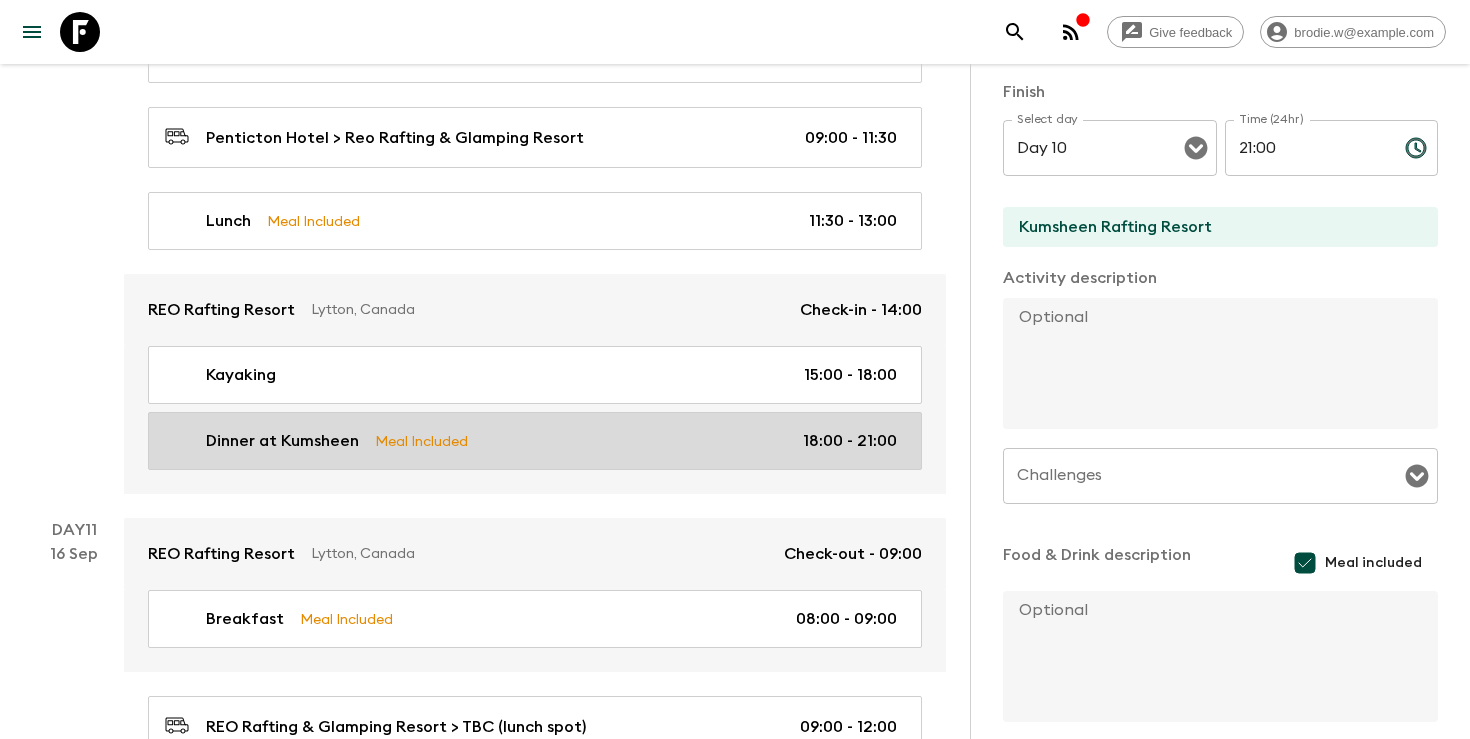 scroll, scrollTop: 0, scrollLeft: 0, axis: both 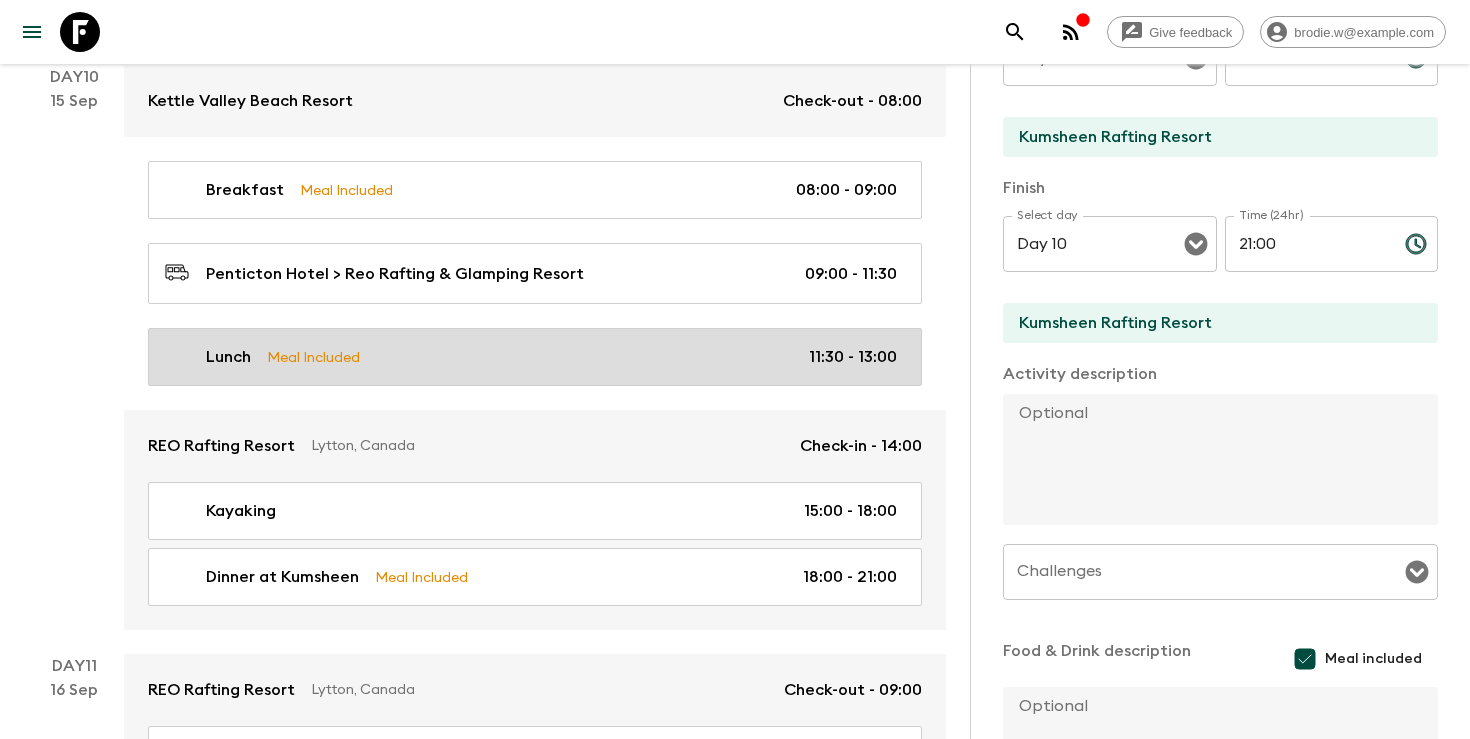 click on "Lunch Meal Included 11:30 - 13:00" at bounding box center (535, 357) 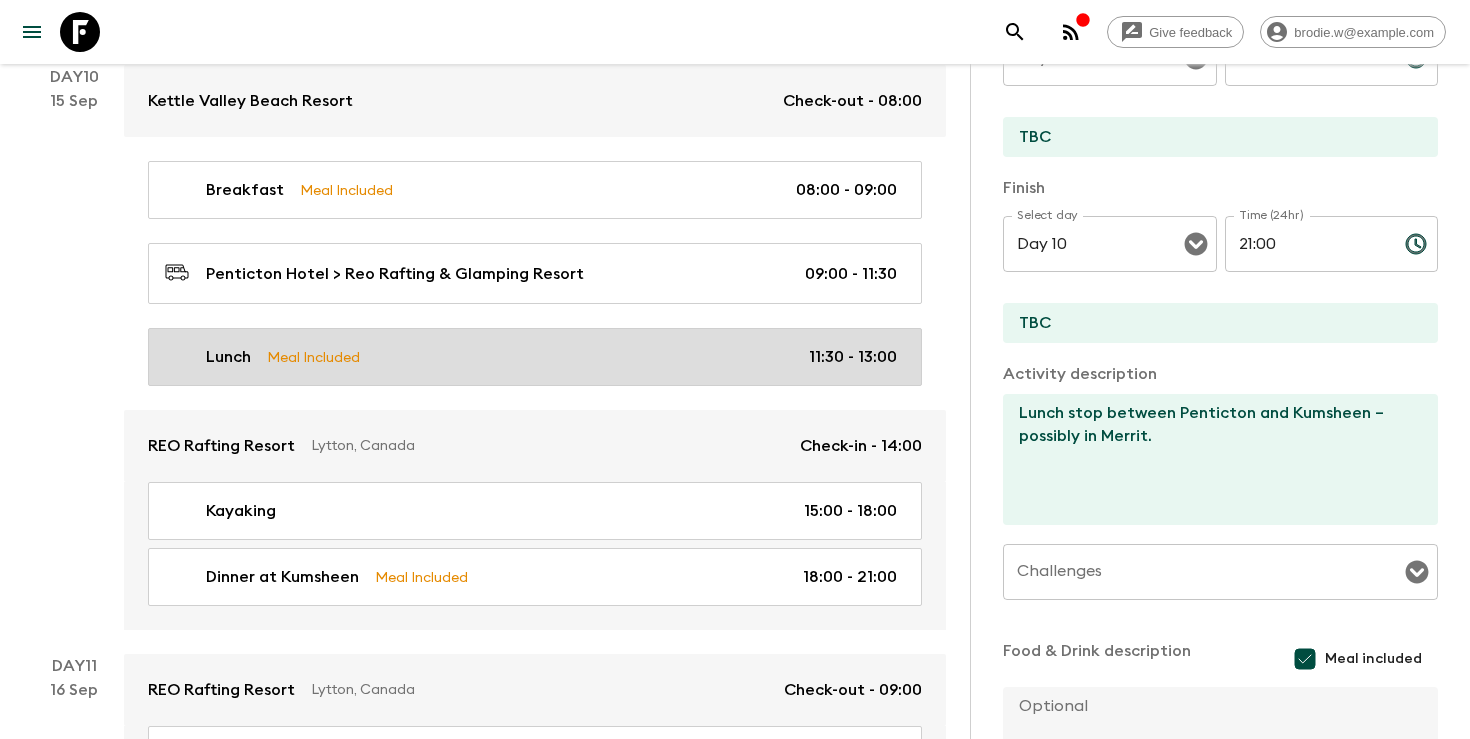type on "11:30" 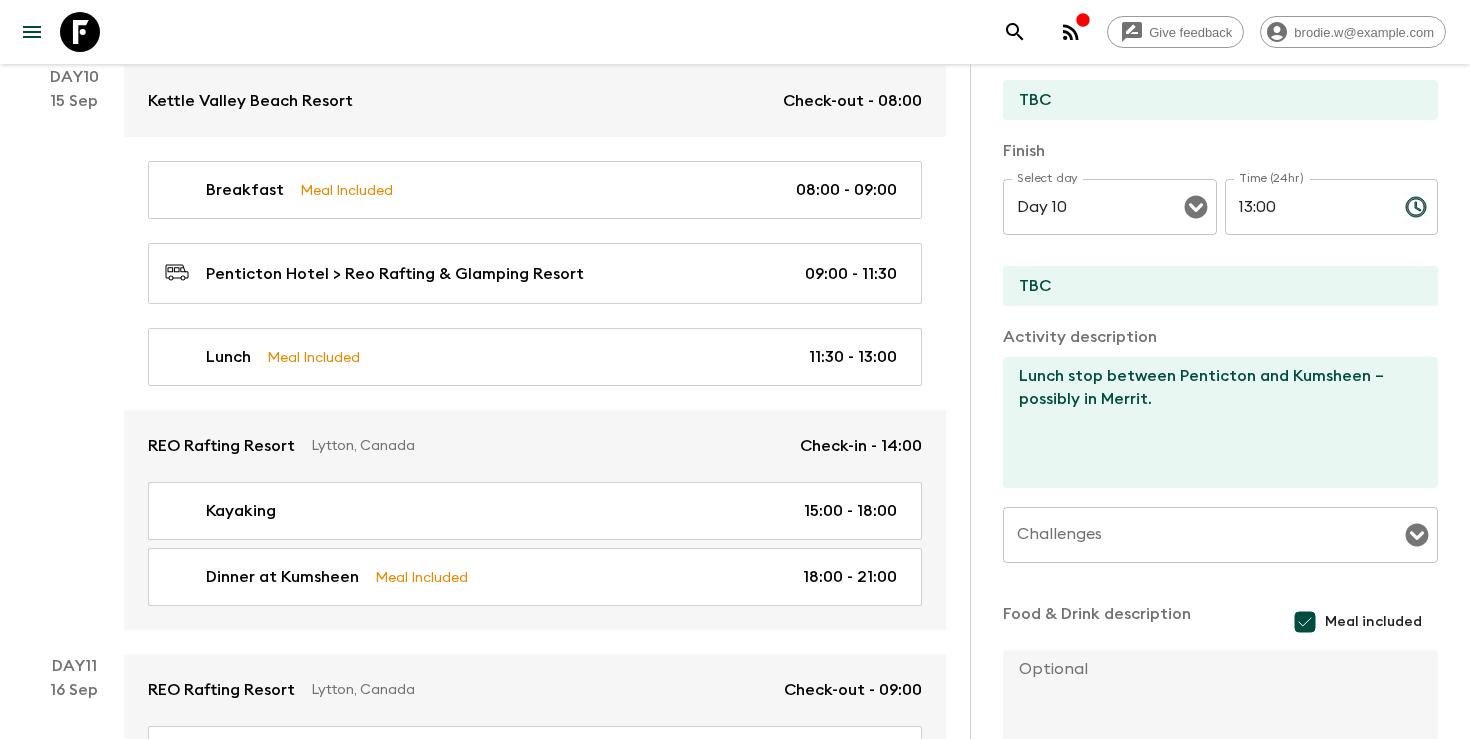 scroll, scrollTop: 455, scrollLeft: 0, axis: vertical 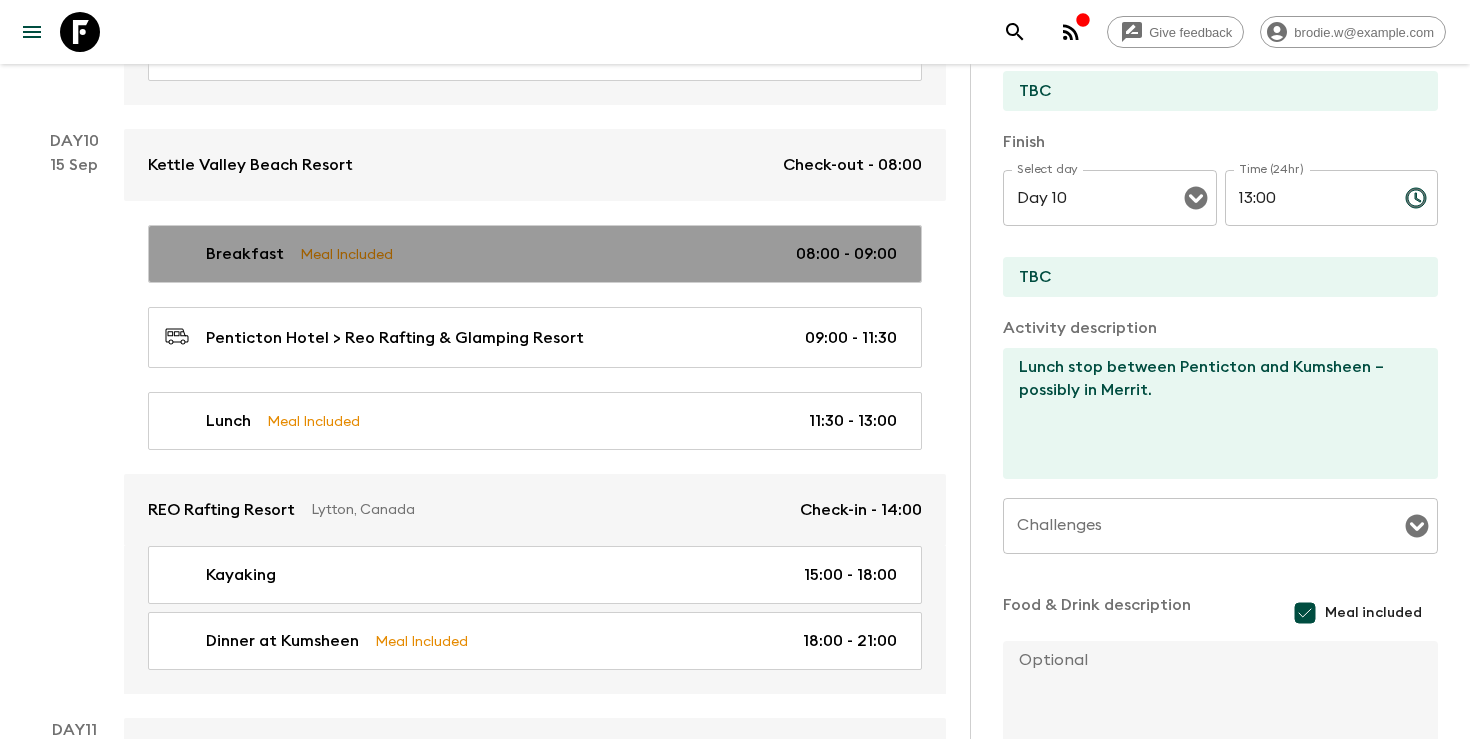 click on "Breakfast Meal Included 08:00 - 09:00" at bounding box center (531, 254) 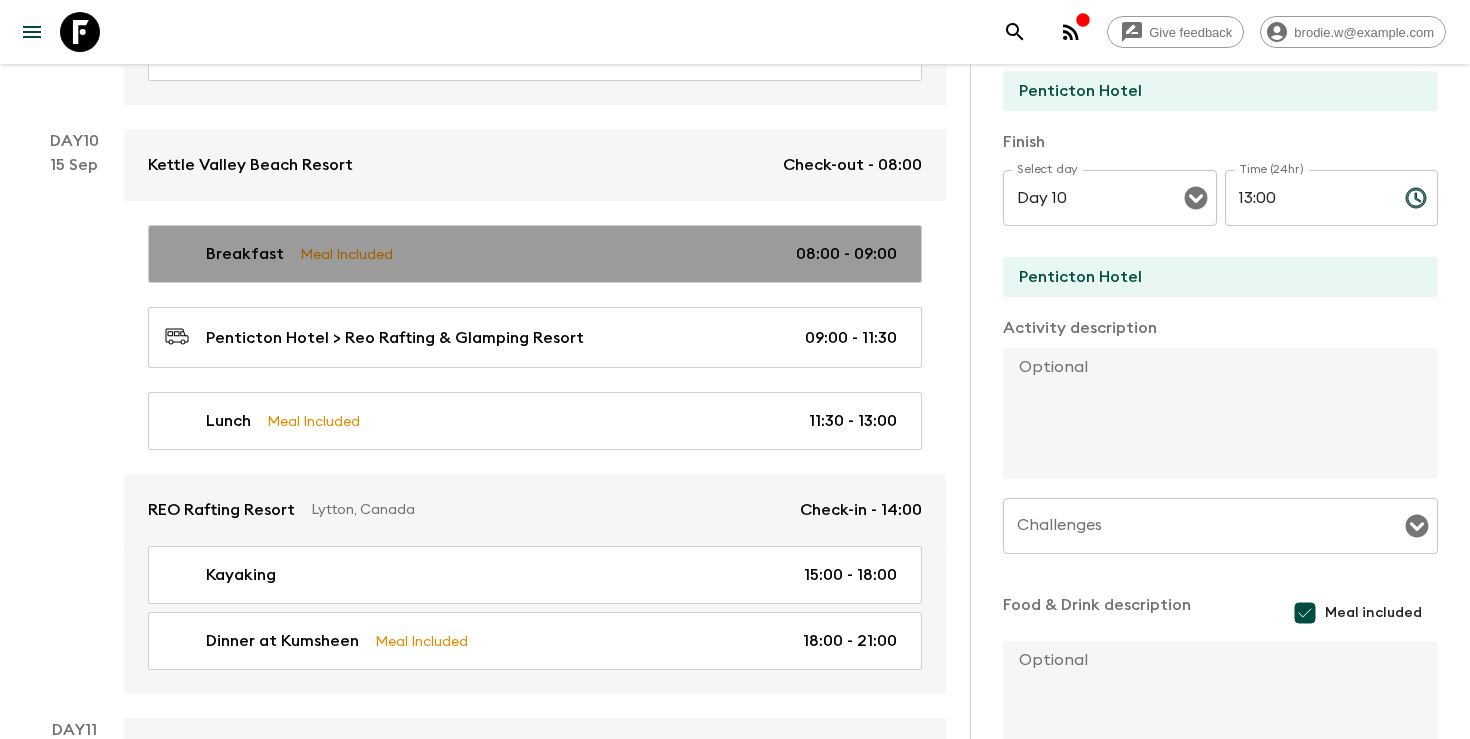 type on "08:00" 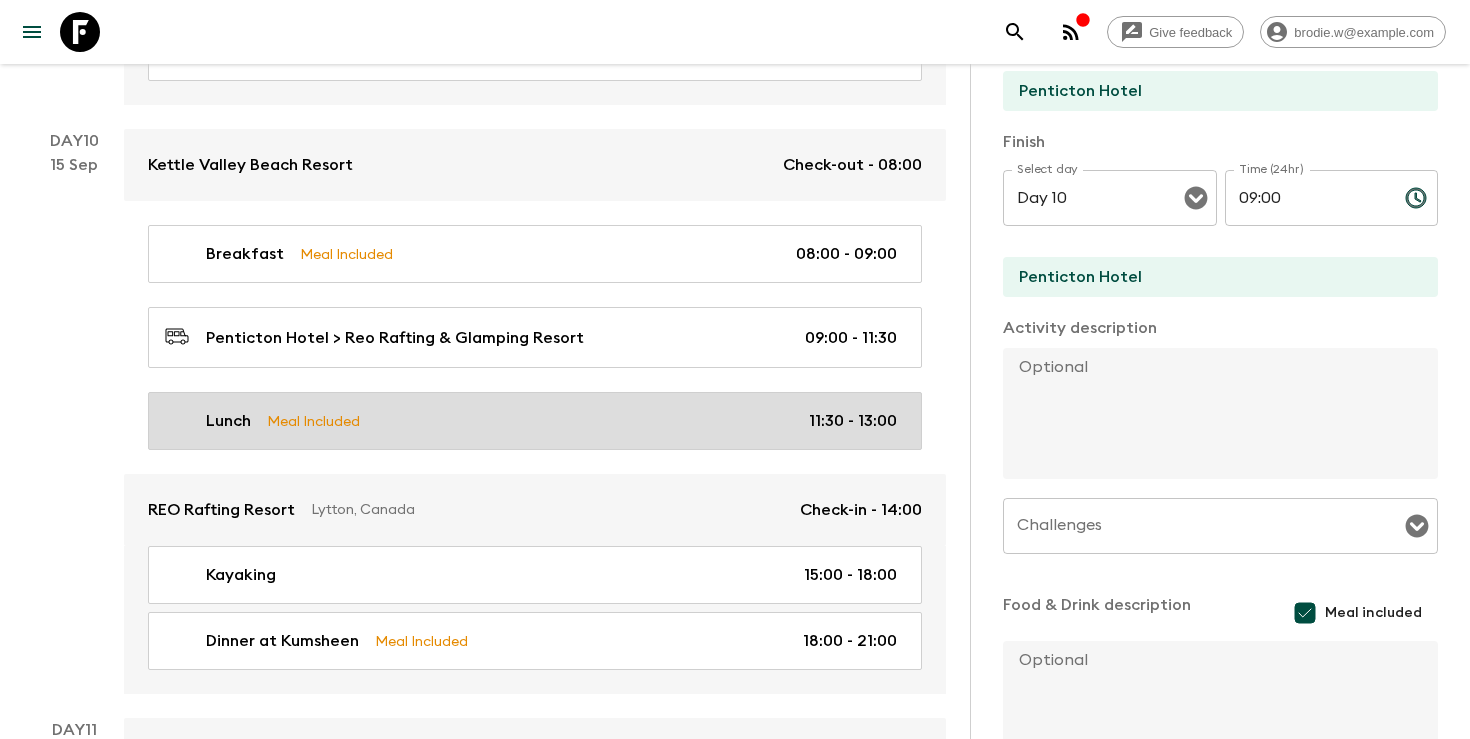 click on "Lunch Meal Included 11:30 - 13:00" at bounding box center (535, 421) 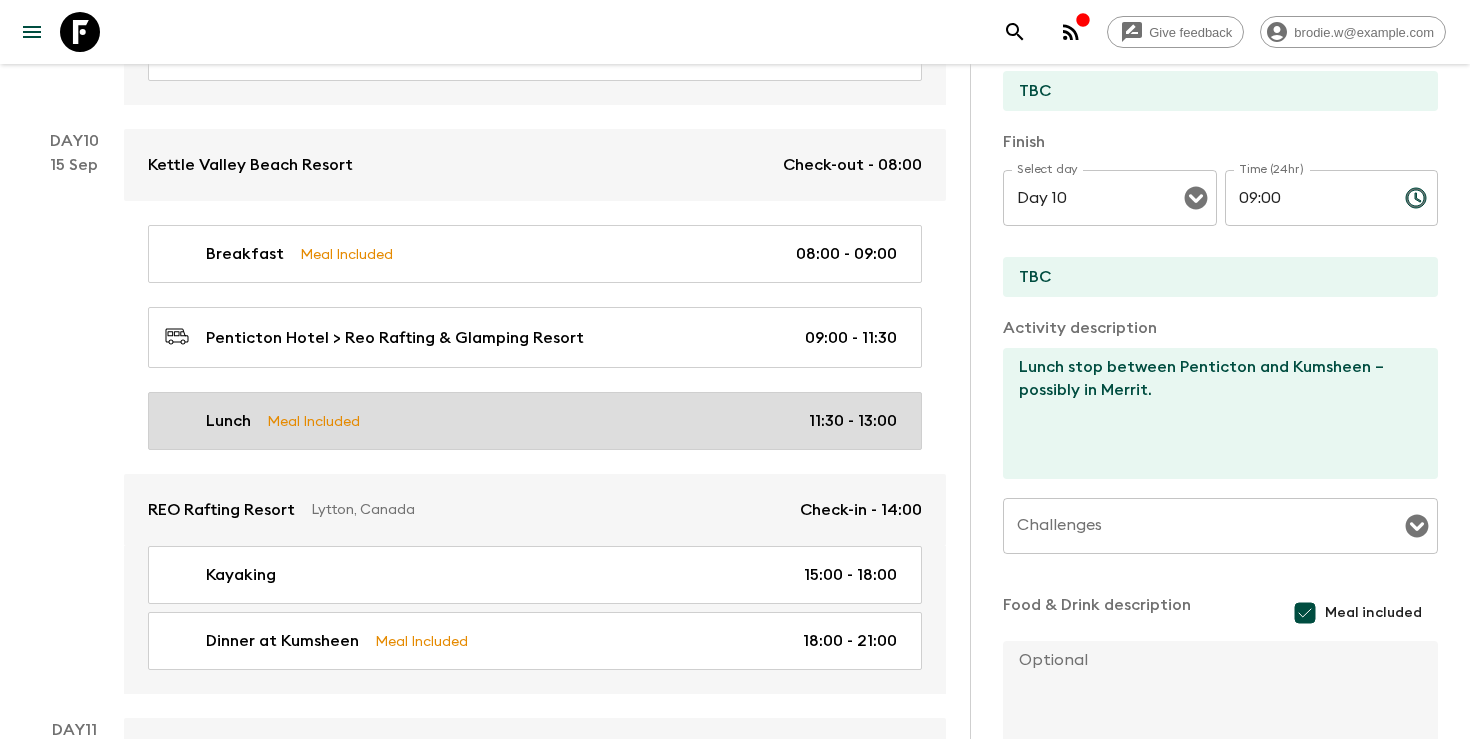 type on "11:30" 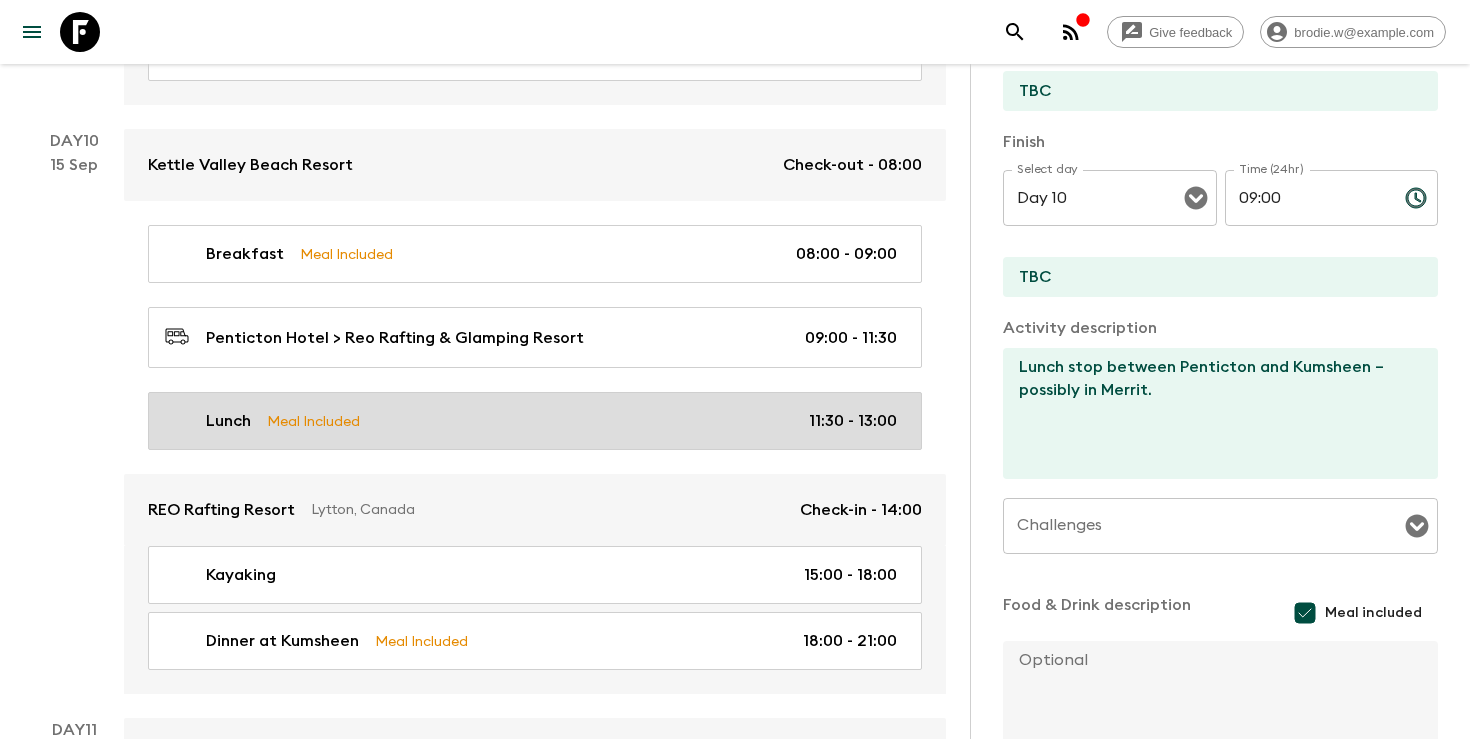 type on "13:00" 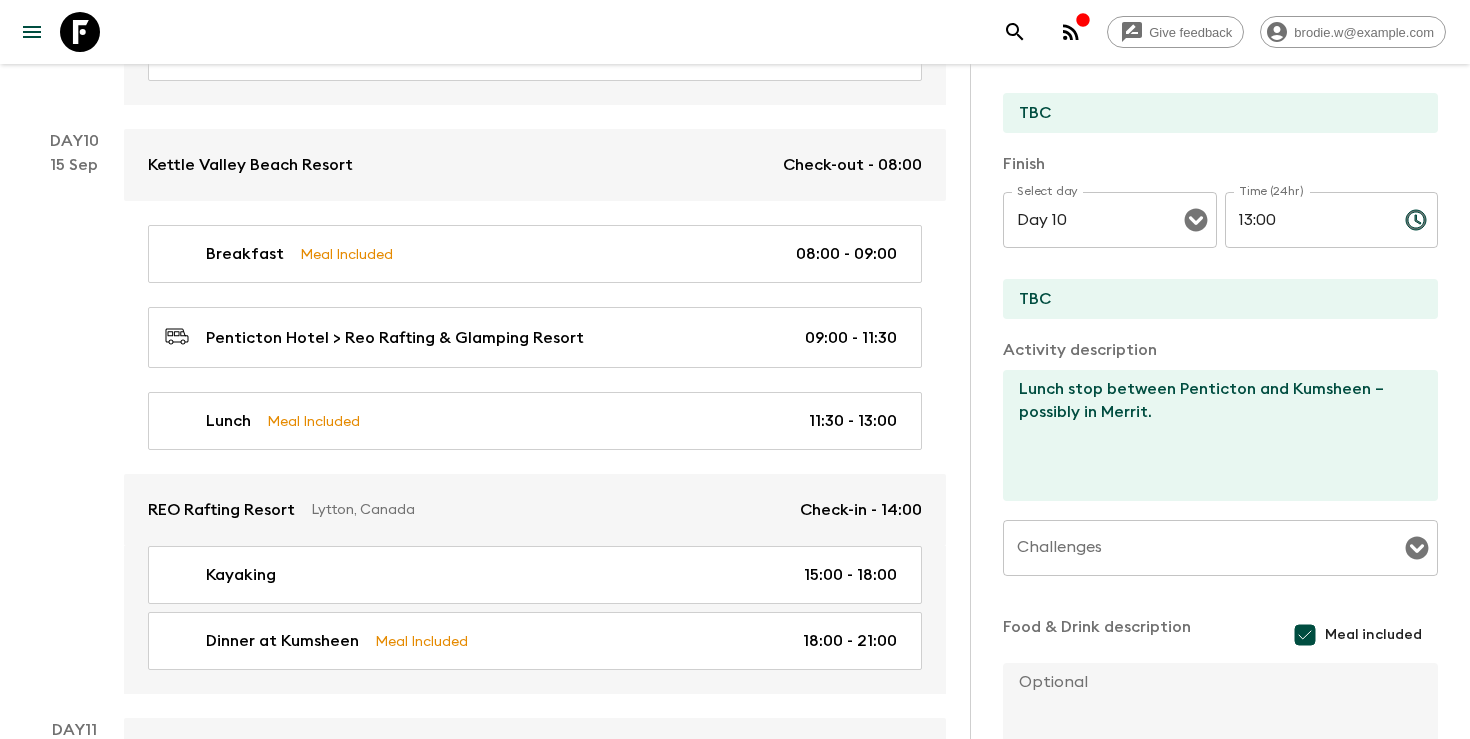 scroll, scrollTop: 436, scrollLeft: 0, axis: vertical 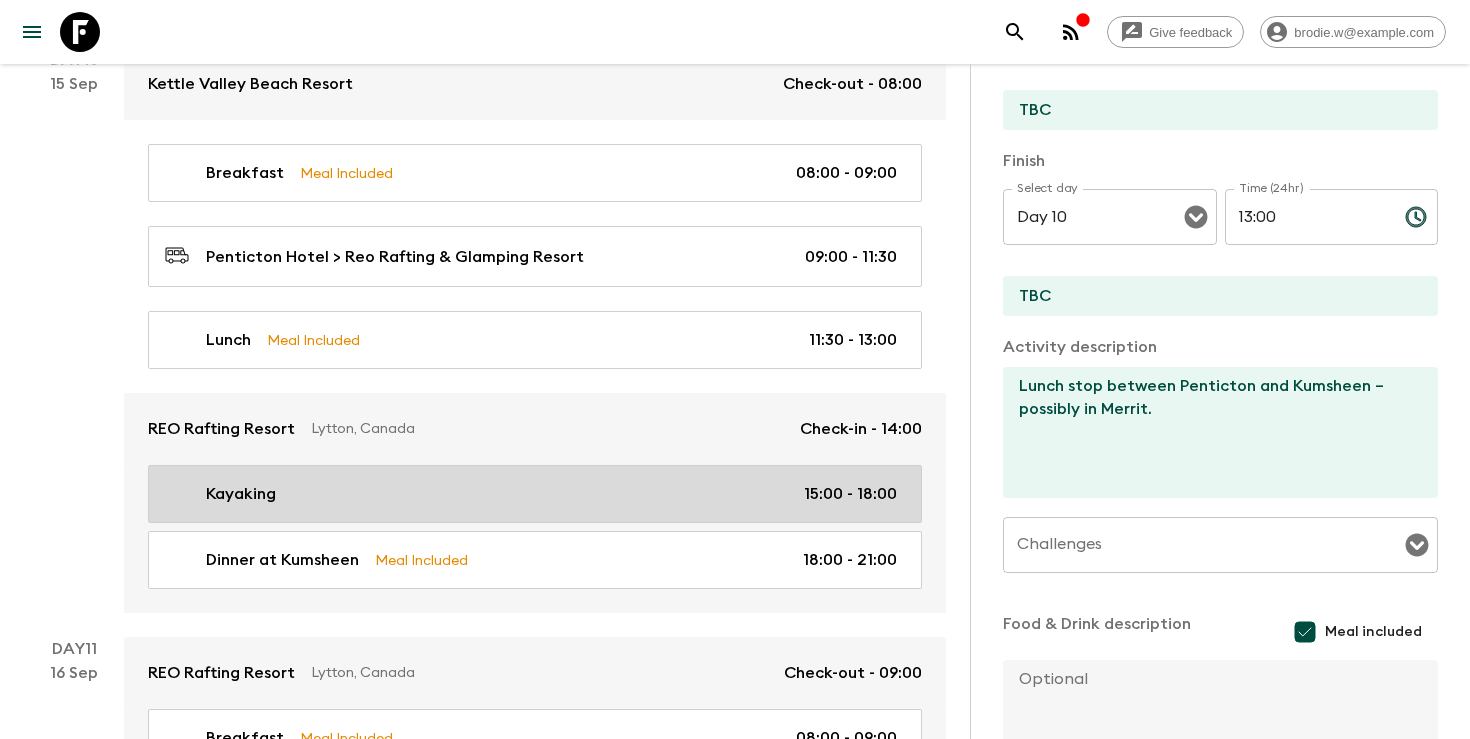 click on "Kayaking 15:00 - 18:00" at bounding box center (531, 494) 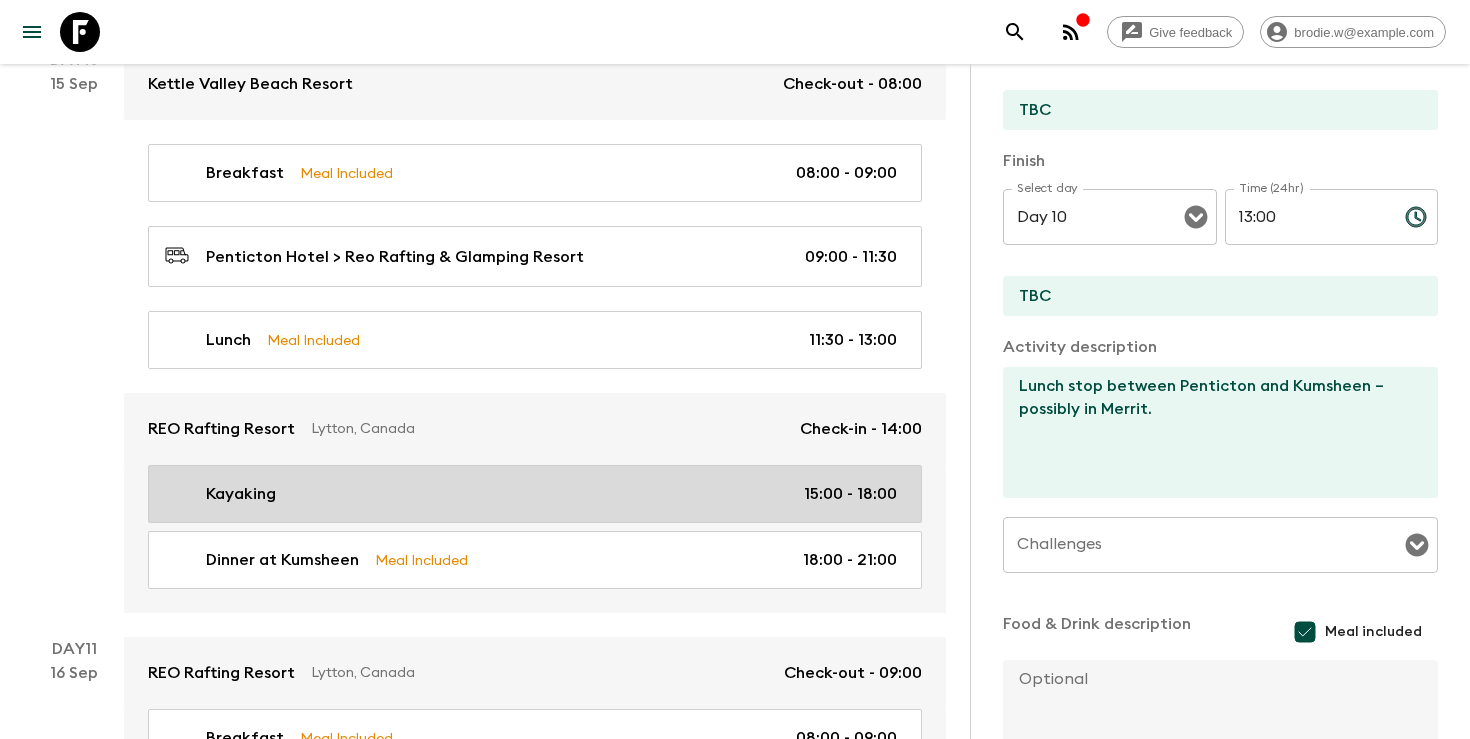 type on "Kayaking" 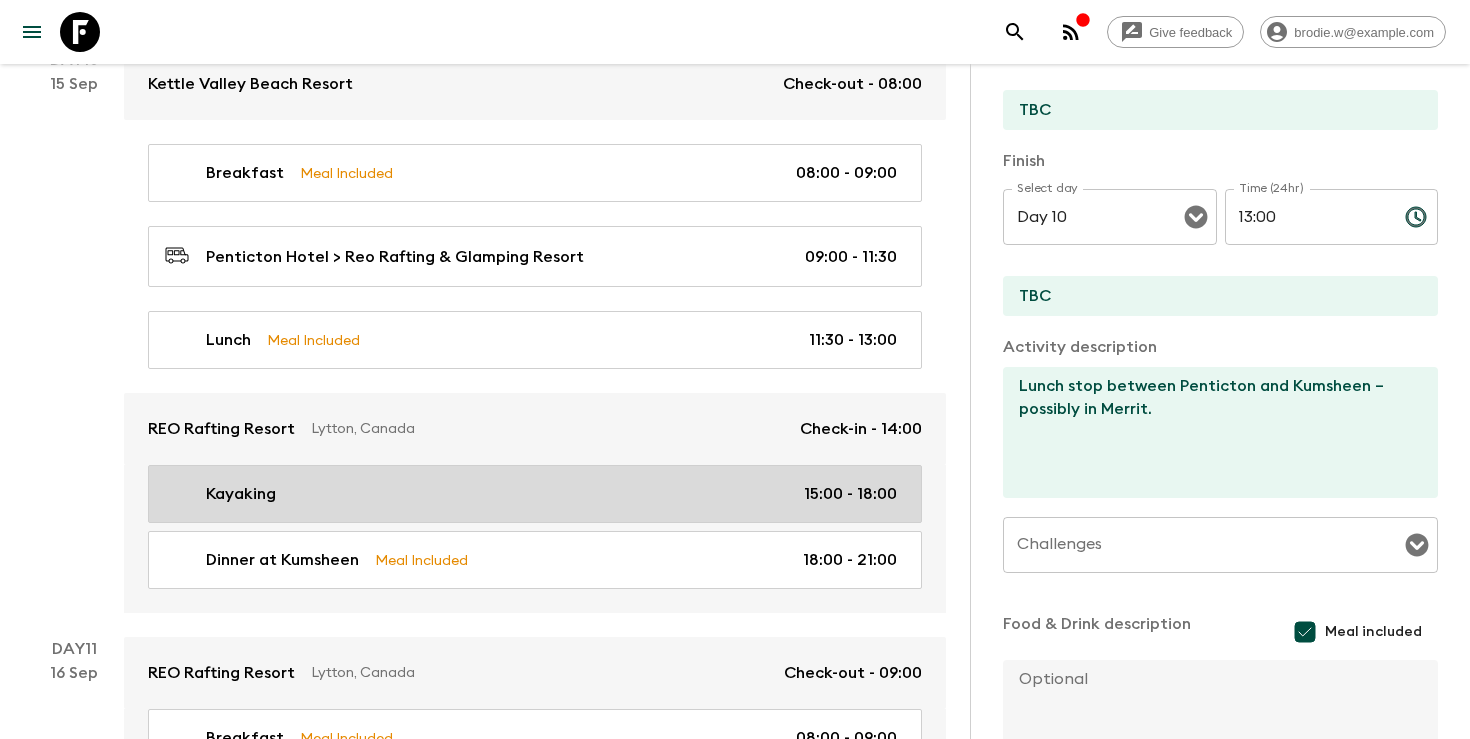 checkbox on "true" 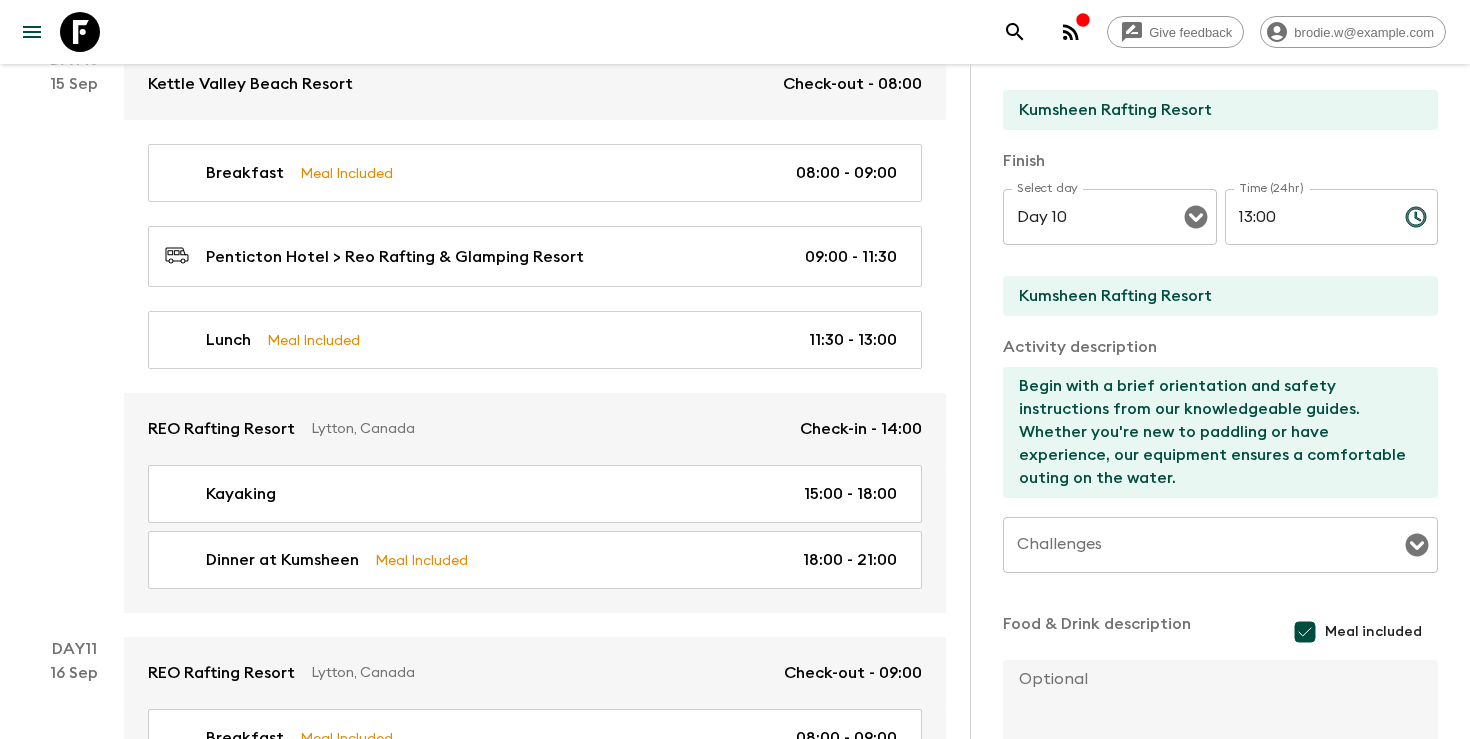 type on "15:00" 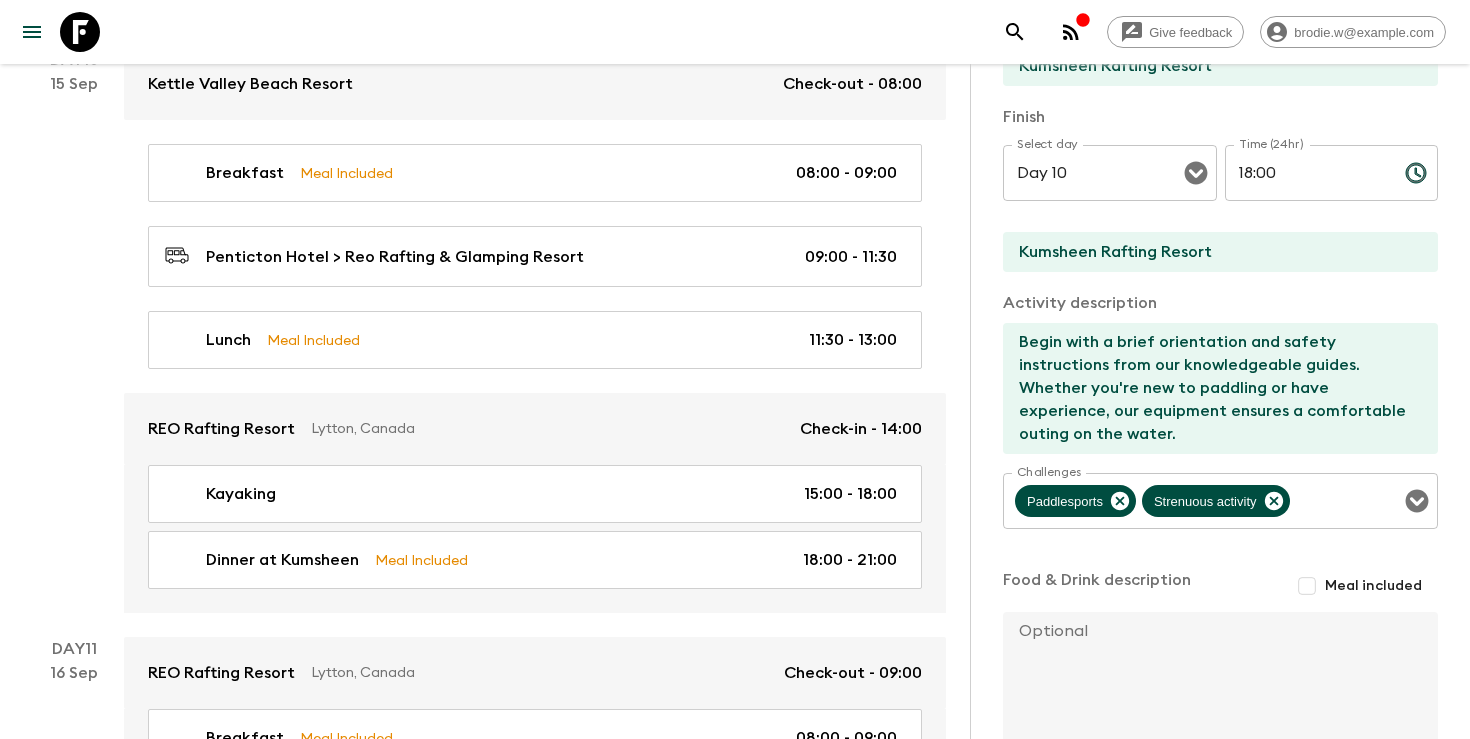 scroll, scrollTop: 584, scrollLeft: 0, axis: vertical 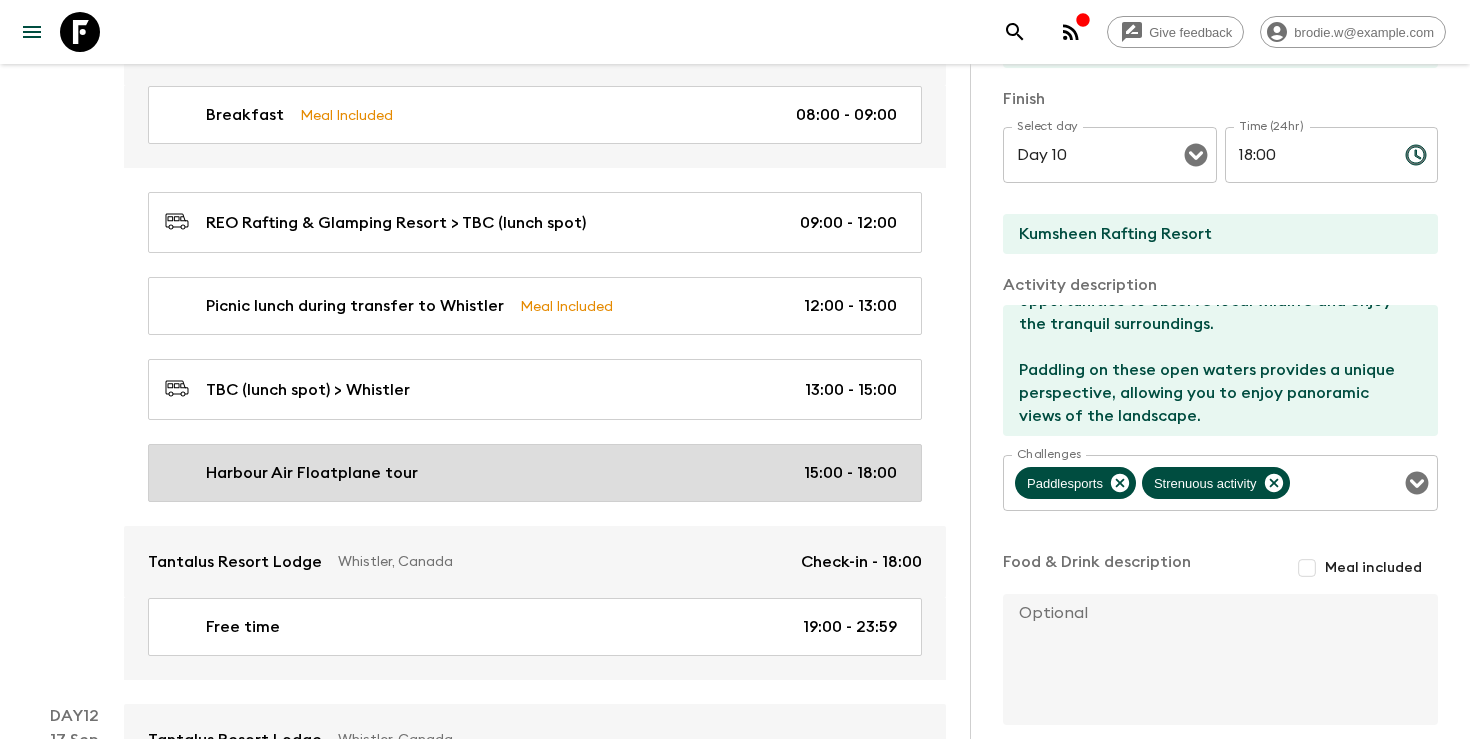 click on "Harbour Air Floatplane tour" at bounding box center [312, 473] 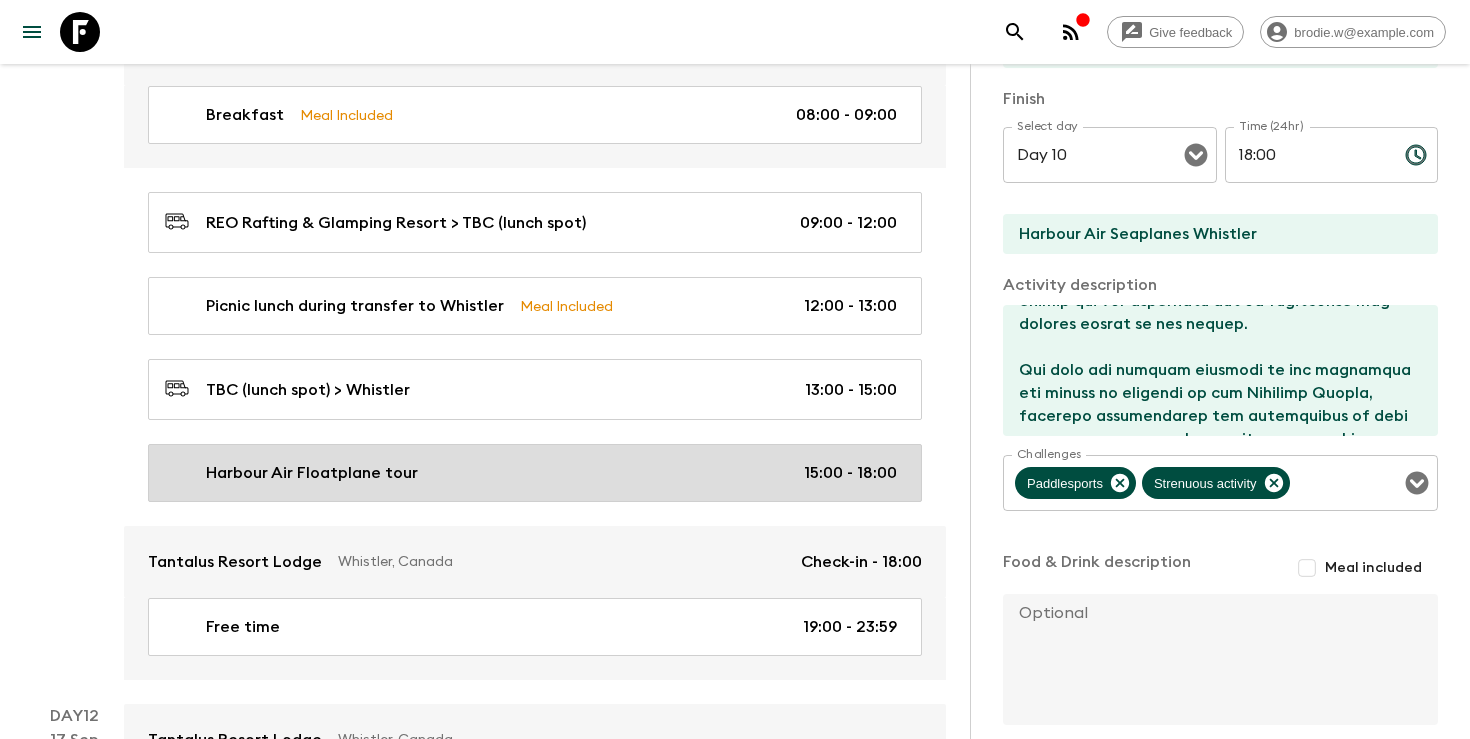 type on "Day 11" 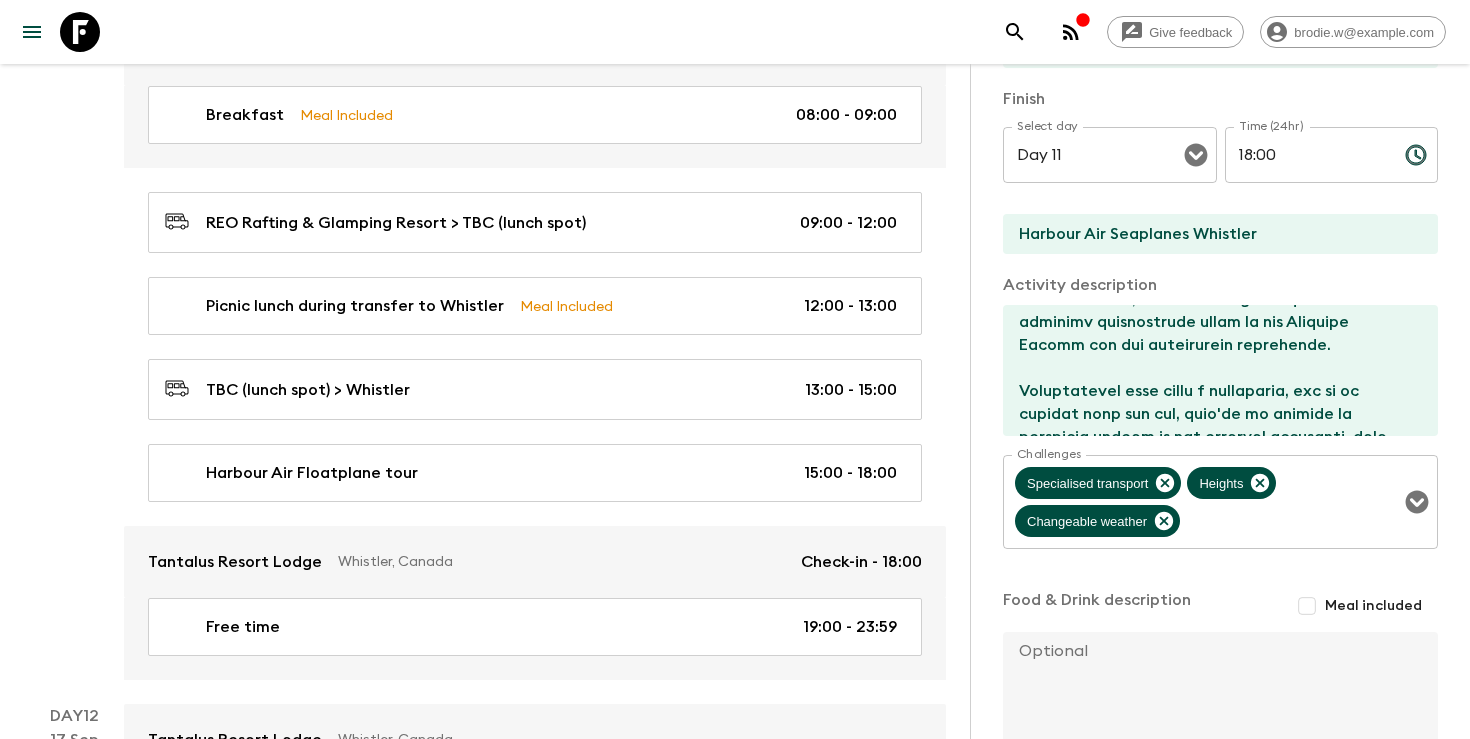 scroll, scrollTop: 0, scrollLeft: 0, axis: both 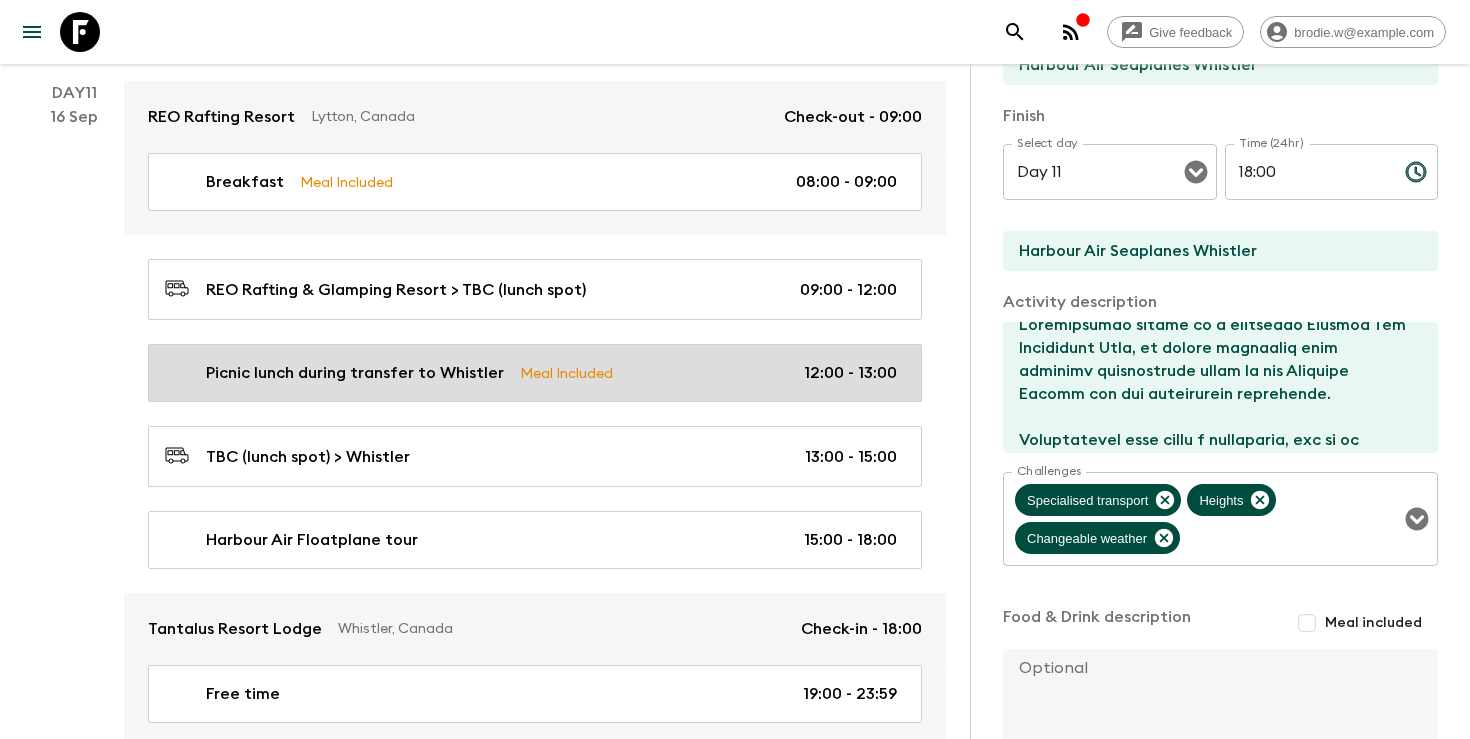 click on "Picnic lunch during transfer to Whistler Meal Included 12:00 - 13:00" at bounding box center [531, 373] 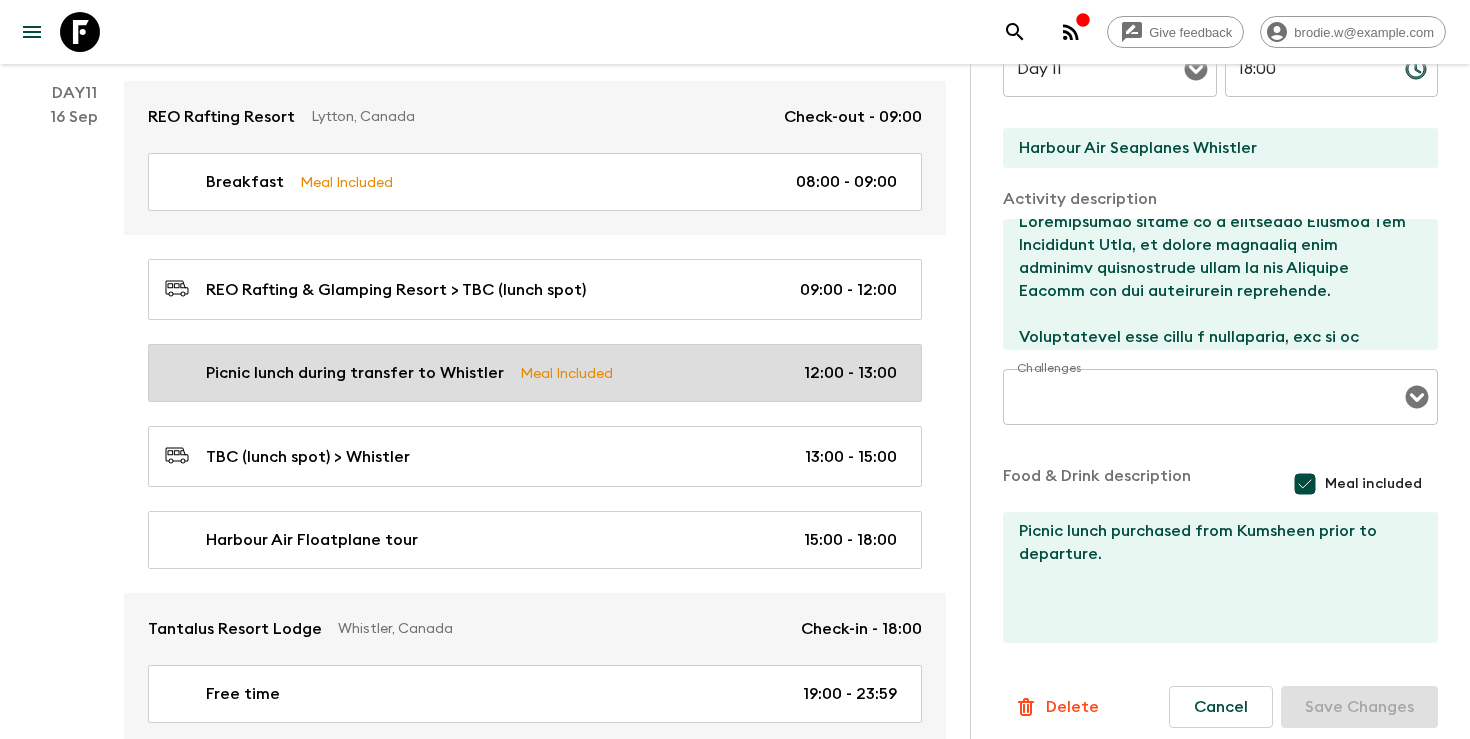 type on "Picnic lunch during transfer to Whistler" 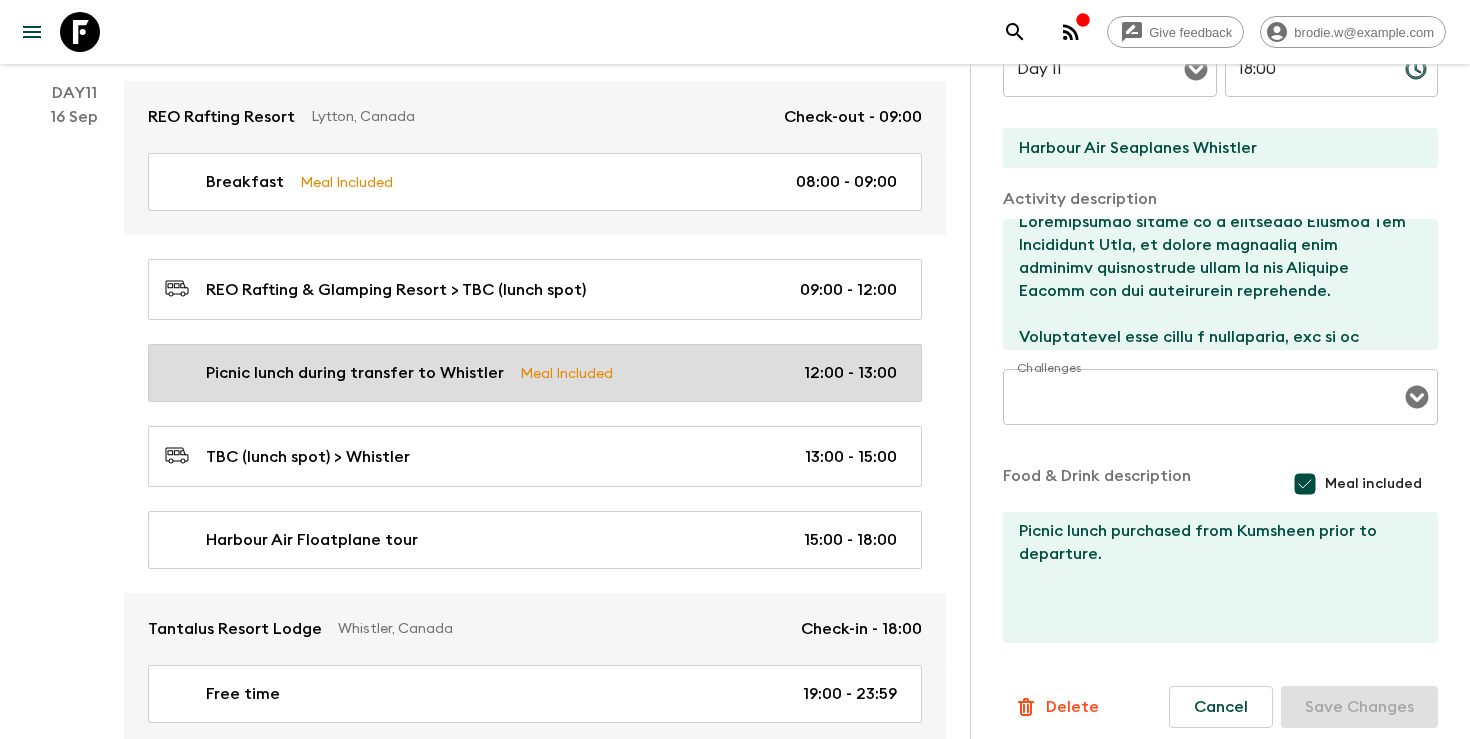 checkbox on "false" 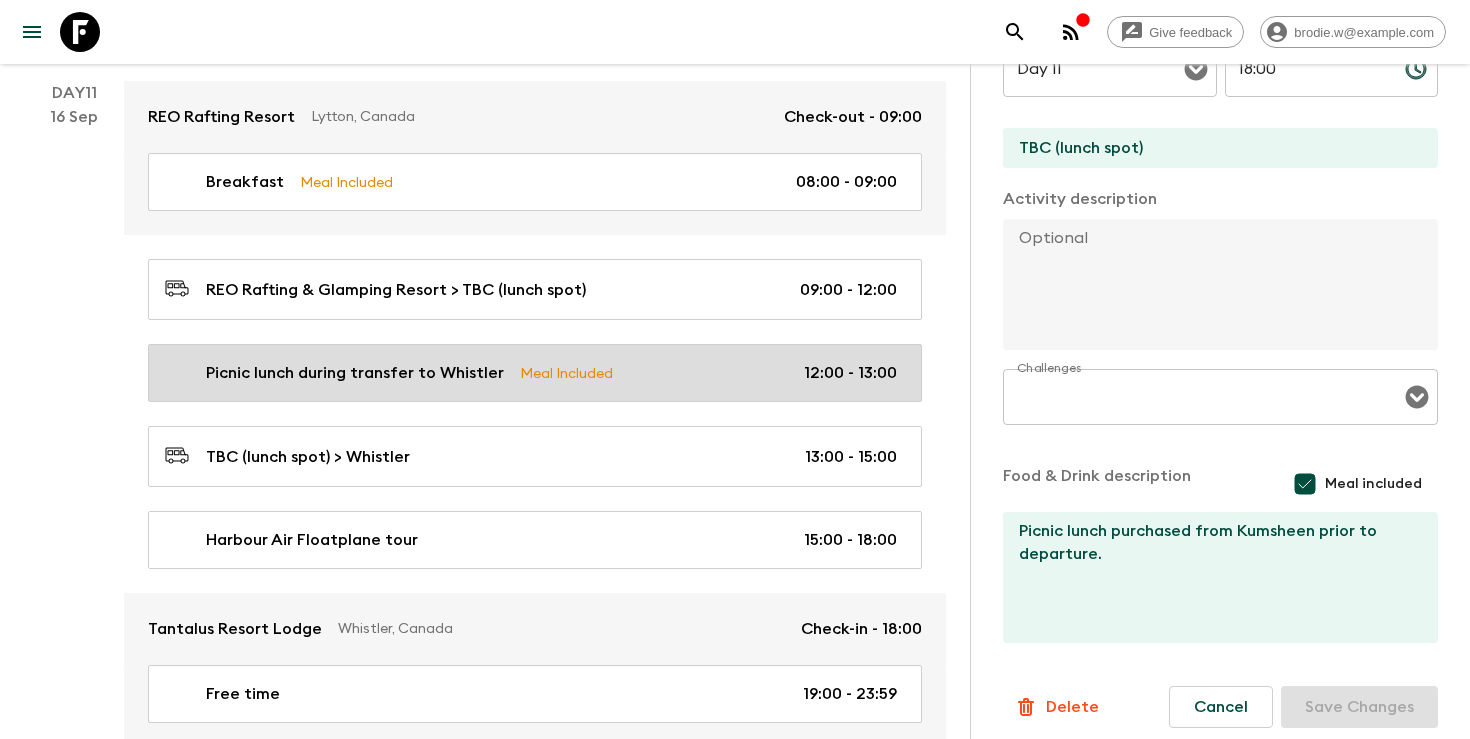 type on "12:00" 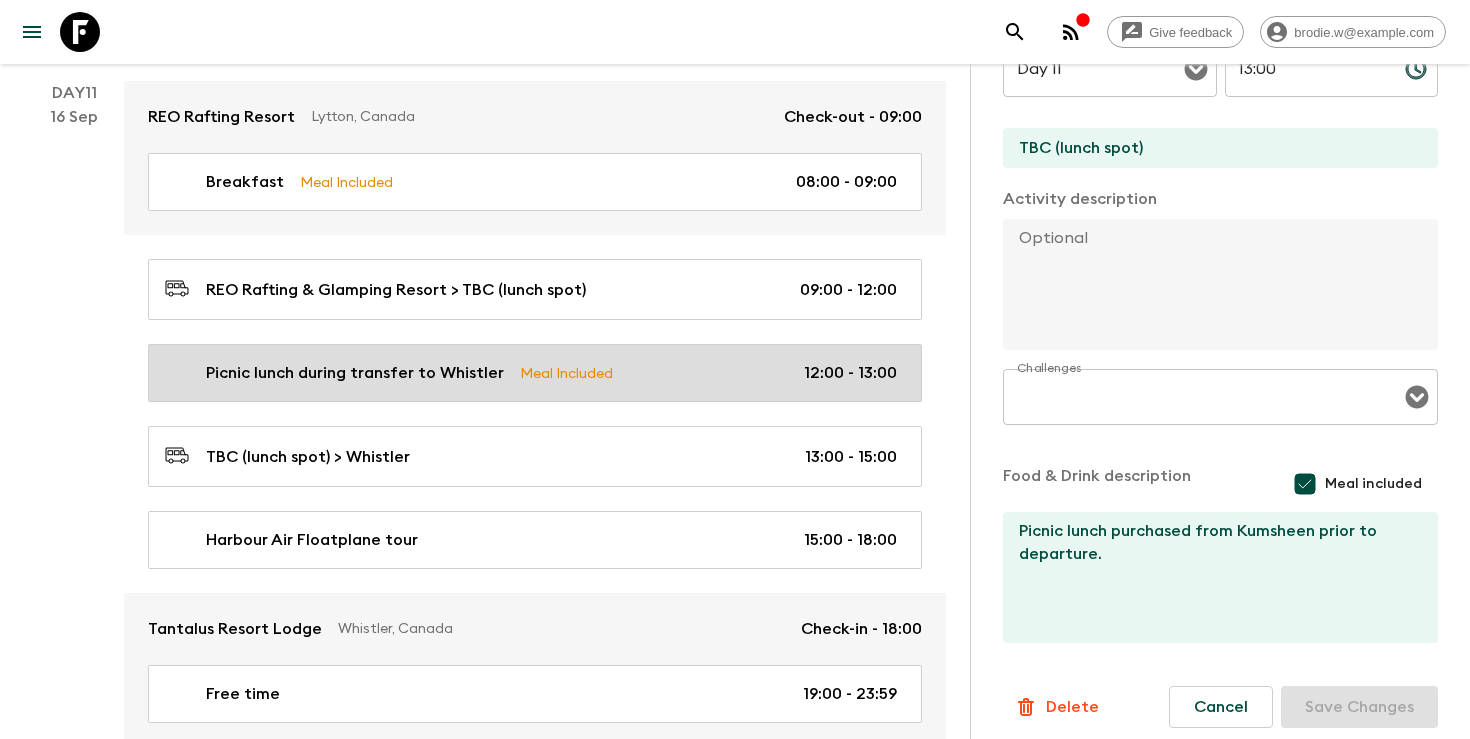 scroll, scrollTop: 0, scrollLeft: 0, axis: both 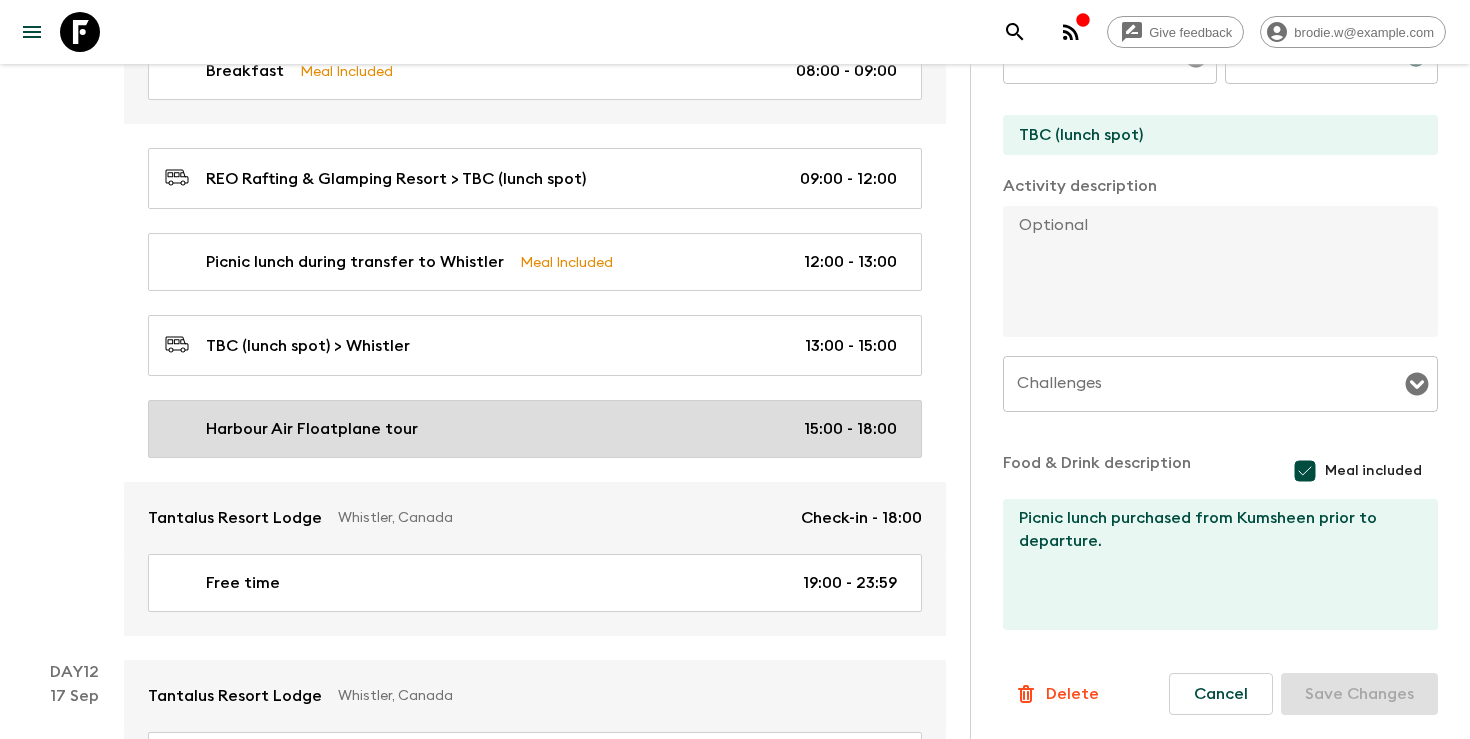 click on "15:00 - 18:00" at bounding box center (850, 429) 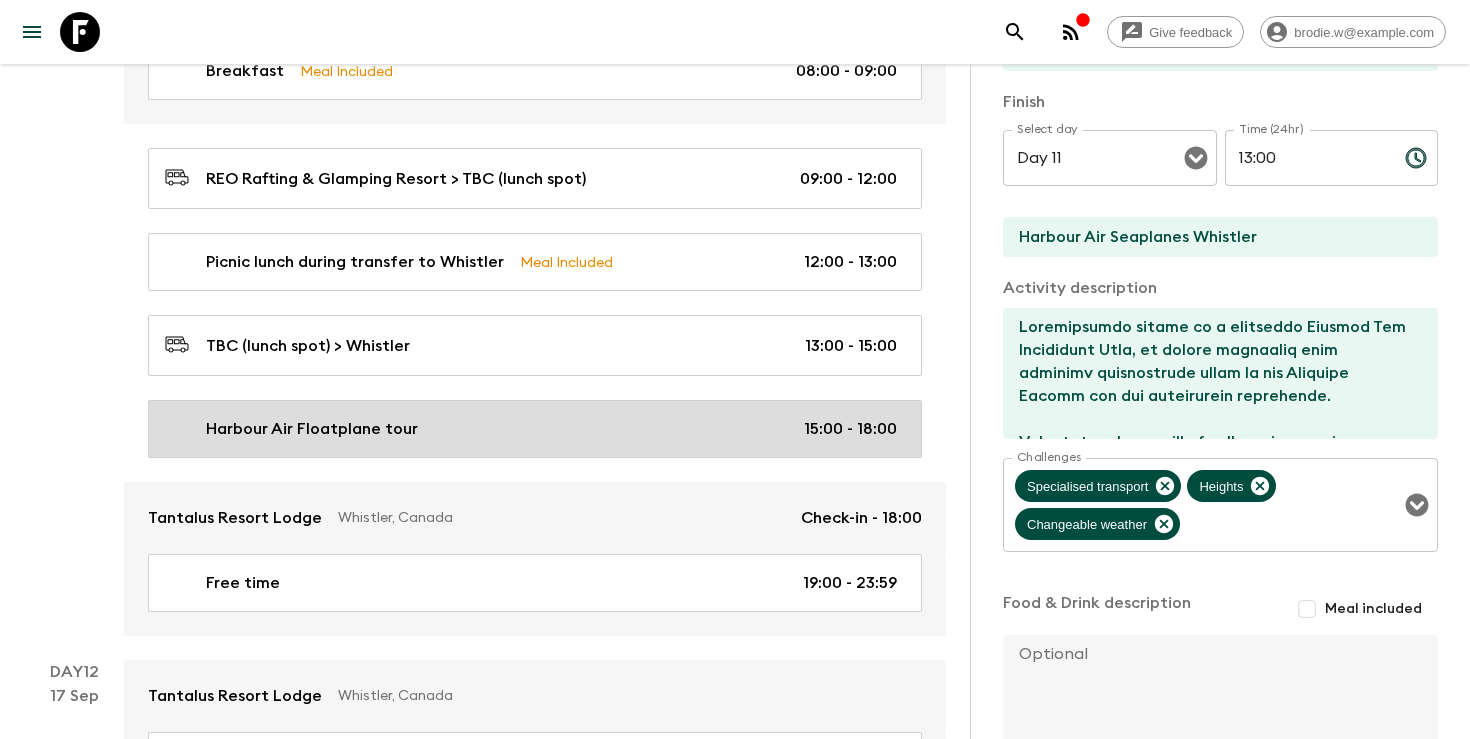 type on "15:00" 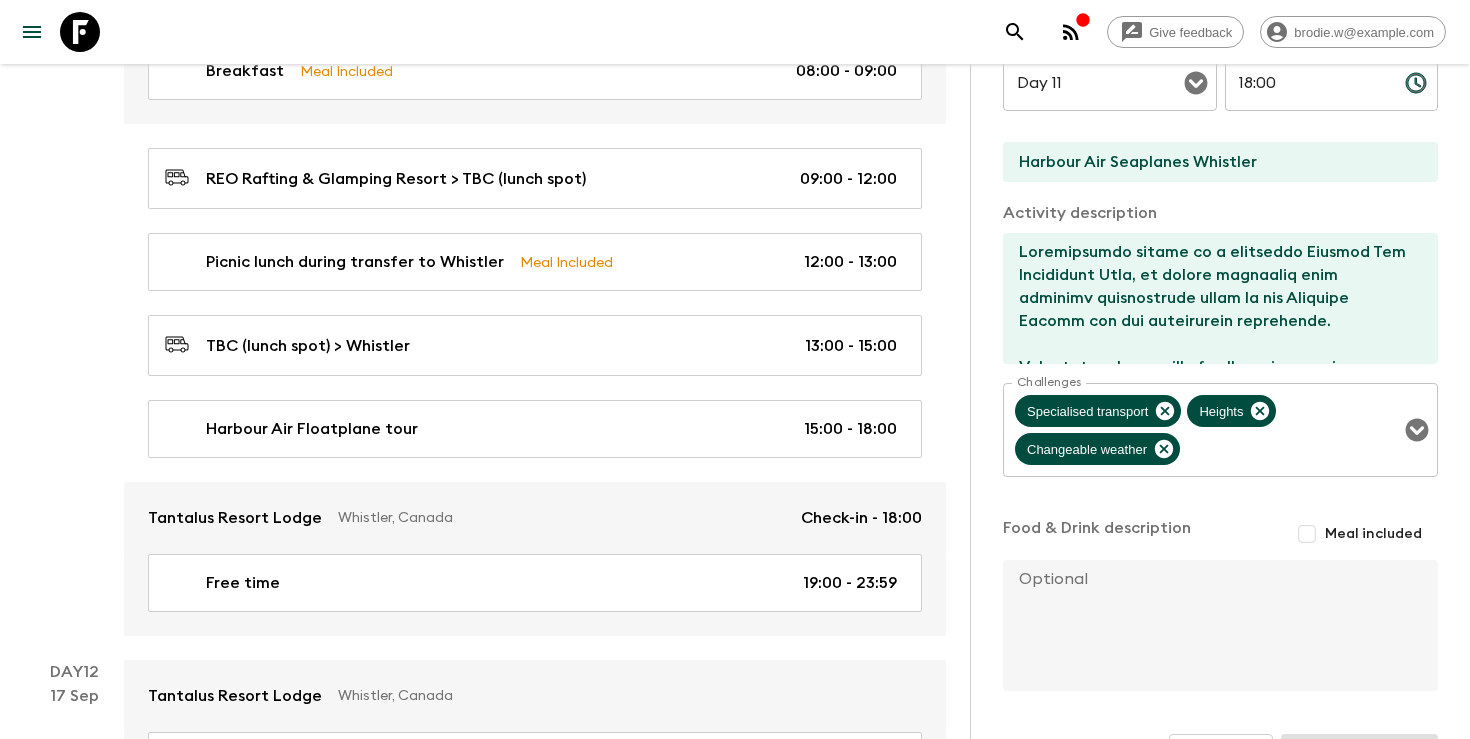 scroll, scrollTop: 671, scrollLeft: 0, axis: vertical 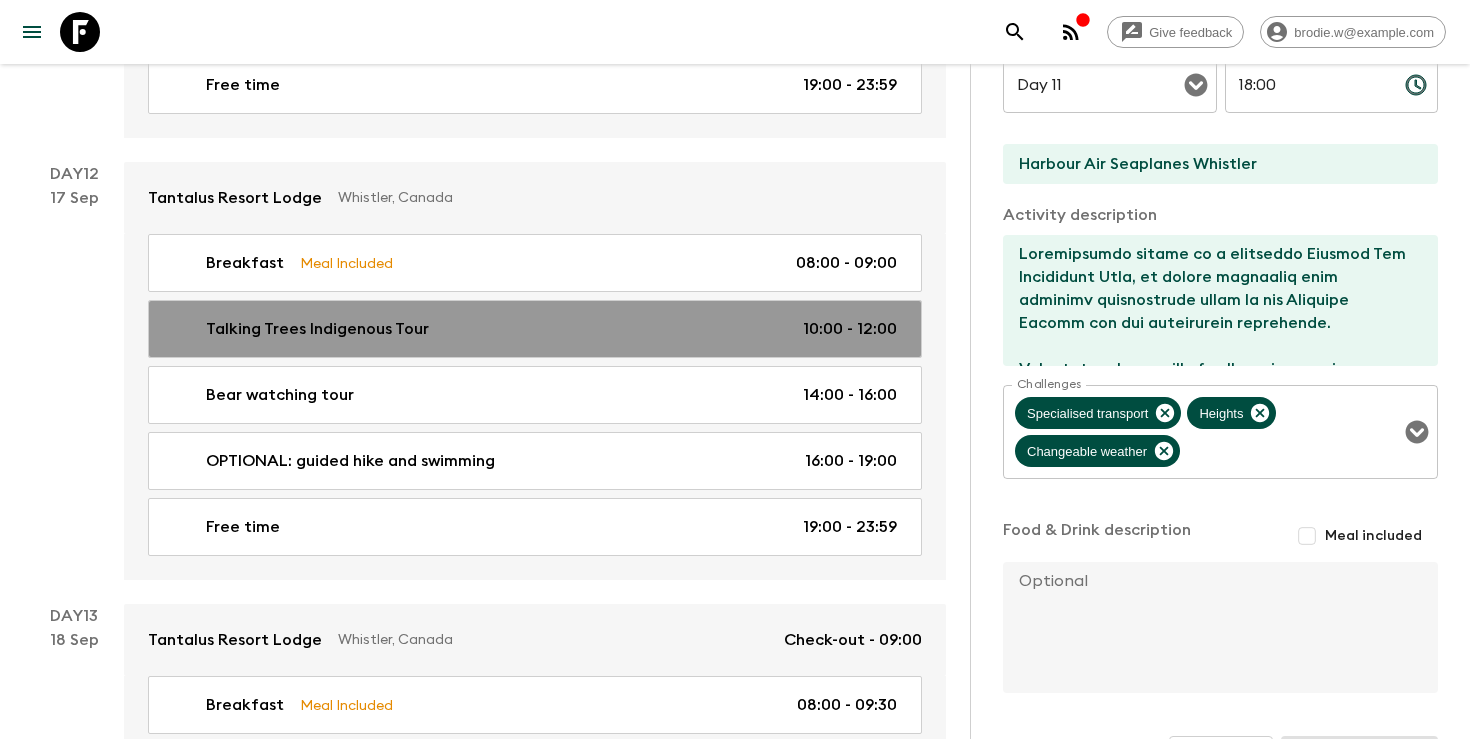 click on "Talking Trees Indigenous Tour 10:00 - 12:00" at bounding box center [535, 329] 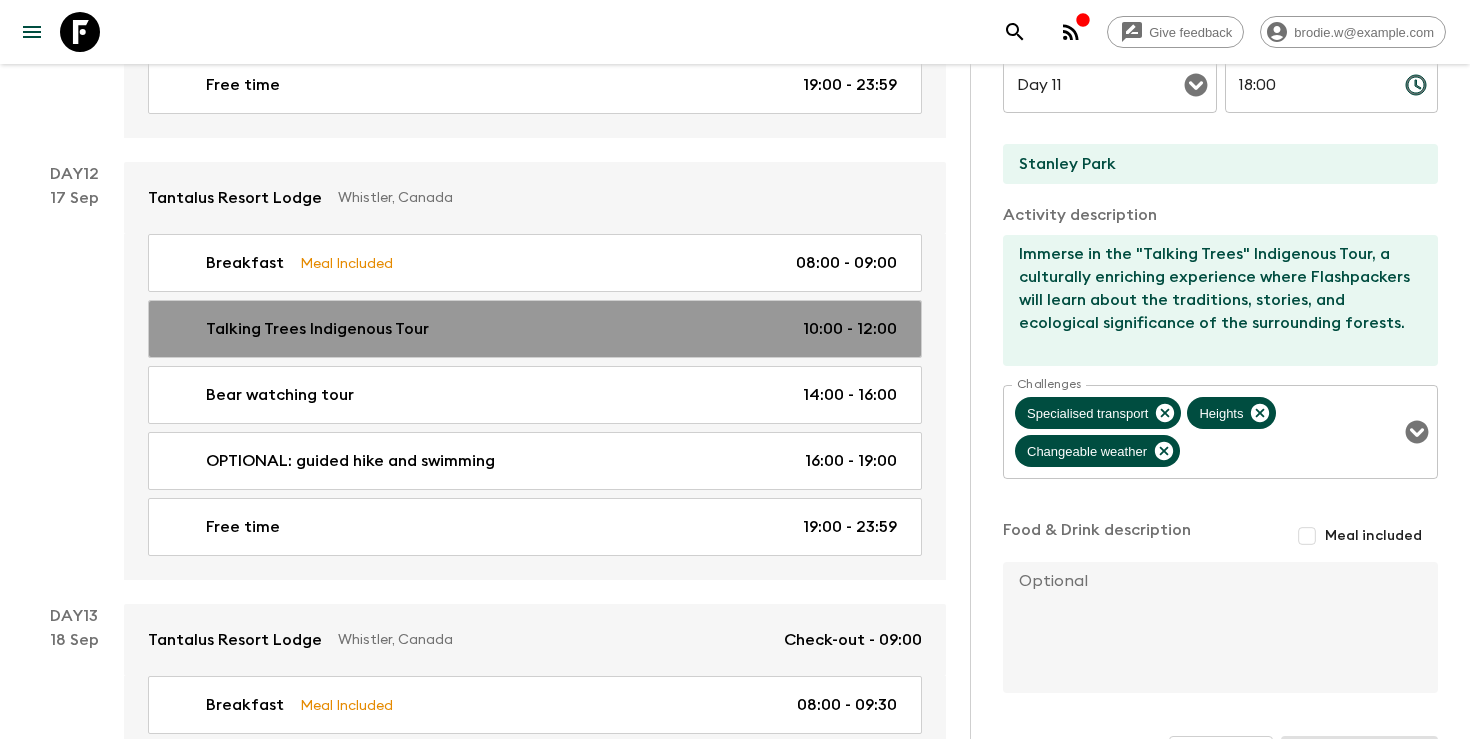 type on "Day 12" 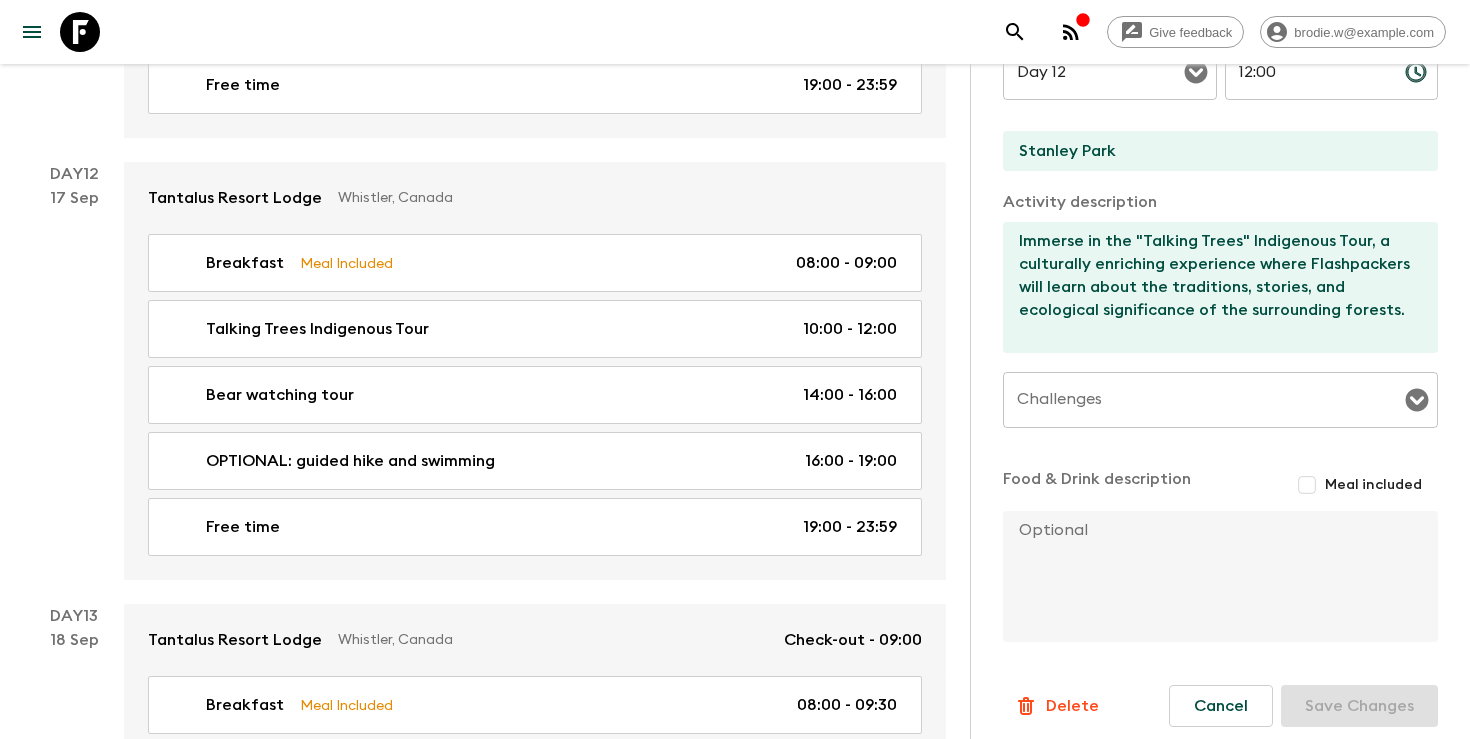 scroll, scrollTop: 689, scrollLeft: 0, axis: vertical 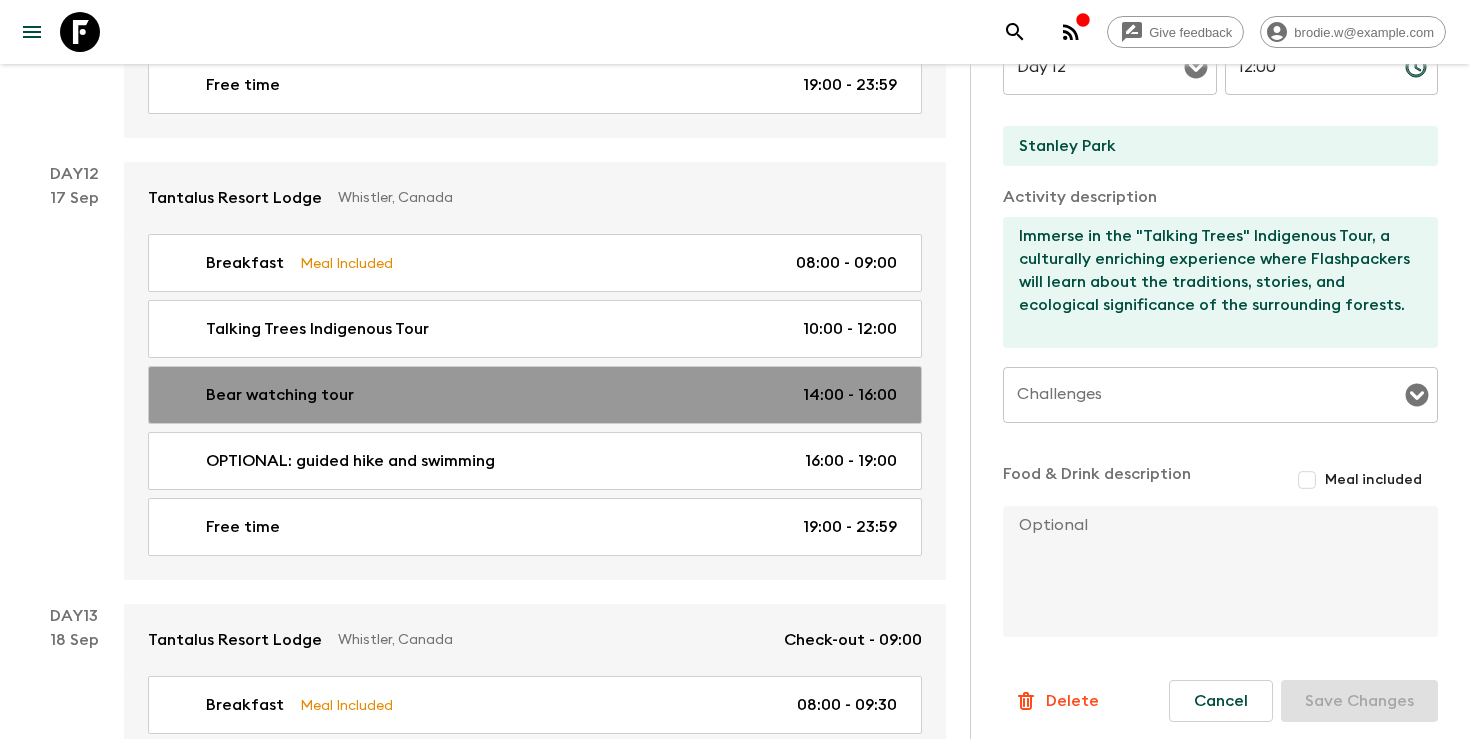 click on "Bear watching tour 14:00 - 16:00" at bounding box center (531, 395) 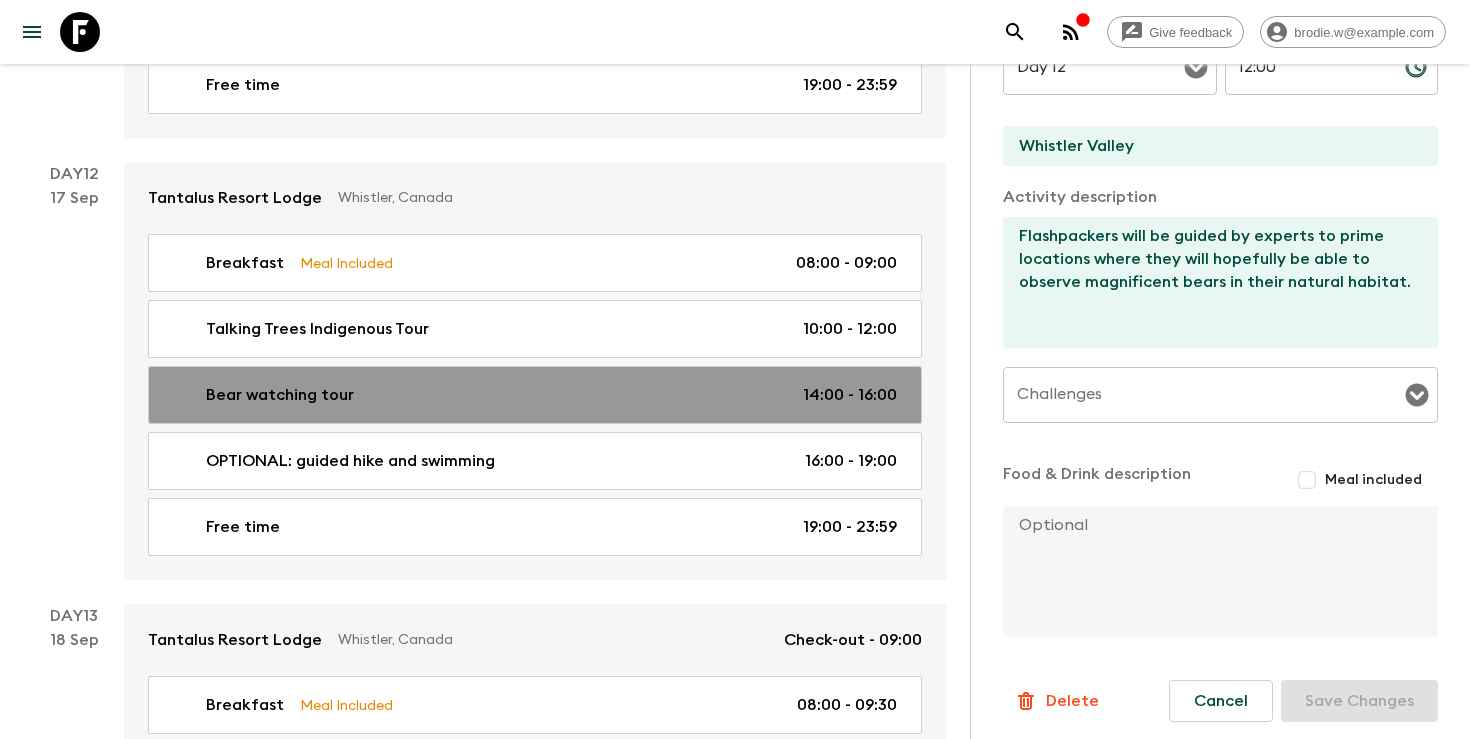 type on "14:00" 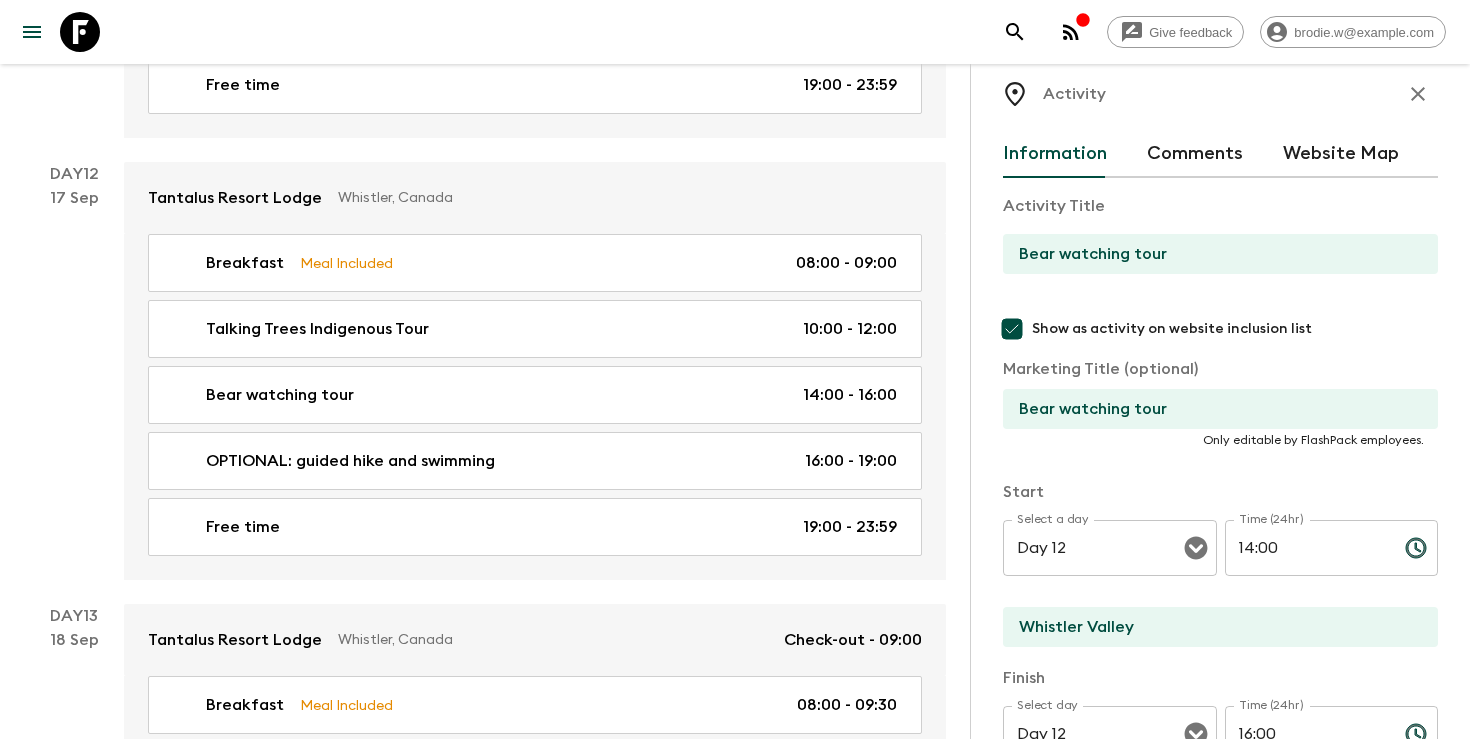 scroll, scrollTop: 0, scrollLeft: 0, axis: both 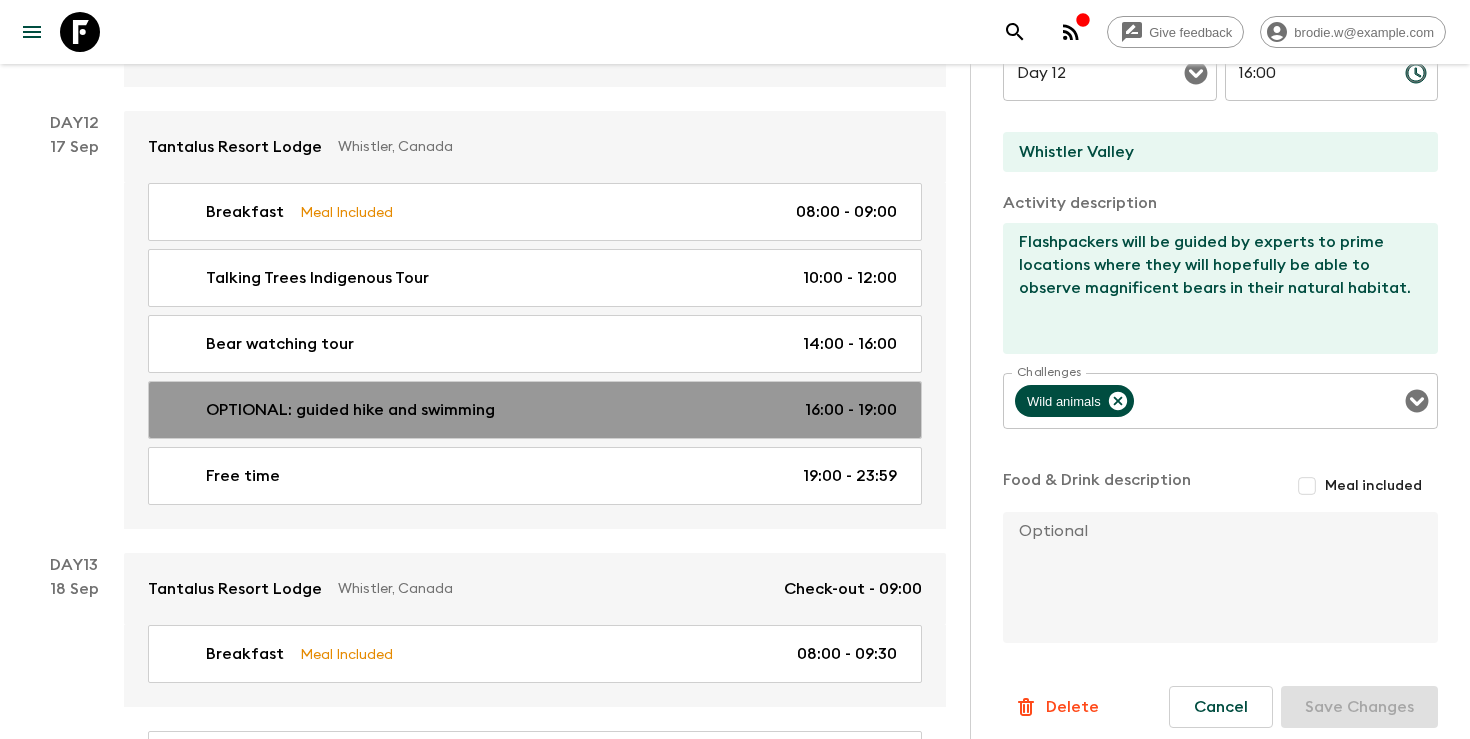 click on "OPTIONAL: guided hike and swimming" at bounding box center (350, 410) 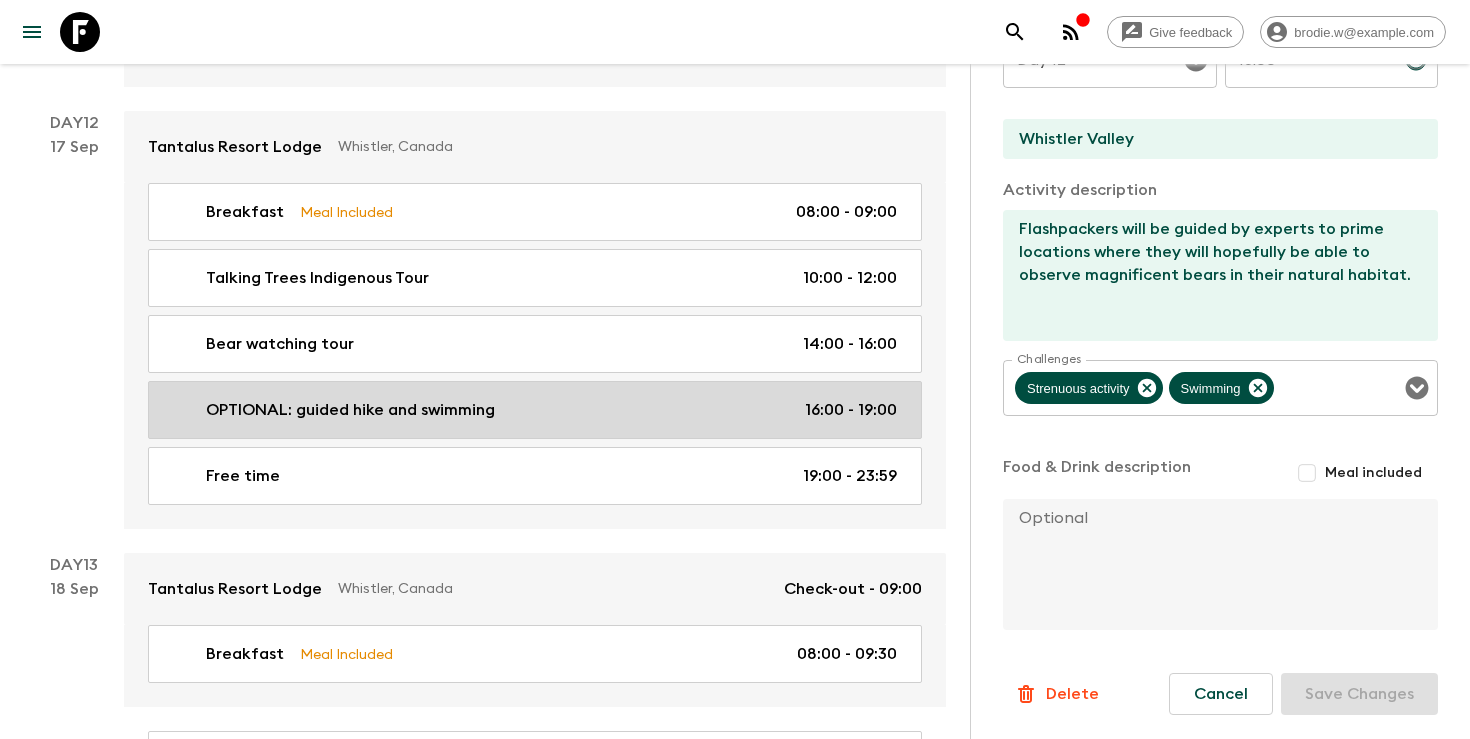 type on "OPTIONAL: guided hike and swimming" 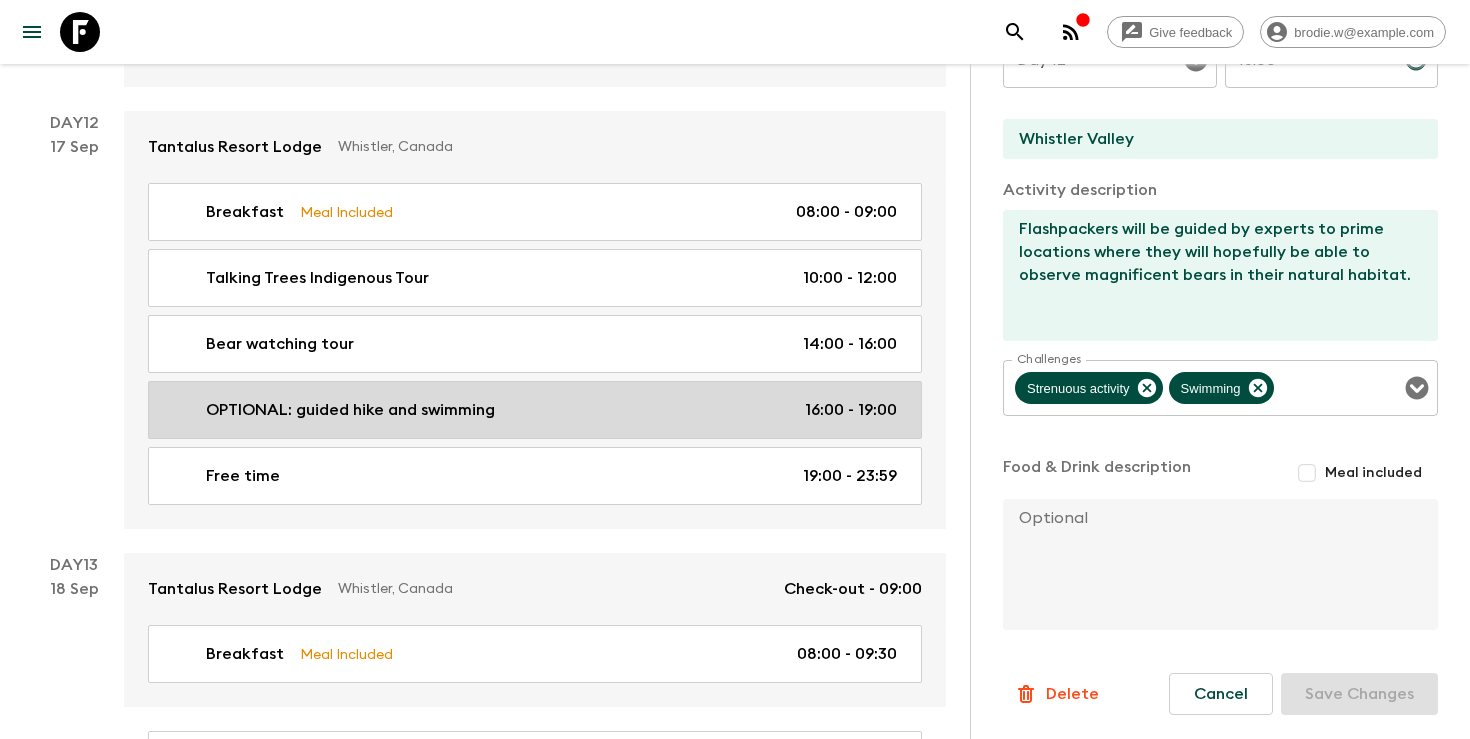 checkbox on "false" 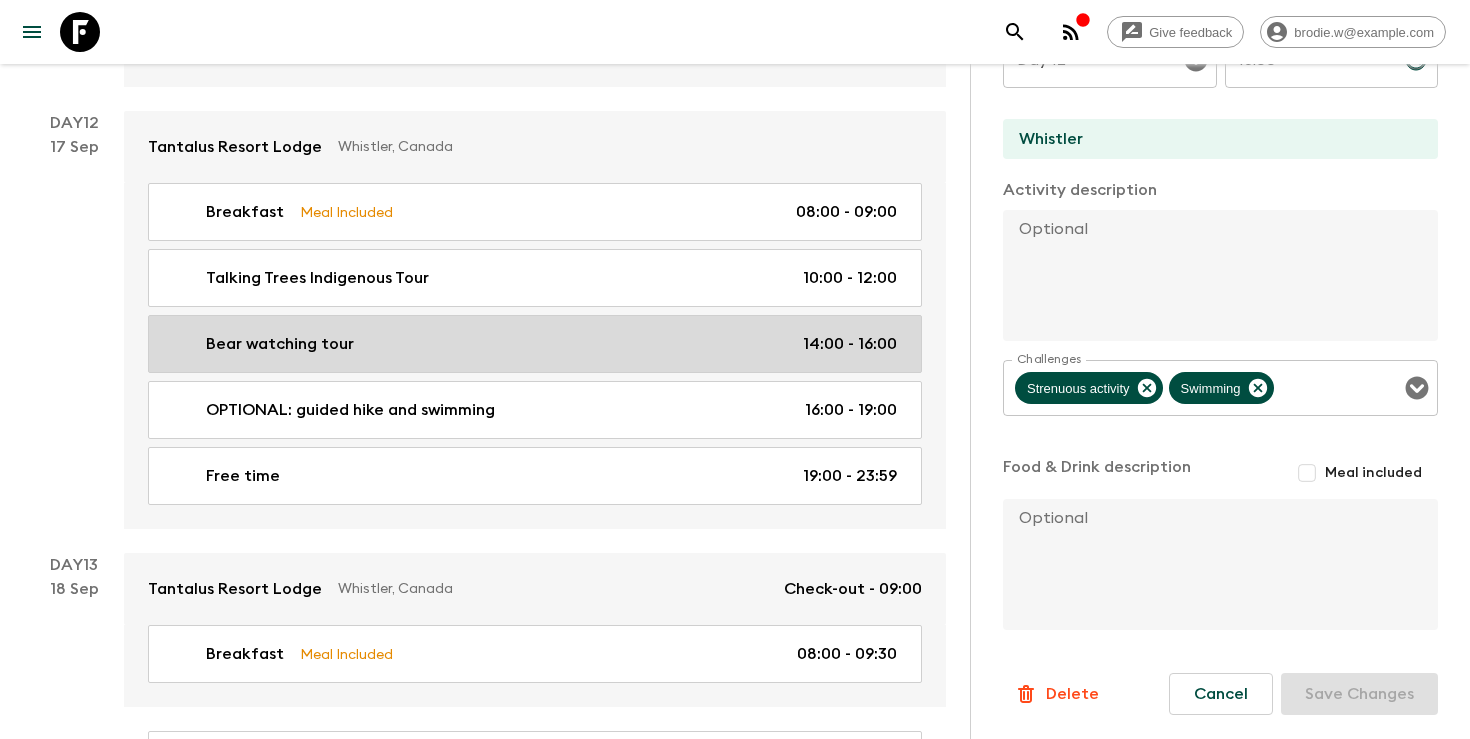 type on "16:00" 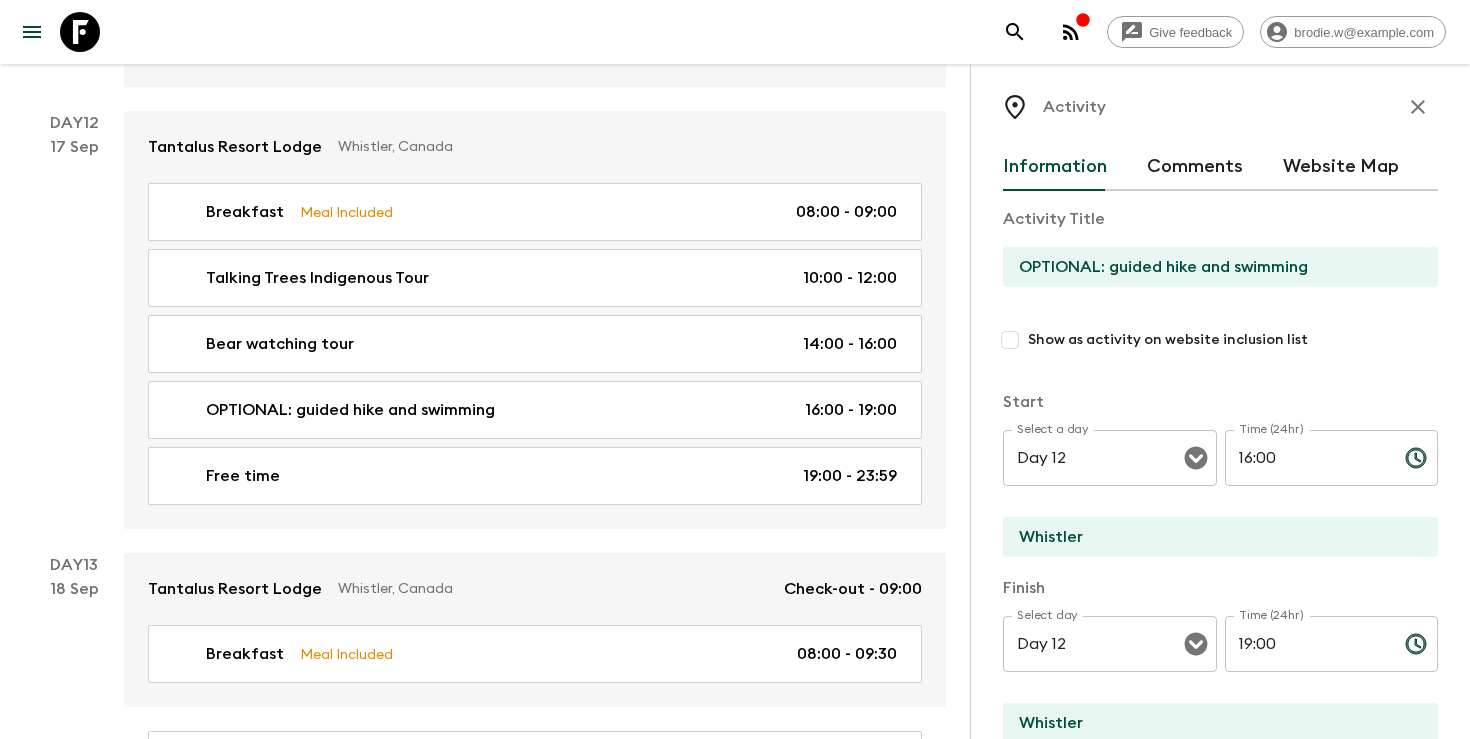 scroll, scrollTop: 0, scrollLeft: 0, axis: both 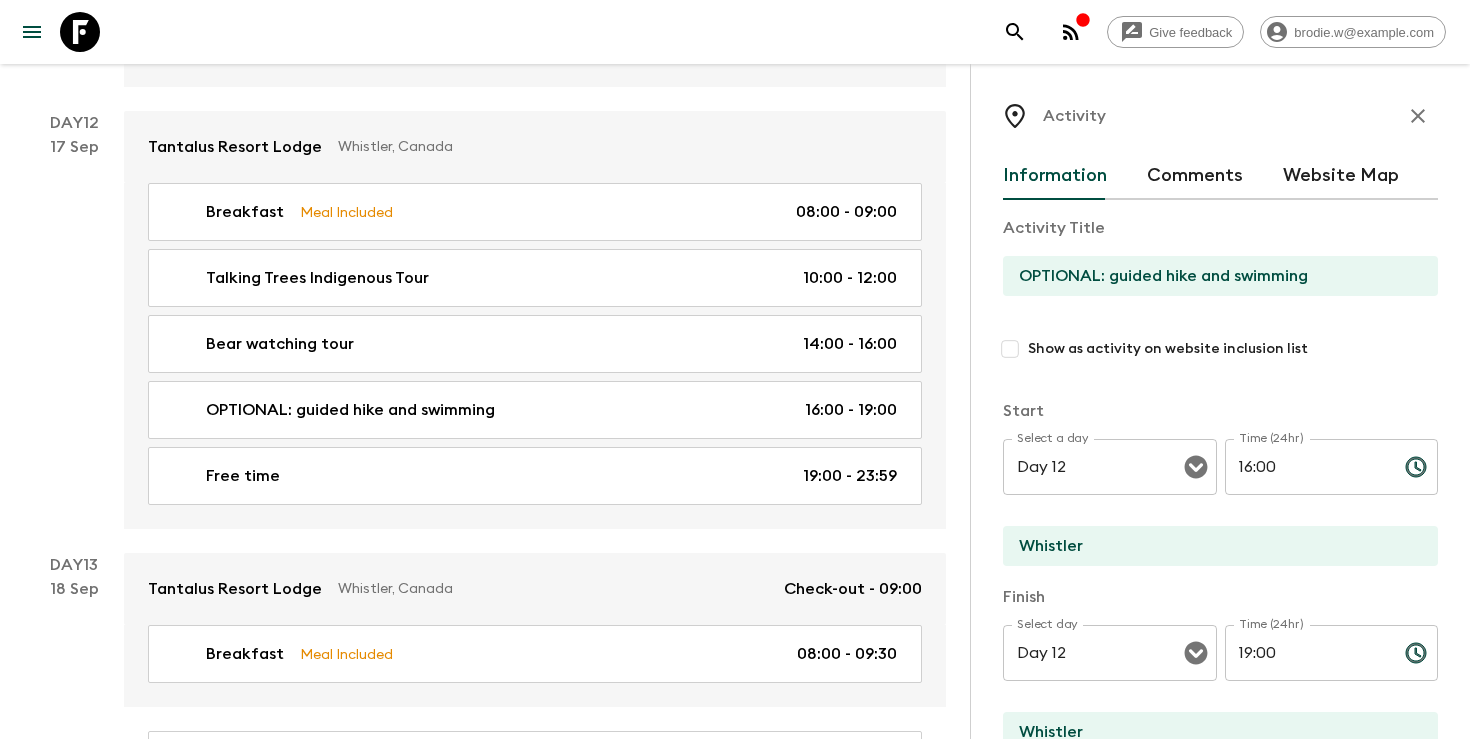 click at bounding box center (1418, 116) 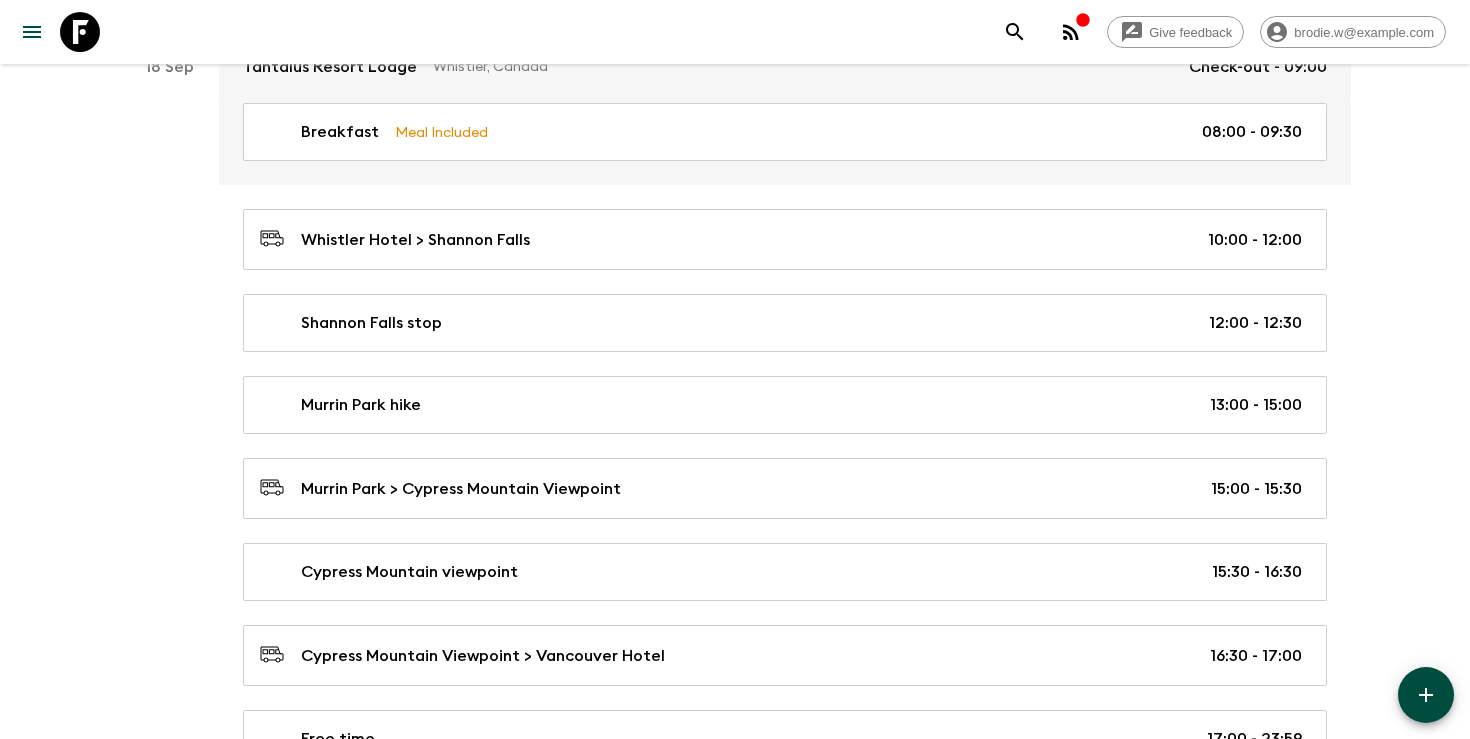 scroll, scrollTop: 6859, scrollLeft: 0, axis: vertical 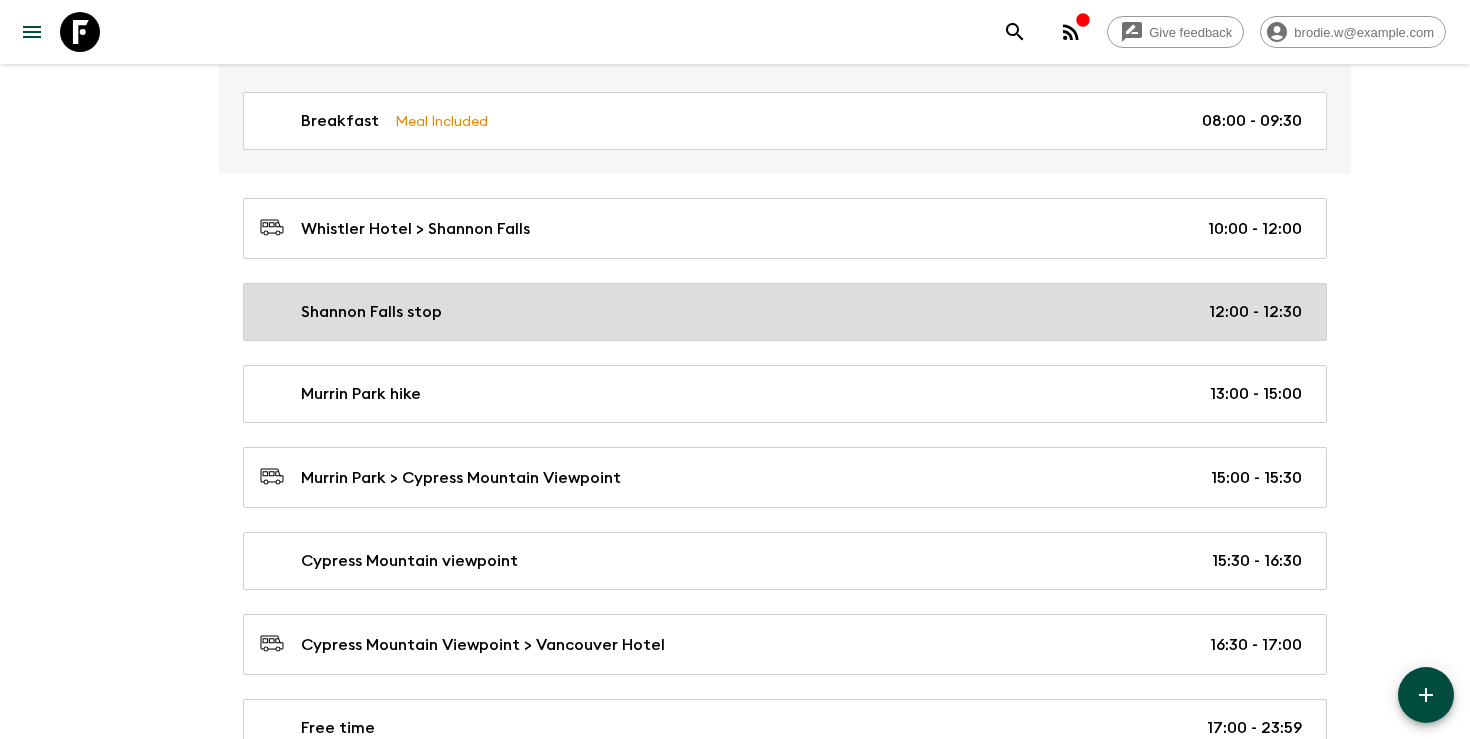 click on "Shannon Falls stop" at bounding box center [371, 312] 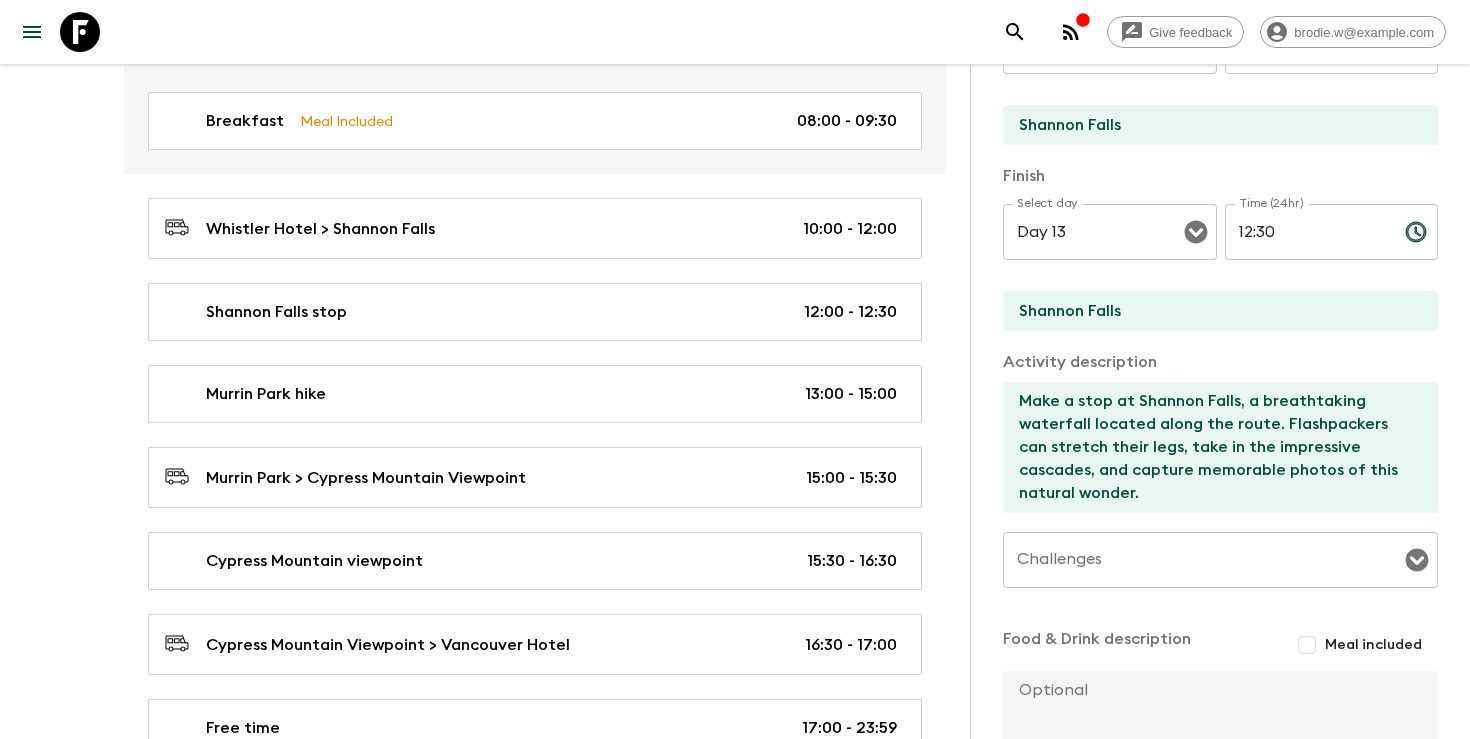 scroll, scrollTop: 527, scrollLeft: 0, axis: vertical 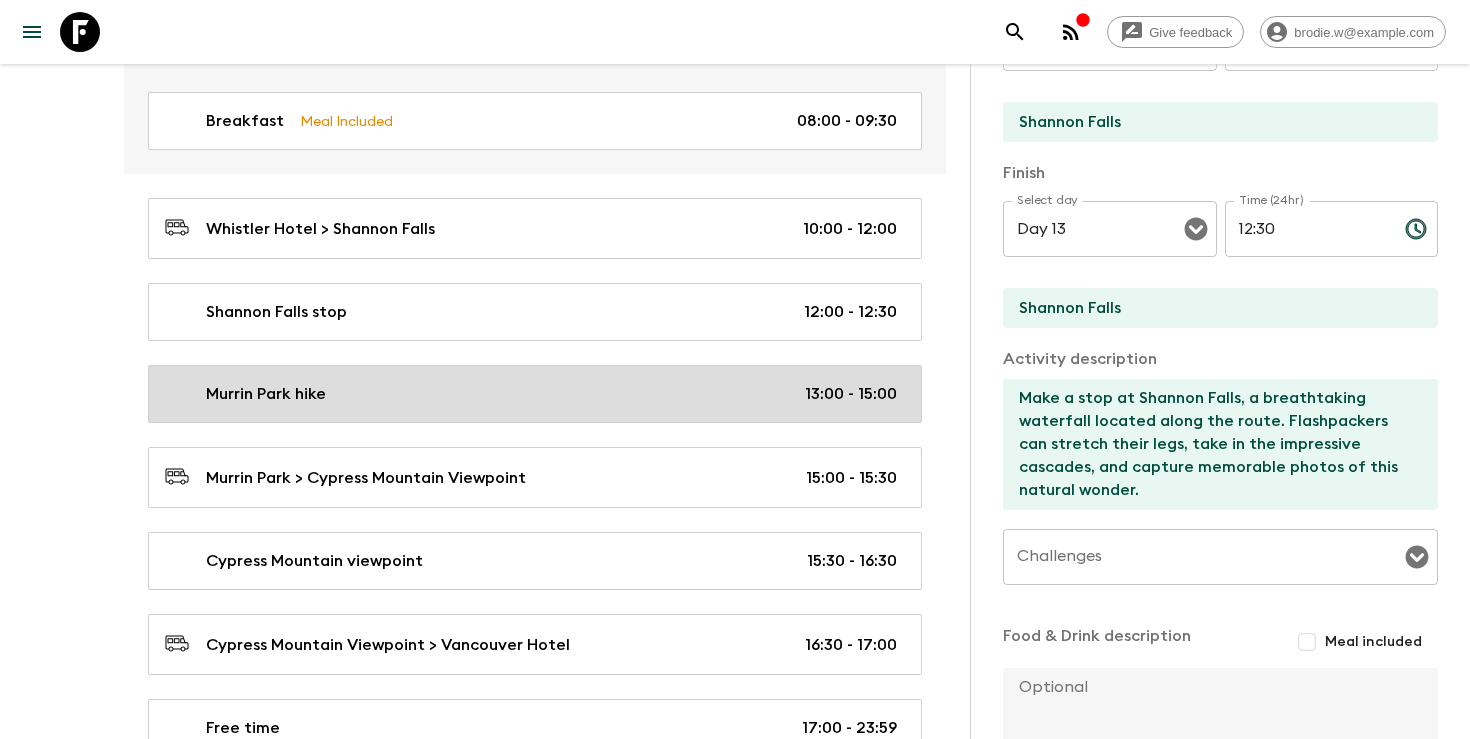 click on "Murrin Park hike 13:00 - 15:00" at bounding box center [531, 394] 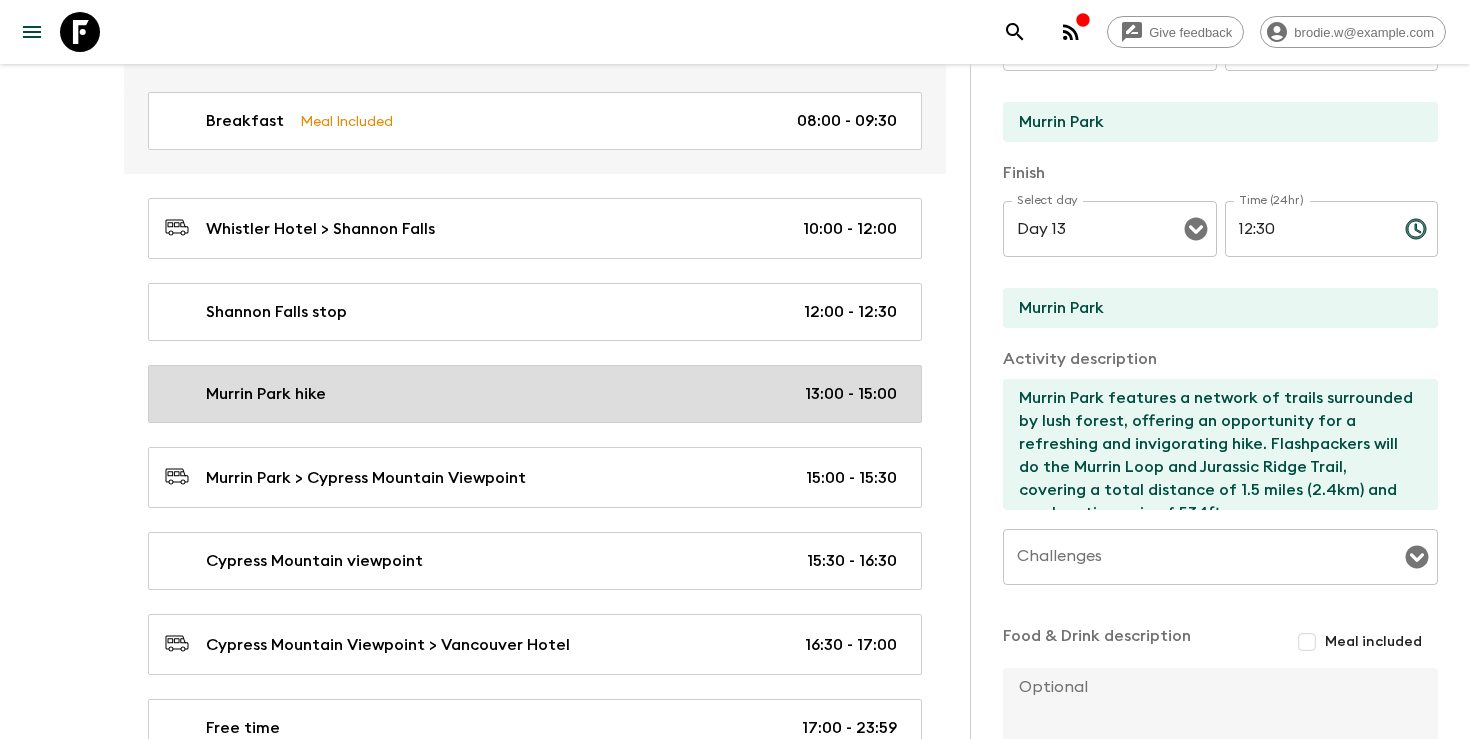 type on "13:00" 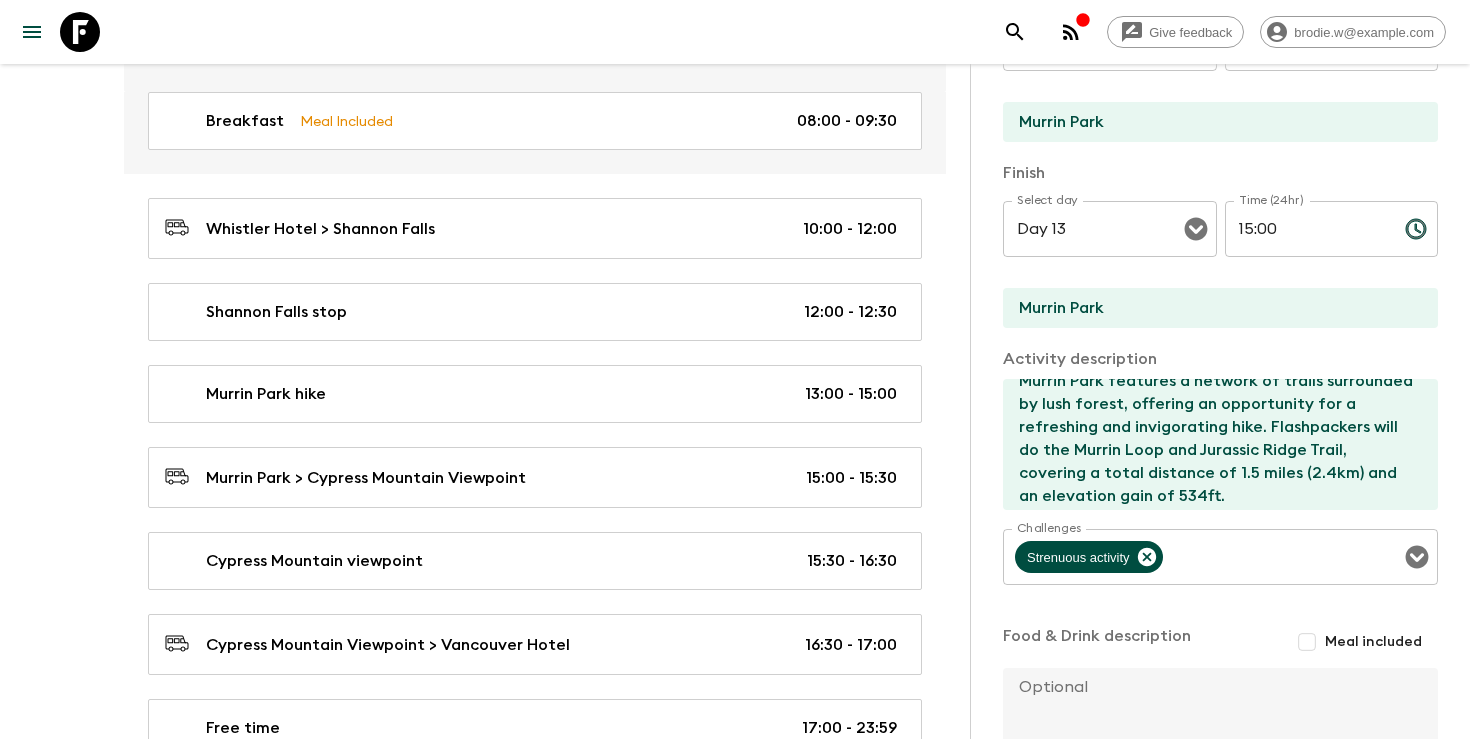 scroll, scrollTop: 18, scrollLeft: 0, axis: vertical 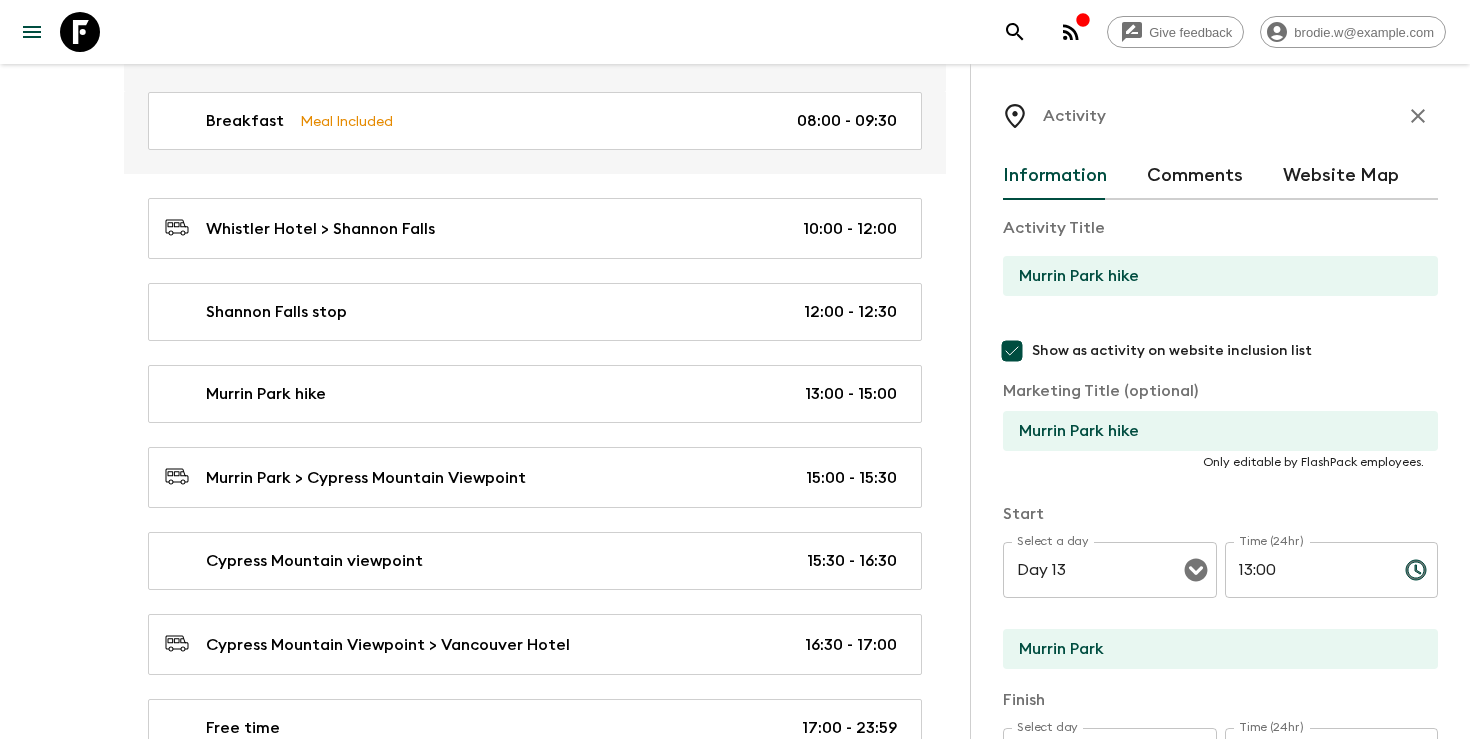 click 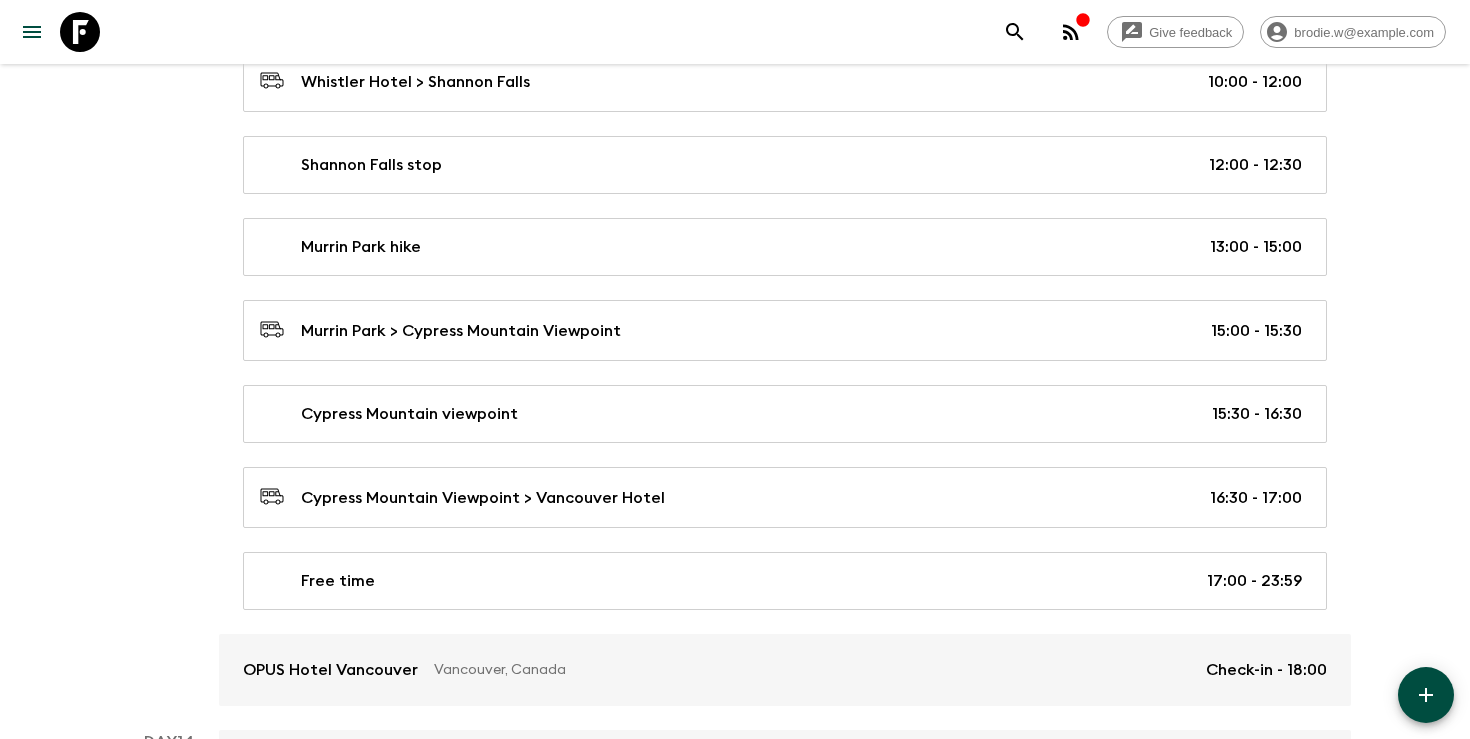 scroll, scrollTop: 7017, scrollLeft: 0, axis: vertical 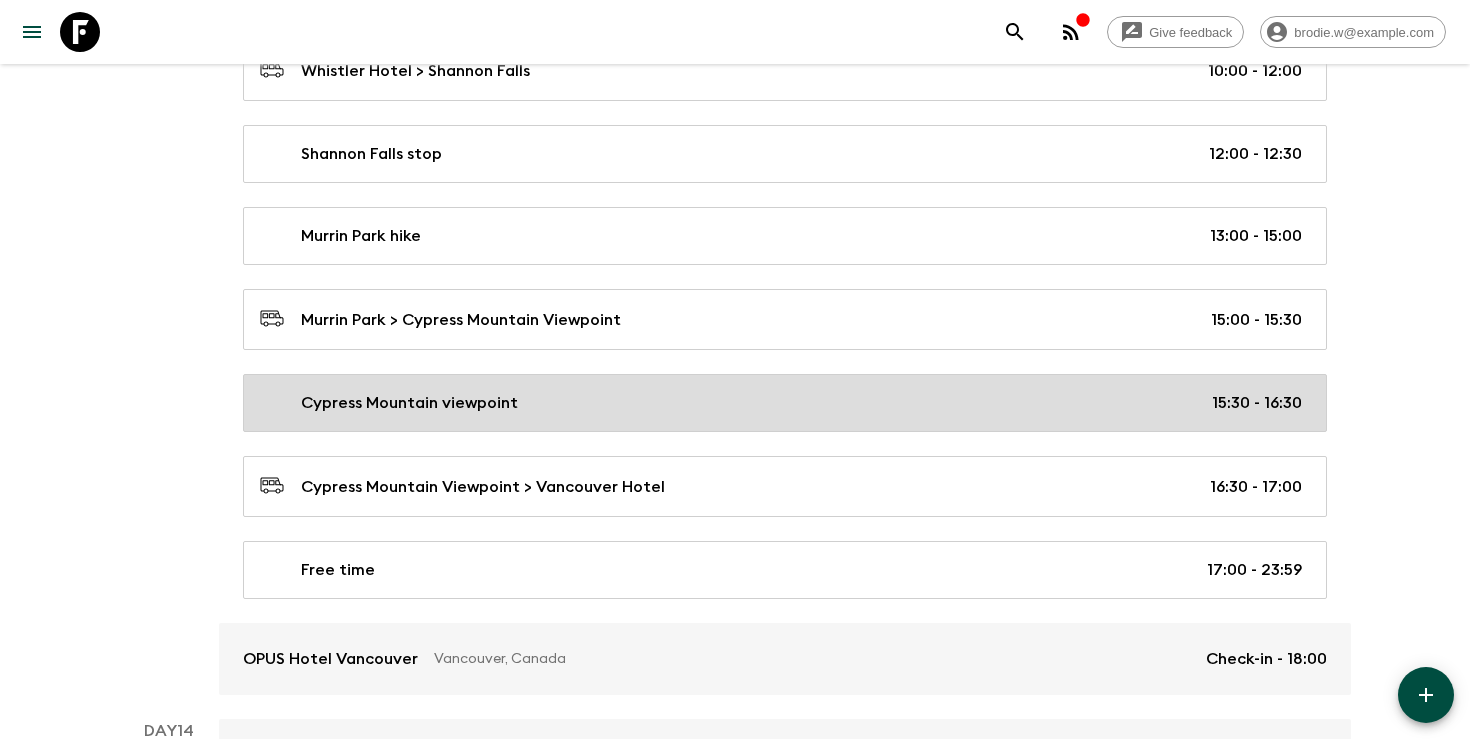 click on "Cypress Mountain viewpoint 15:30 - 16:30" at bounding box center (781, 403) 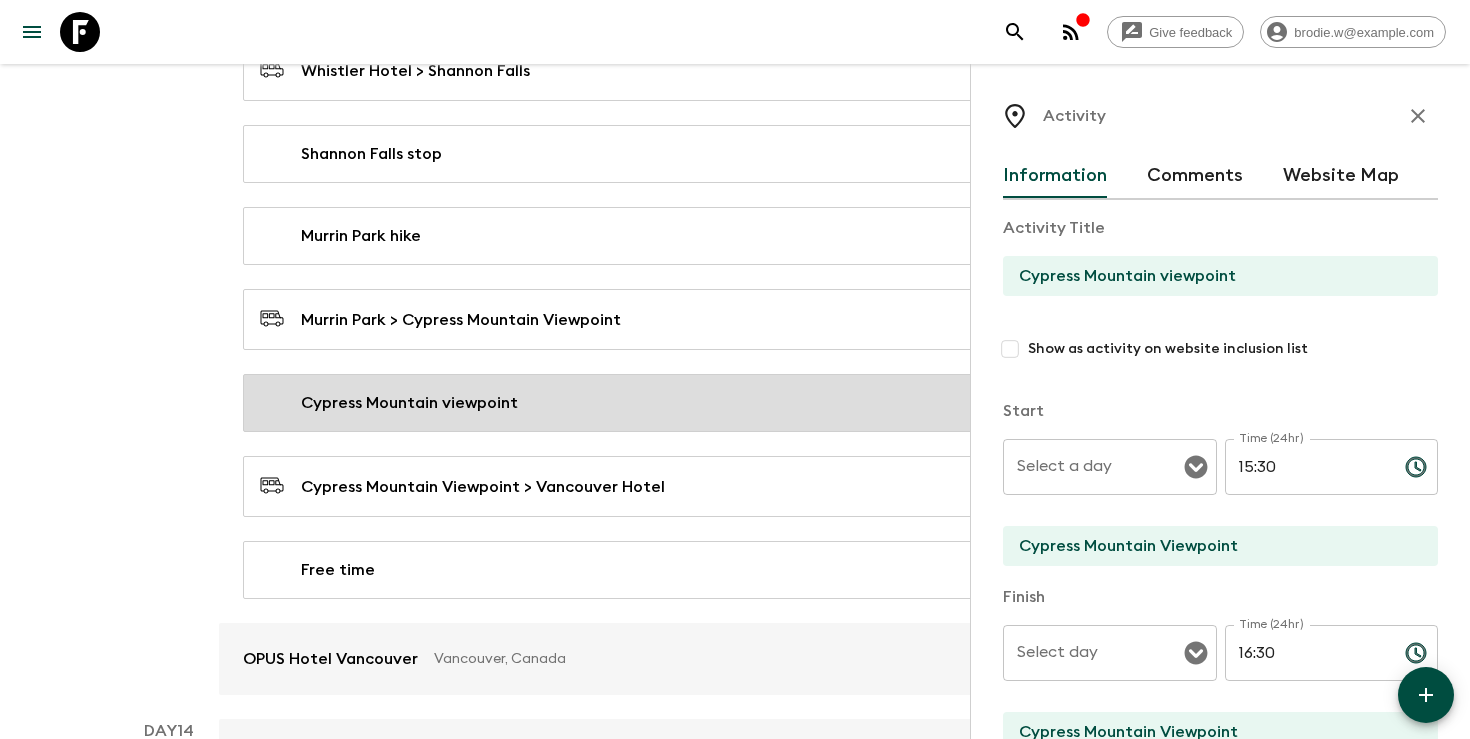 type on "Day 13" 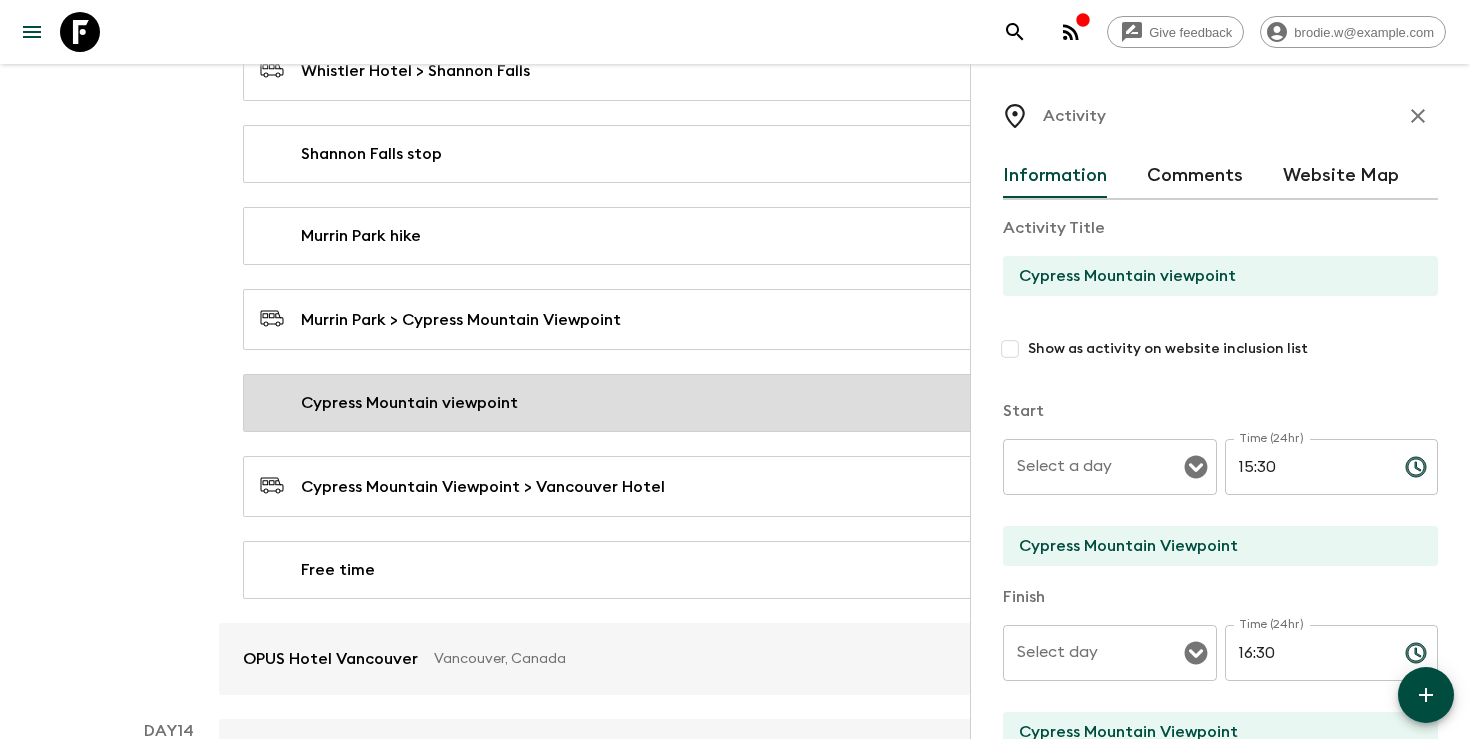 type on "Day 13" 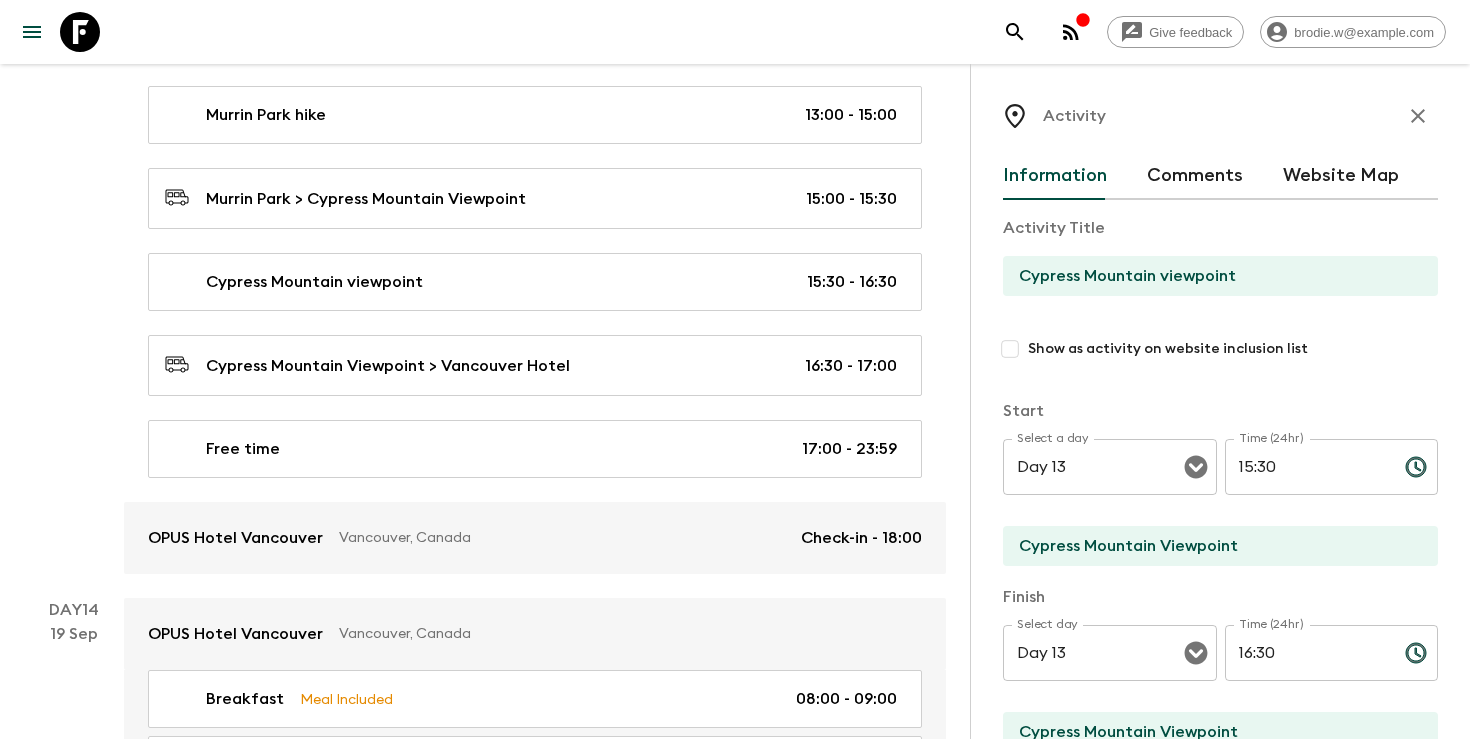 scroll, scrollTop: 7142, scrollLeft: 0, axis: vertical 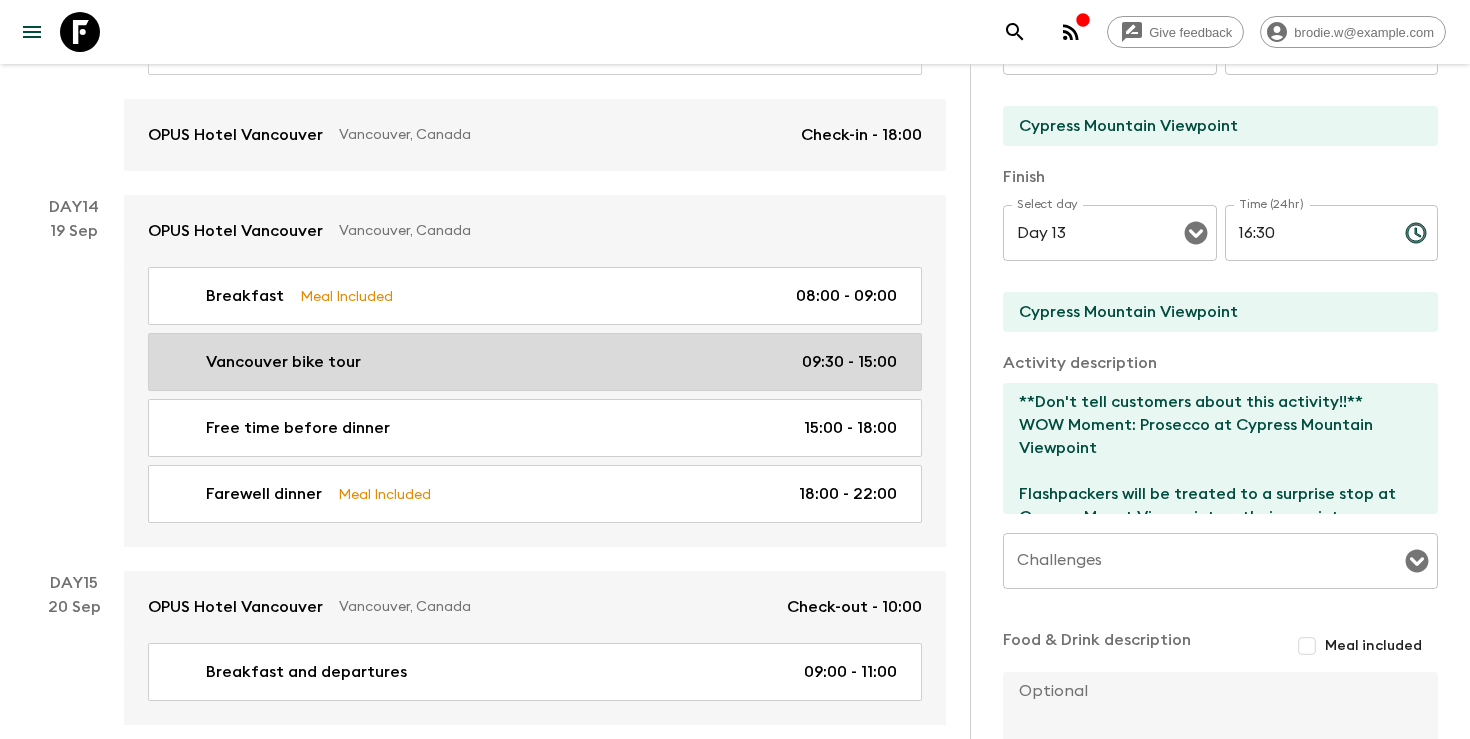 click on "Vancouver bike tour" at bounding box center [283, 362] 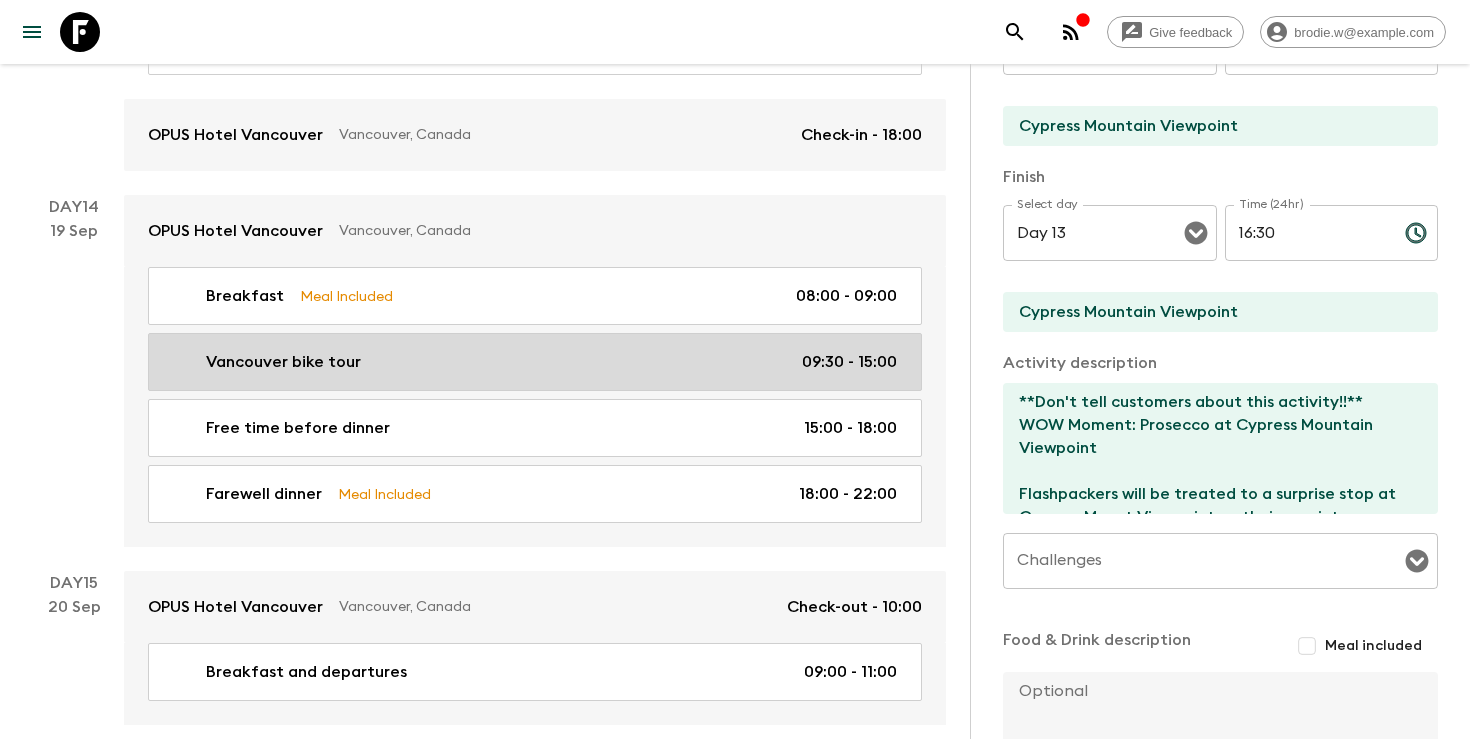 type on "Vancouver bike tour" 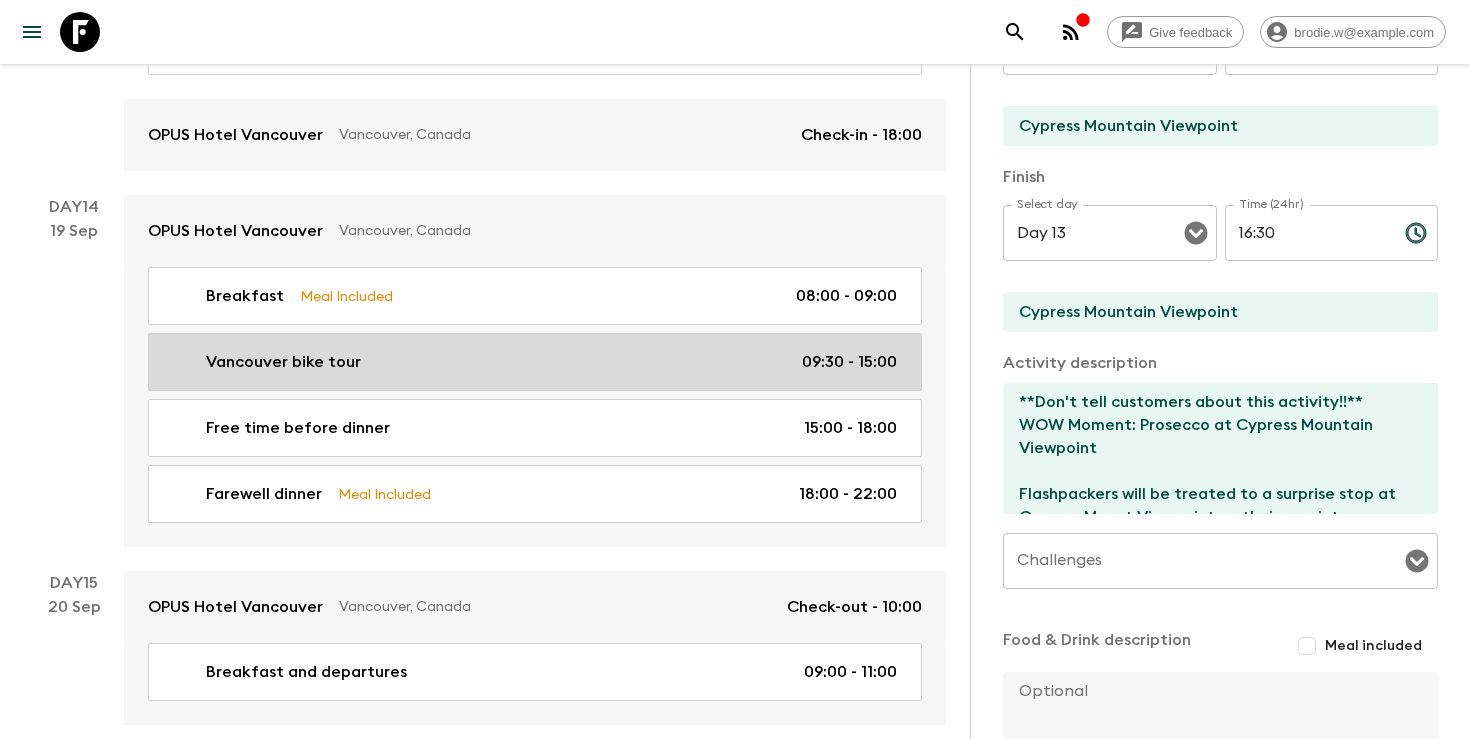 checkbox on "true" 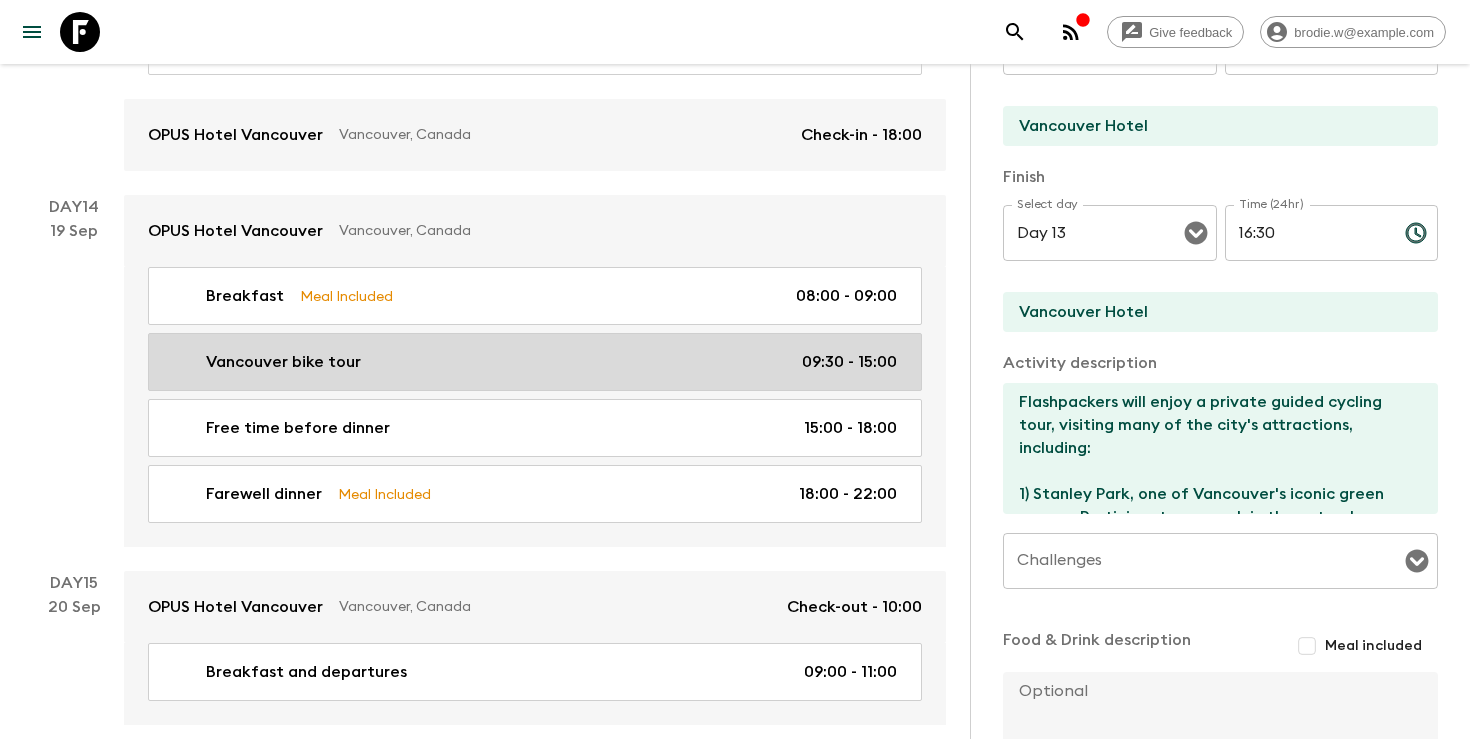type on "Day 14" 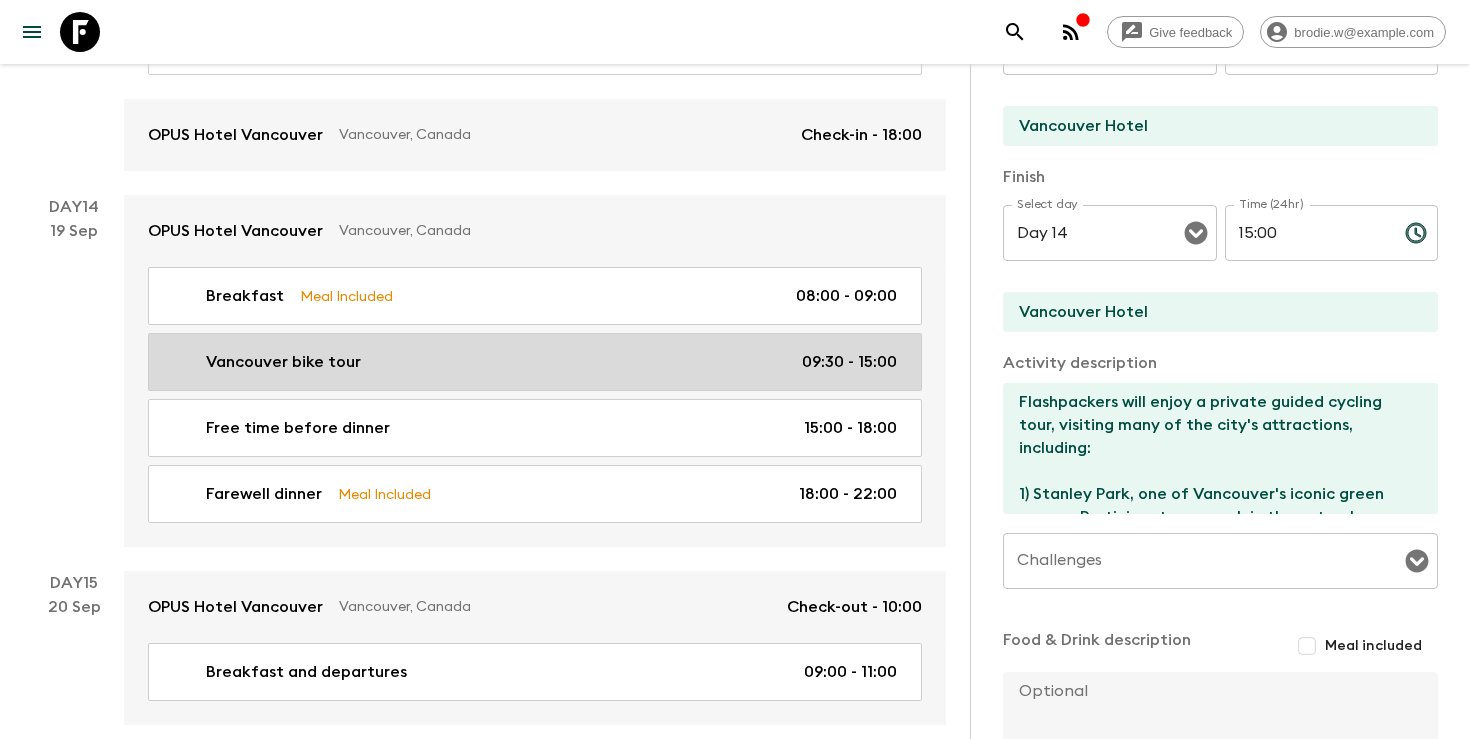 scroll, scrollTop: 523, scrollLeft: 0, axis: vertical 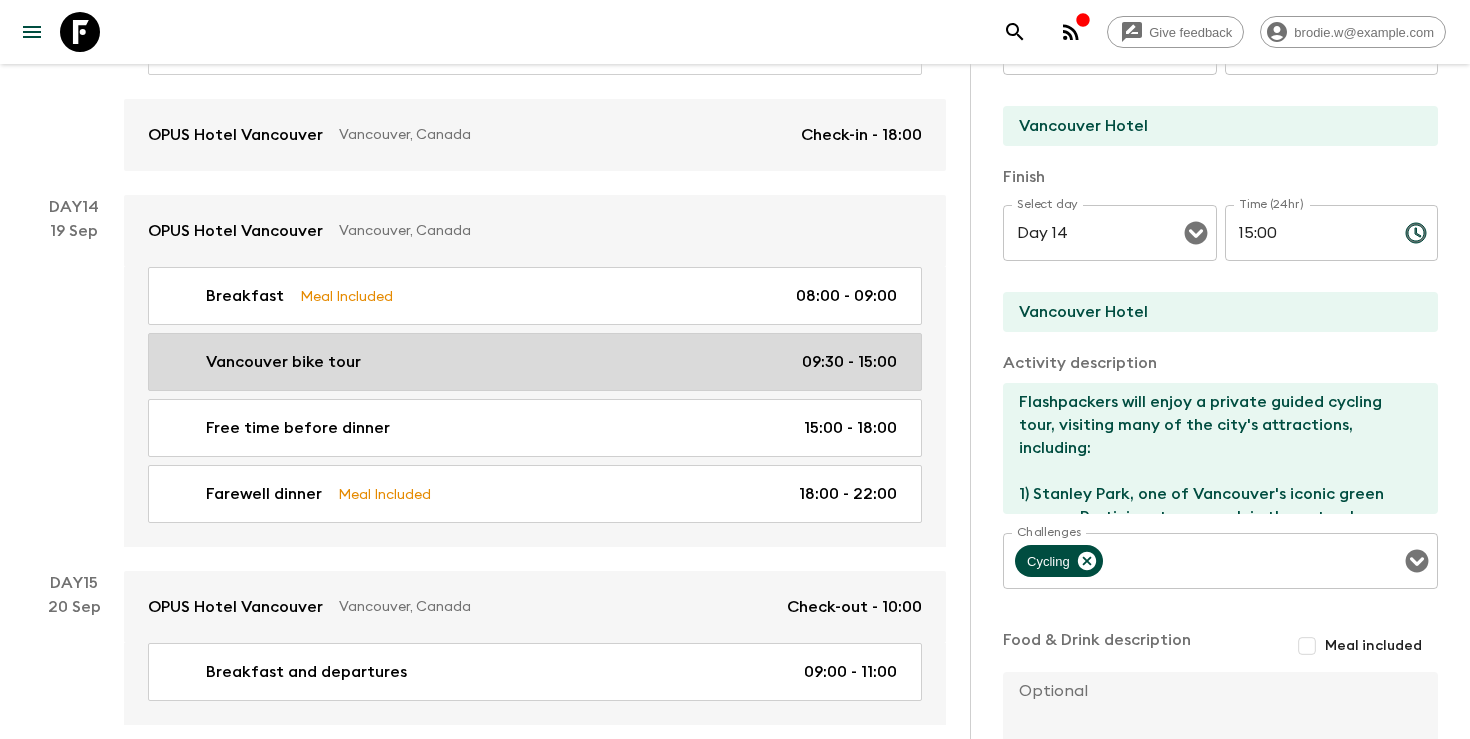 click on "09:30 - 15:00" at bounding box center [849, 362] 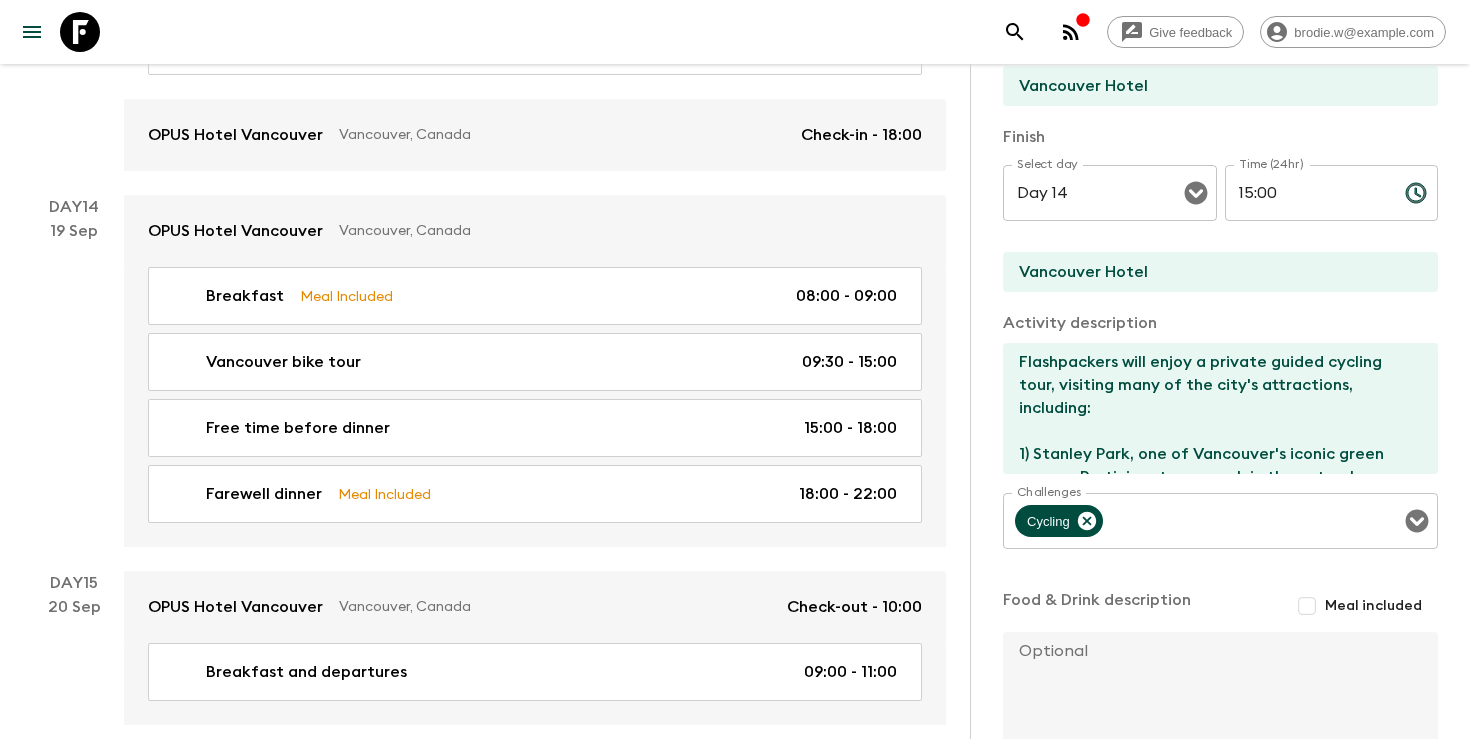 scroll, scrollTop: 565, scrollLeft: 0, axis: vertical 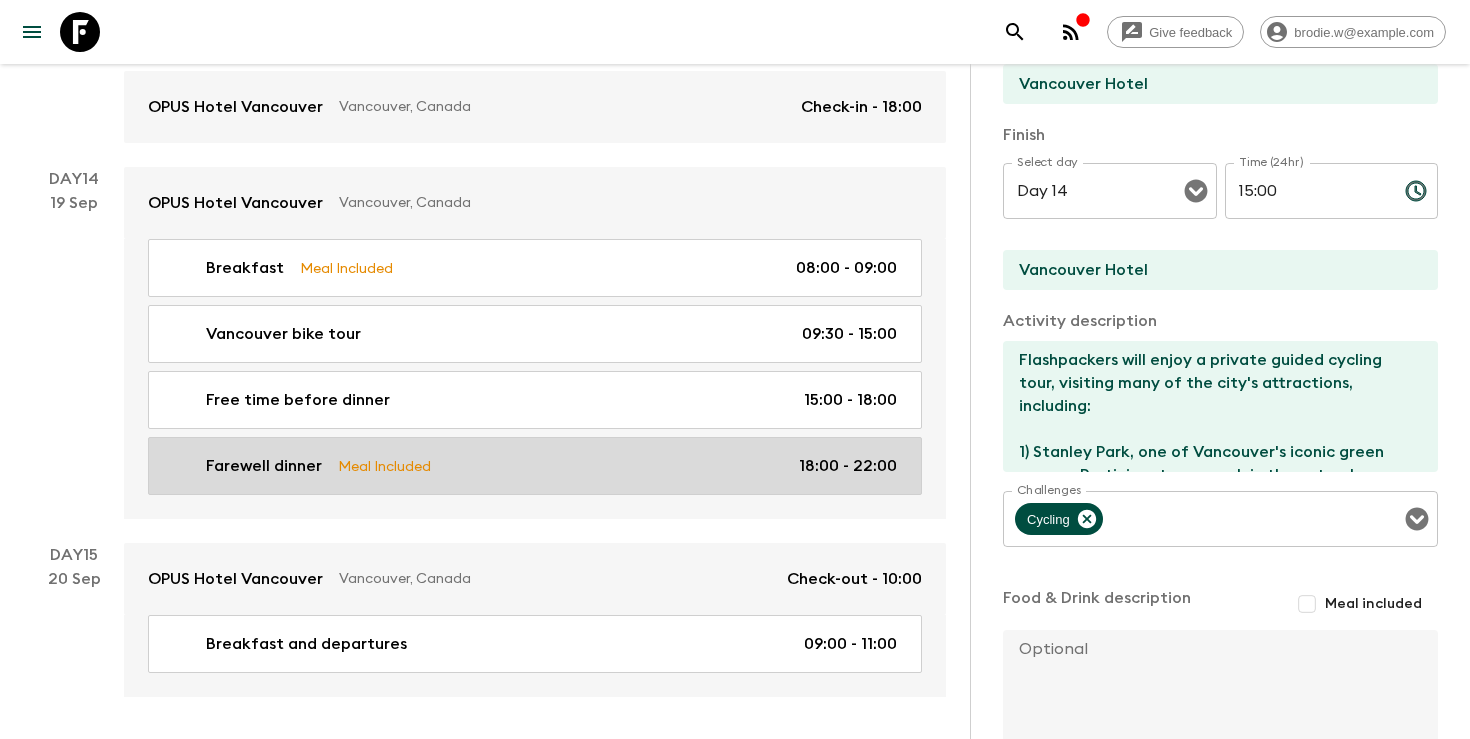 click on "18:00 - 22:00" at bounding box center (848, 466) 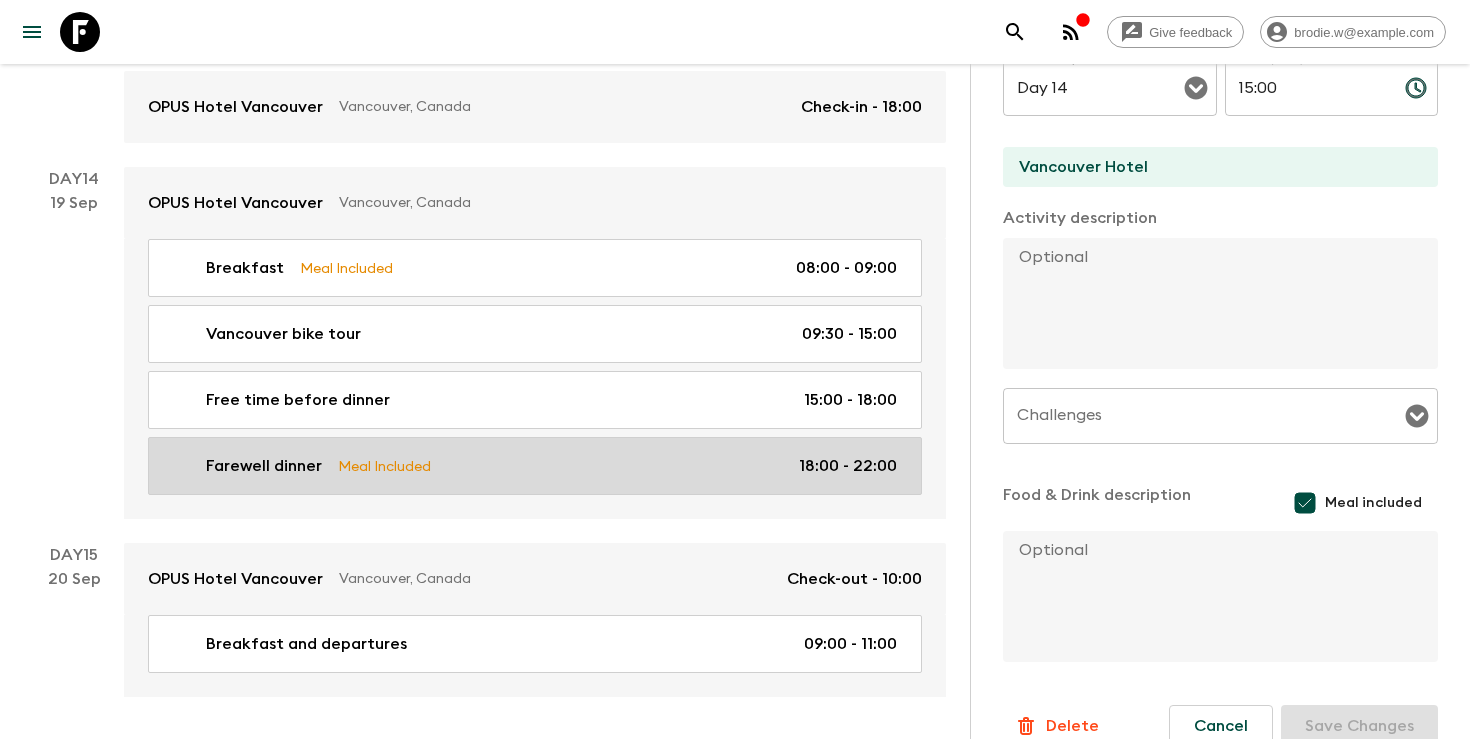 type on "18:00" 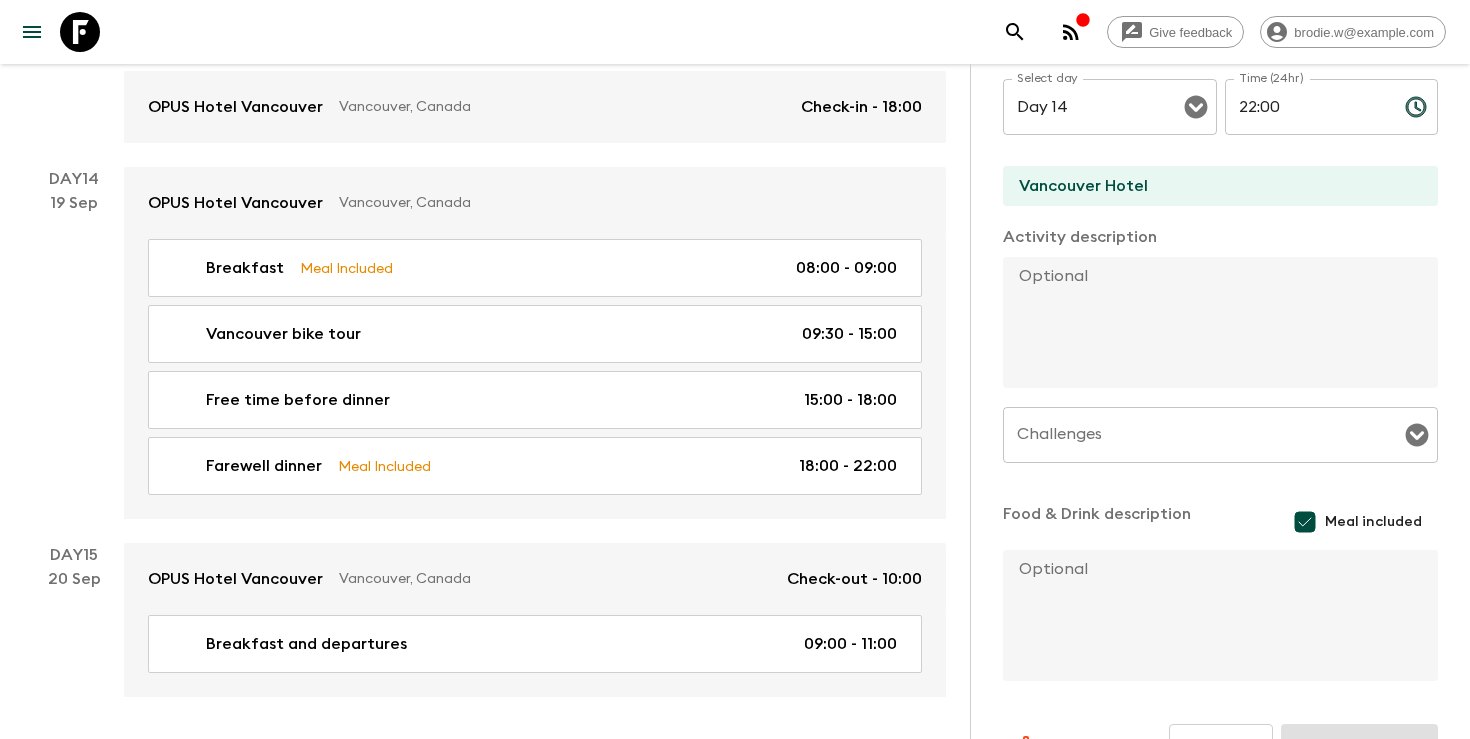 scroll, scrollTop: 598, scrollLeft: 0, axis: vertical 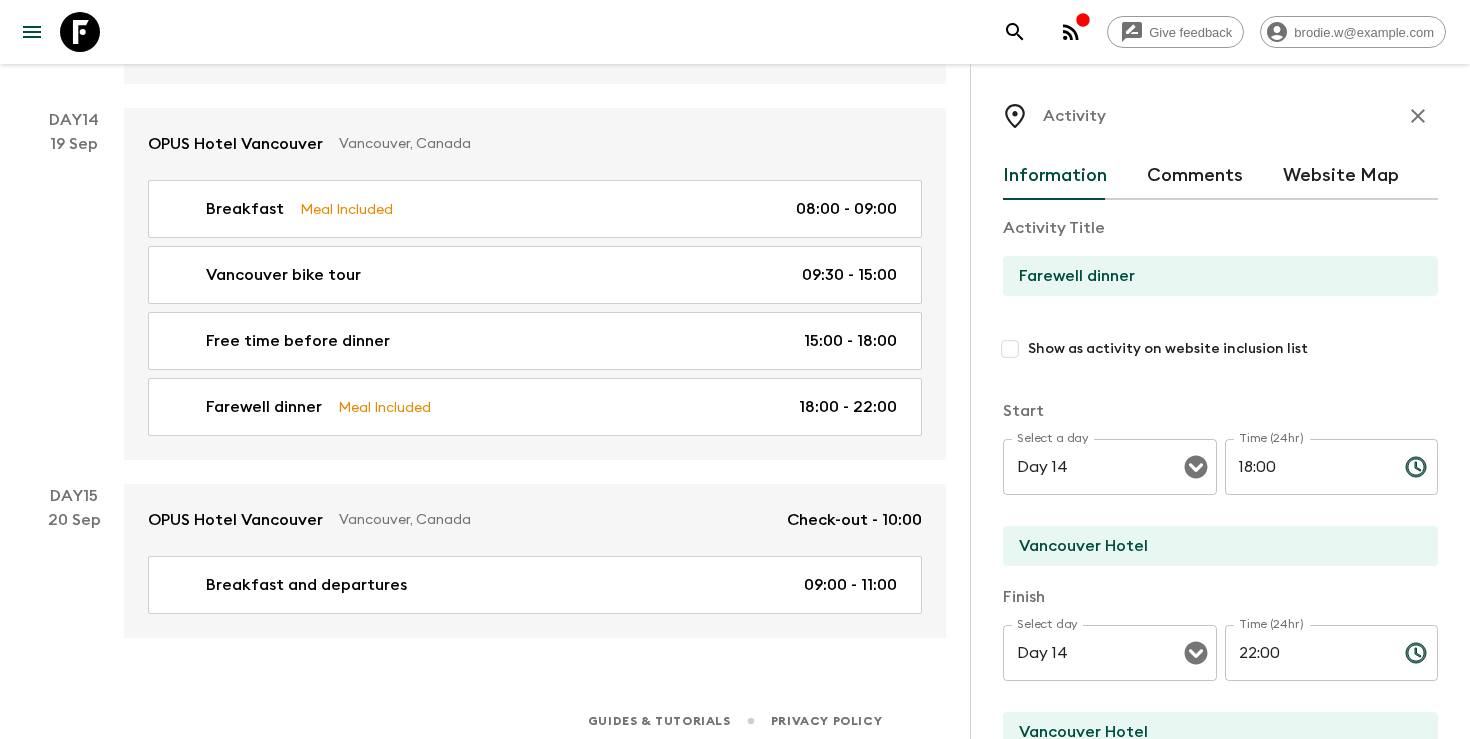 click 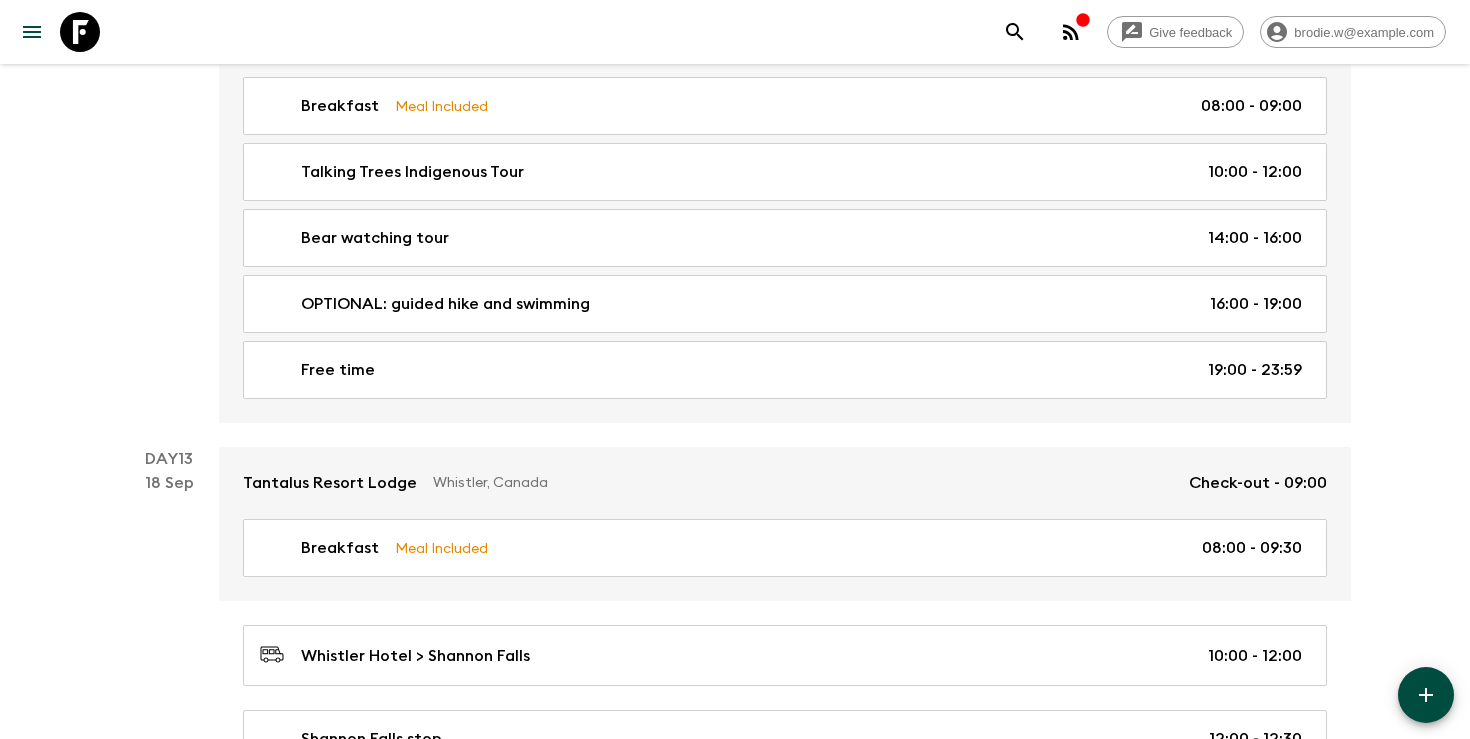 scroll, scrollTop: 6385, scrollLeft: 0, axis: vertical 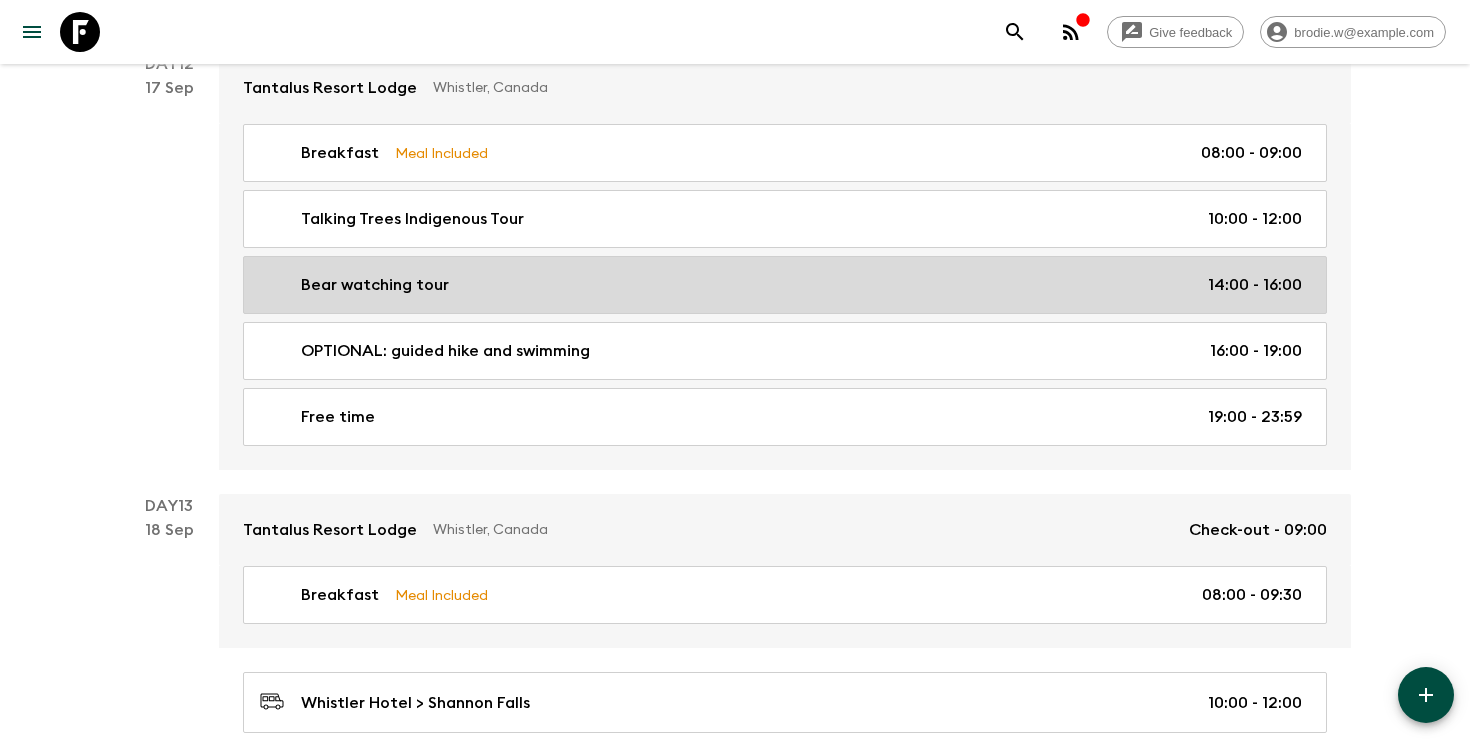 click on "Bear watching tour 14:00 - 16:00" at bounding box center [781, 285] 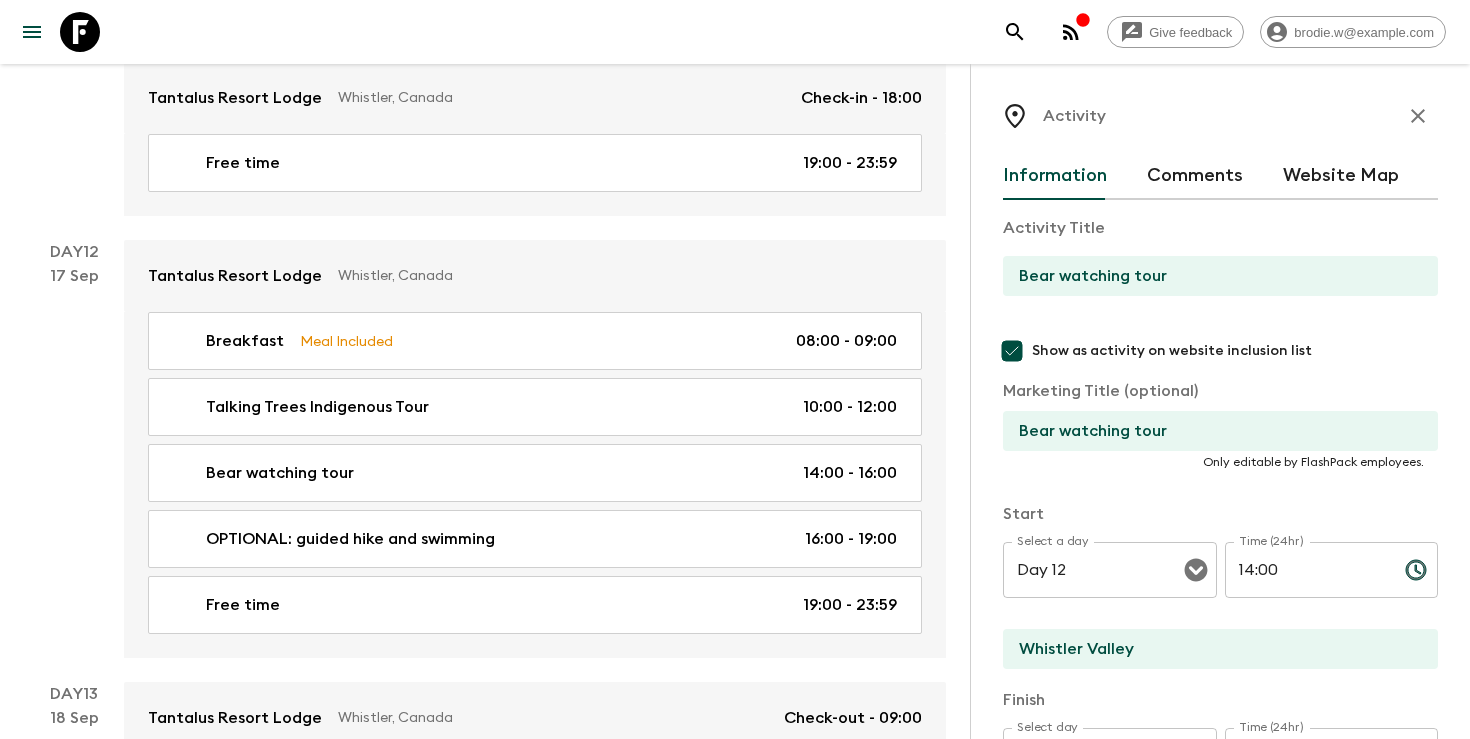scroll, scrollTop: 6184, scrollLeft: 0, axis: vertical 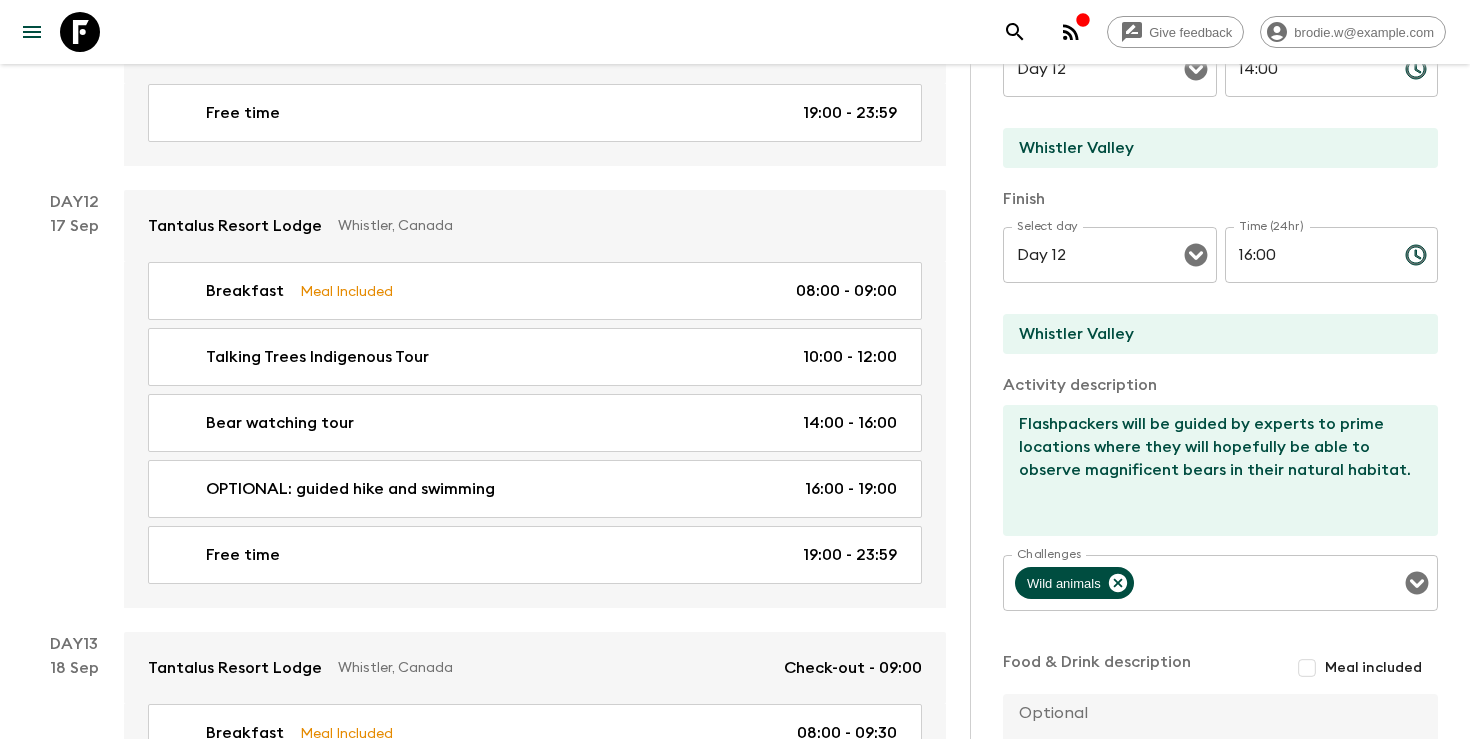 click 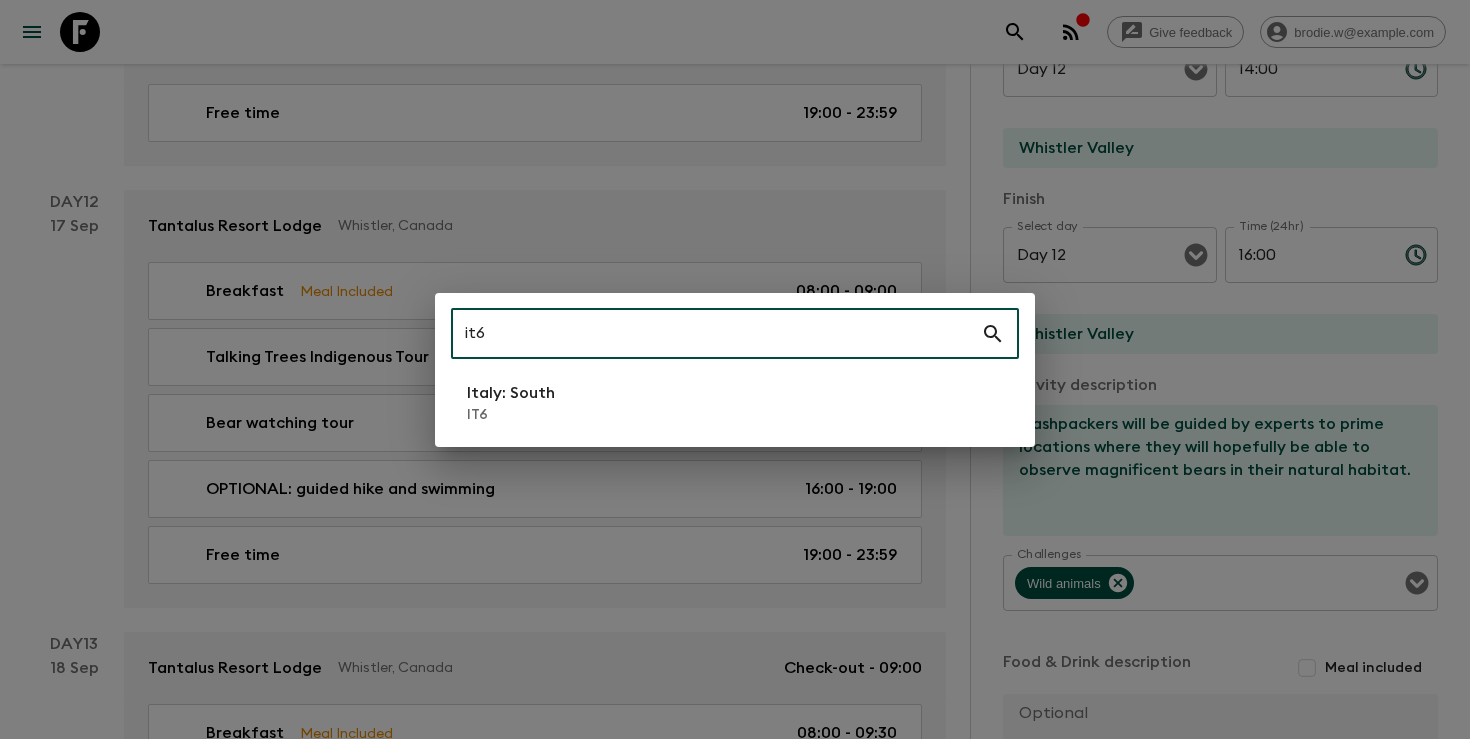 type on "it6" 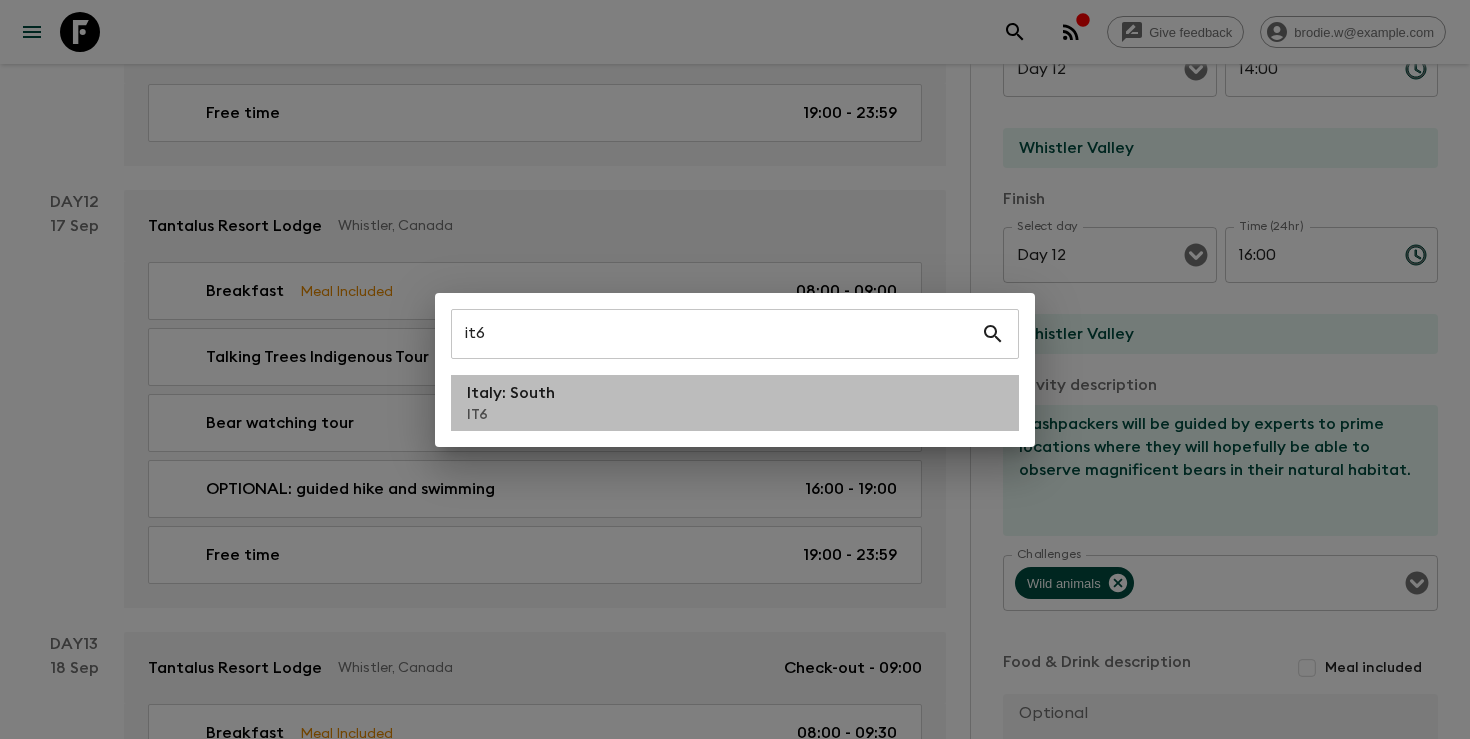 click on "Italy: South IT6" at bounding box center [735, 403] 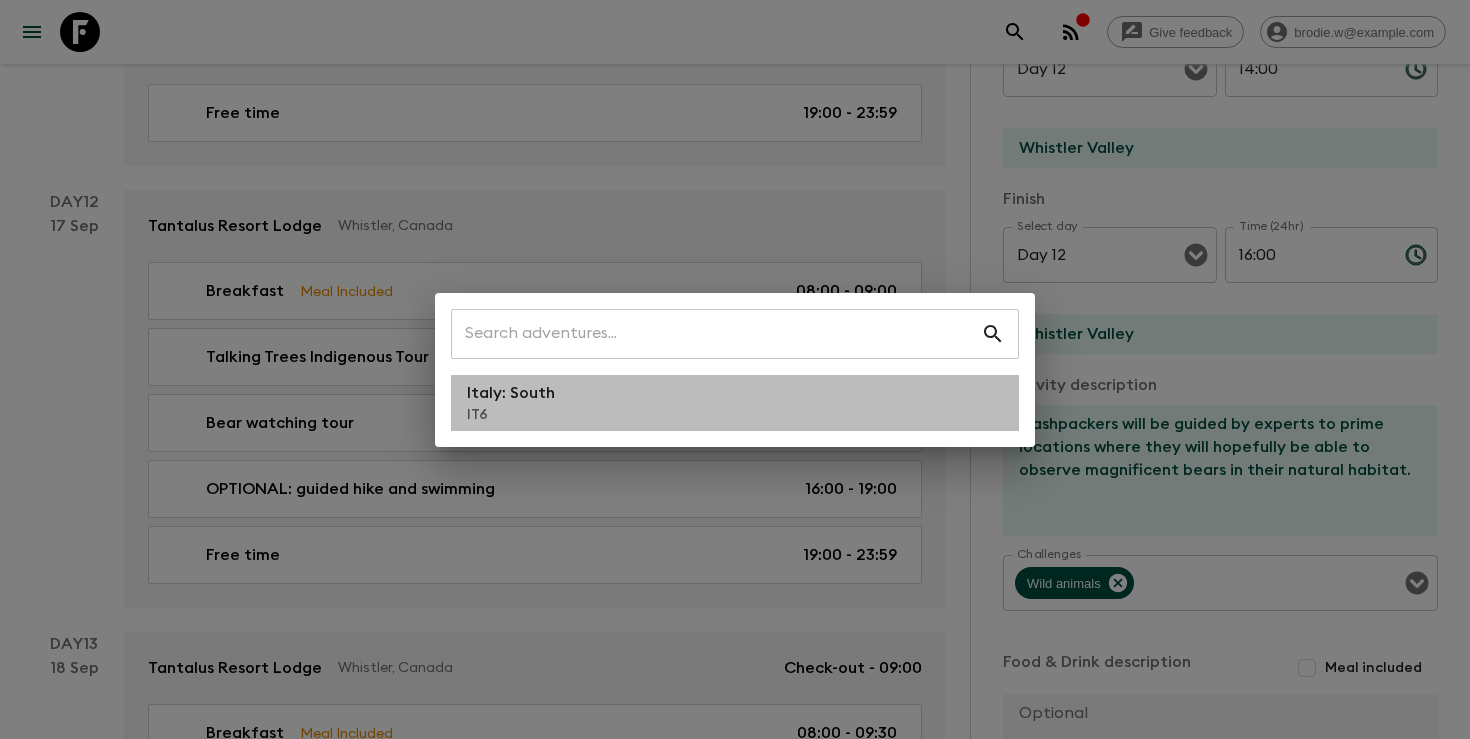 scroll, scrollTop: 0, scrollLeft: 0, axis: both 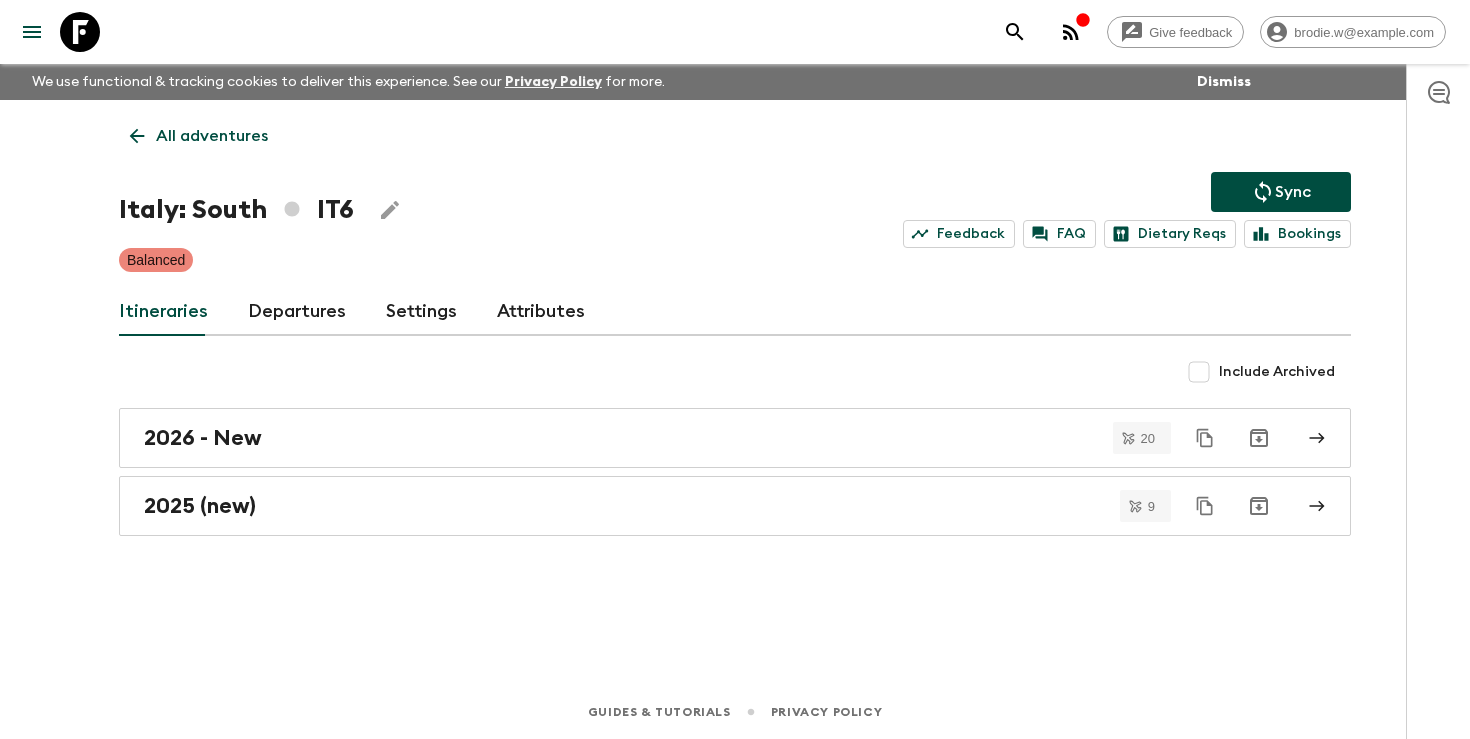 click on "Departures" at bounding box center (297, 312) 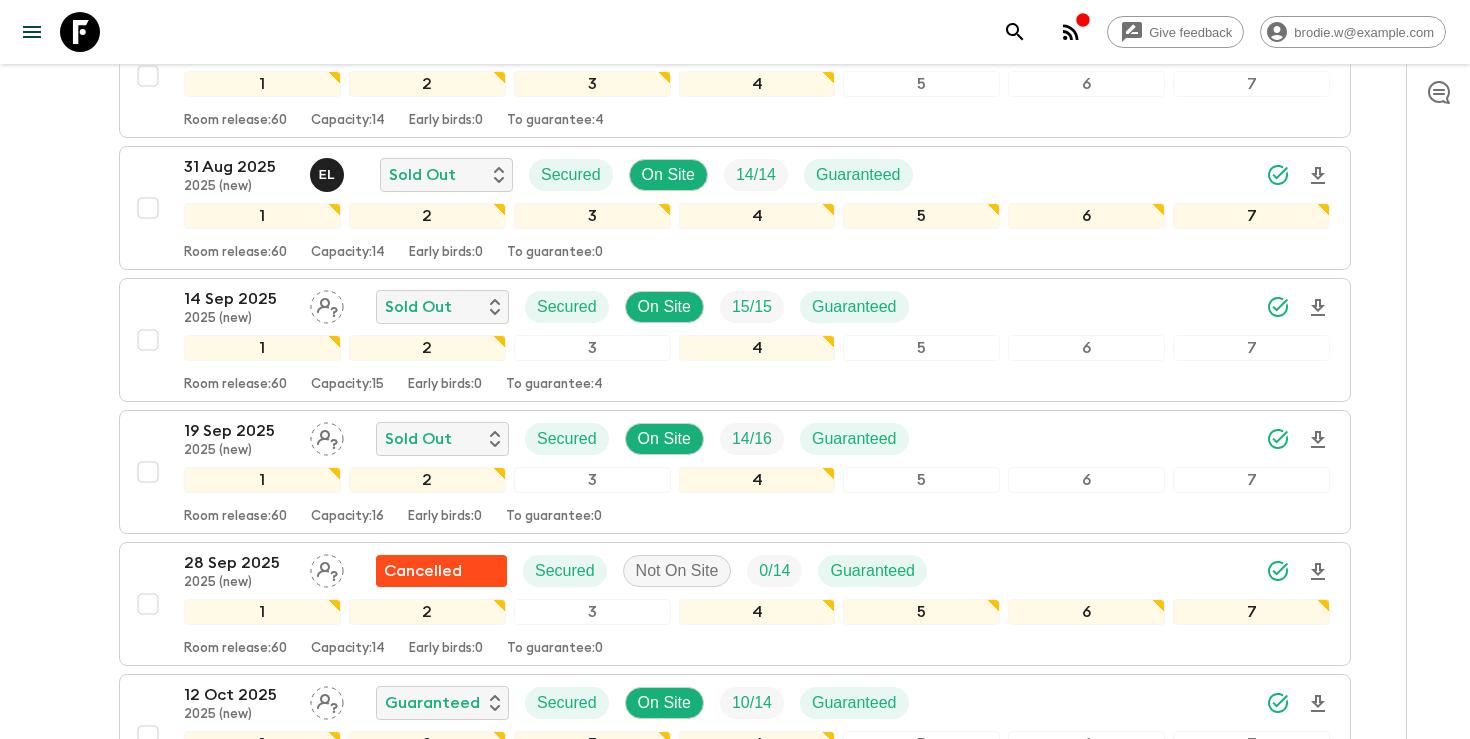 scroll, scrollTop: 751, scrollLeft: 0, axis: vertical 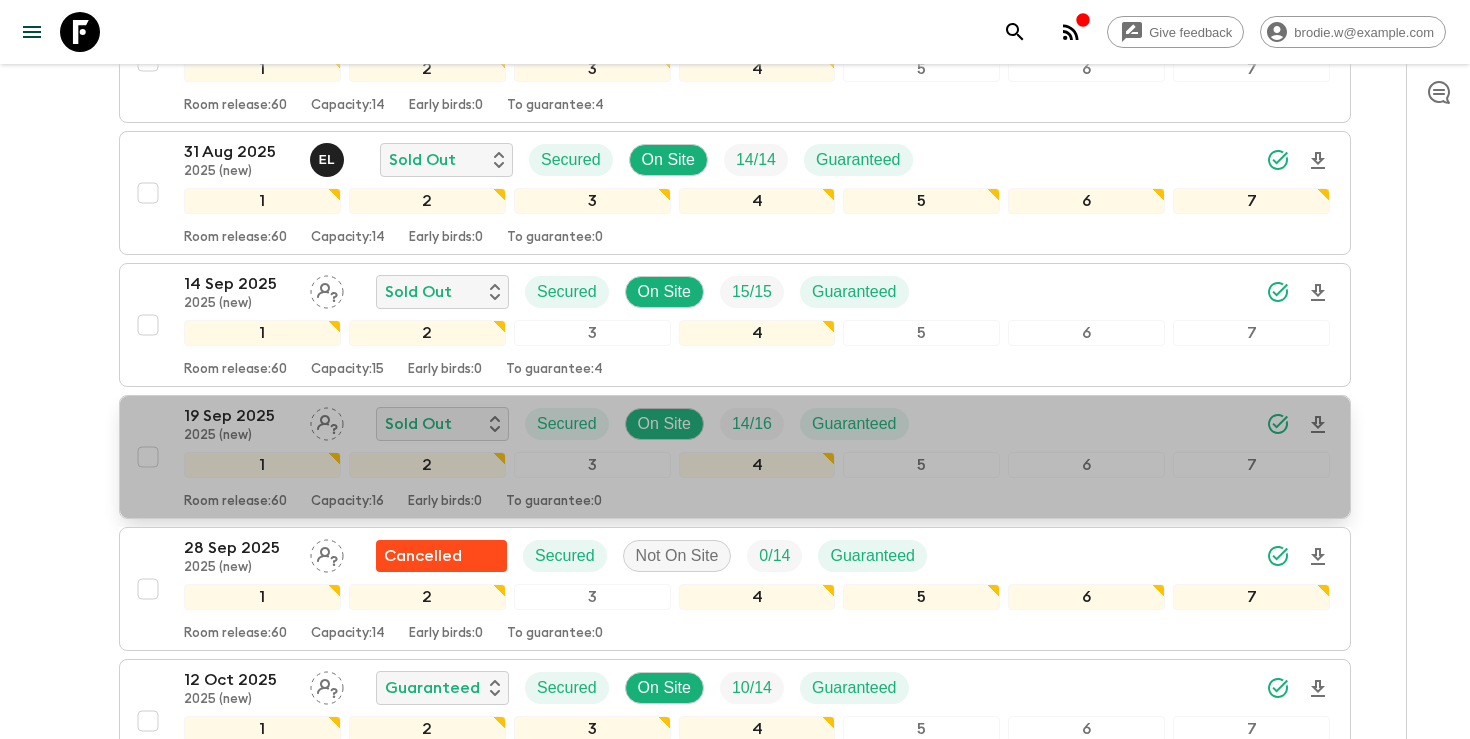 click on "19 Sep 2025 2025 (new) Sold Out Secured On Site 14 / 16 Guaranteed" at bounding box center (757, 424) 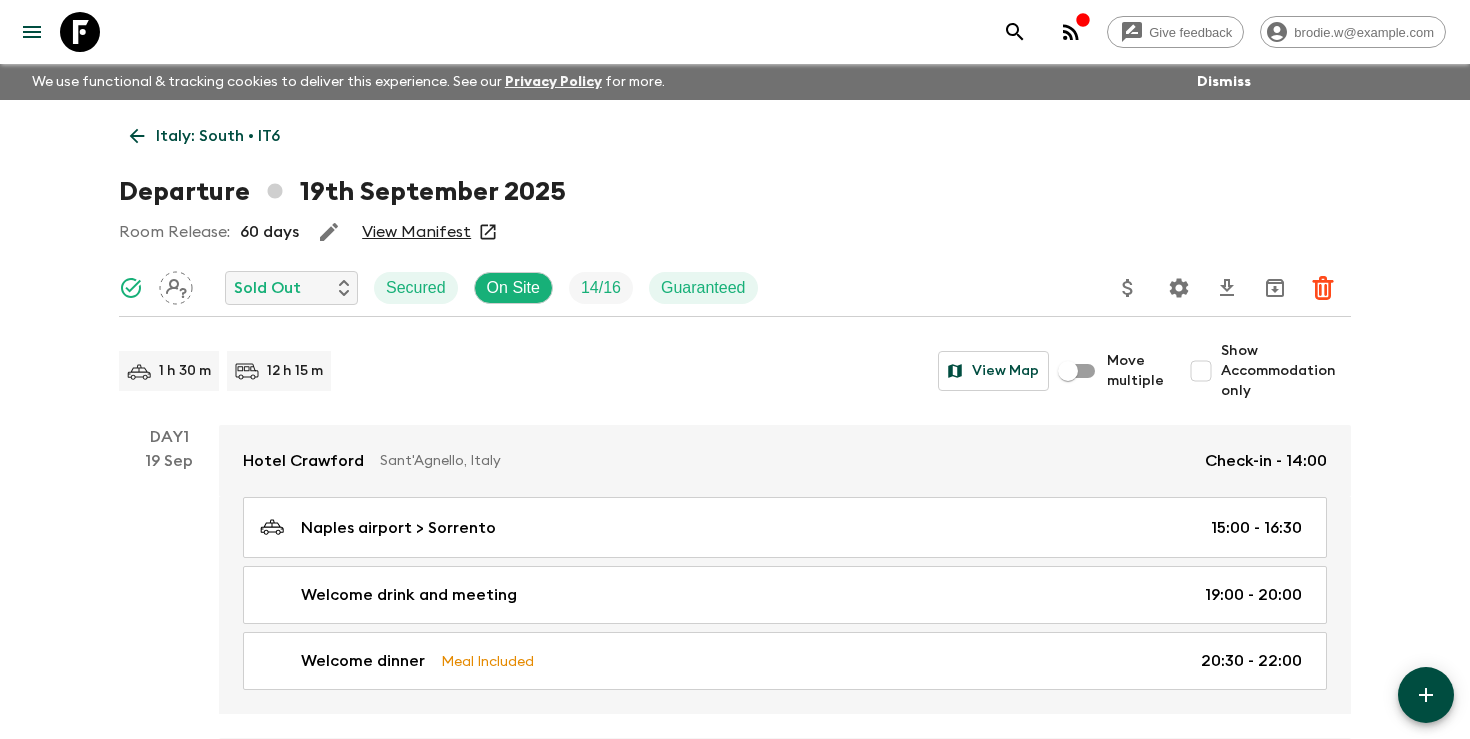 click on "Show Accommodation only" at bounding box center (1201, 371) 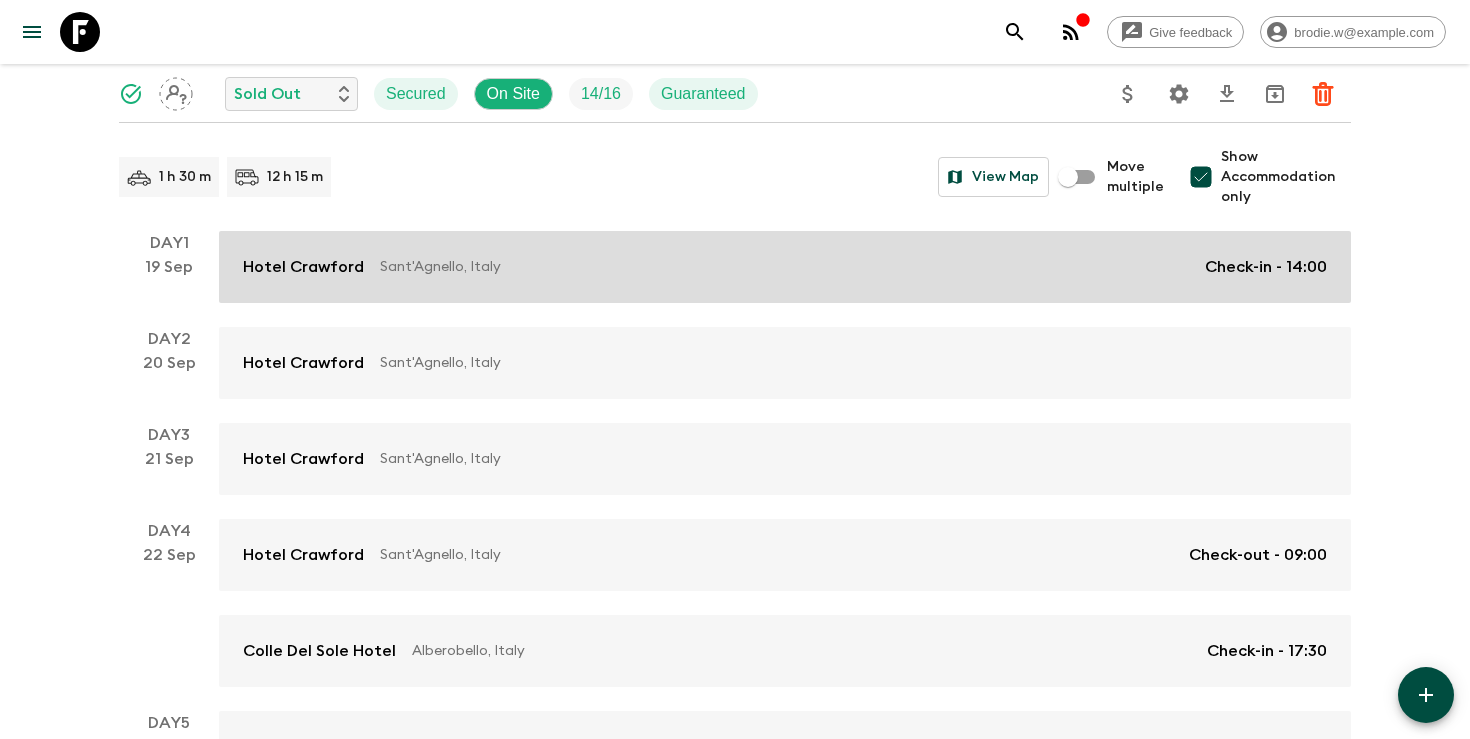scroll, scrollTop: 204, scrollLeft: 0, axis: vertical 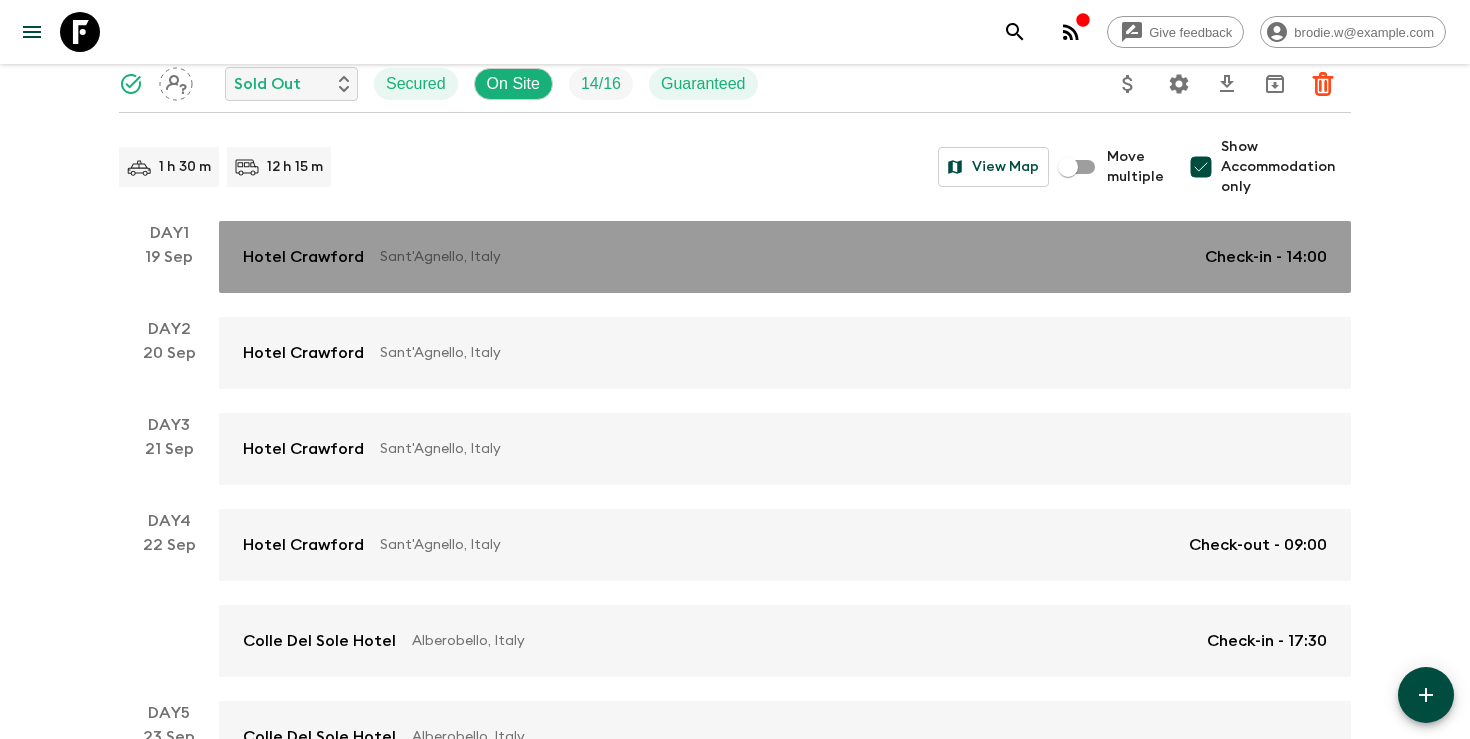click on "Sant'Agnello, Italy" at bounding box center [784, 257] 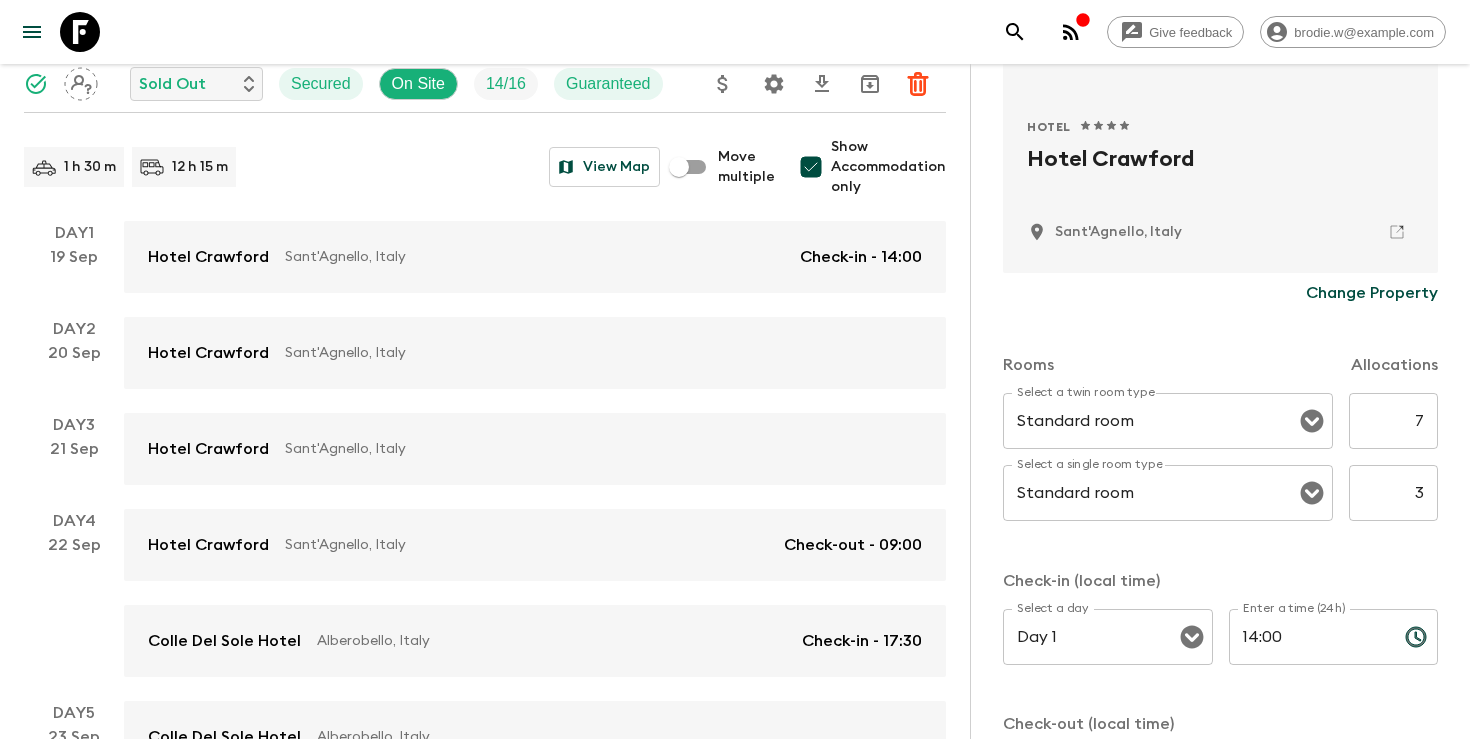 scroll, scrollTop: 393, scrollLeft: 0, axis: vertical 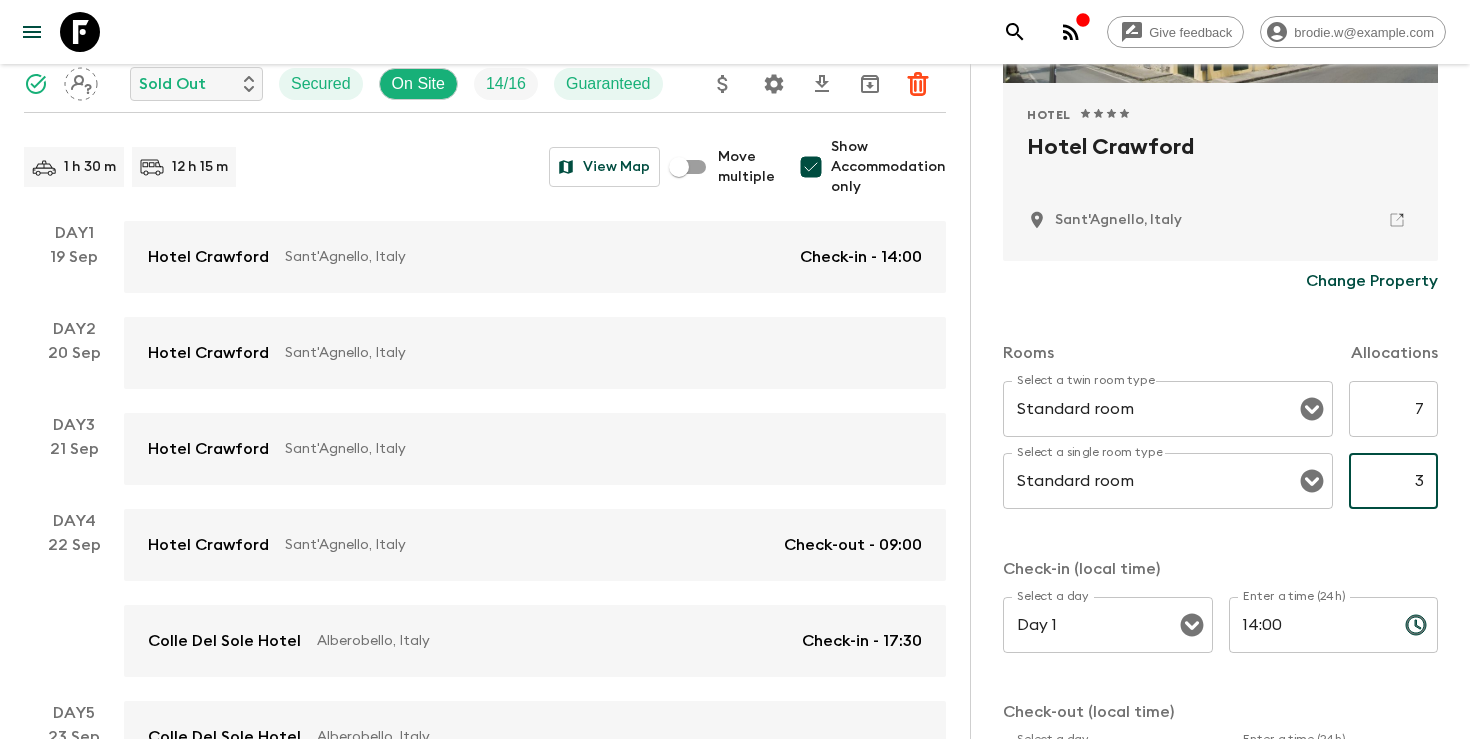 drag, startPoint x: 1396, startPoint y: 475, endPoint x: 1469, endPoint y: 471, distance: 73.109505 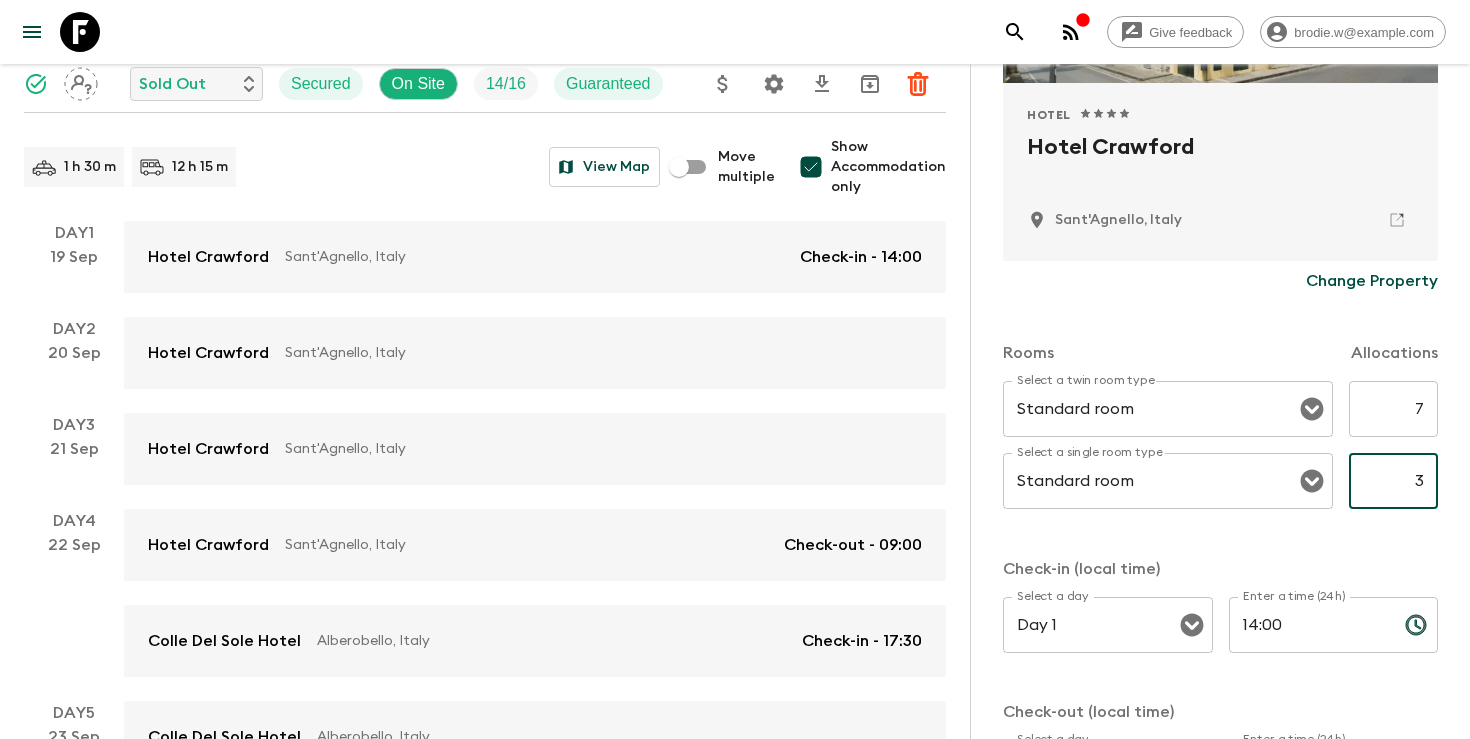 click on "Accommodation Information Comments Website Map Hotel 1 Star 2 Stars 3 Stars 4 Stars 5 Stars Hotel Crawford Sant'Agnello, Italy Change Property Rooms Allocations Select a twin room type Standard room Select a twin room type 7 ​ Select a single room type Standard room Select a single room type 7 ​ Check-in (local time) Select a day Day 1 Select a day ​ Enter a time (24h) 14:00 Enter a time (24h) ​ Check-out (local time) Select a day Day 4 Select a day ​ Enter a time (24h) 09:00 Enter a time (24h) ​ Notes Notes x Notes Notes are only visible to FlashPack employees Delete Cancel Save Changes" at bounding box center (1220, 433) 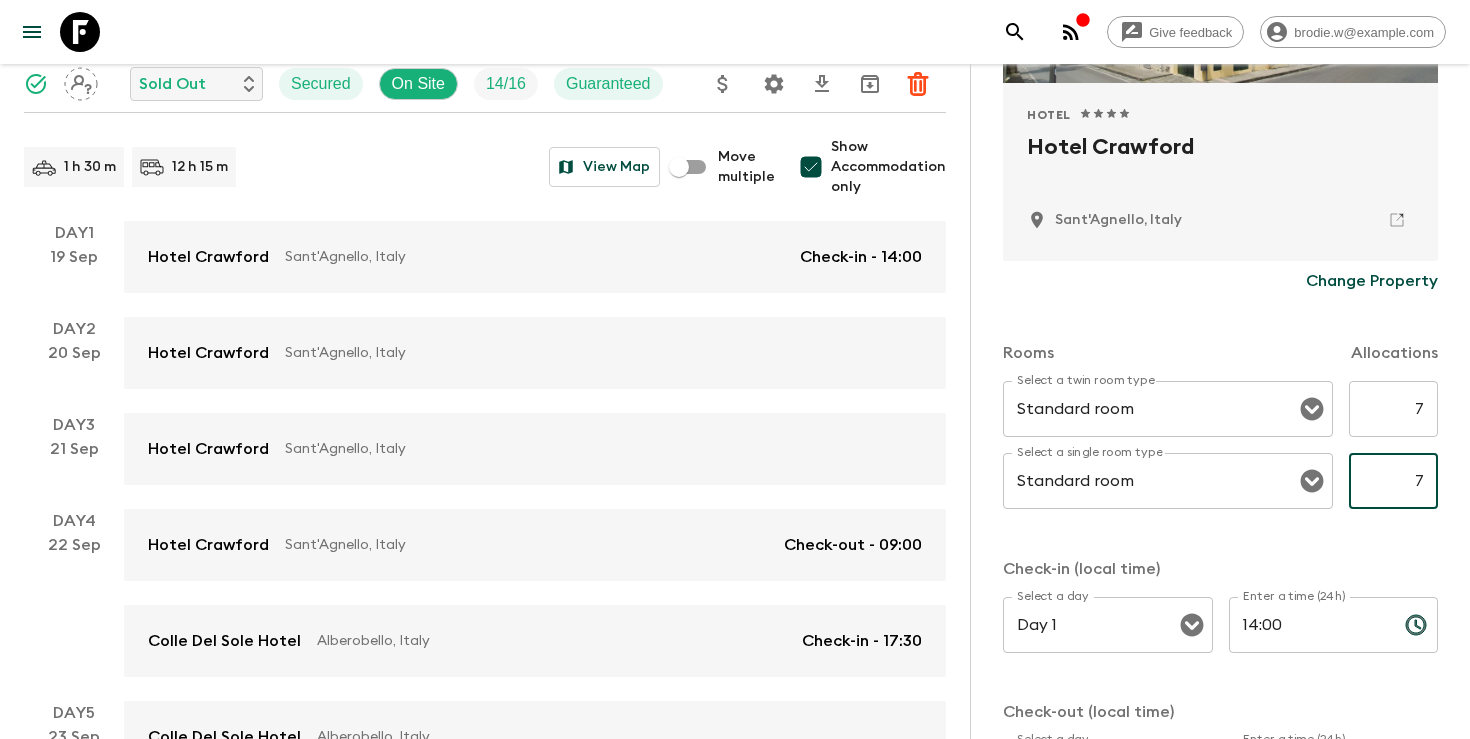 type on "7" 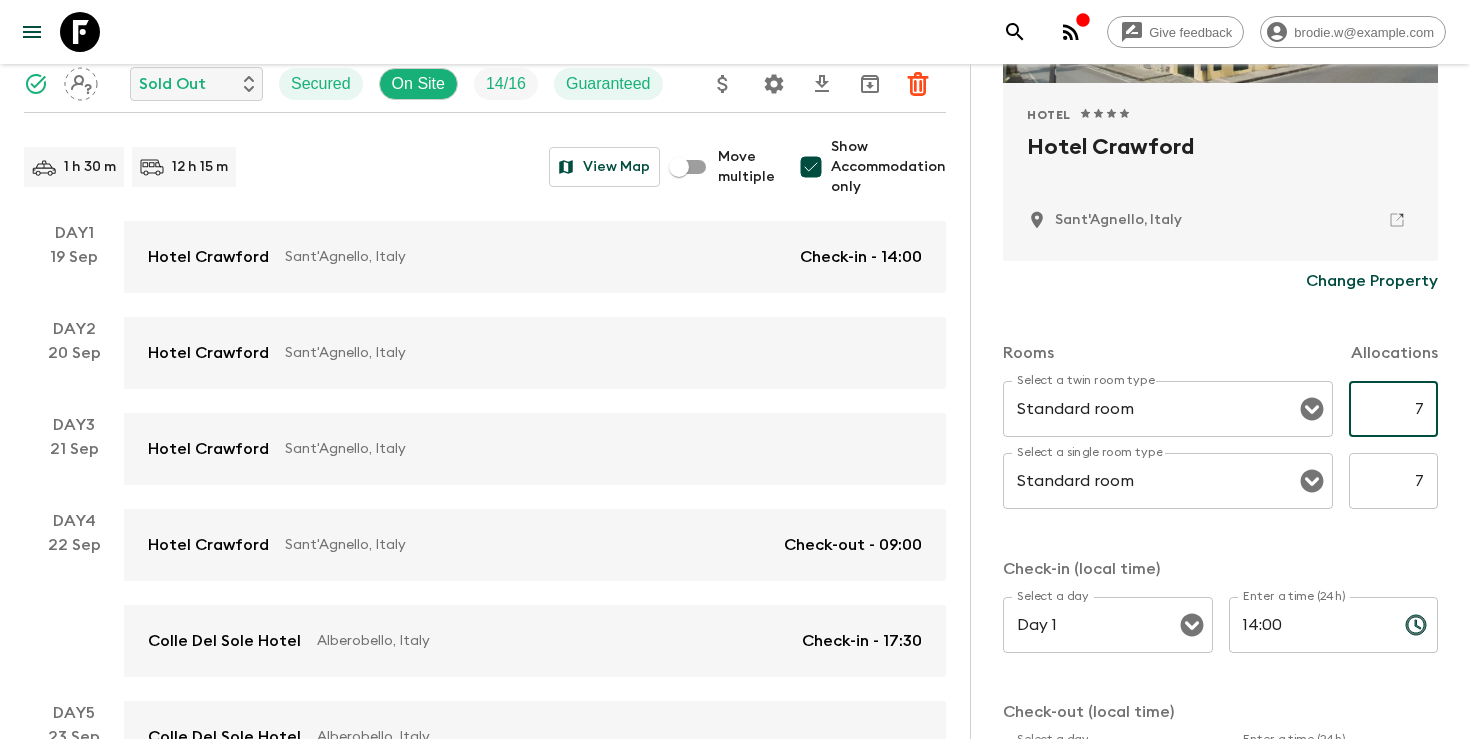 drag, startPoint x: 1411, startPoint y: 412, endPoint x: 1469, endPoint y: 412, distance: 58 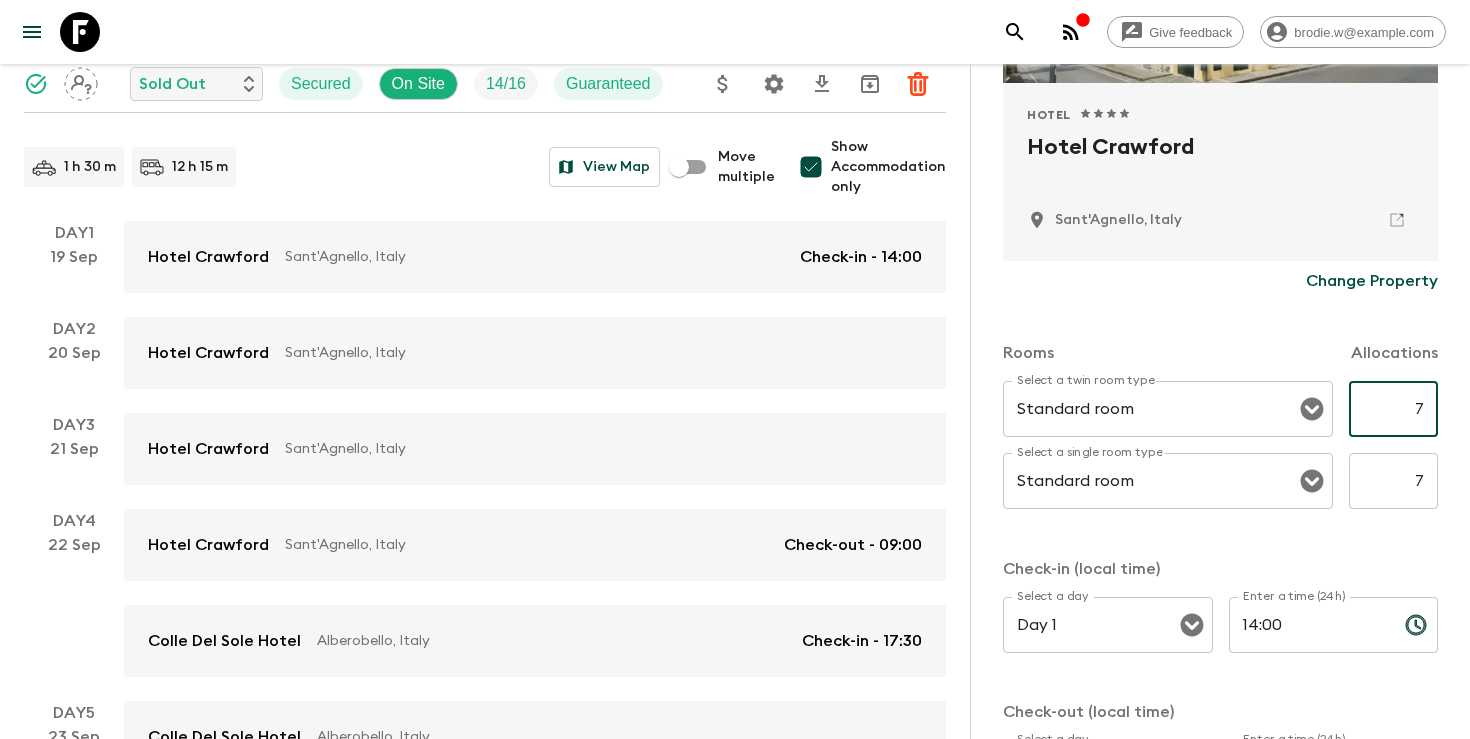 click on "Accommodation Information Comments Website Map Hotel 1 Star 2 Stars 3 Stars 4 Stars 5 Stars Hotel Crawford Sant'Agnello, Italy Change Property Rooms Allocations Select a twin room type Standard room Select a twin room type 7 ​ Select a single room type Standard room Select a single room type 7 ​ Check-in (local time) Select a day Day 1 Select a day ​ Enter a time (24h) 14:00 Enter a time (24h) ​ Check-out (local time) Select a day Day 4 Select a day ​ Enter a time (24h) 09:00 Enter a time (24h) ​ Notes Notes x Notes Notes are only visible to FlashPack employees Delete Cancel Save Changes" at bounding box center [1220, 433] 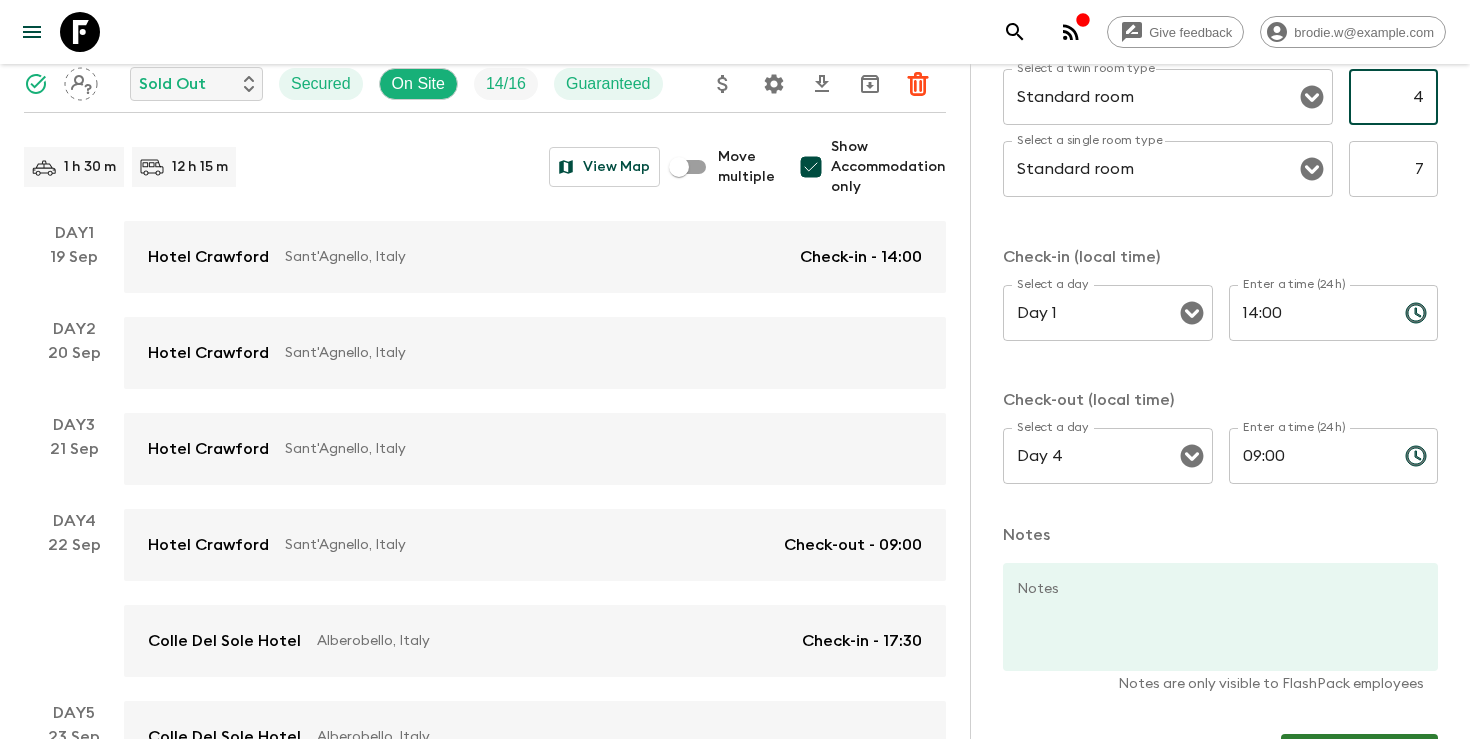 scroll, scrollTop: 765, scrollLeft: 0, axis: vertical 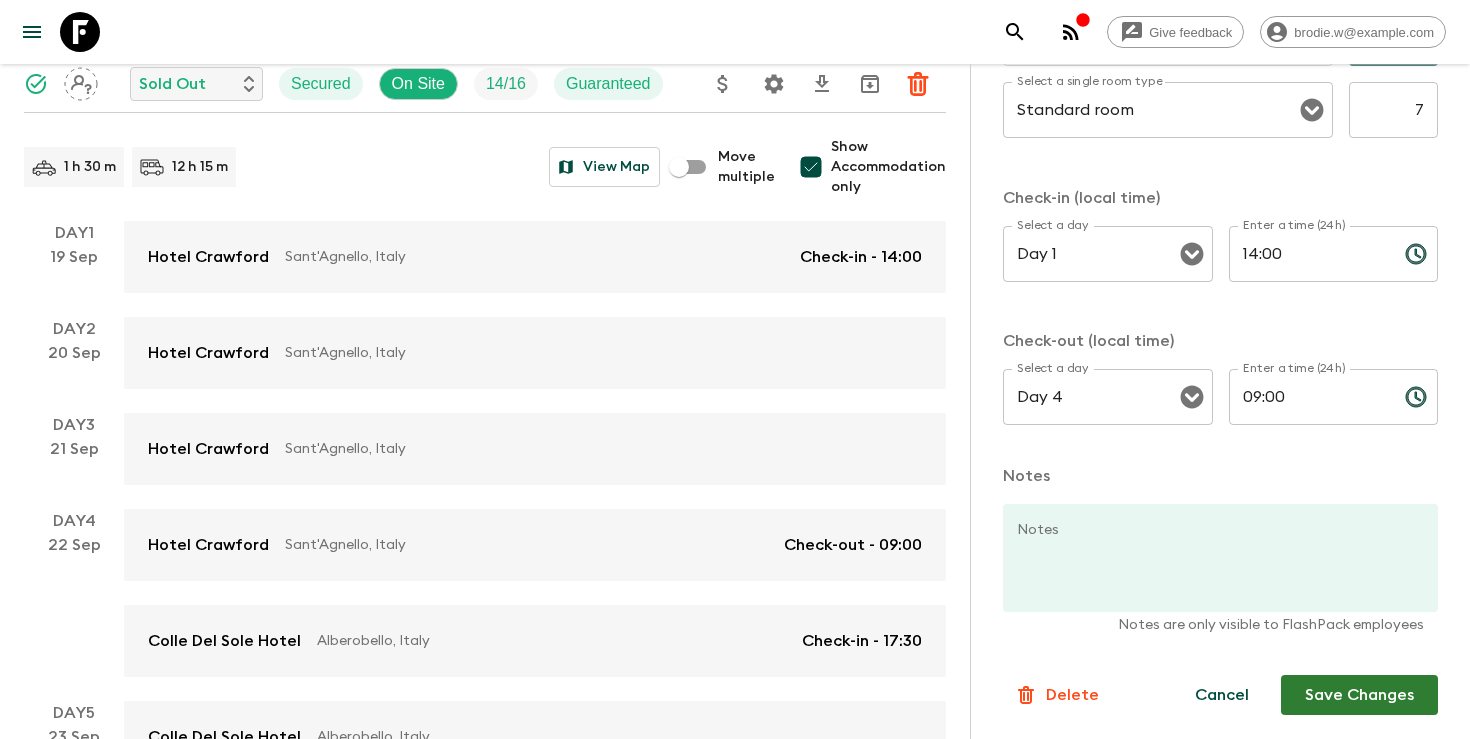 type on "4" 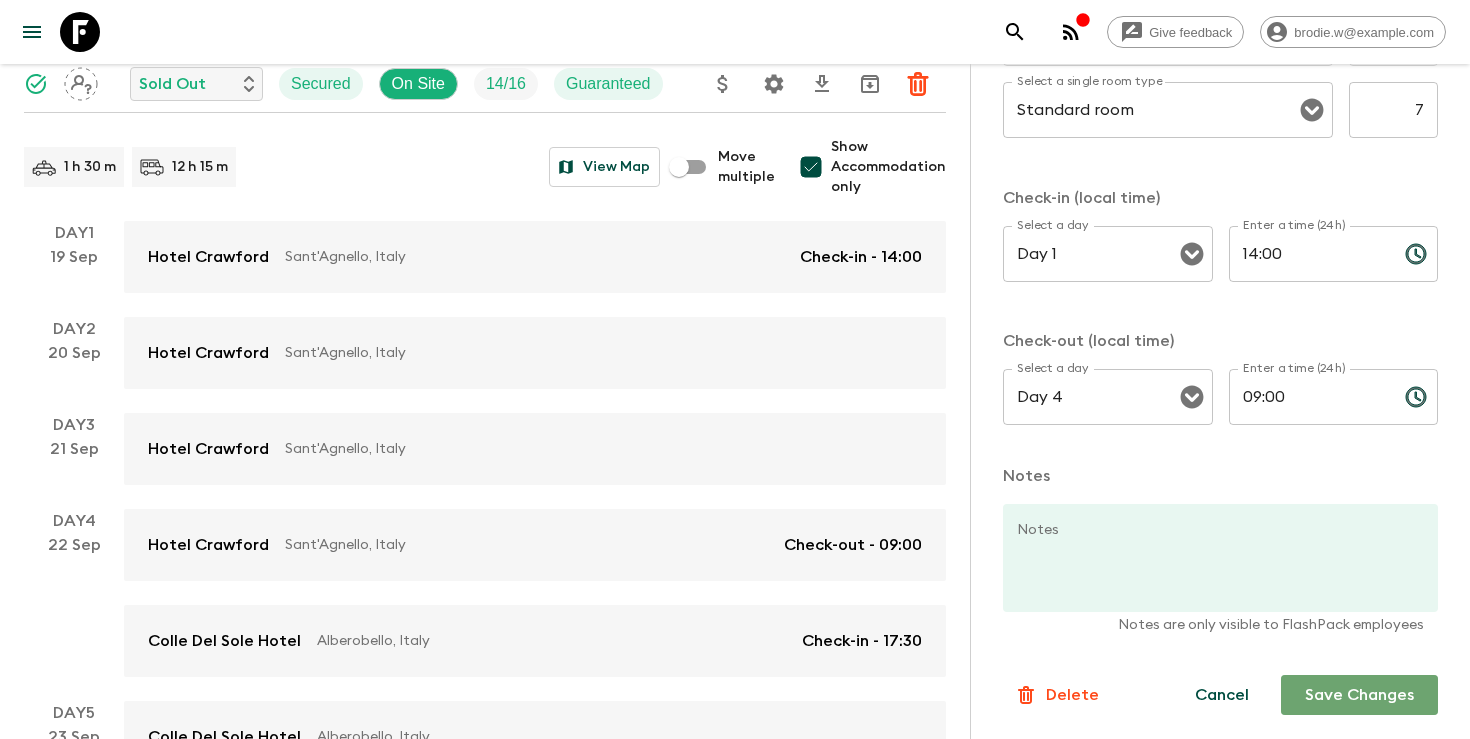 click on "Save Changes" at bounding box center [1359, 695] 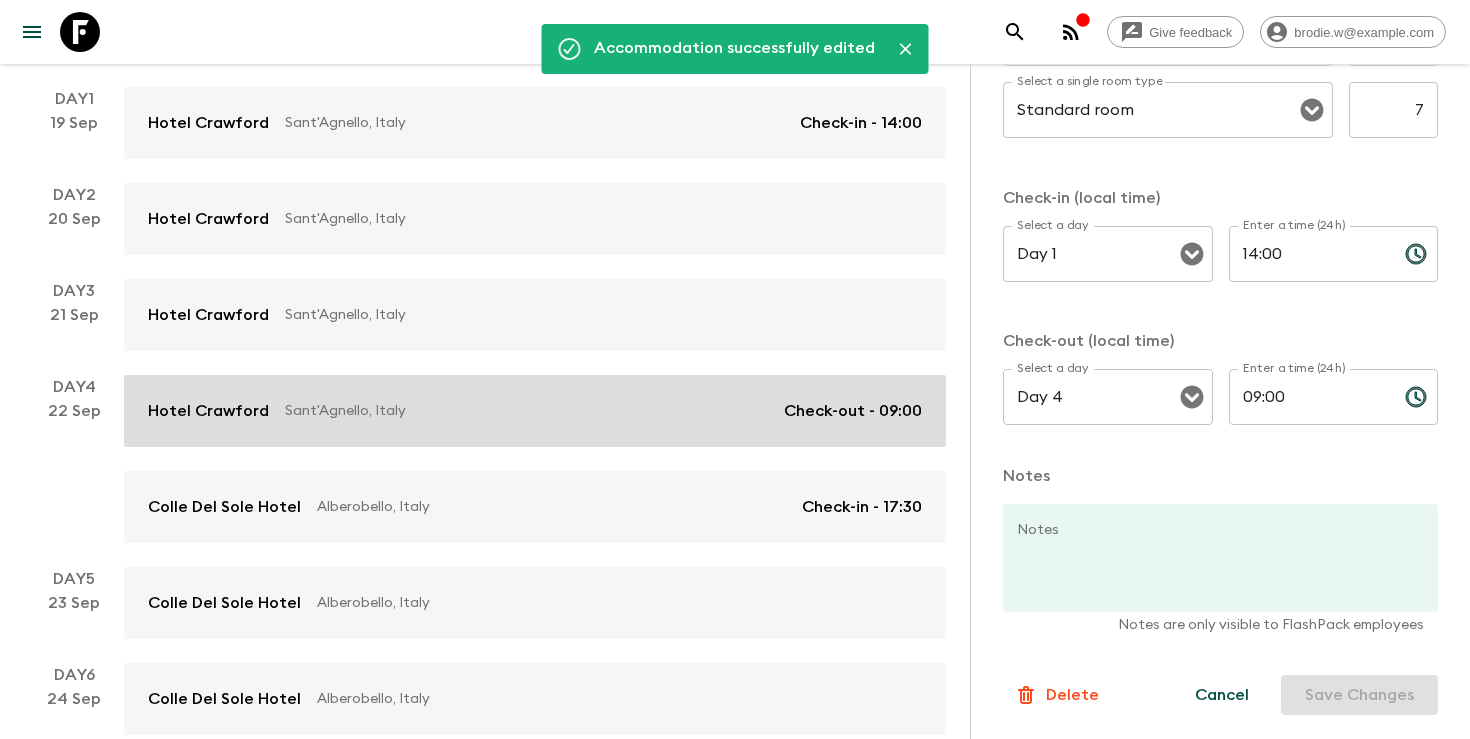 scroll, scrollTop: 358, scrollLeft: 0, axis: vertical 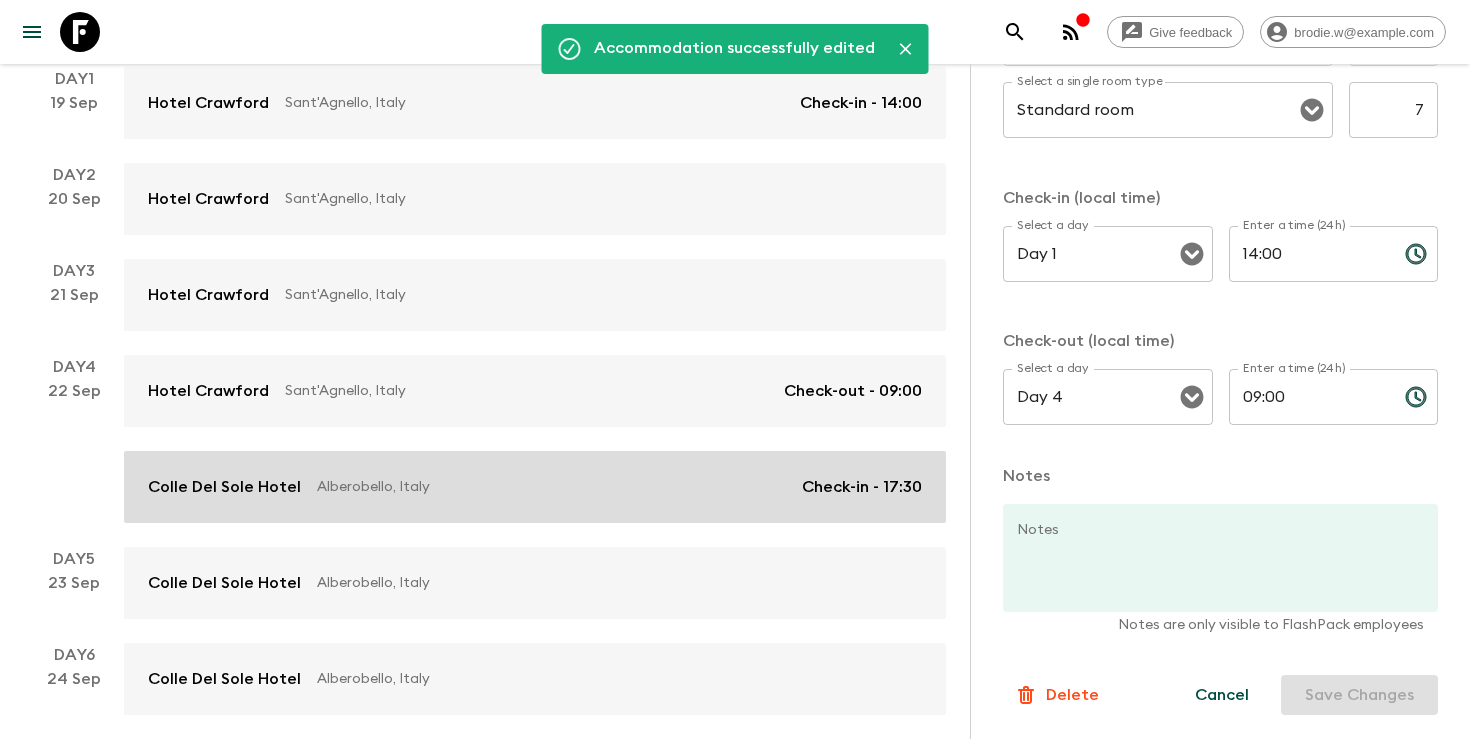 click on "Alberobello, Italy" at bounding box center (551, 487) 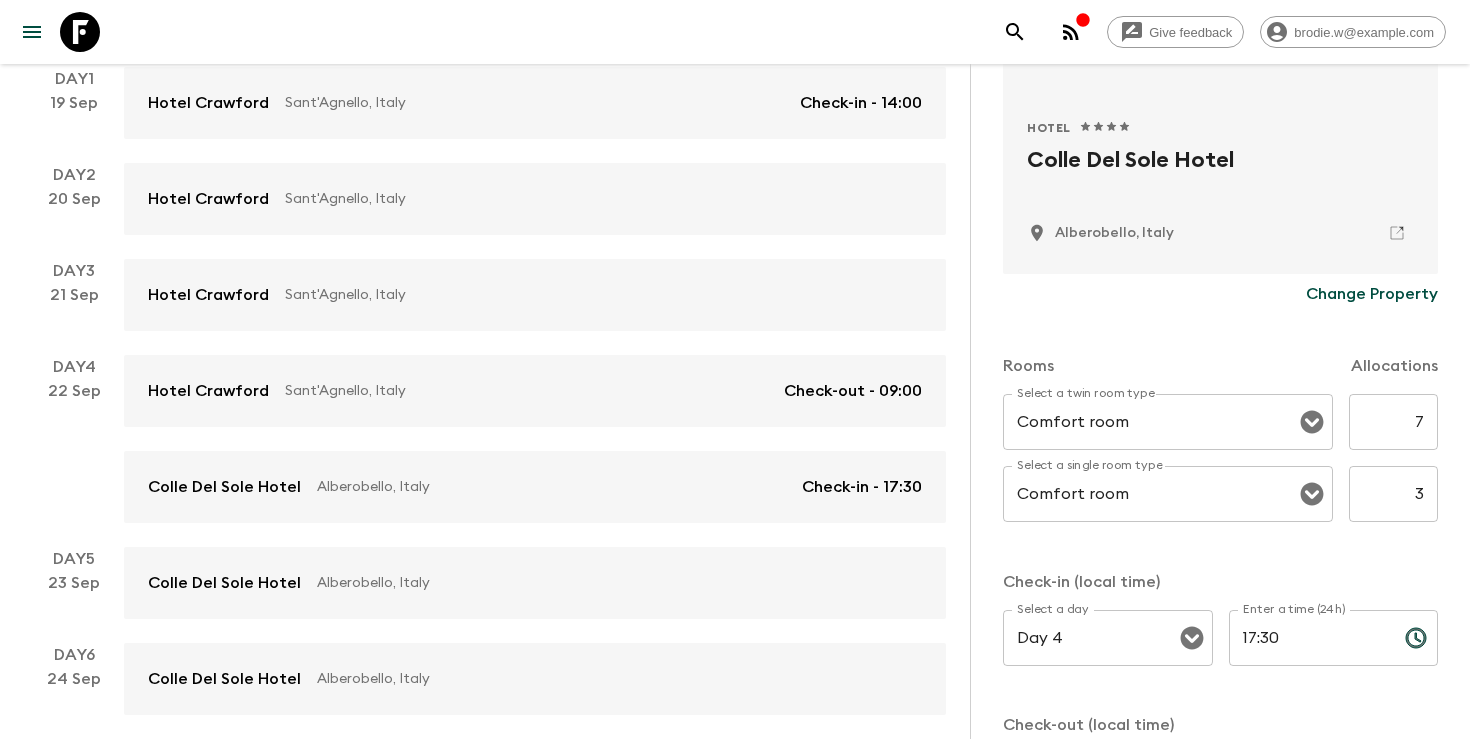 scroll, scrollTop: 399, scrollLeft: 0, axis: vertical 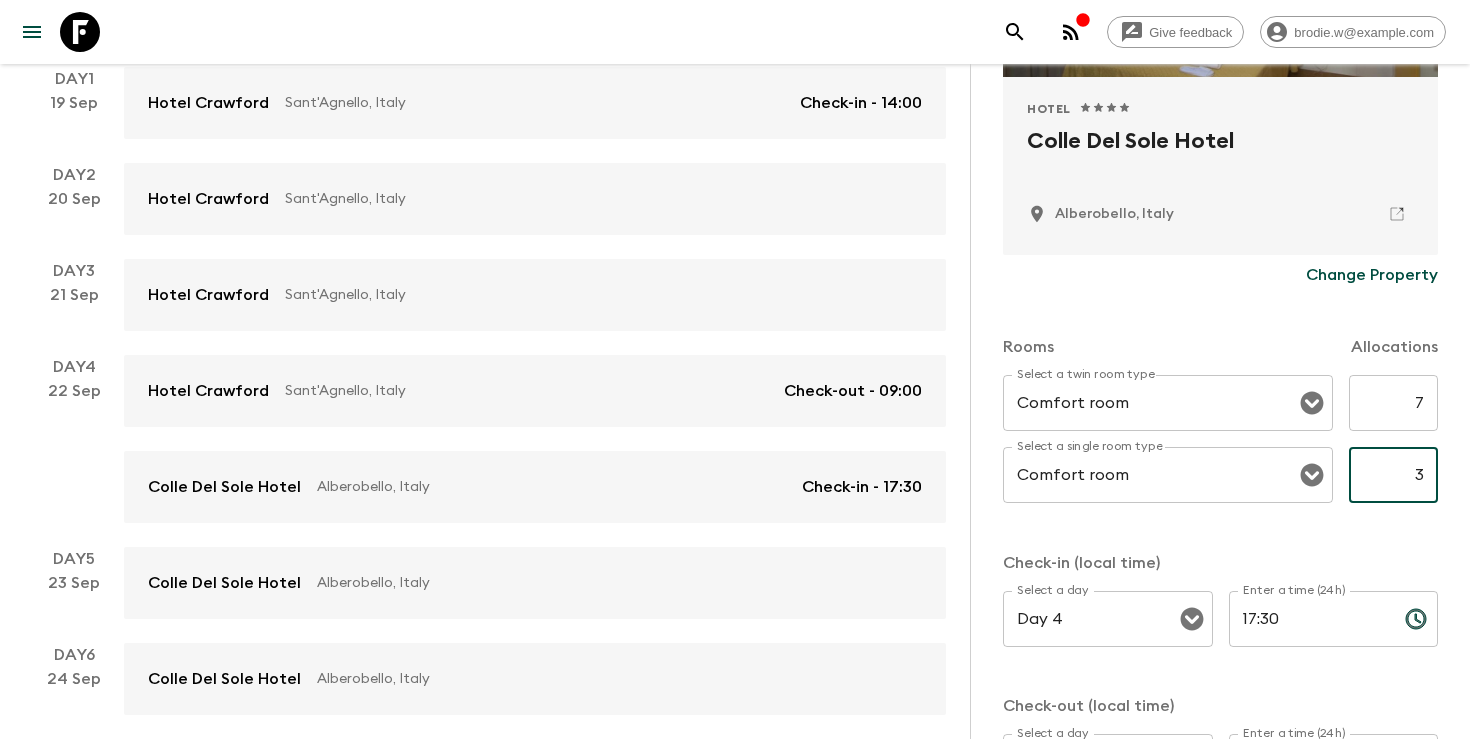 drag, startPoint x: 1406, startPoint y: 469, endPoint x: 1466, endPoint y: 469, distance: 60 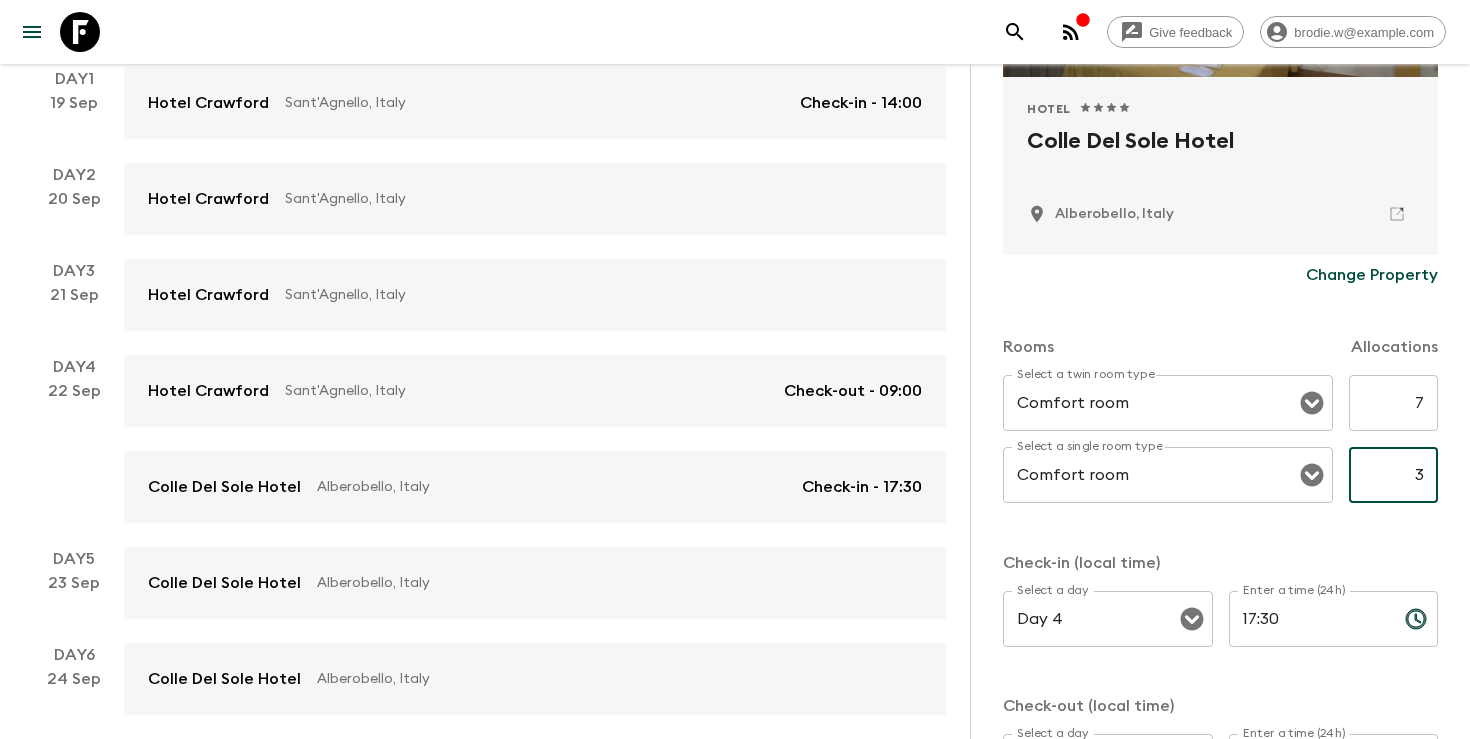 click on "Accommodation Information Comments Website Map Hotel 1 Star 2 Stars 3 Stars 4 Stars 5 Stars Colle Del Sole Hotel Alberobello, Italy Change Property Rooms Allocations Select a twin room type Comfort room Select a twin room type 7 ​ Select a single room type Comfort room Select a single room type 3 ​ Check-in (local time) Select a day Day 4 Select a day ​ Enter a time (24h) 17:30 Enter a time (24h) ​ Check-out (local time) Select a day Day 7 Select a day ​ Enter a time (24h) 11:00 Enter a time (24h) ​ Notes Notes x Notes Notes are only visible to FlashPack employees Delete Cancel Save Changes" at bounding box center (1220, 433) 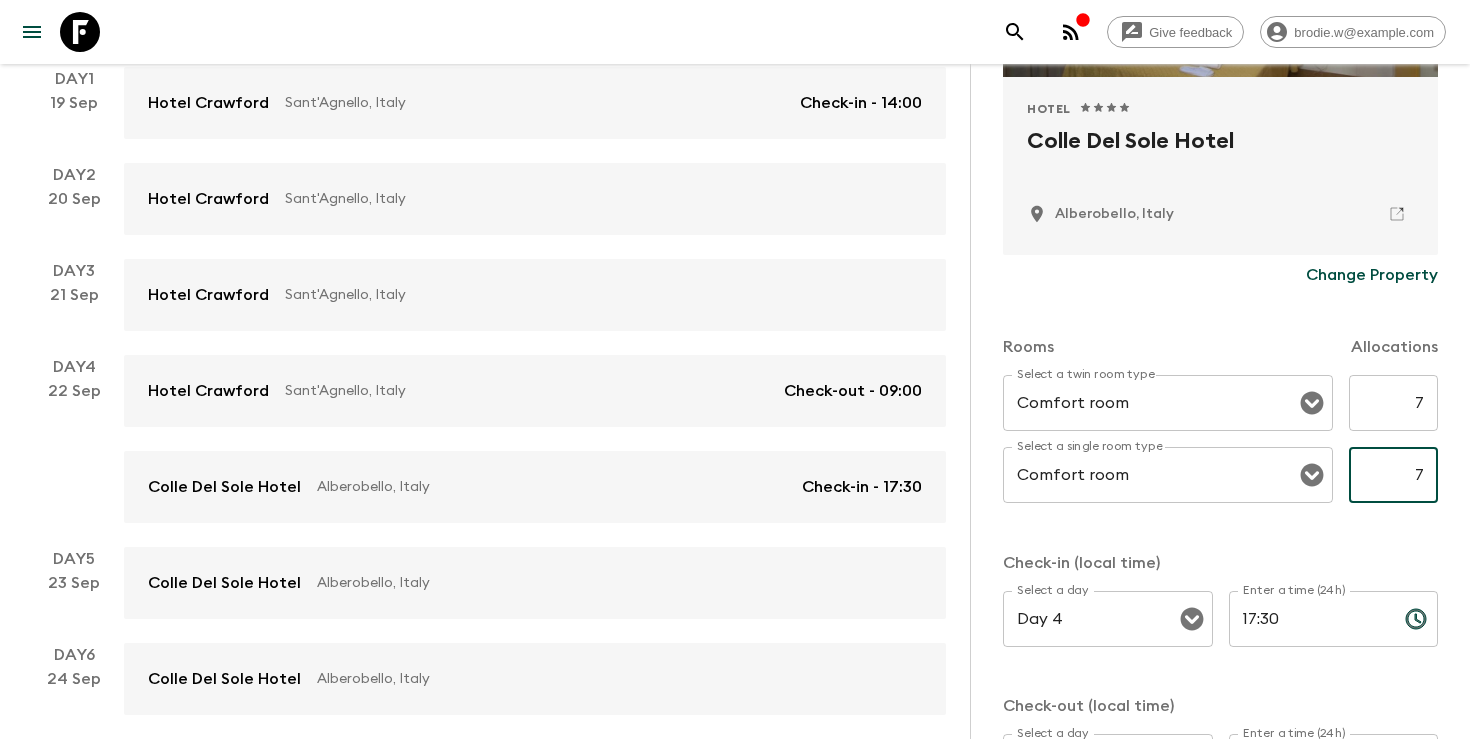 type on "7" 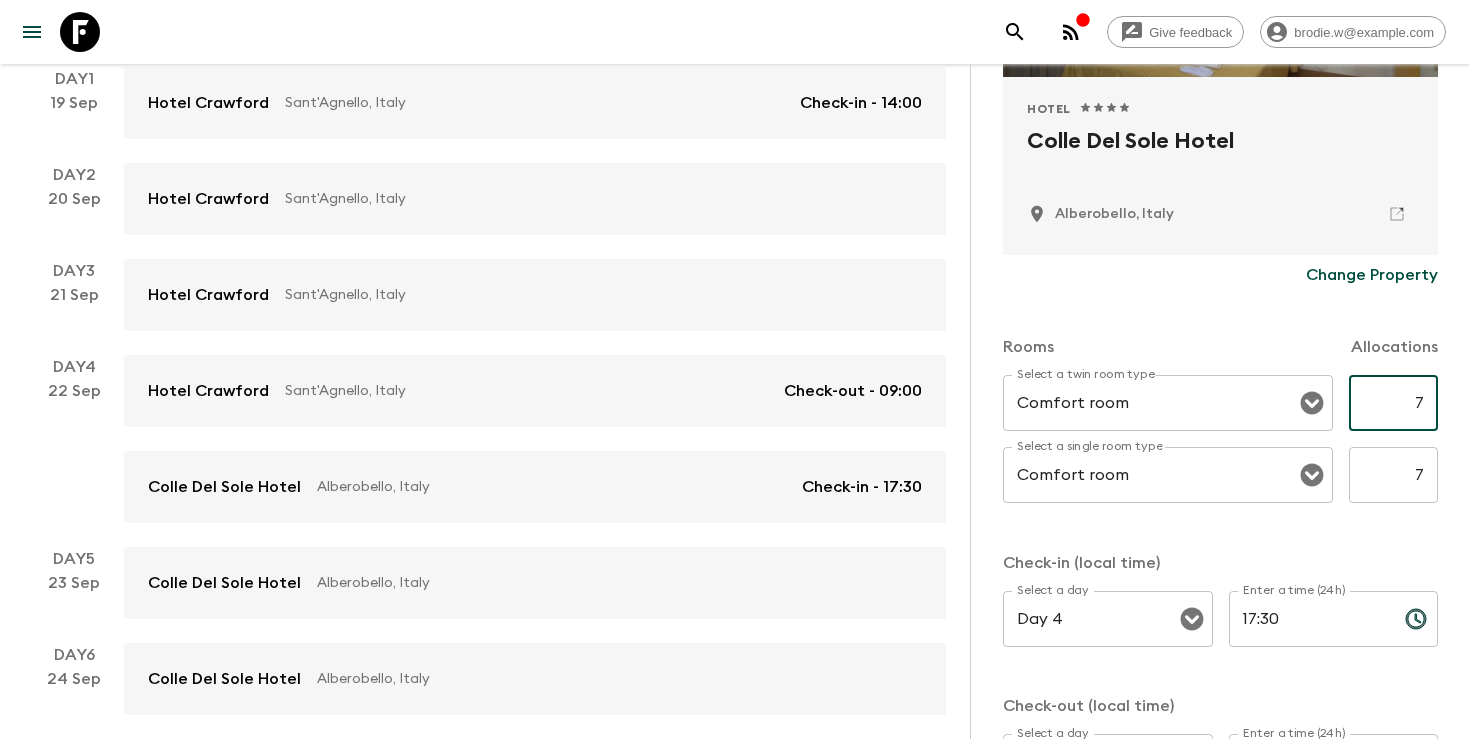 drag, startPoint x: 1412, startPoint y: 405, endPoint x: 1448, endPoint y: 404, distance: 36.013885 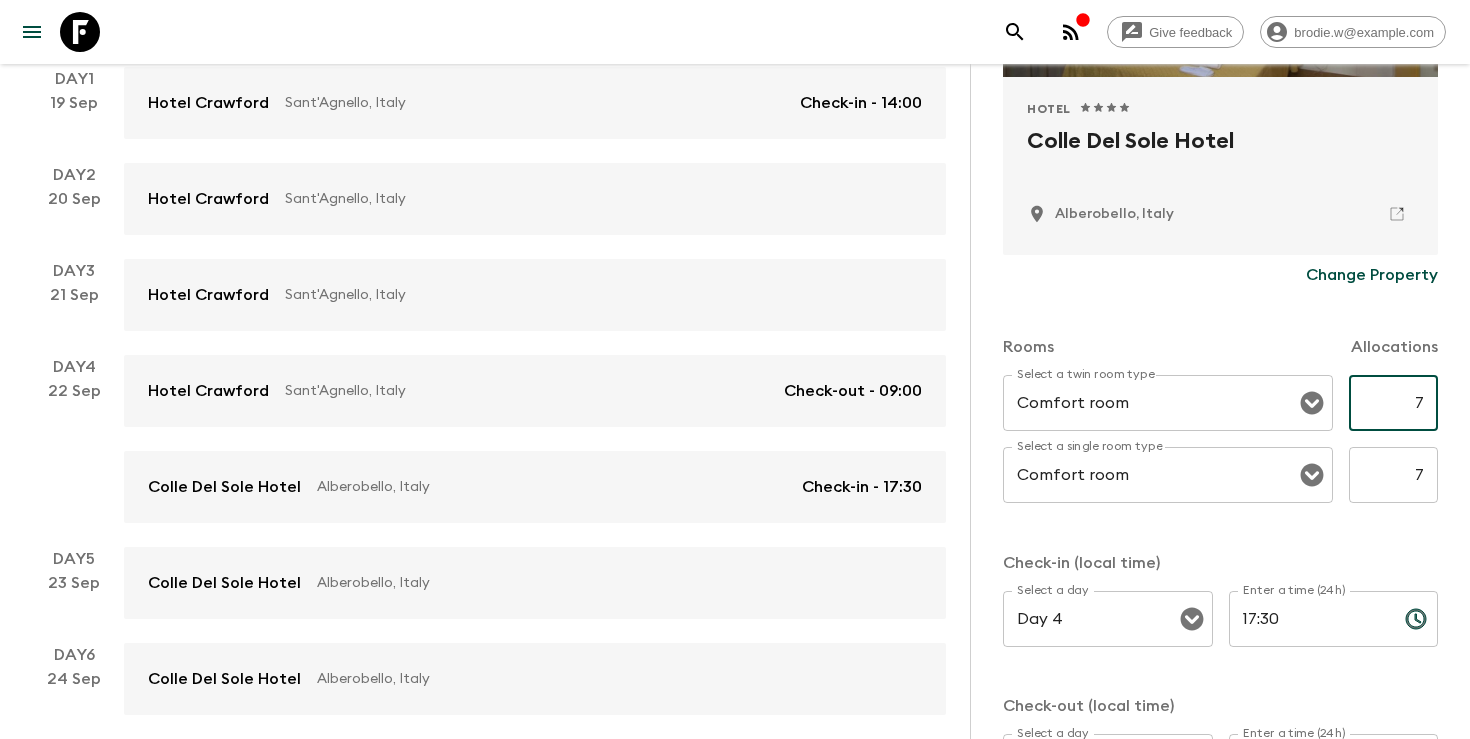 click on "Accommodation Information Comments Website Map Hotel 1 Star 2 Stars 3 Stars 4 Stars 5 Stars Colle Del Sole Hotel Alberobello, Italy Change Property Rooms Allocations Select a twin room type Comfort room Select a twin room type 7 ​ Select a single room type Comfort room Select a single room type 7 ​ Check-in (local time) Select a day Day 4 Select a day ​ Enter a time (24h) 17:30 Enter a time (24h) ​ Check-out (local time) Select a day Day 7 Select a day ​ Enter a time (24h) 11:00 Enter a time (24h) ​ Notes Notes x Notes Notes are only visible to FlashPack employees Delete Cancel Save Changes" at bounding box center (1220, 433) 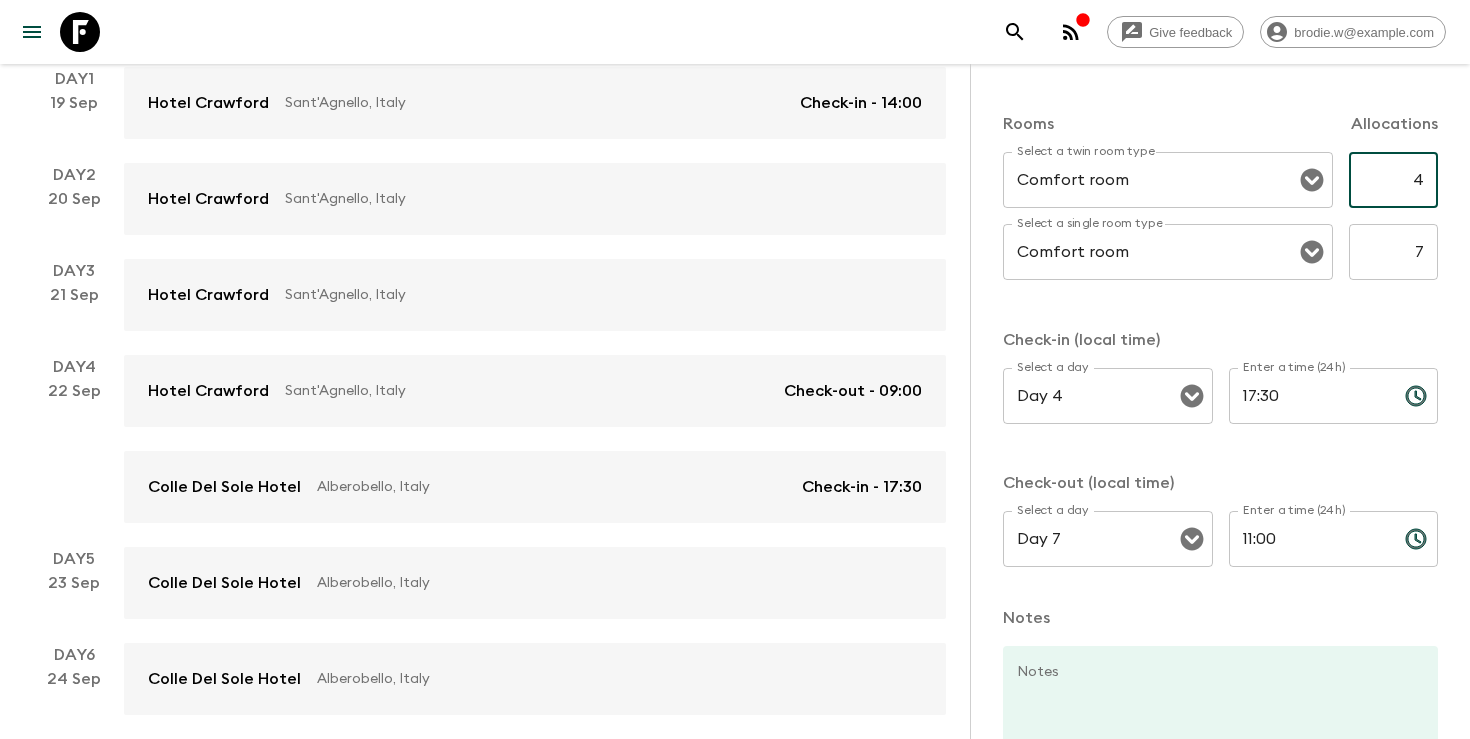 scroll, scrollTop: 765, scrollLeft: 0, axis: vertical 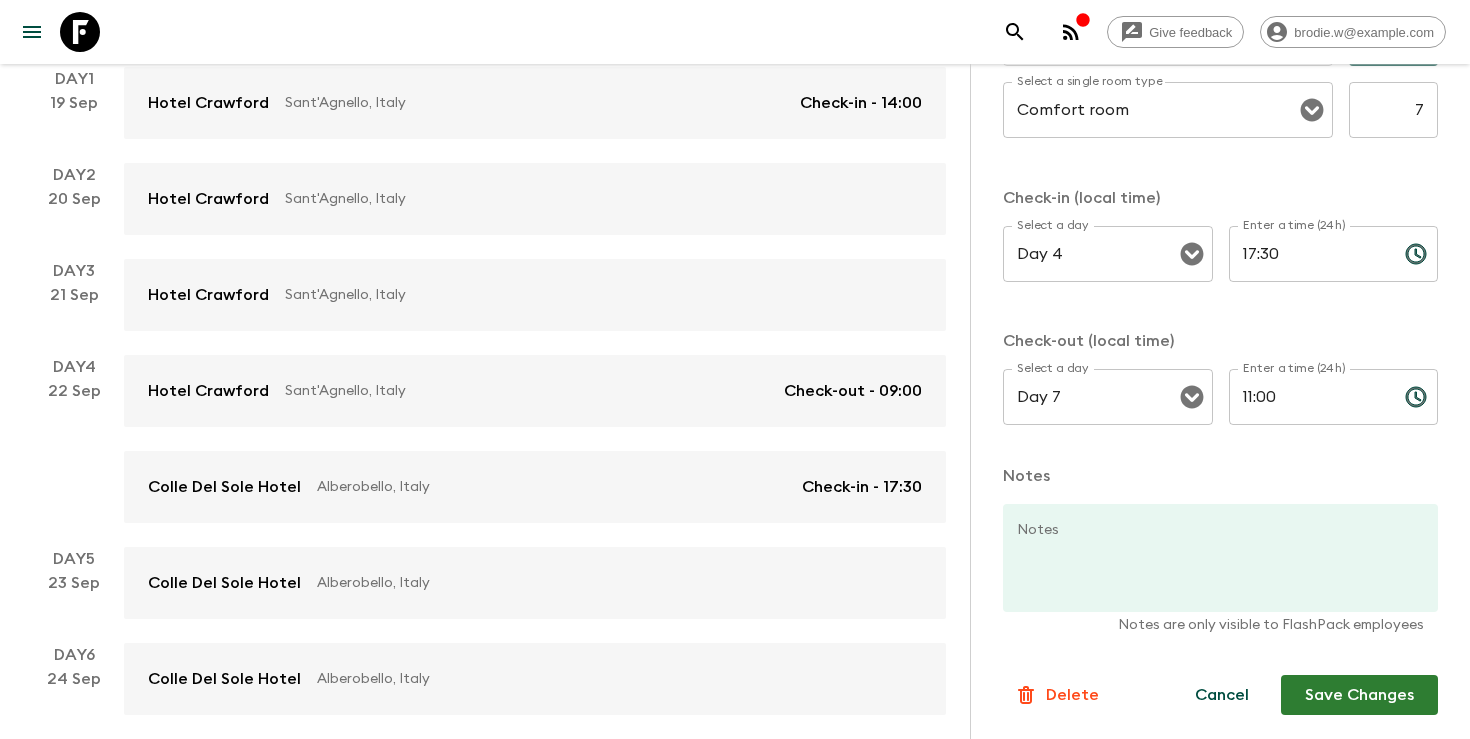 type on "4" 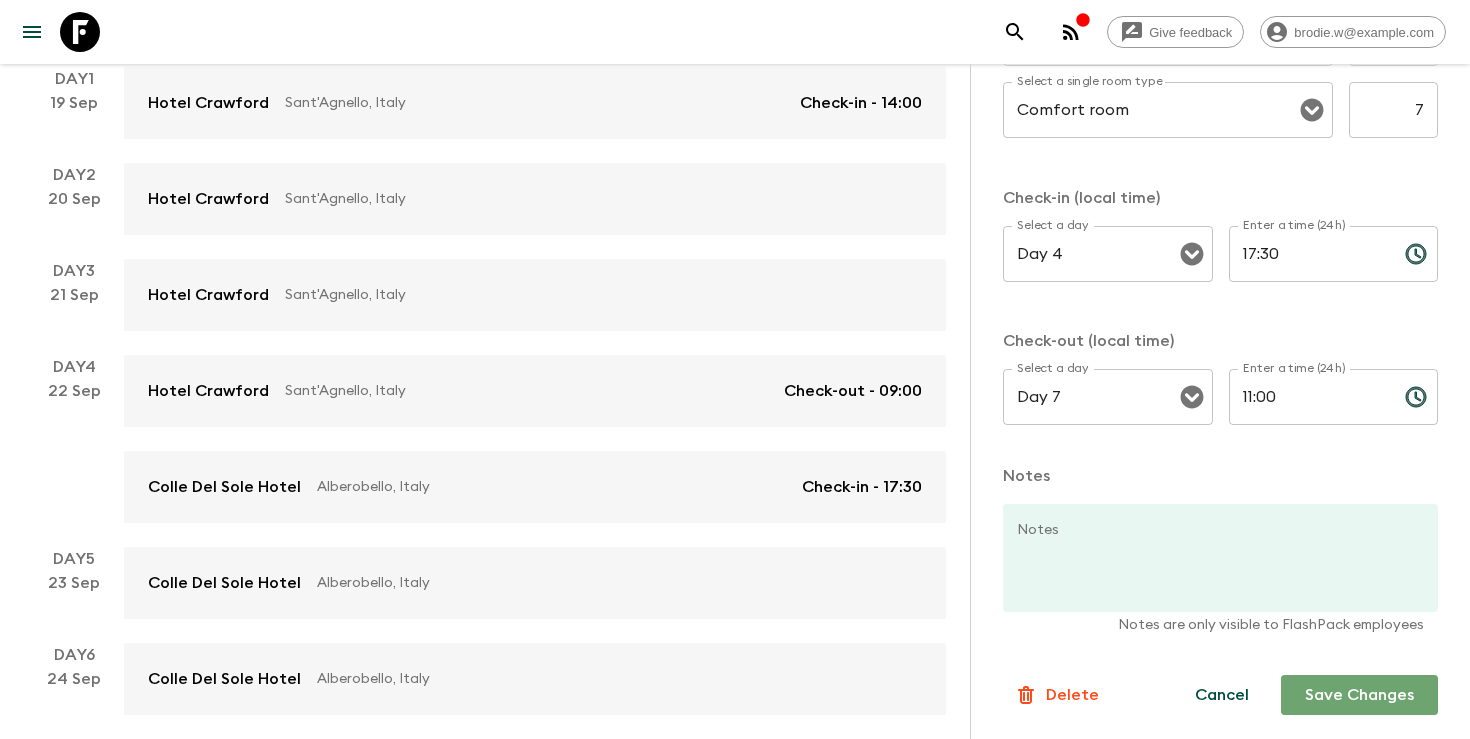 click on "Save Changes" at bounding box center (1359, 695) 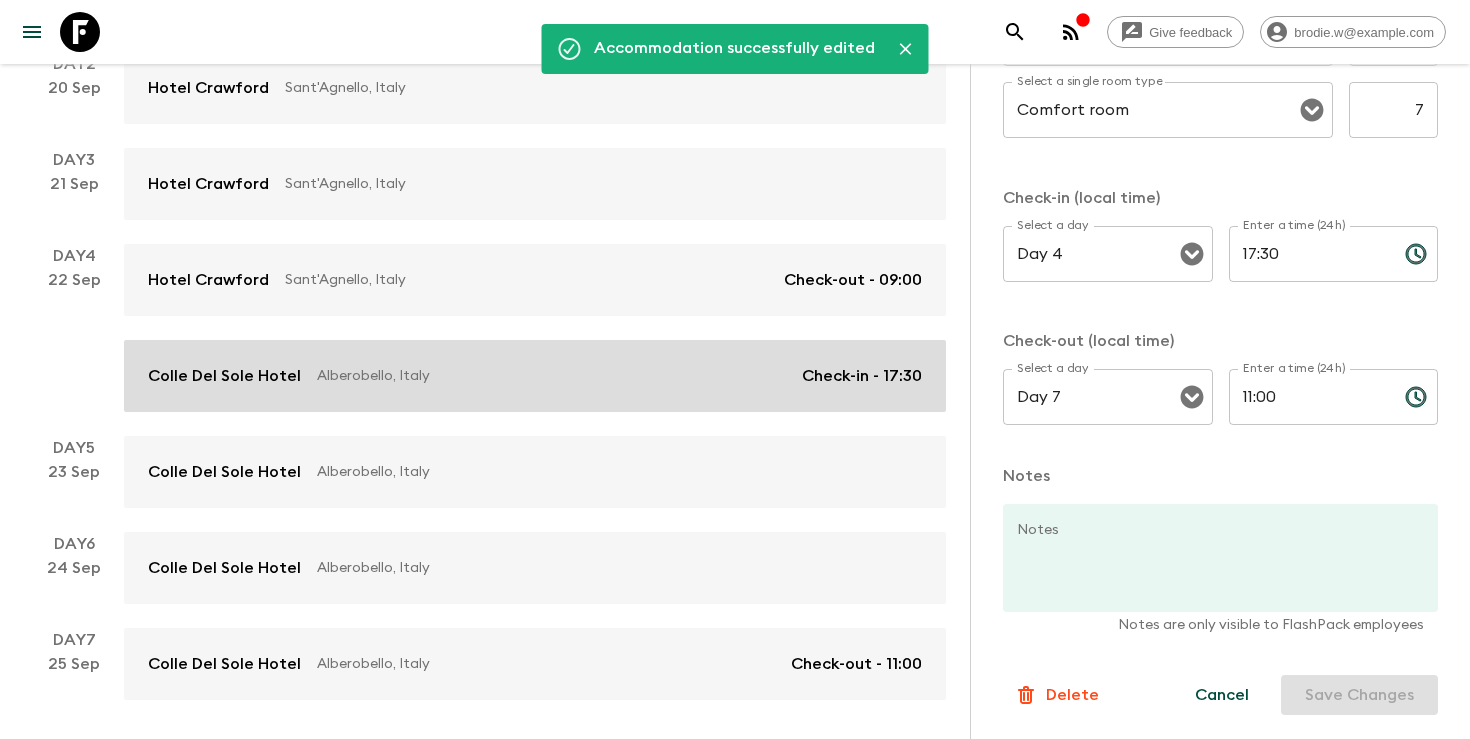 scroll, scrollTop: 540, scrollLeft: 0, axis: vertical 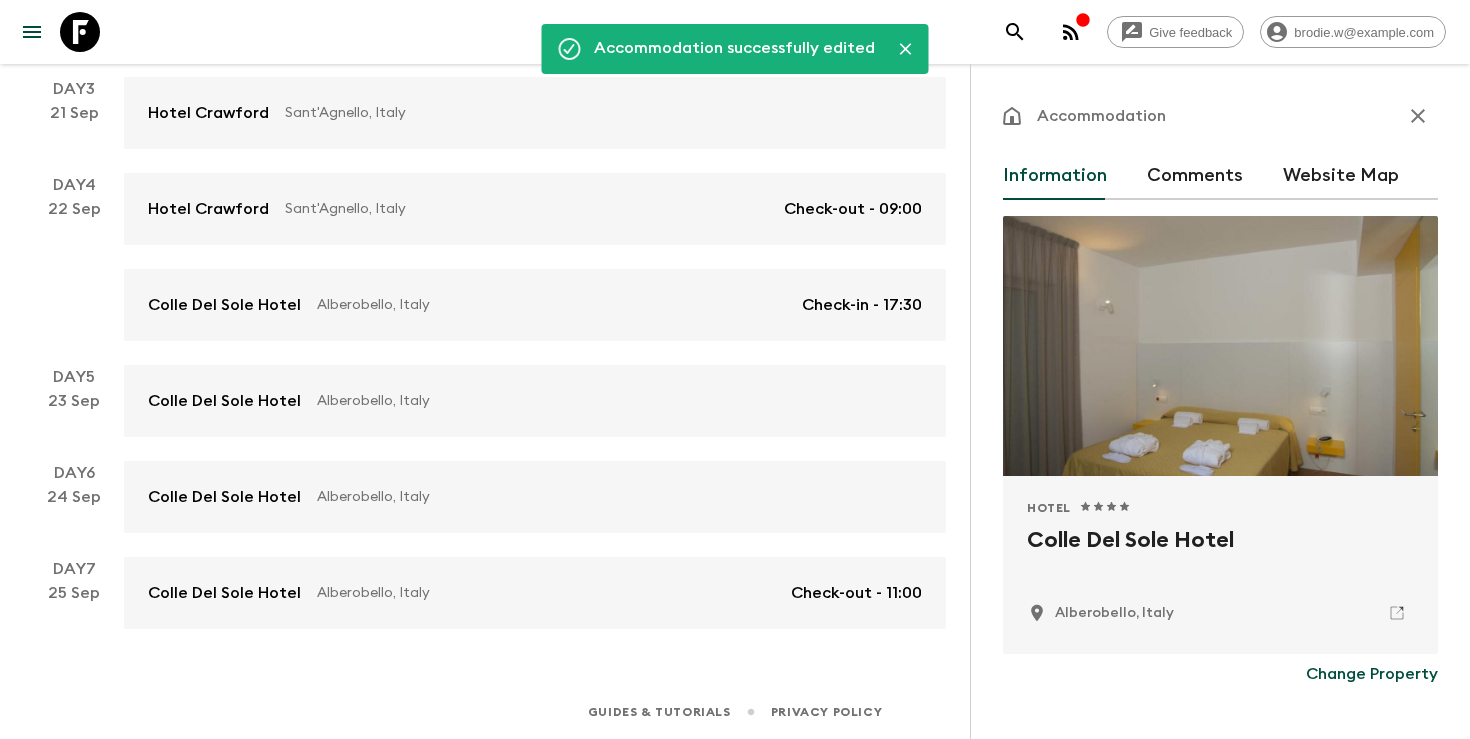 click at bounding box center [1418, 116] 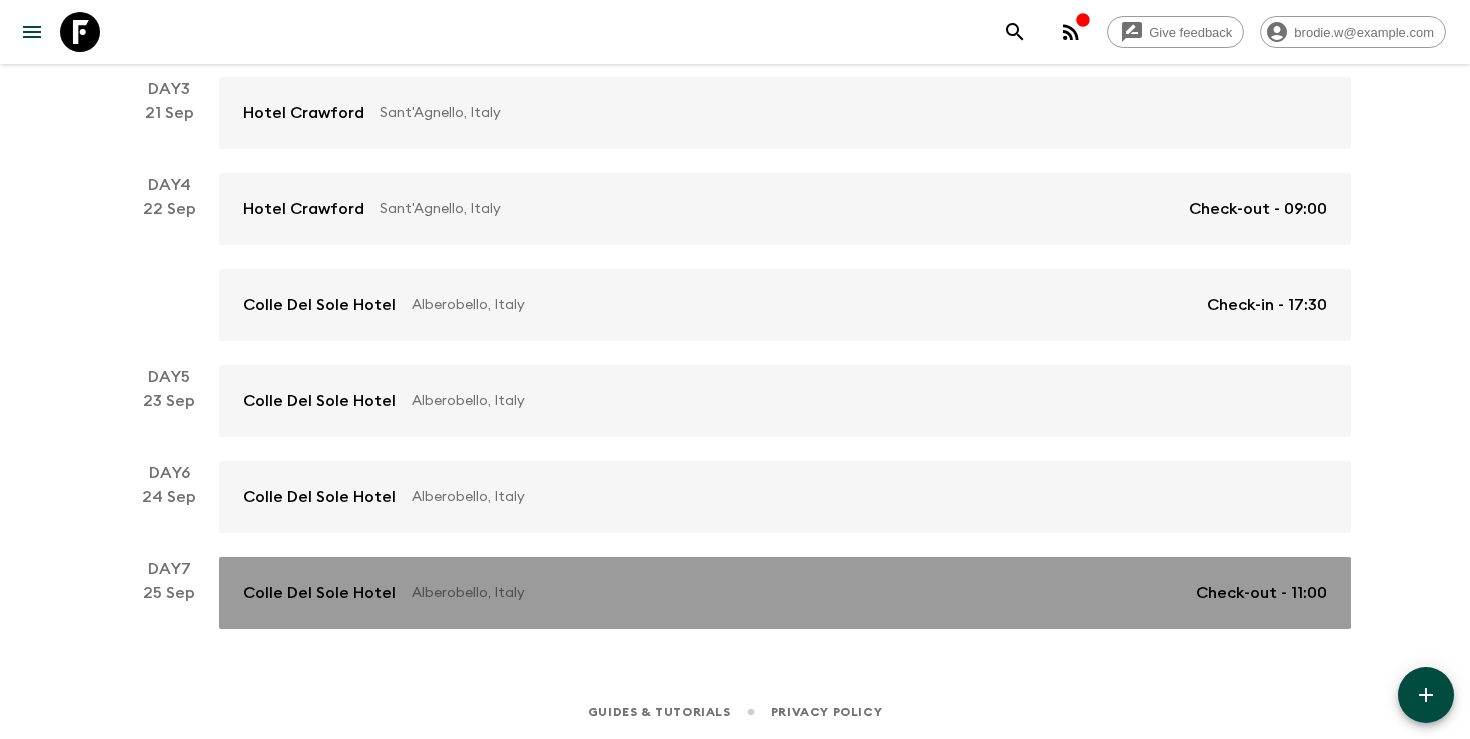 click on "Colle Del Sole Hotel" at bounding box center (319, 593) 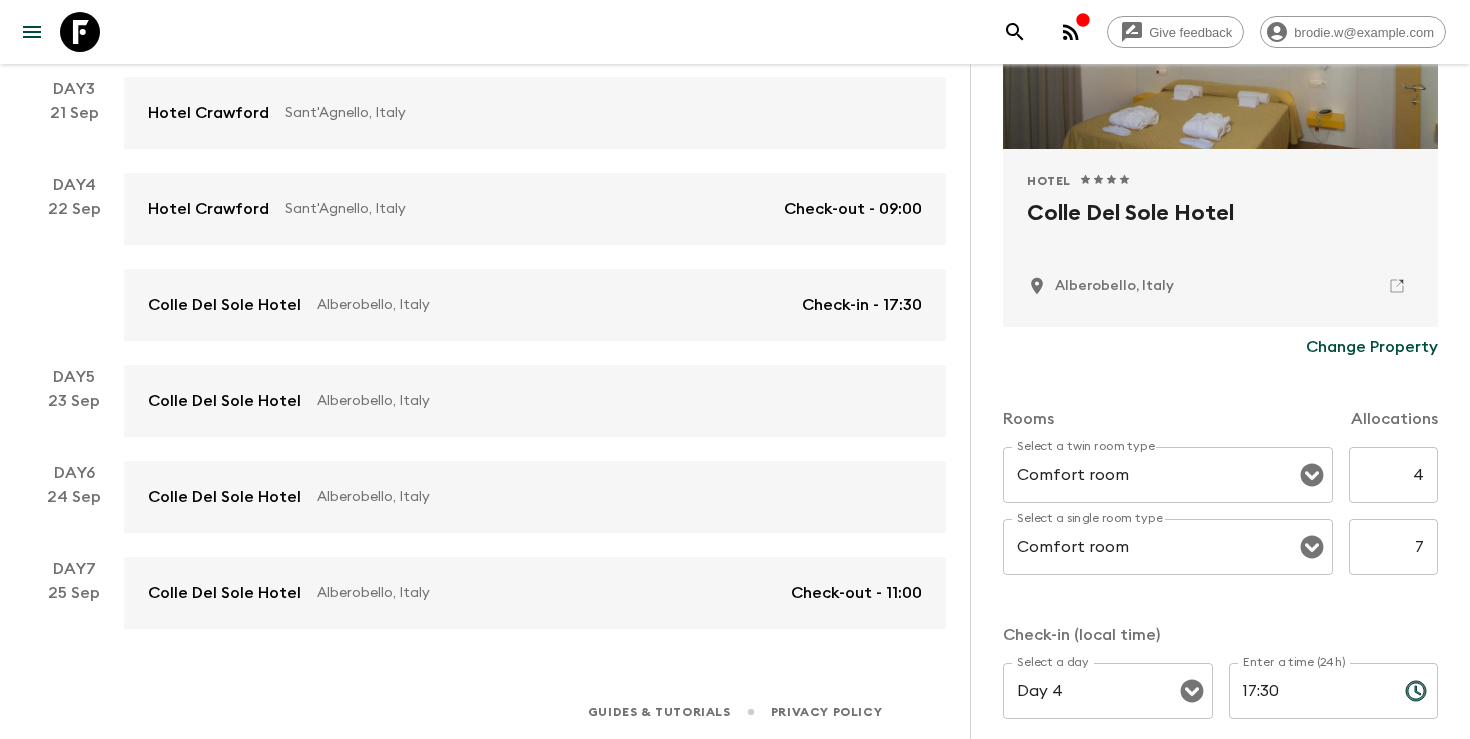 scroll, scrollTop: 400, scrollLeft: 0, axis: vertical 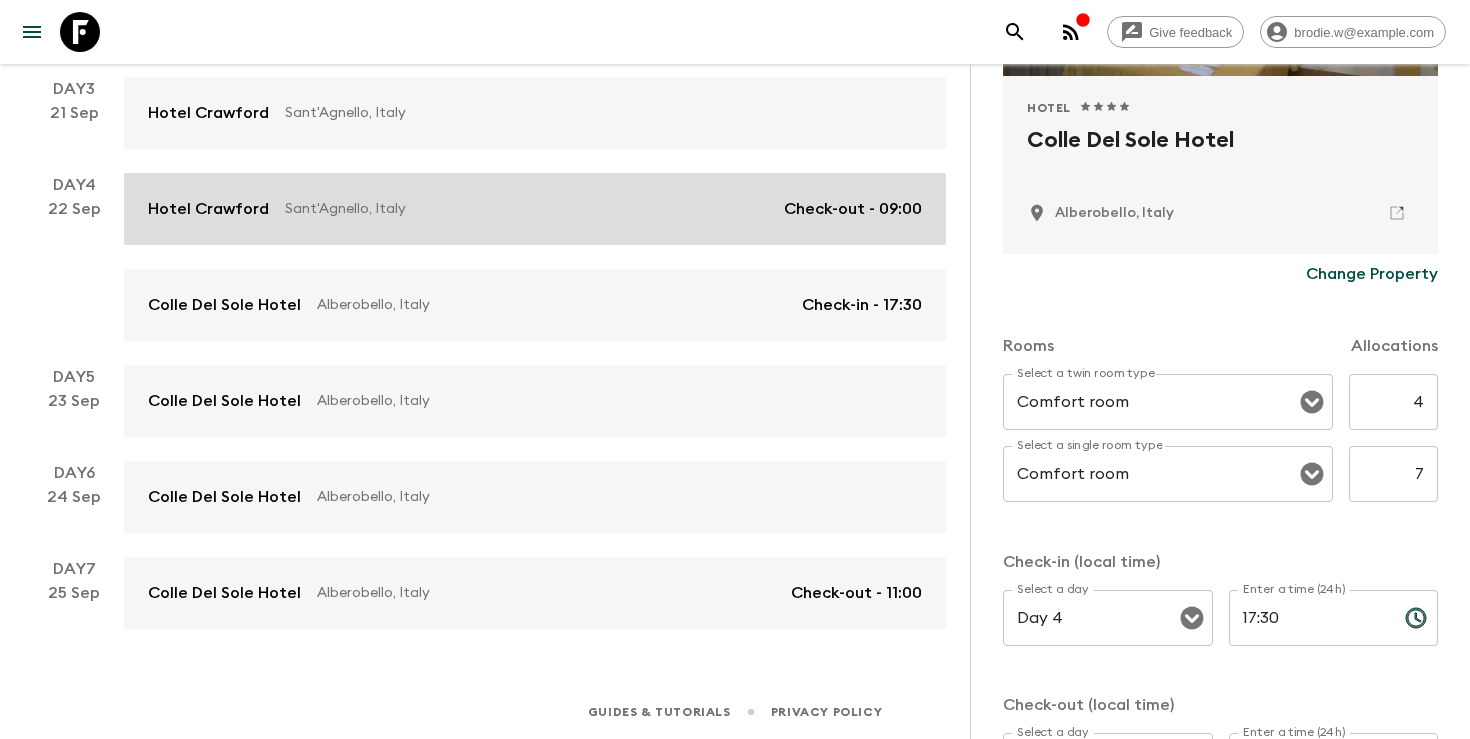 click on "Sant'Agnello, Italy" at bounding box center [526, 209] 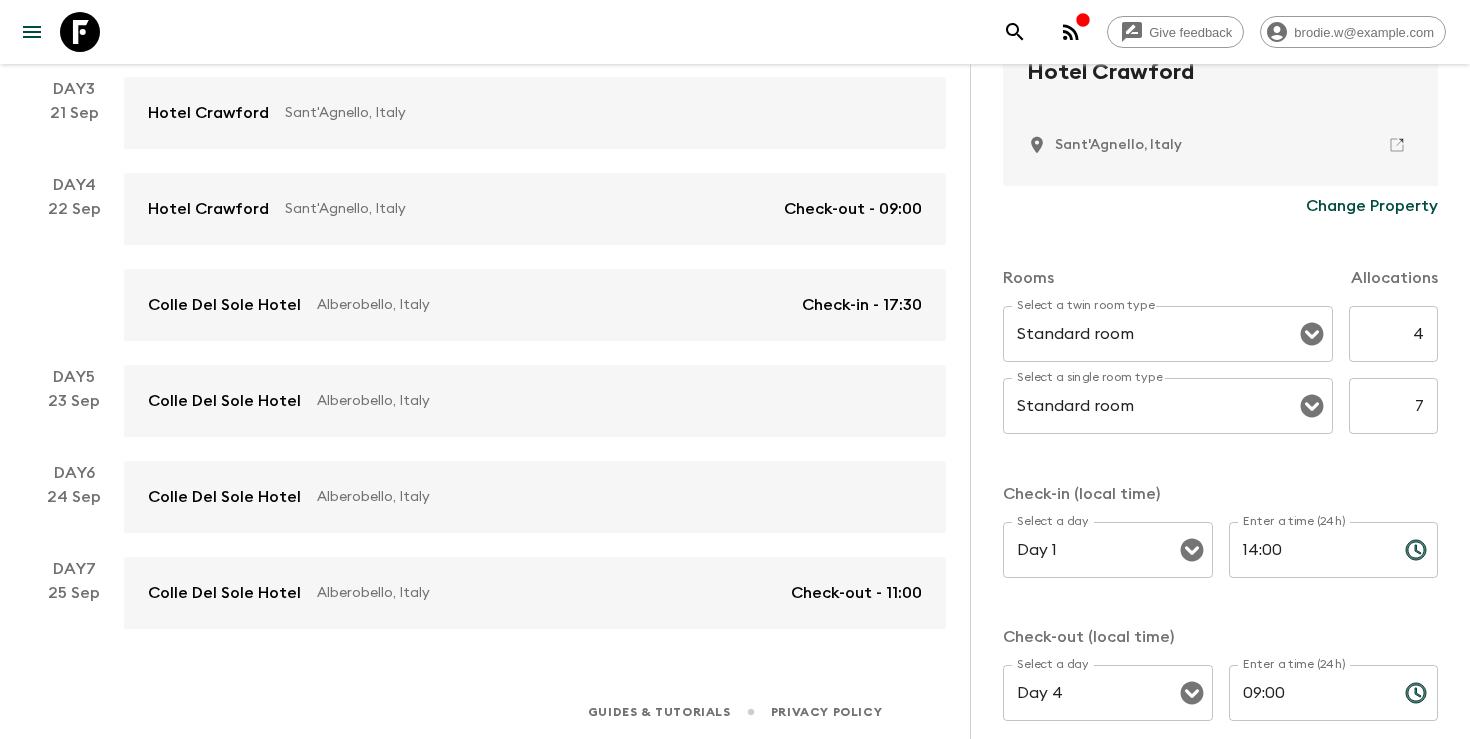 scroll, scrollTop: 472, scrollLeft: 0, axis: vertical 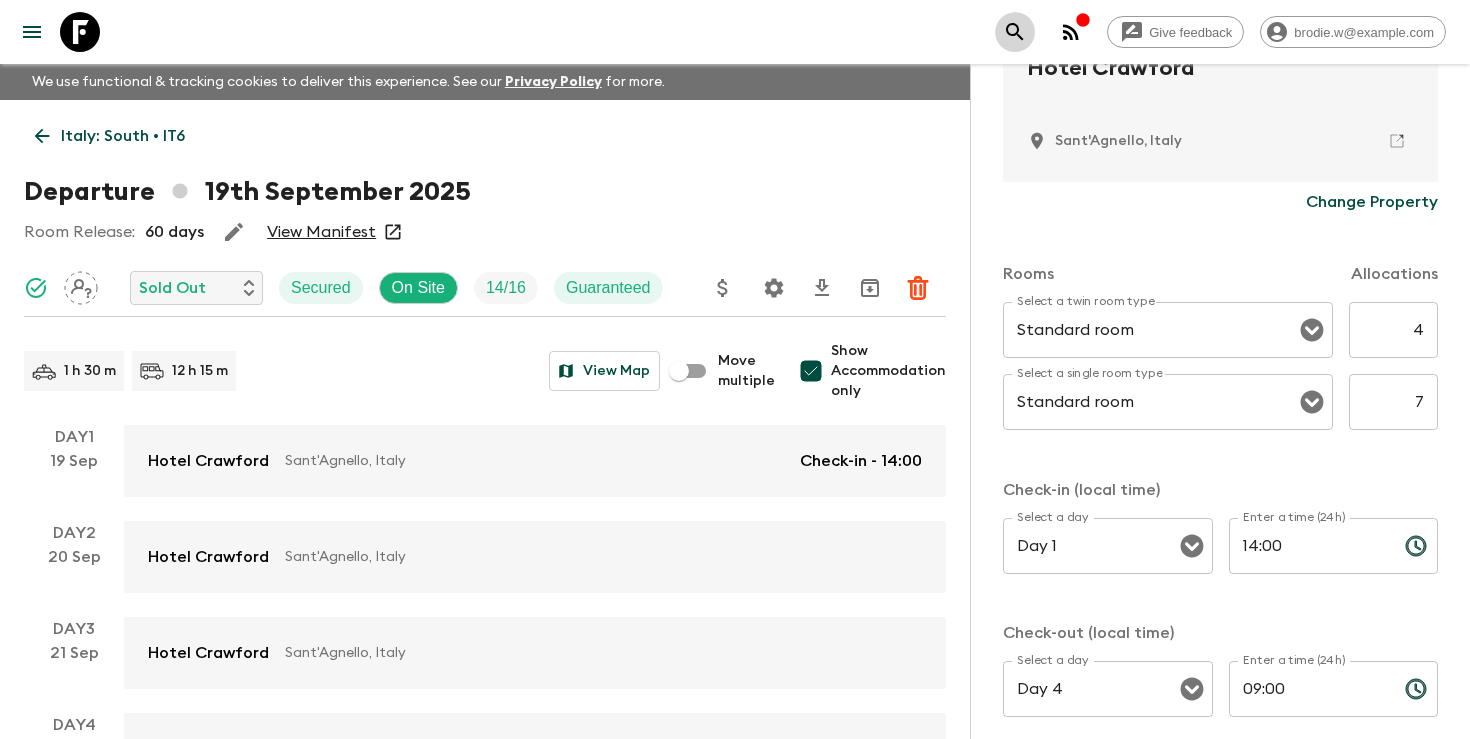 click 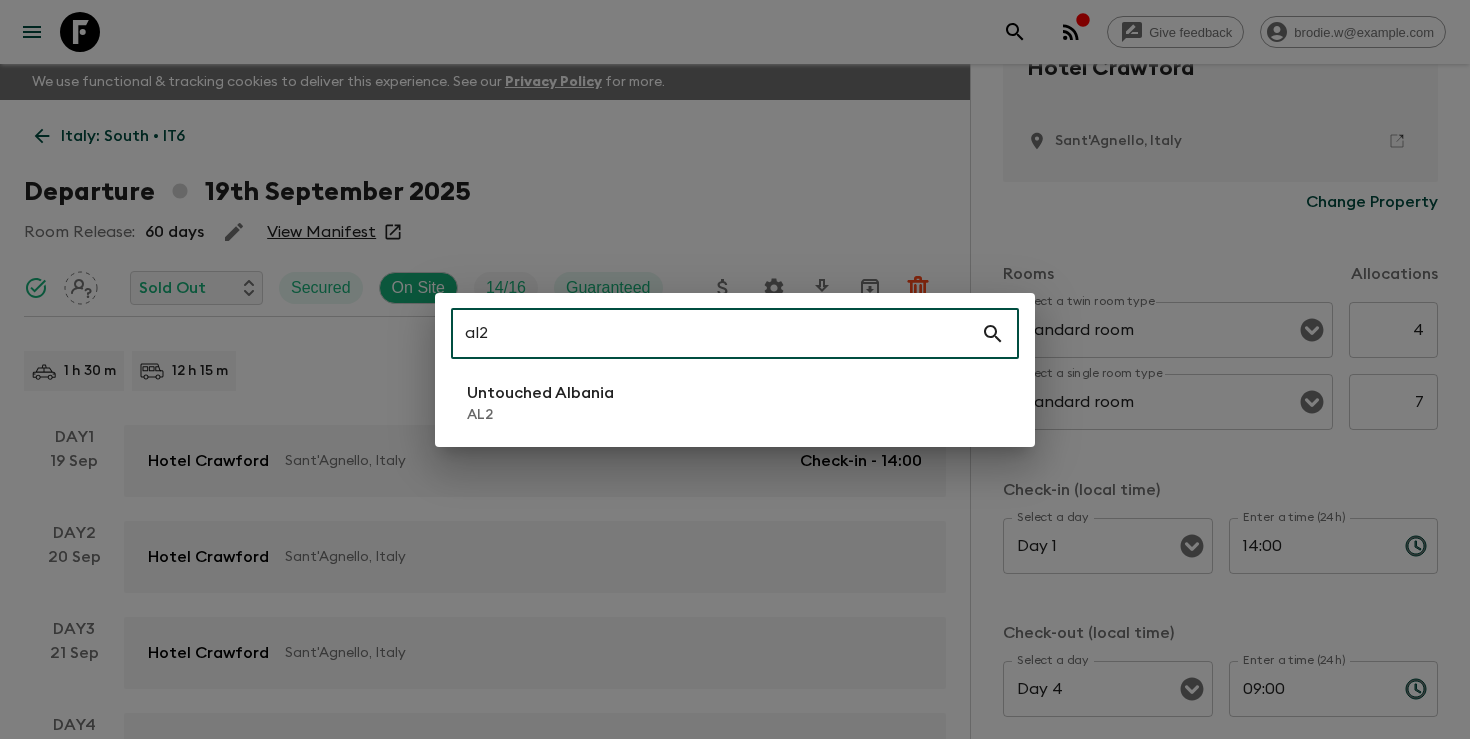 type on "al2" 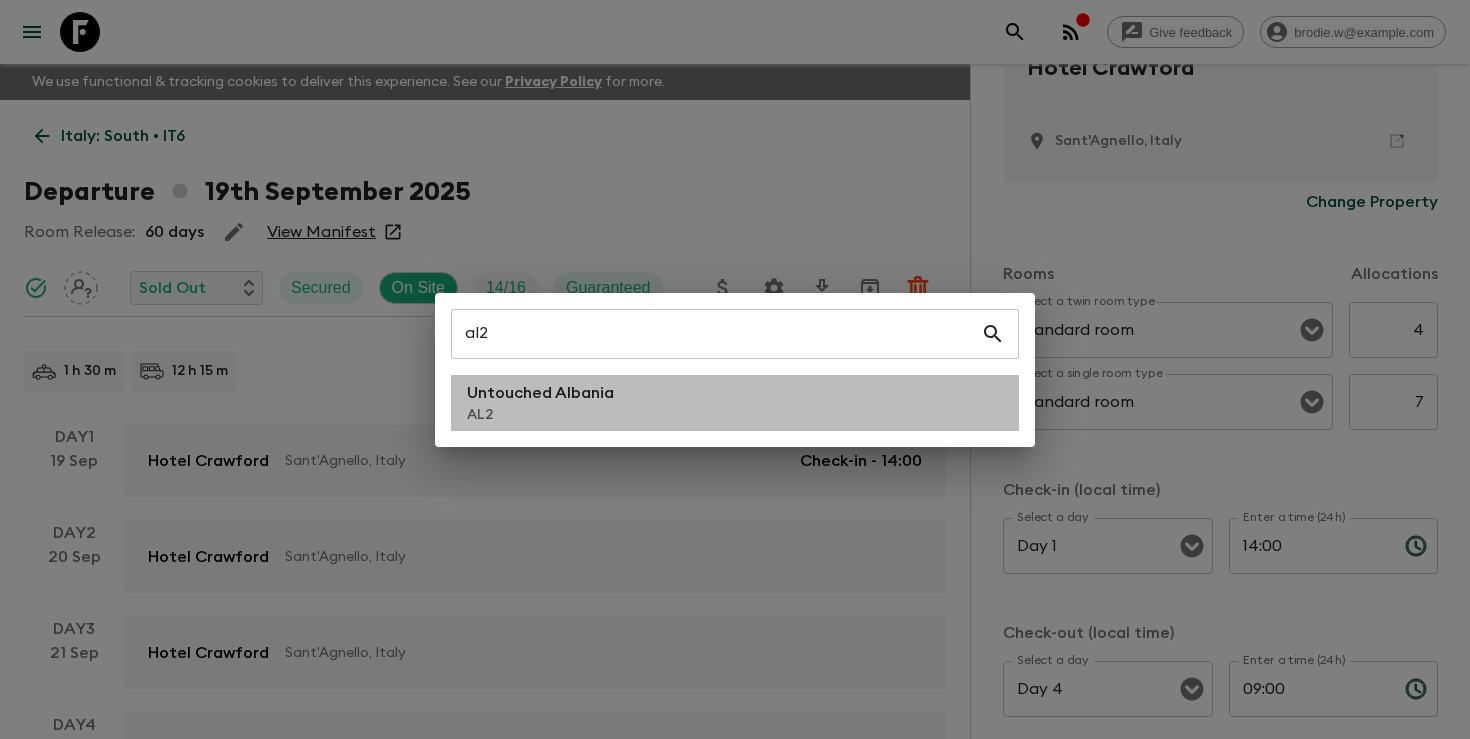 click on "Untouched Albania AL2" at bounding box center (735, 403) 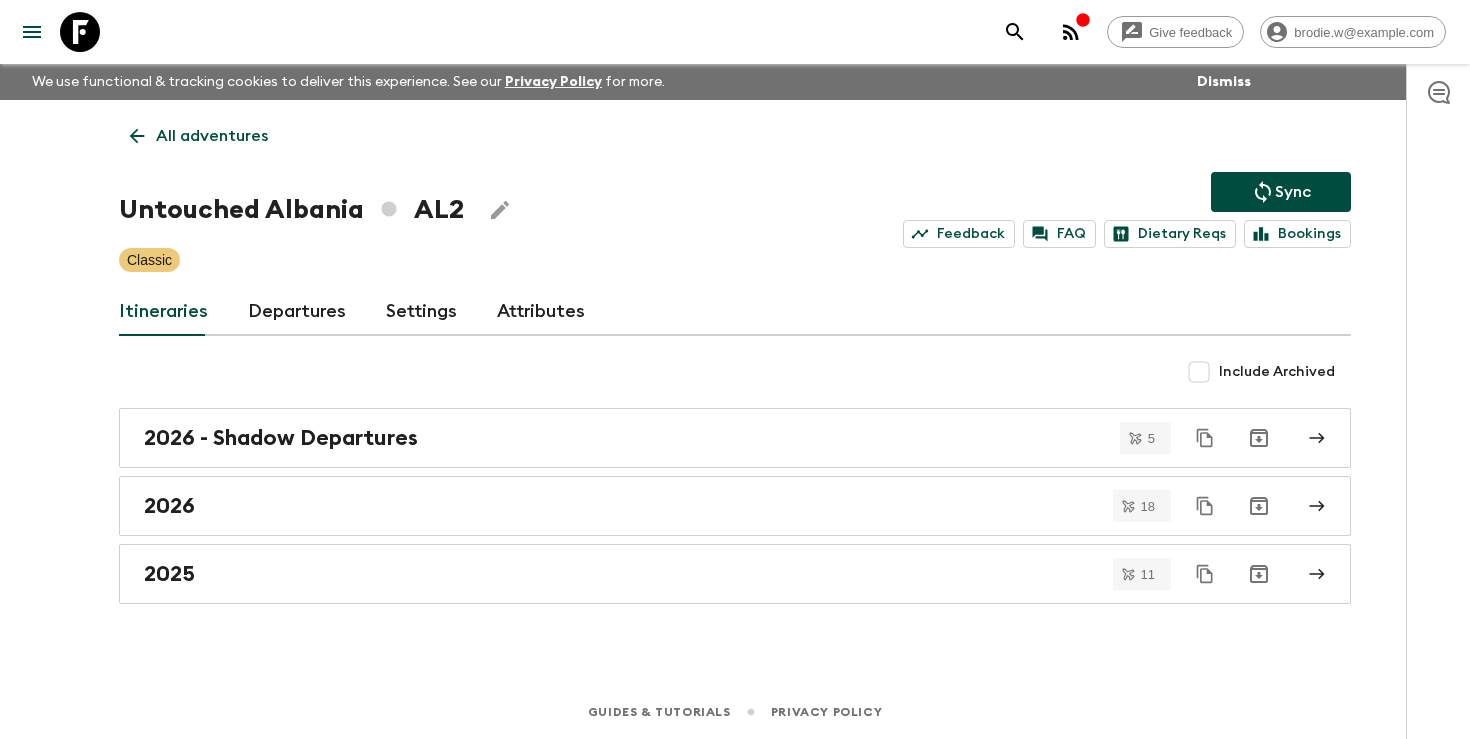 click on "Departures" at bounding box center (297, 312) 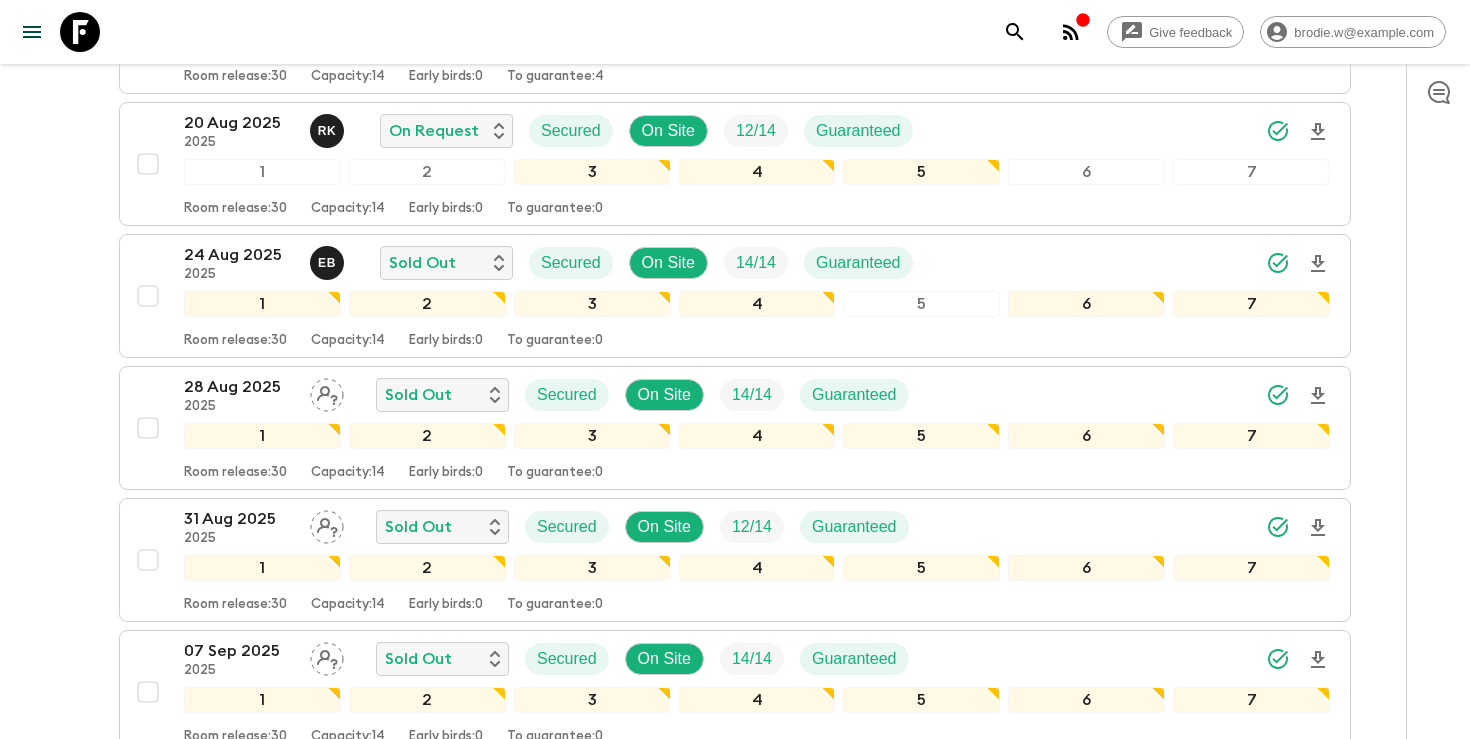 scroll, scrollTop: 651, scrollLeft: 0, axis: vertical 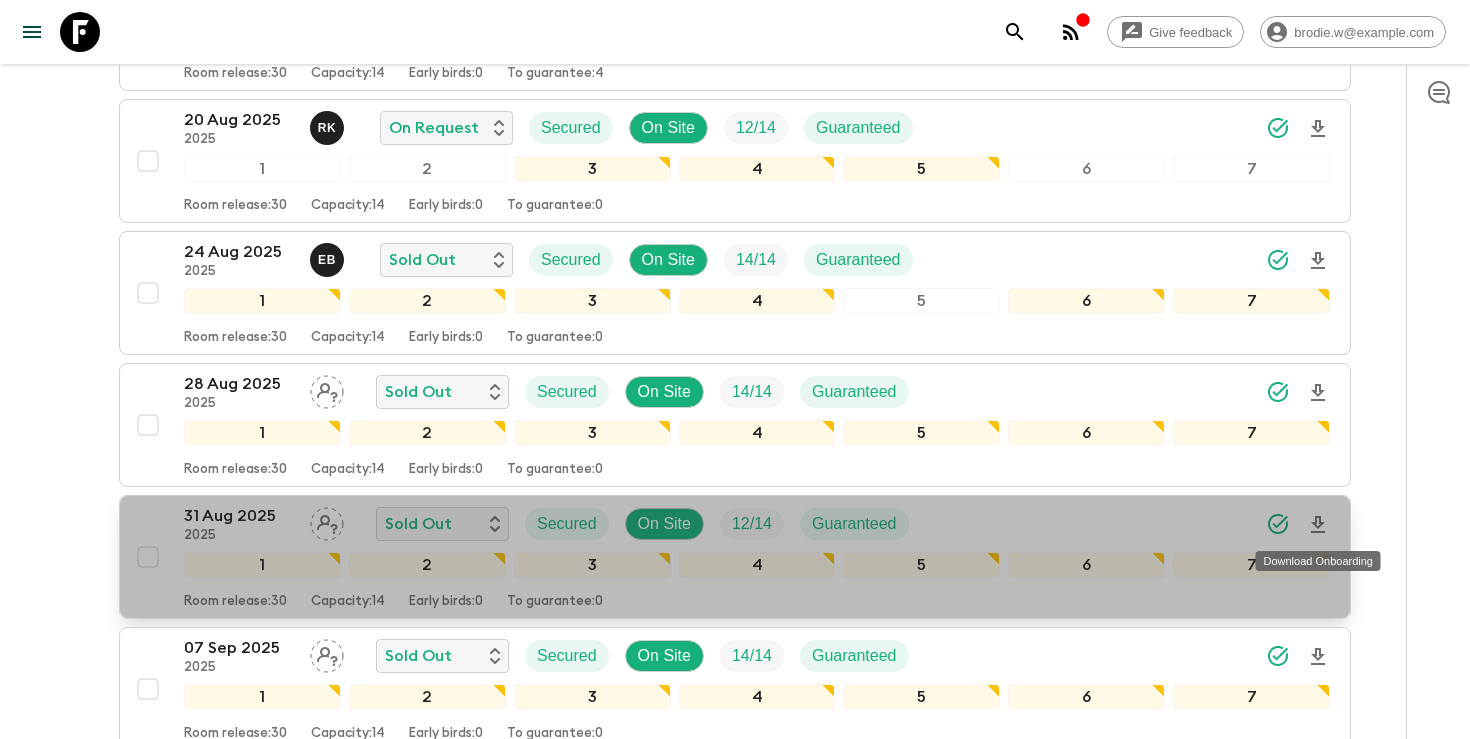 click 